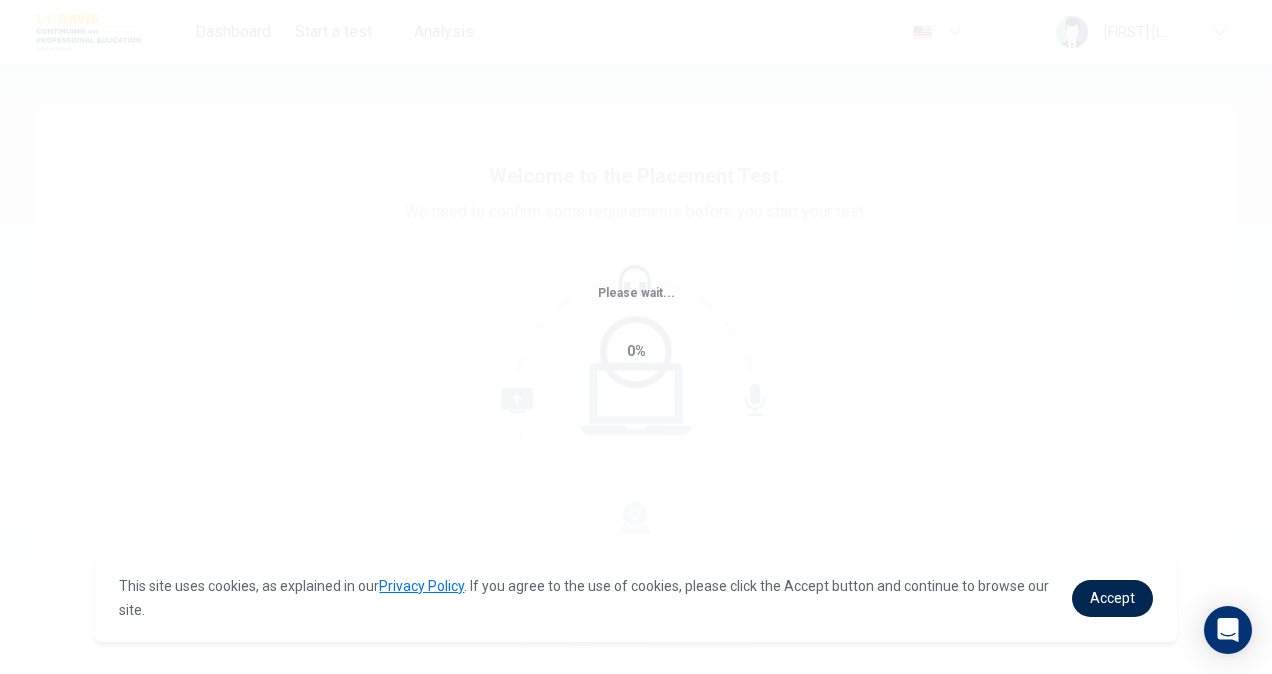 scroll, scrollTop: 0, scrollLeft: 0, axis: both 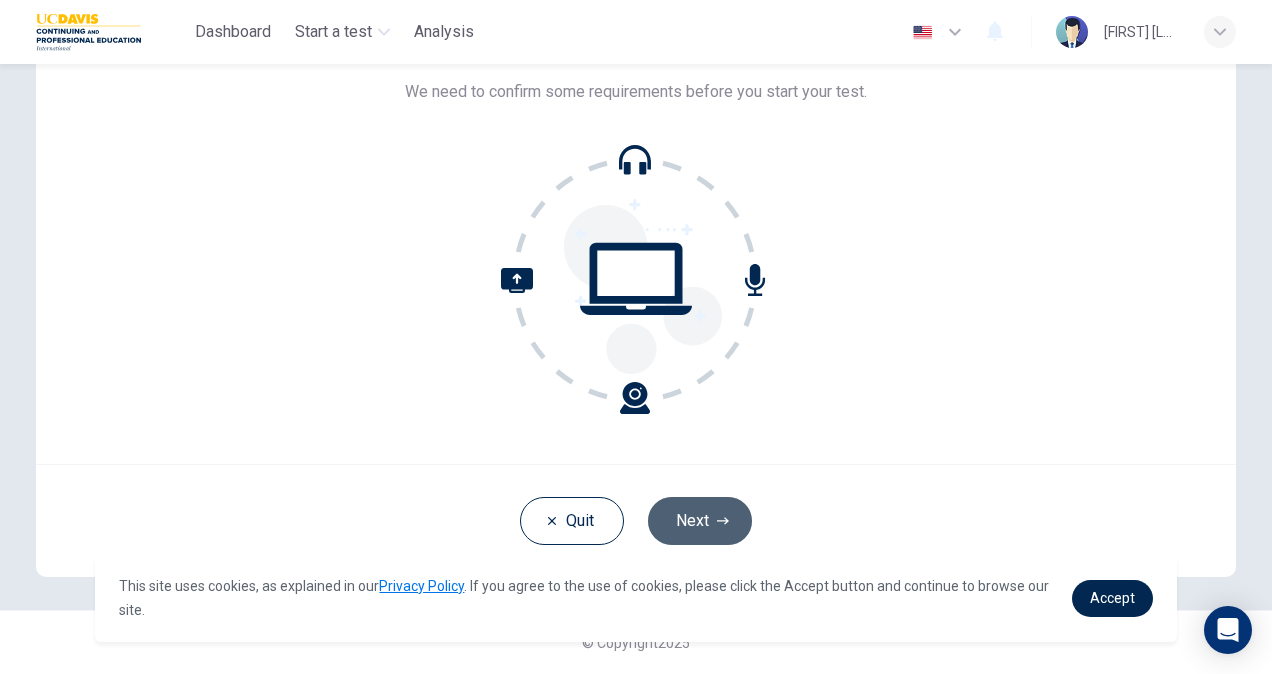 click on "Next" at bounding box center [700, 521] 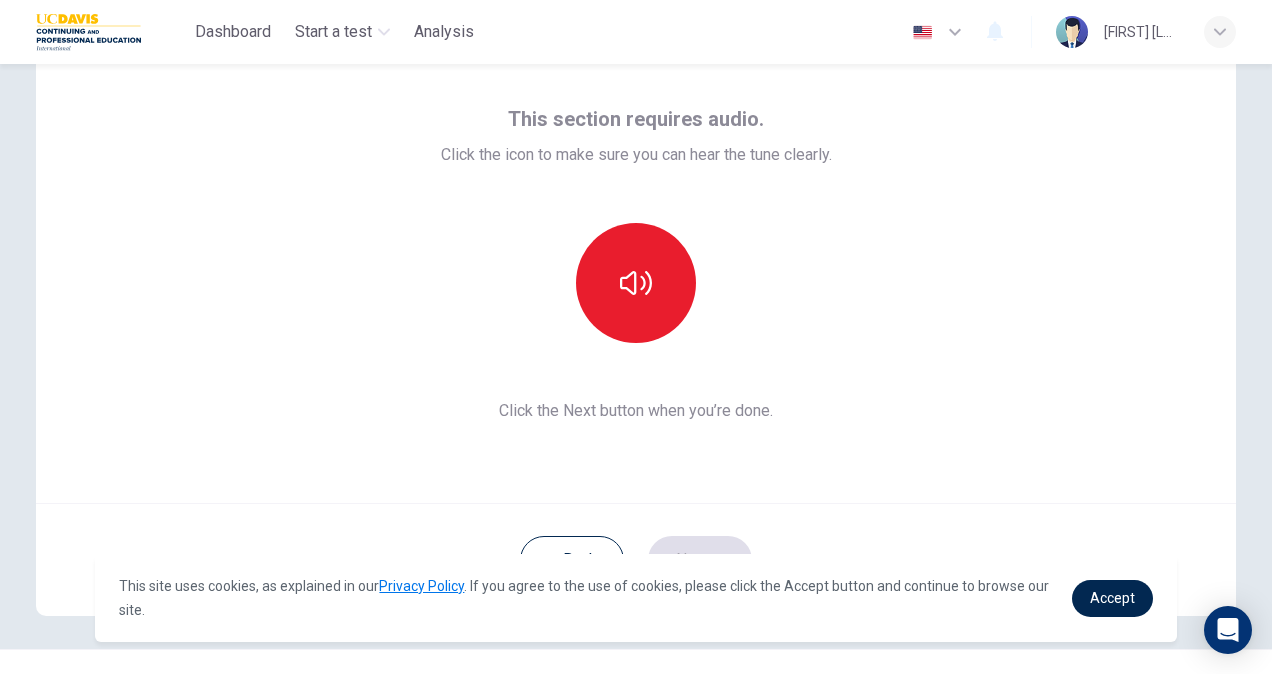 scroll, scrollTop: 76, scrollLeft: 0, axis: vertical 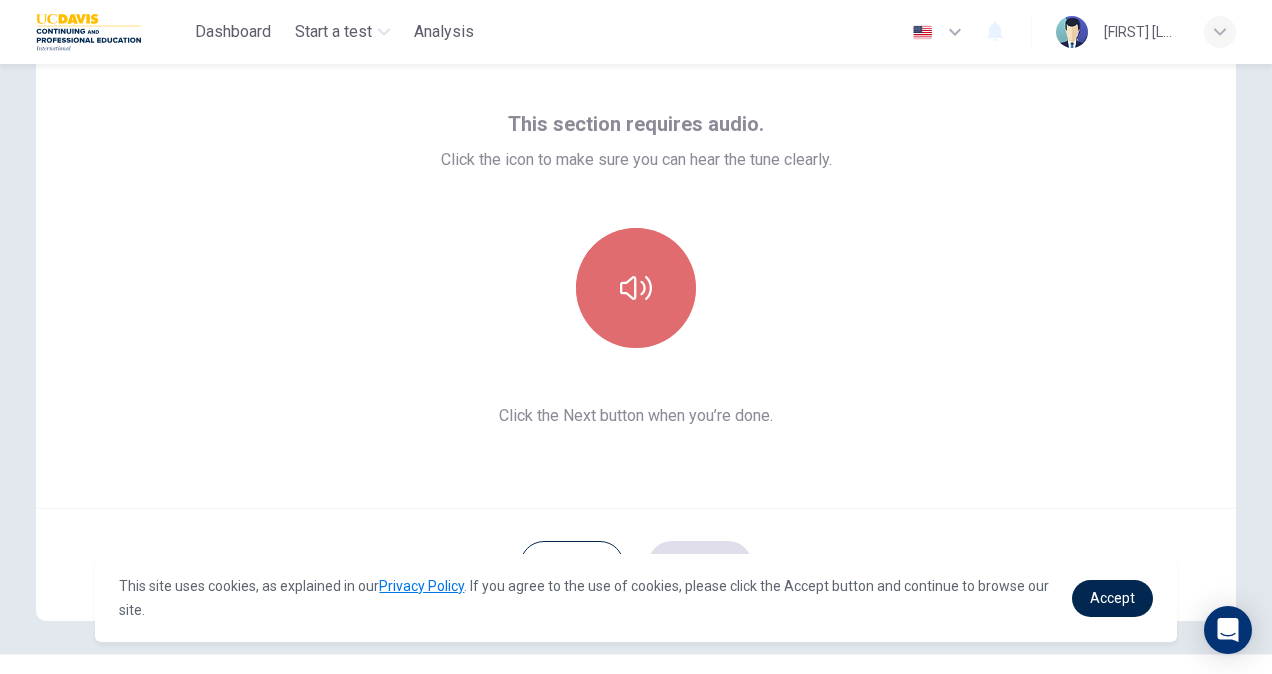click at bounding box center [636, 288] 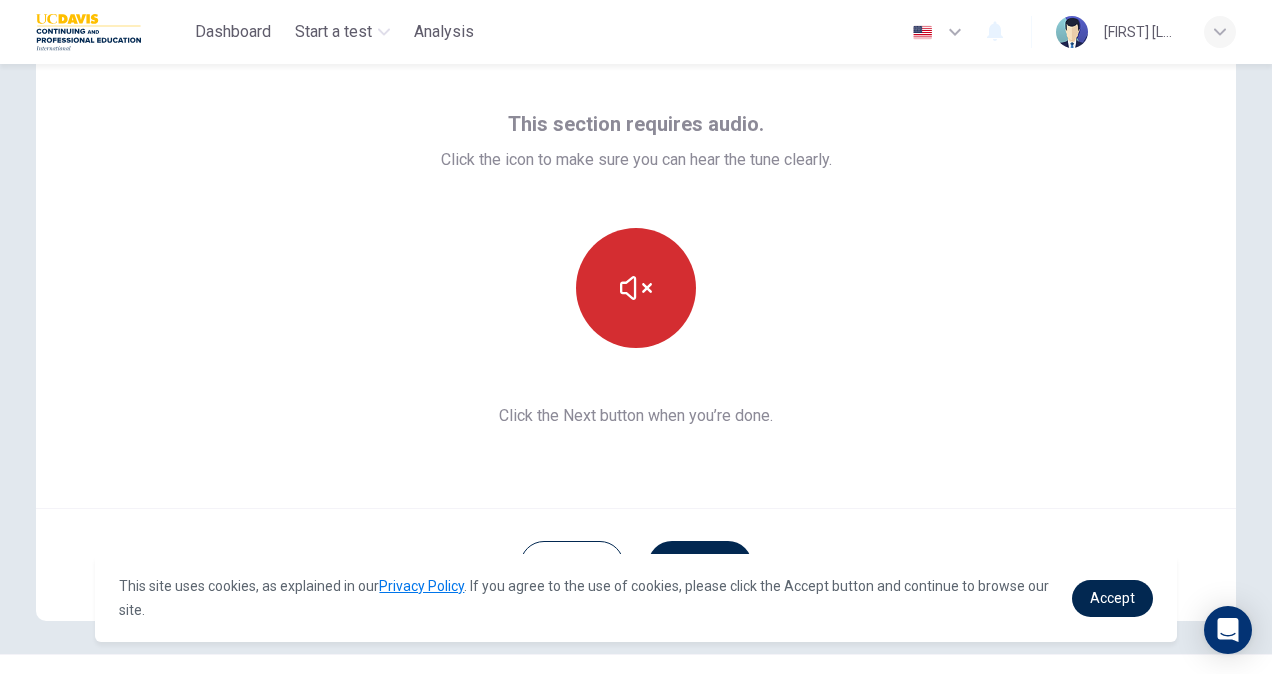 scroll, scrollTop: 120, scrollLeft: 0, axis: vertical 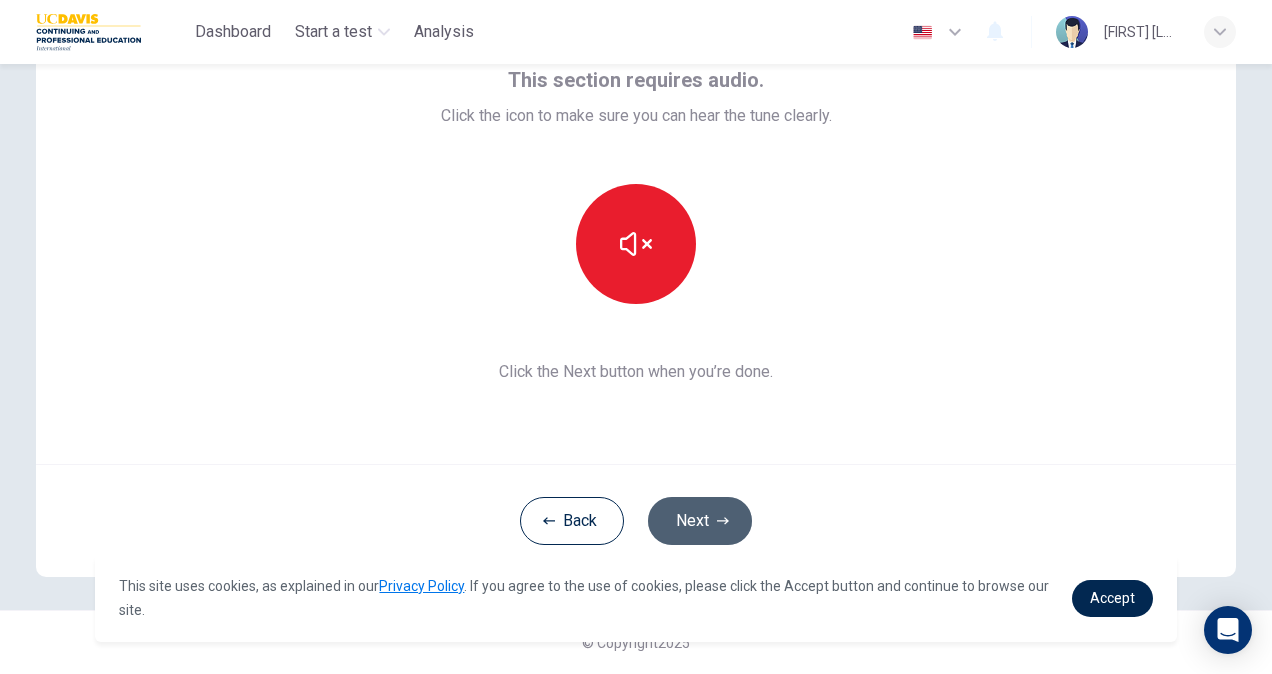 click on "Next" at bounding box center (700, 521) 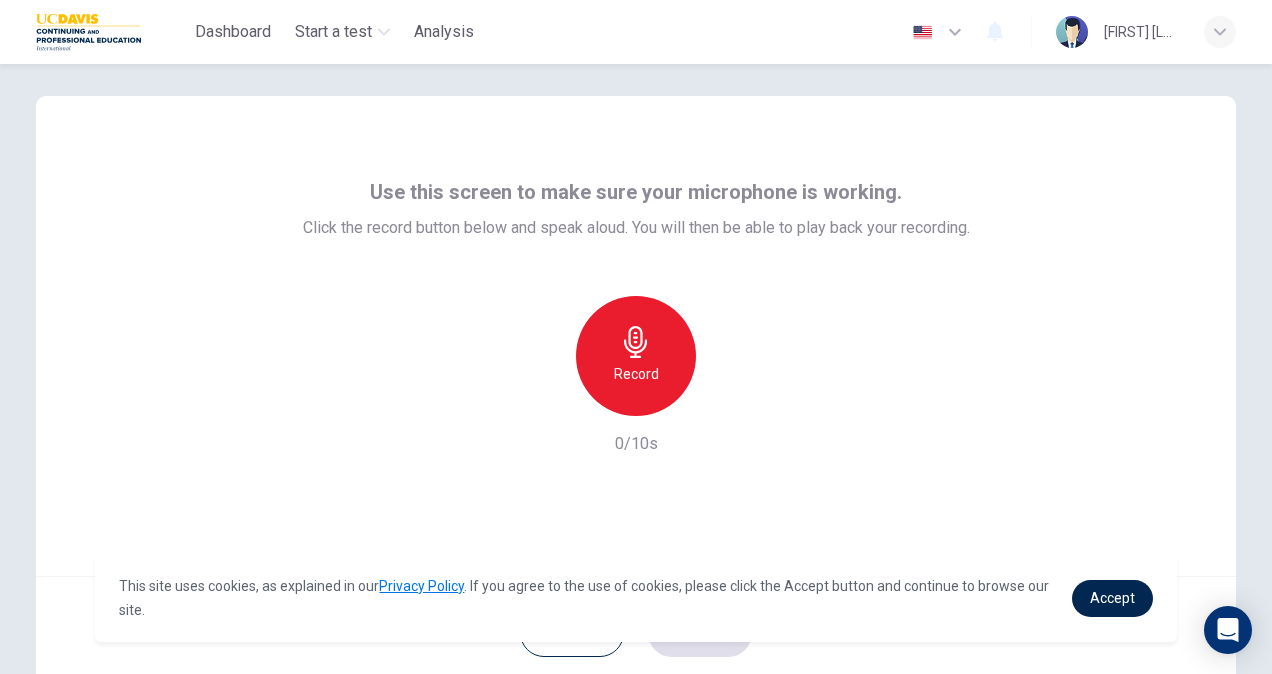 scroll, scrollTop: 9, scrollLeft: 0, axis: vertical 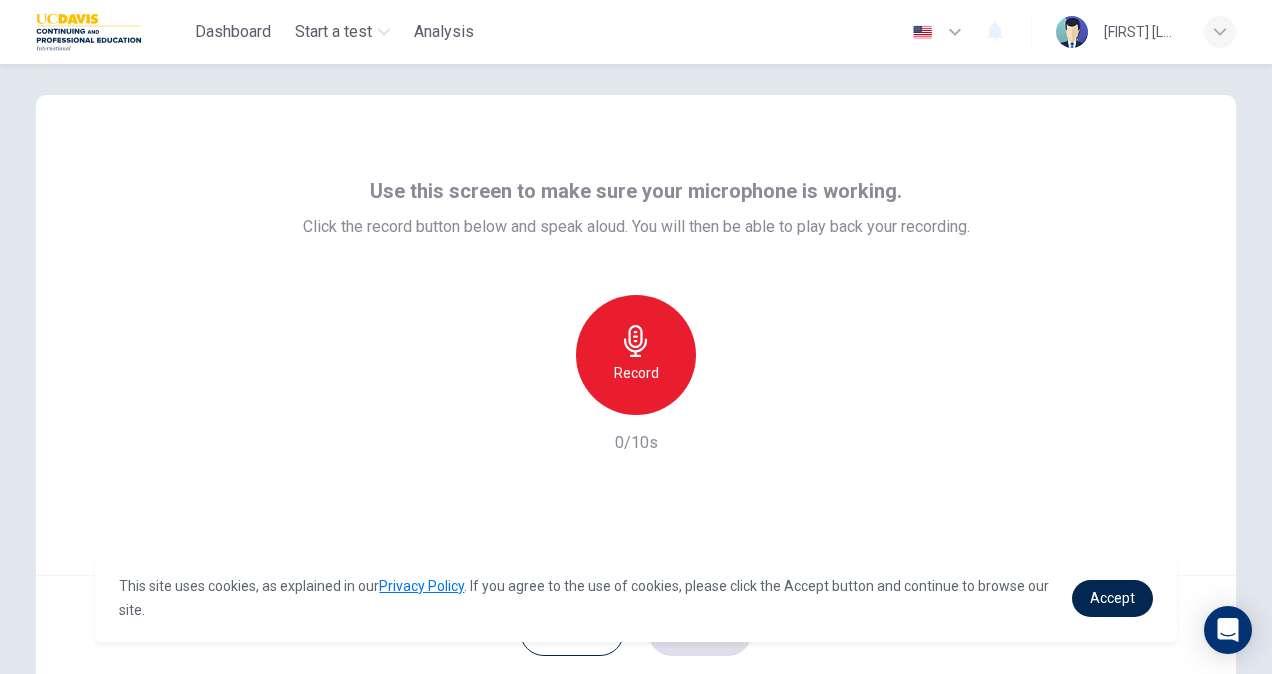 click on "Record" at bounding box center (636, 355) 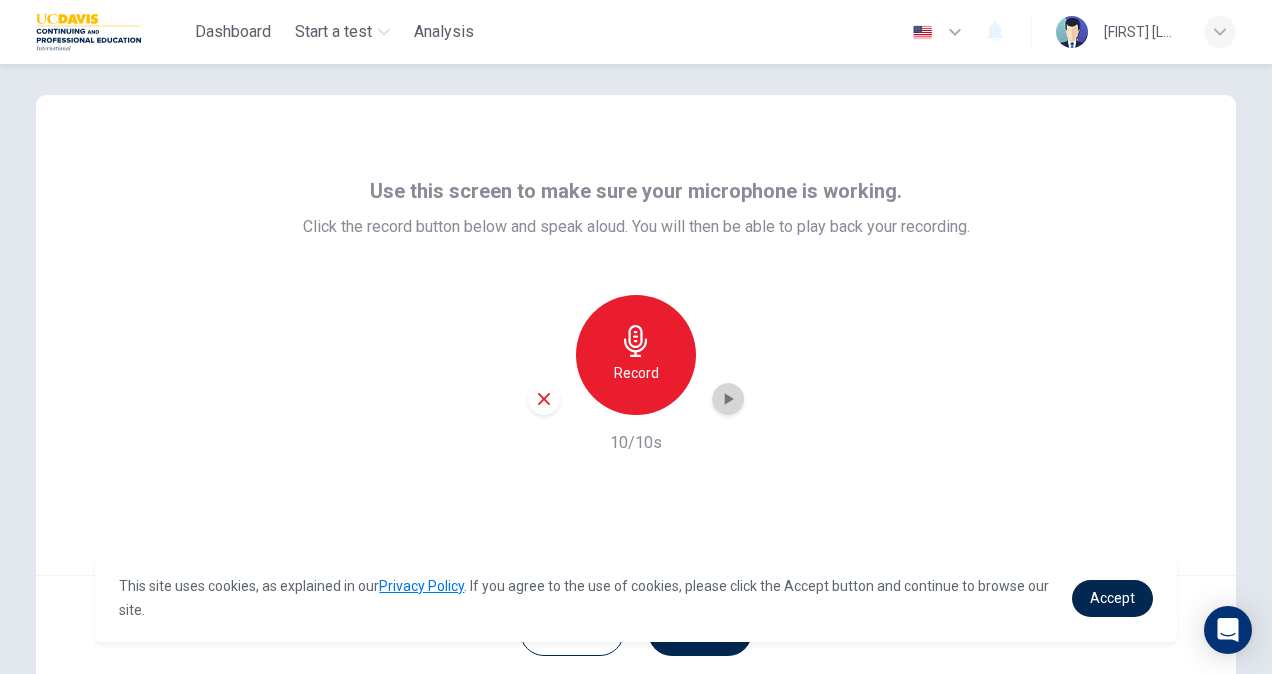 click 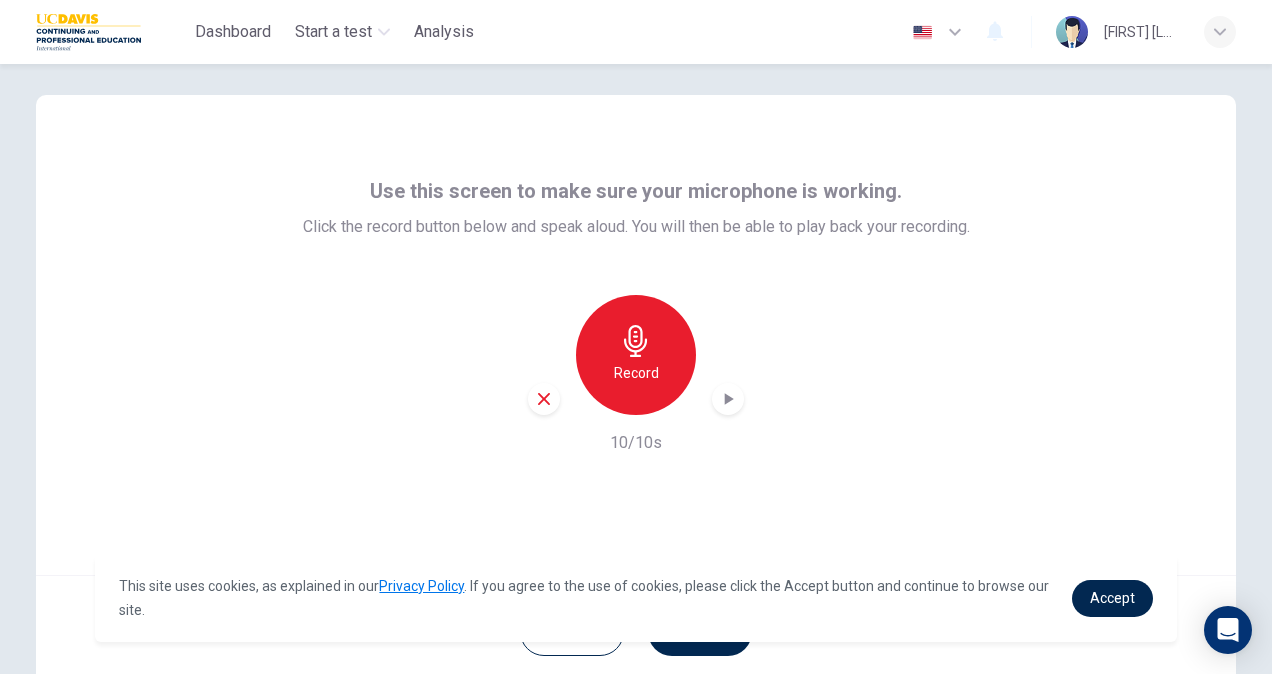 scroll, scrollTop: 120, scrollLeft: 0, axis: vertical 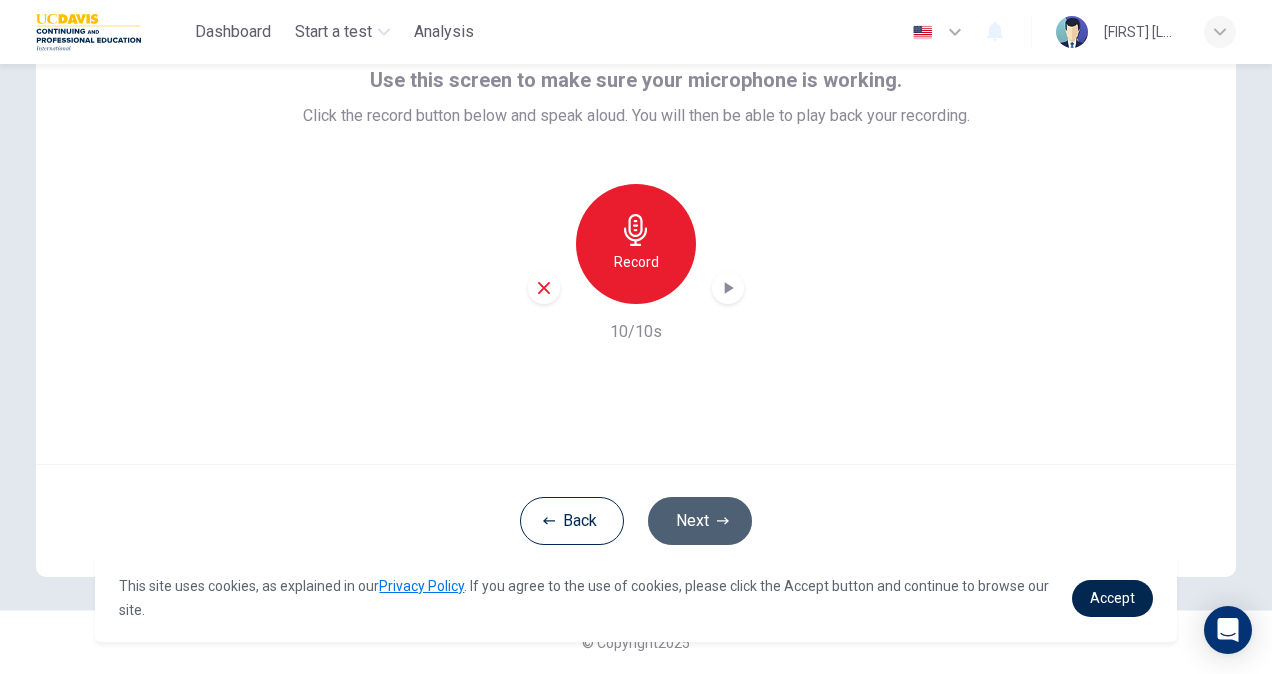 click on "Next" at bounding box center (700, 521) 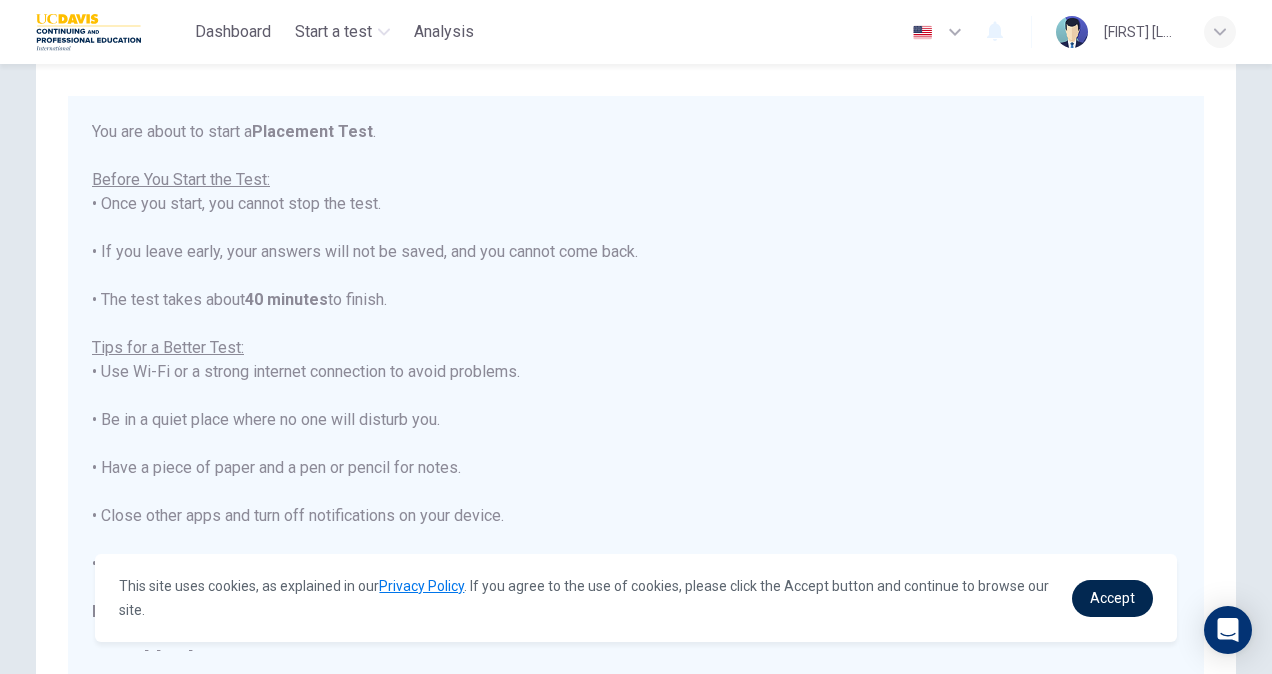 scroll, scrollTop: 22, scrollLeft: 0, axis: vertical 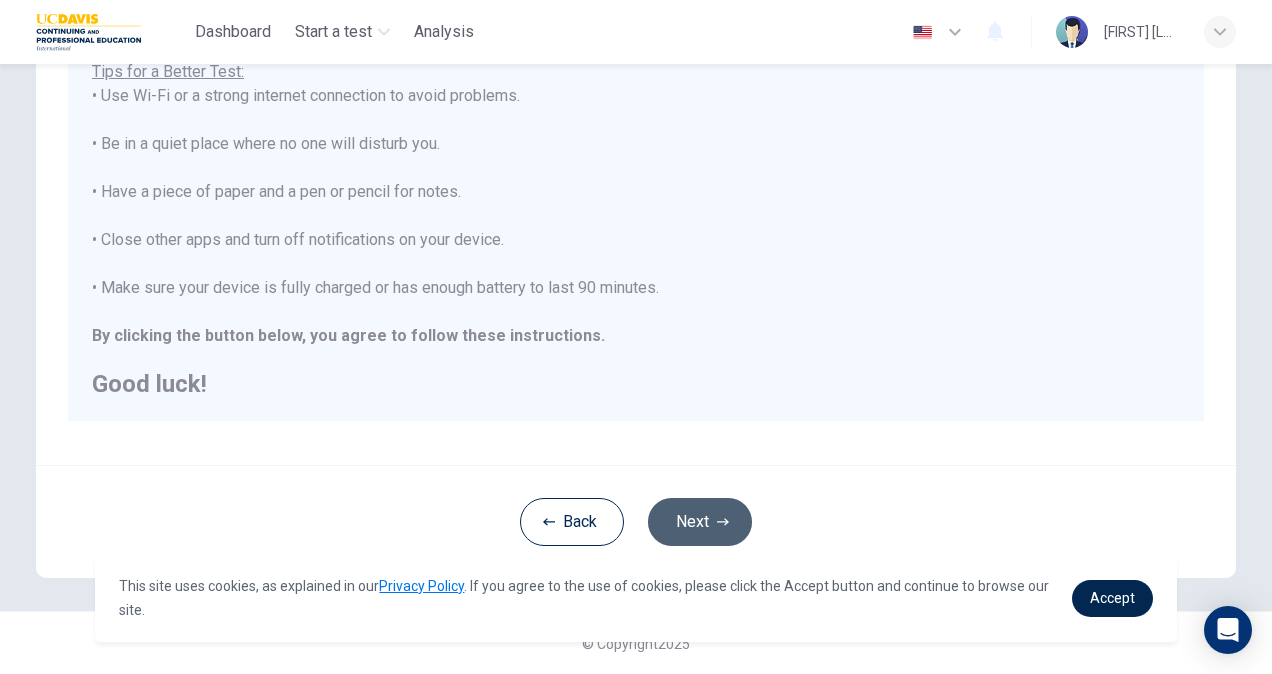 click on "Next" at bounding box center [700, 522] 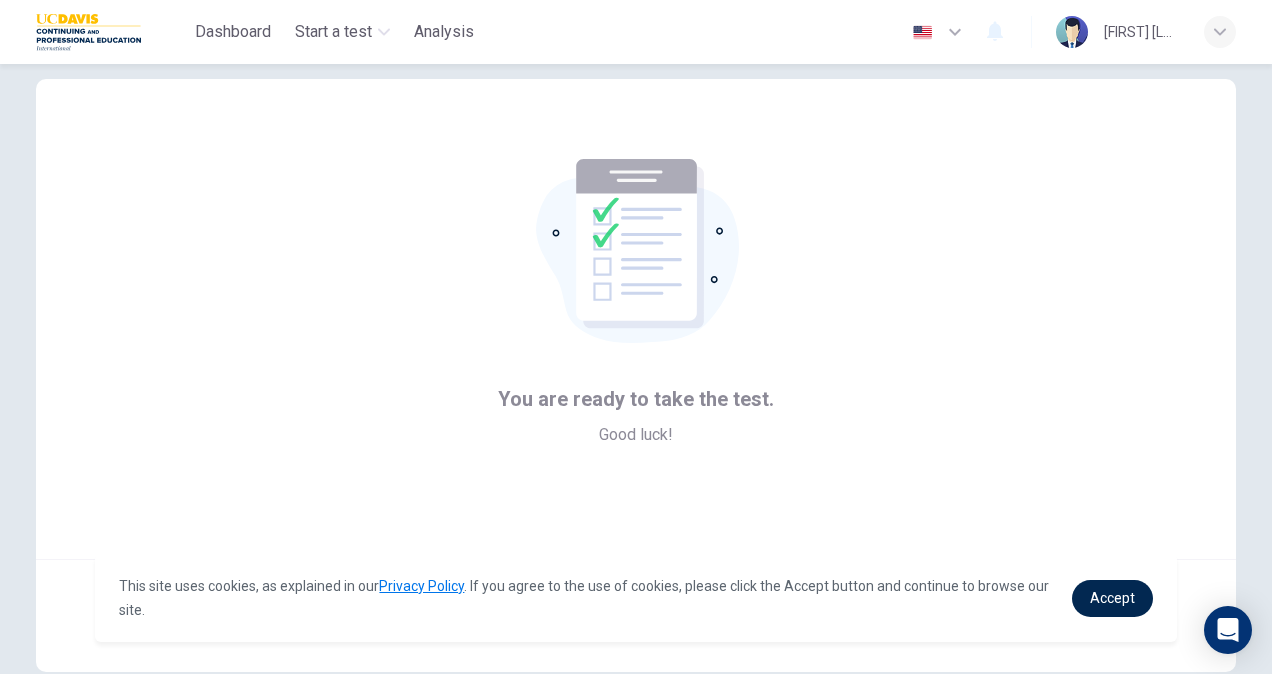 scroll, scrollTop: 120, scrollLeft: 0, axis: vertical 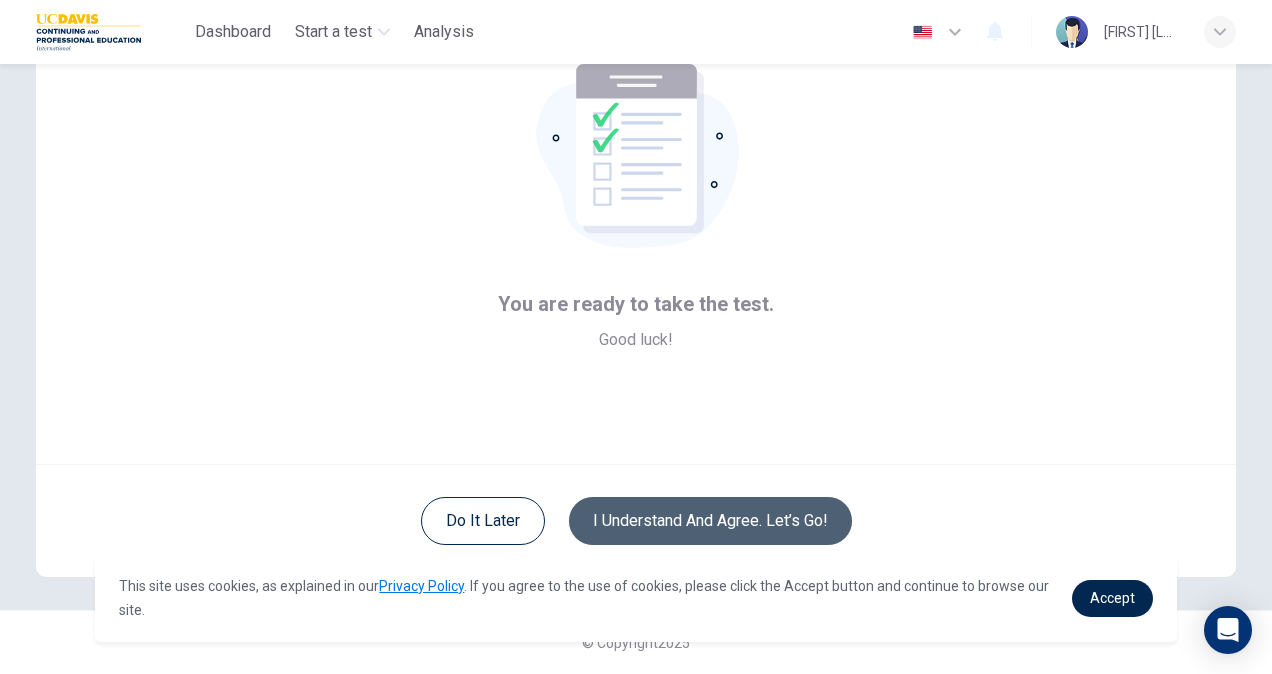 click on "I understand and agree. Let’s go!" at bounding box center (710, 521) 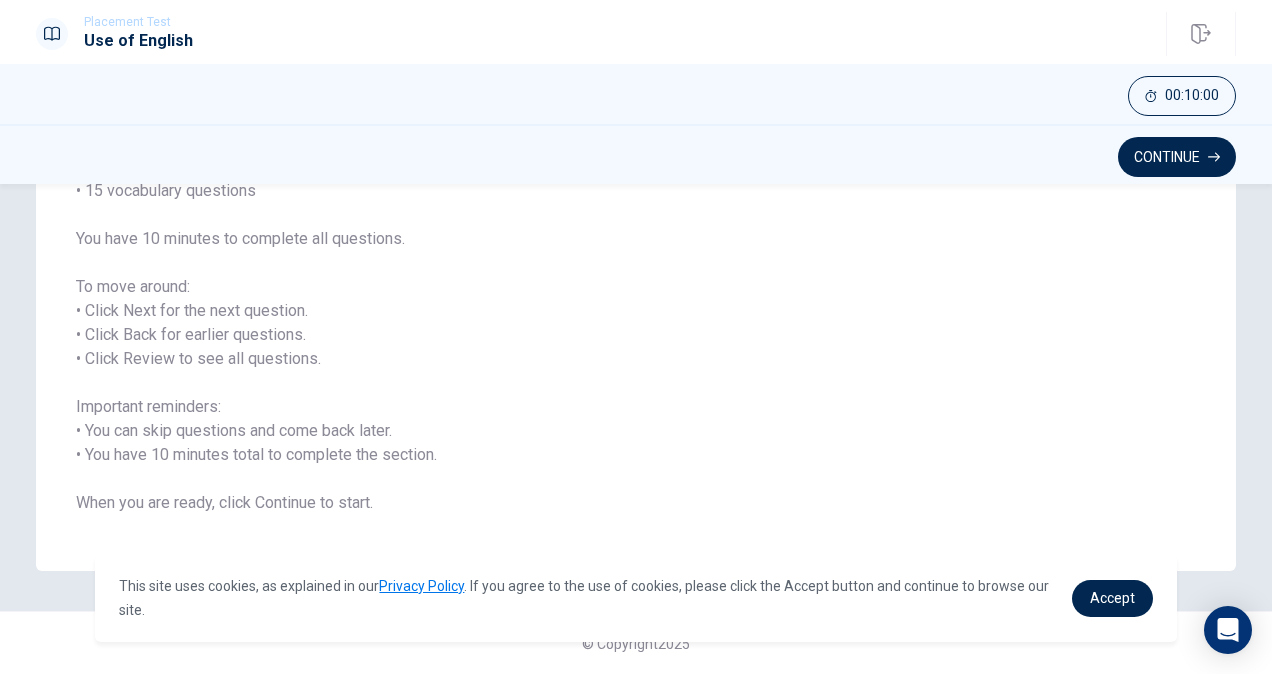 scroll, scrollTop: 0, scrollLeft: 0, axis: both 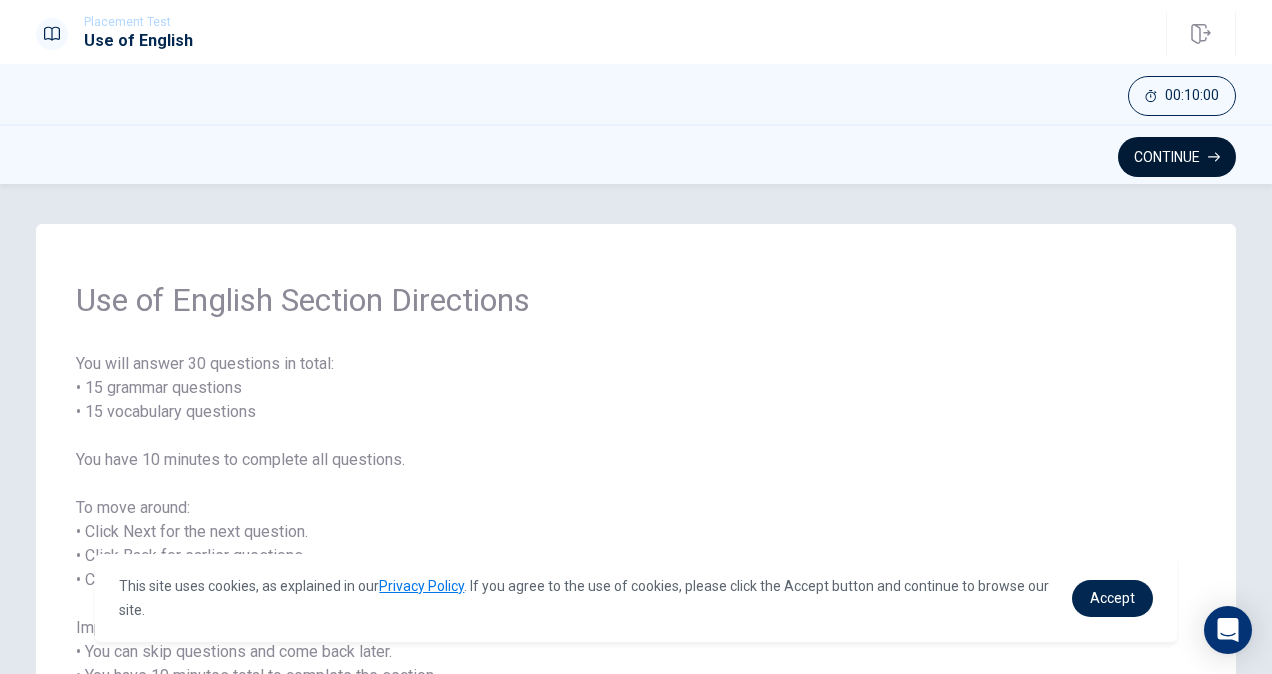 click on "Continue" at bounding box center [1177, 157] 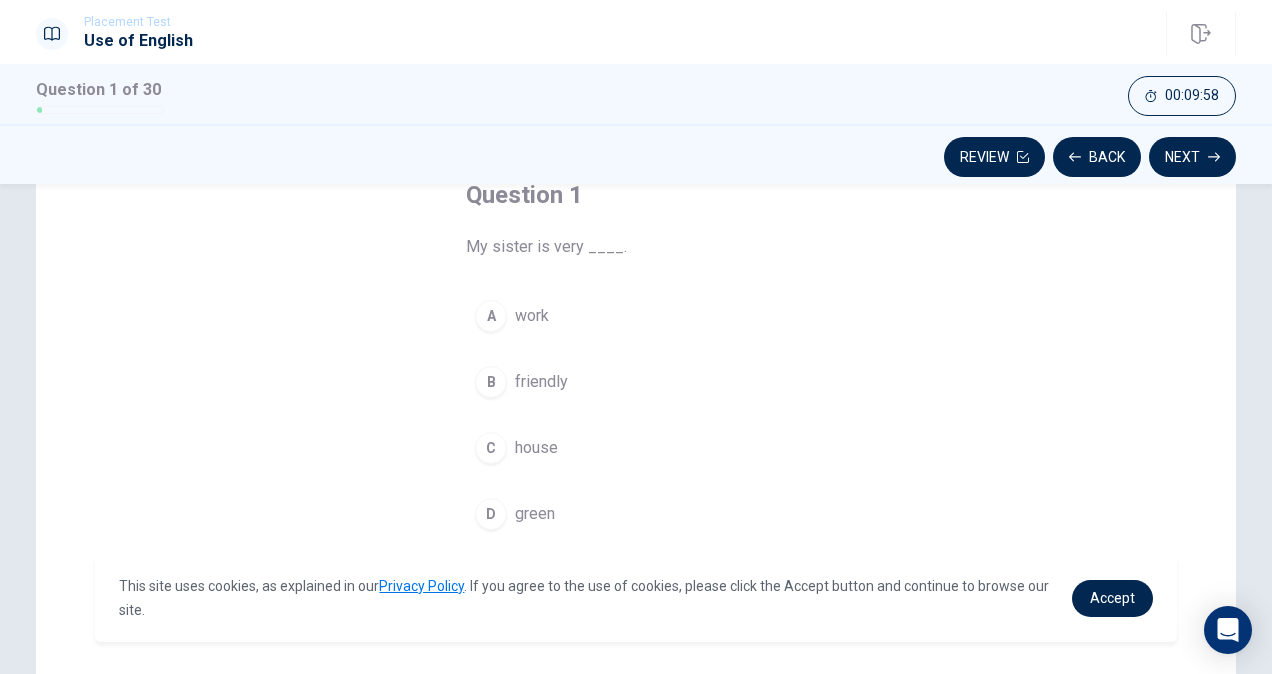 scroll, scrollTop: 128, scrollLeft: 0, axis: vertical 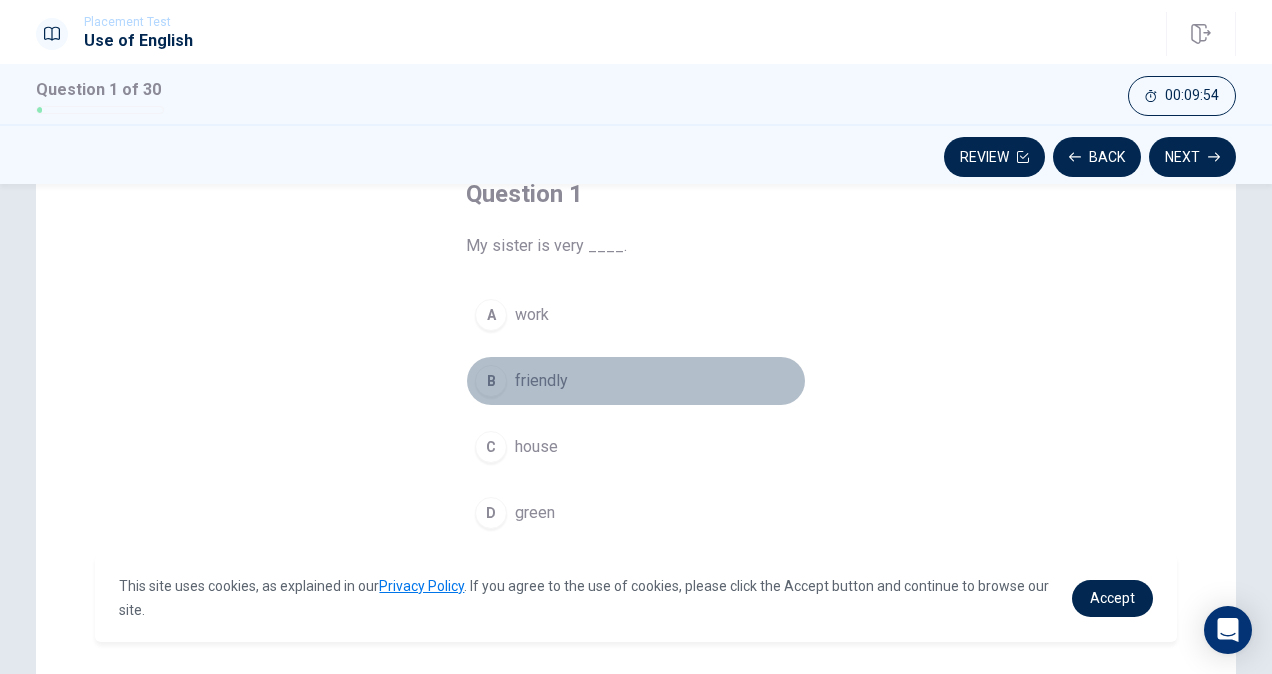 click on "B" at bounding box center (491, 381) 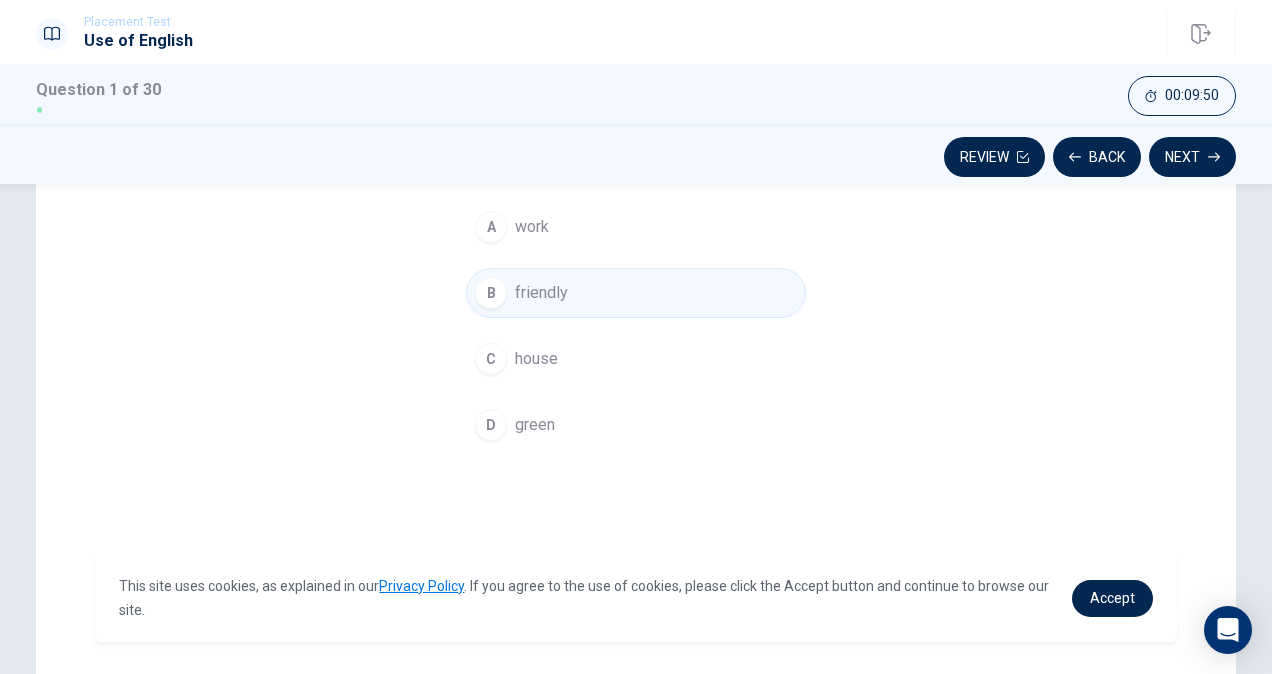 scroll, scrollTop: 138, scrollLeft: 0, axis: vertical 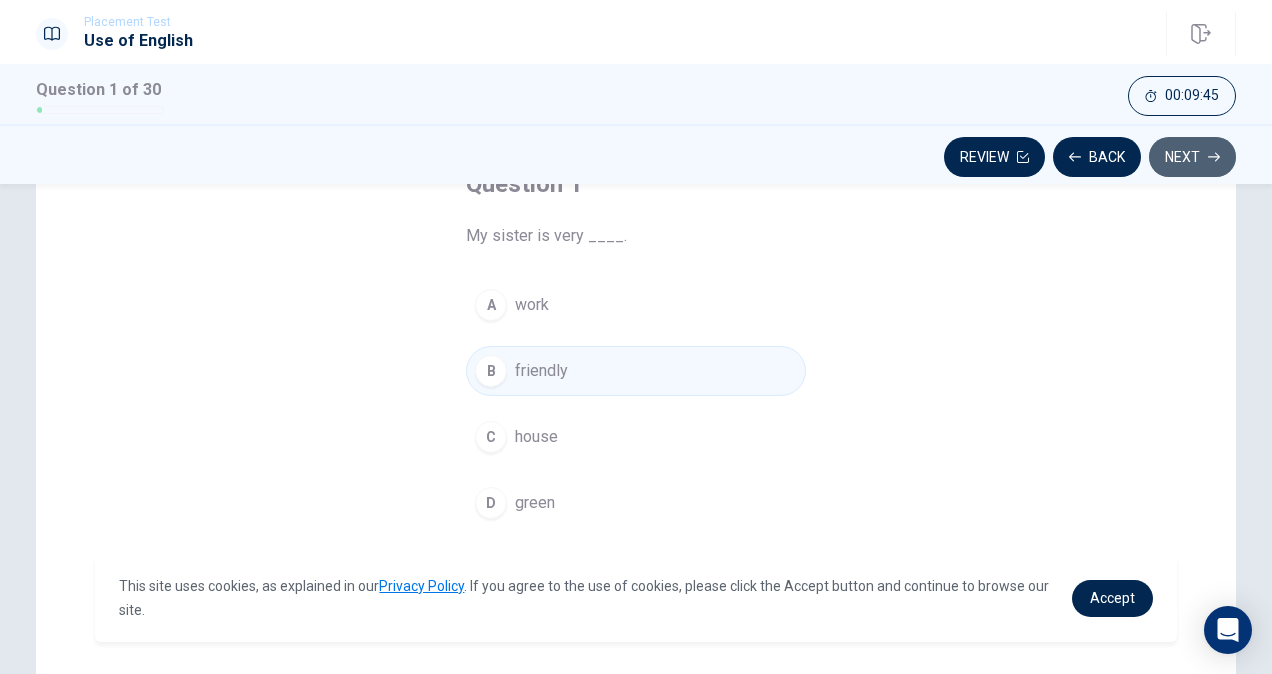 click on "Next" at bounding box center [1192, 157] 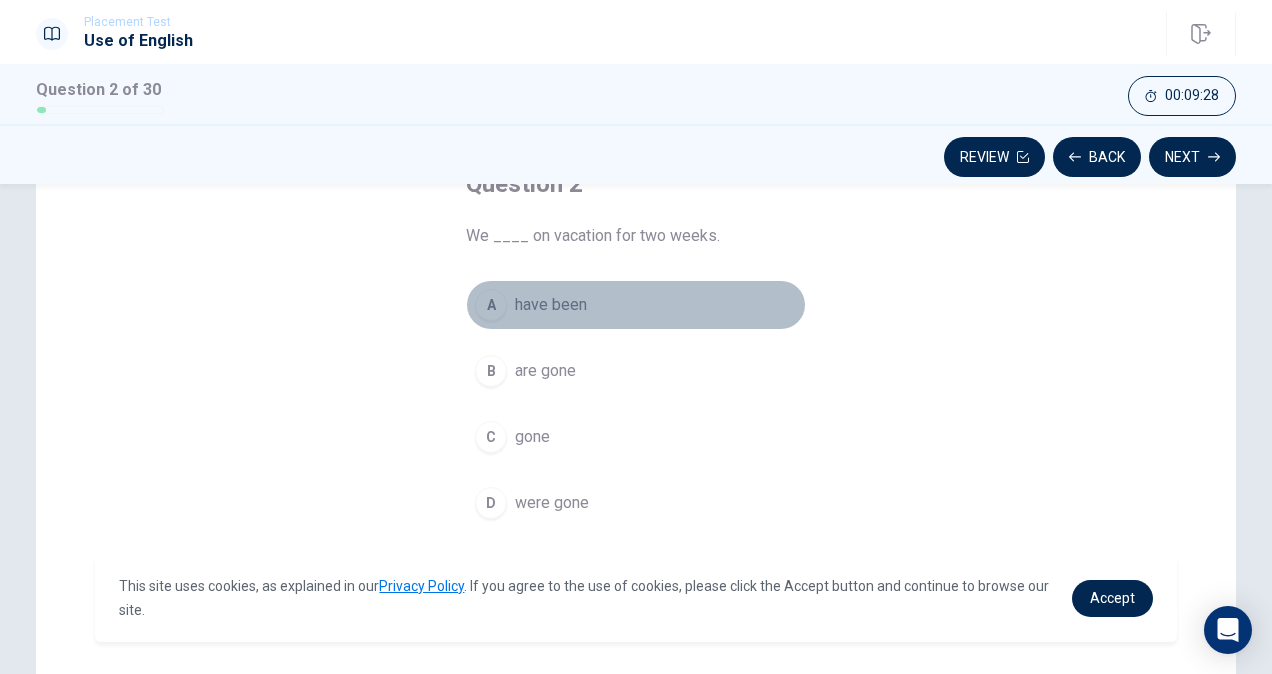 click on "A" at bounding box center [491, 305] 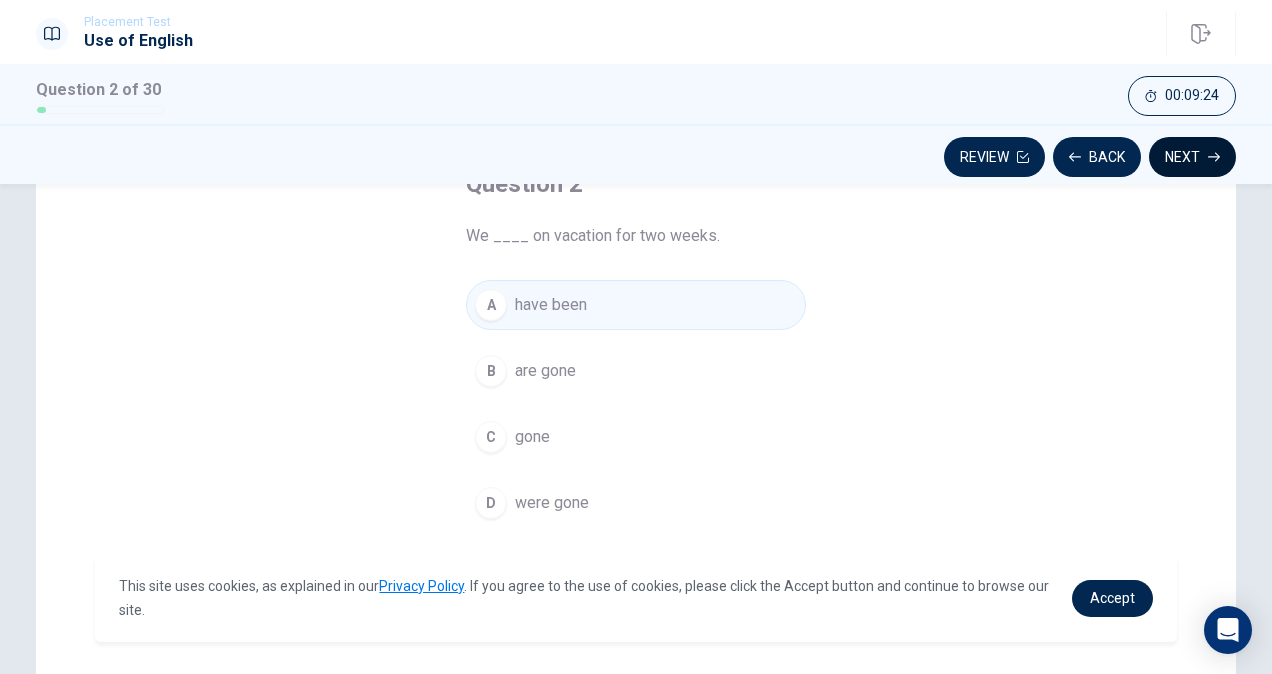 click on "Next" at bounding box center (1192, 157) 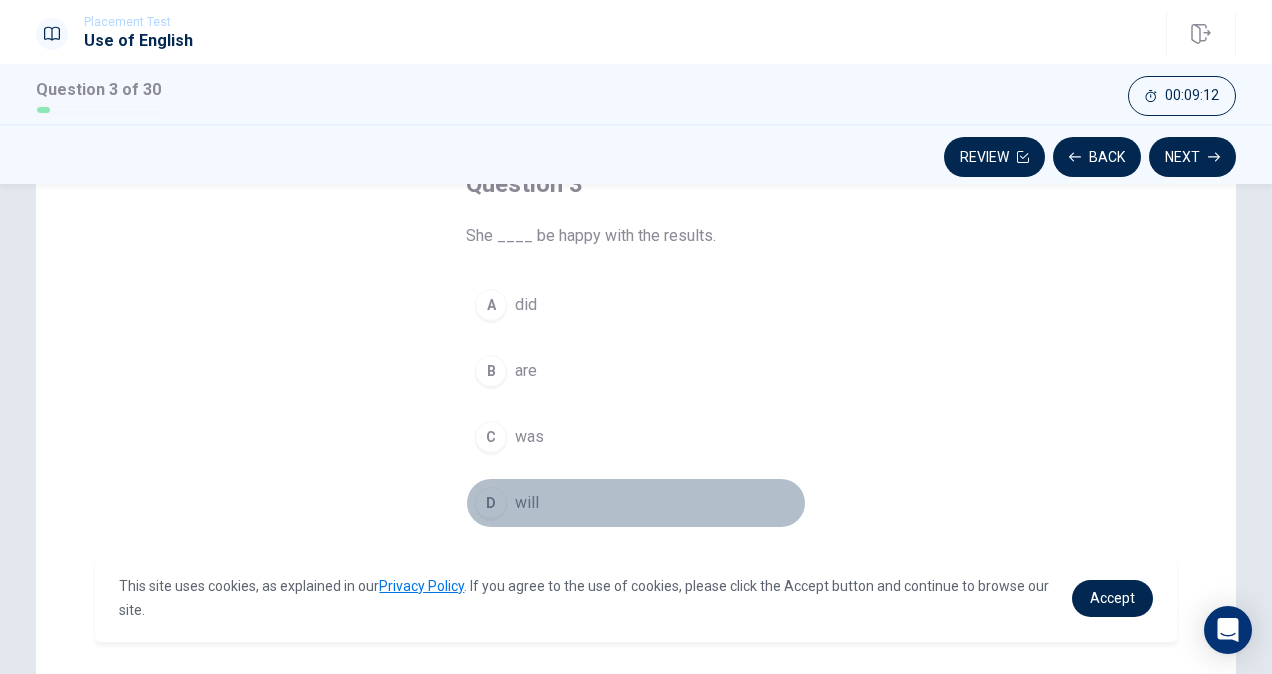 click on "D" at bounding box center [491, 503] 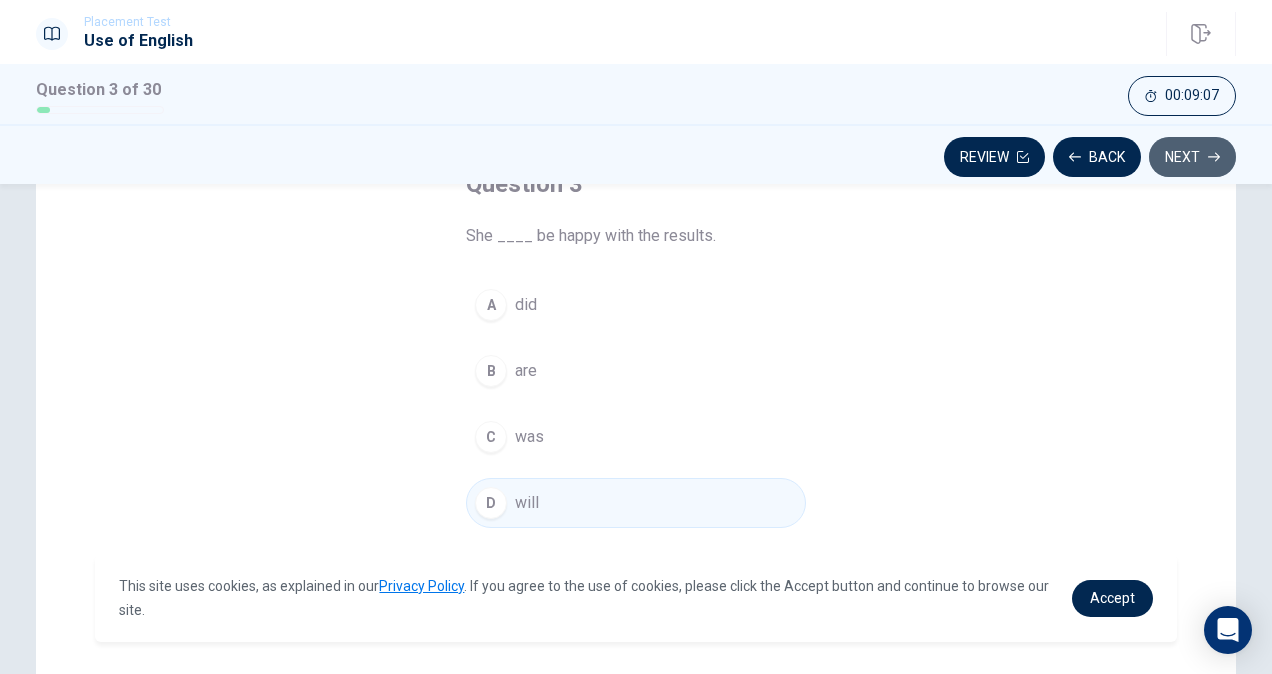 click on "Next" at bounding box center (1192, 157) 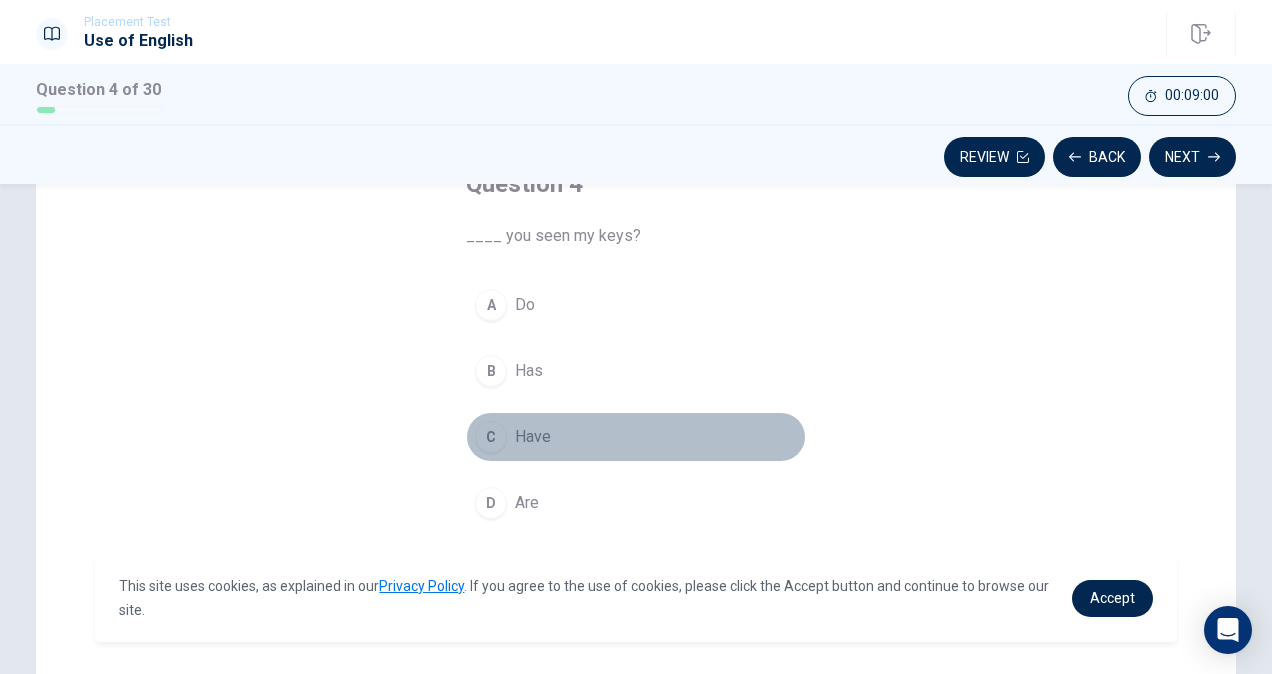 click on "C" at bounding box center [491, 437] 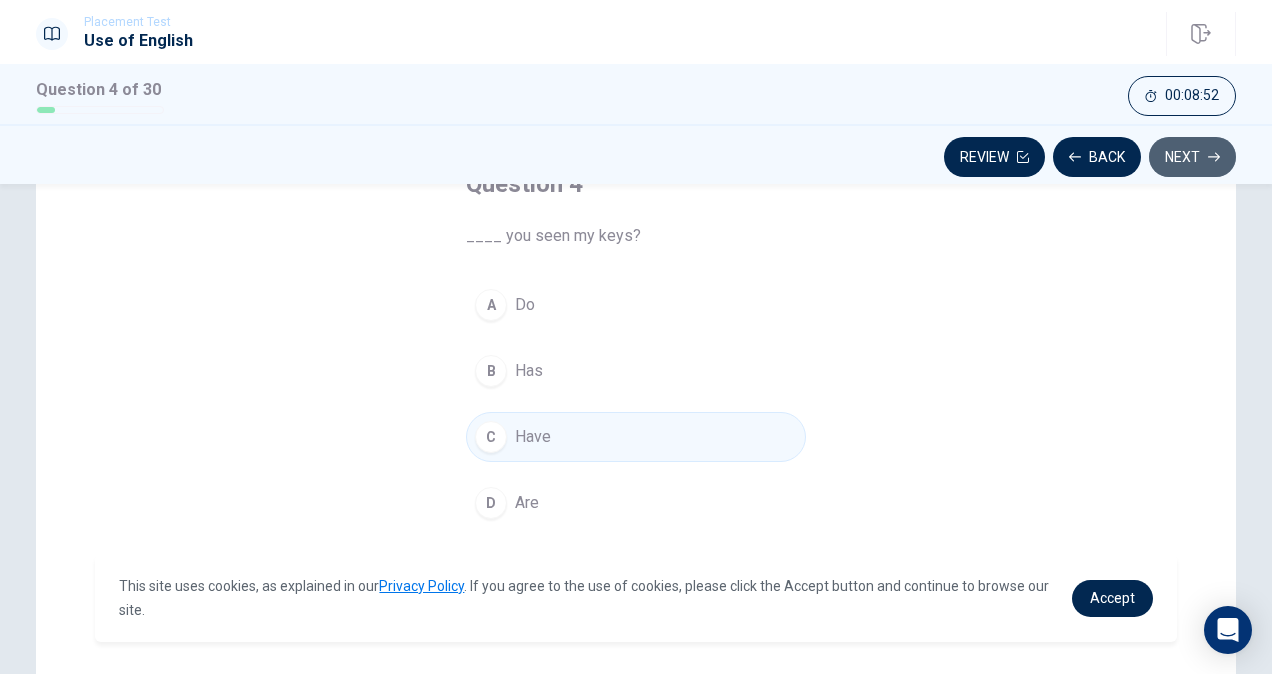 click on "Next" at bounding box center [1192, 157] 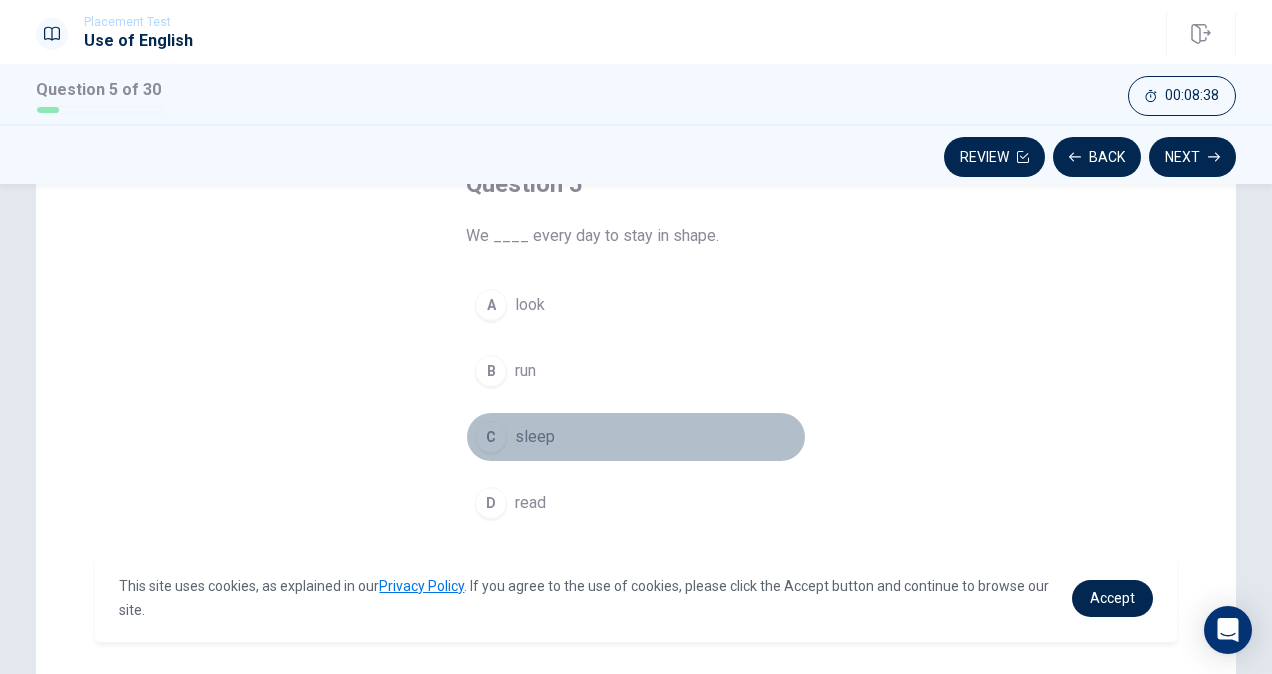 click on "C" at bounding box center [491, 437] 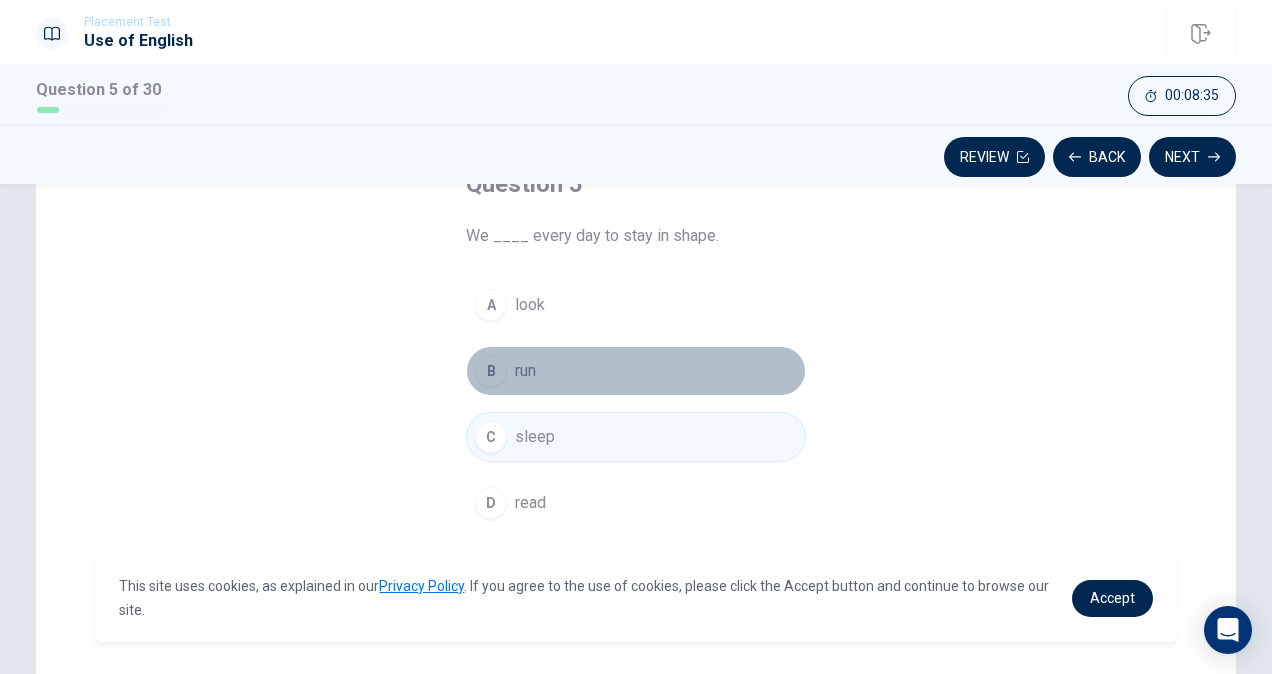 click on "B" at bounding box center (491, 371) 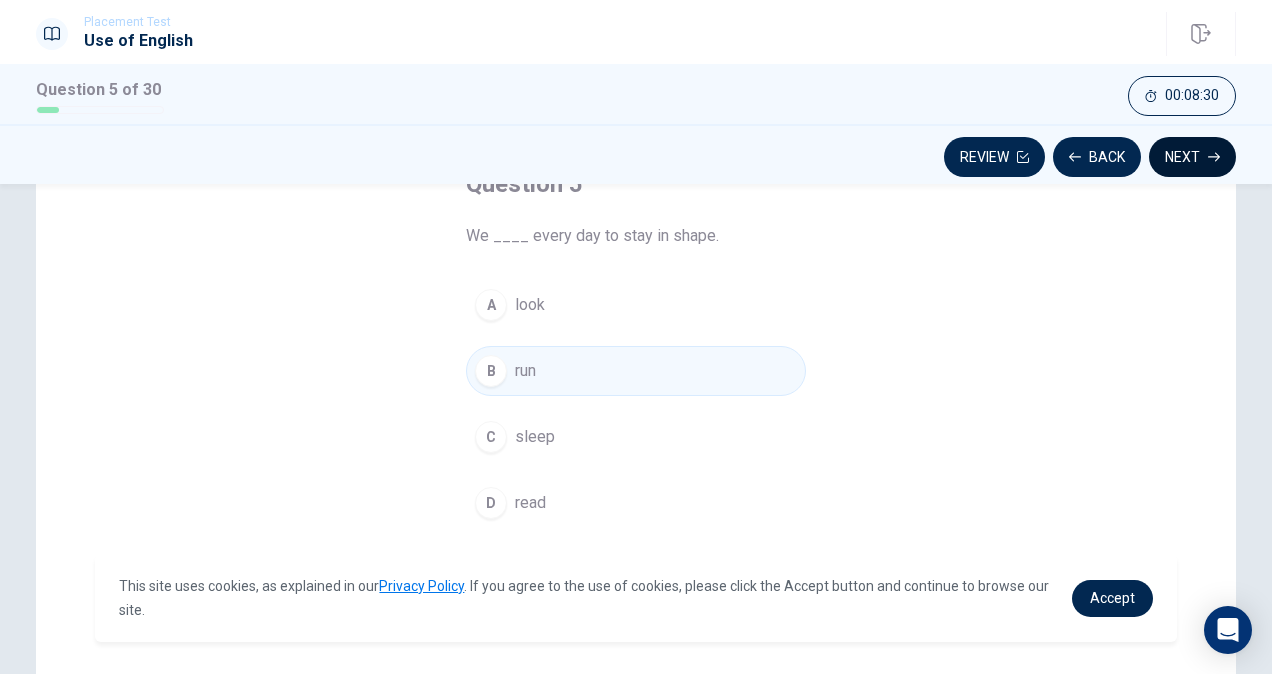 click on "Next" at bounding box center (1192, 157) 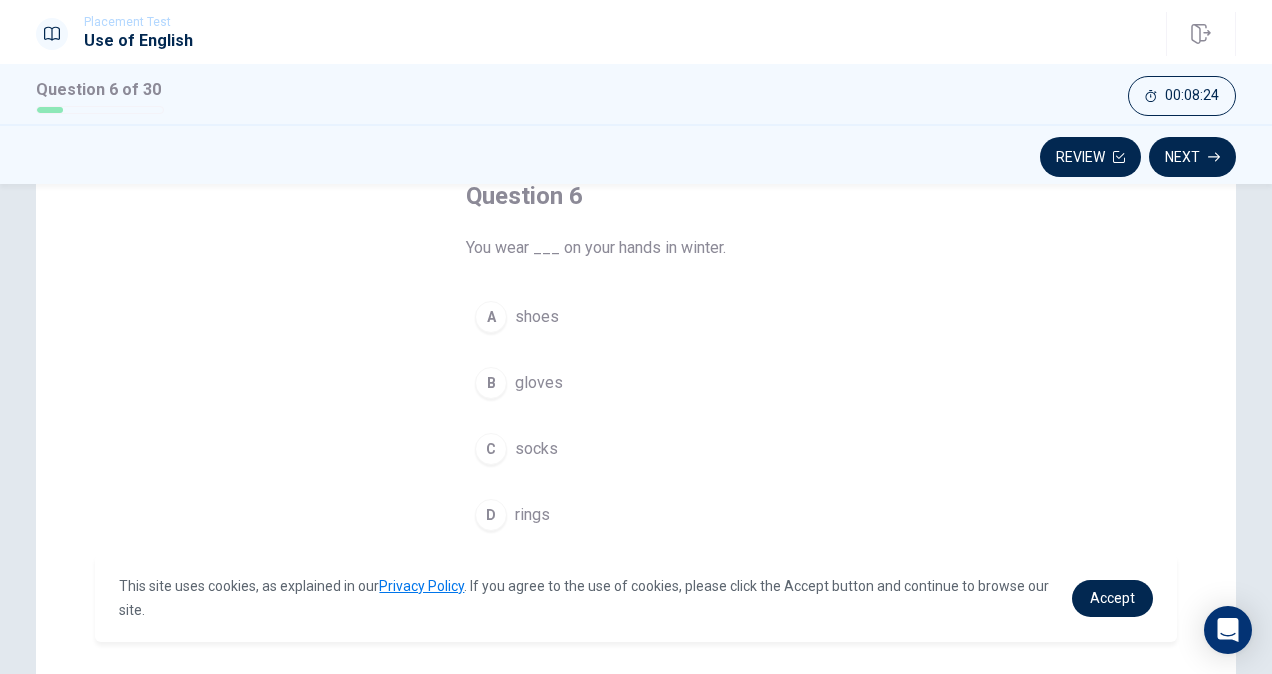 scroll, scrollTop: 130, scrollLeft: 0, axis: vertical 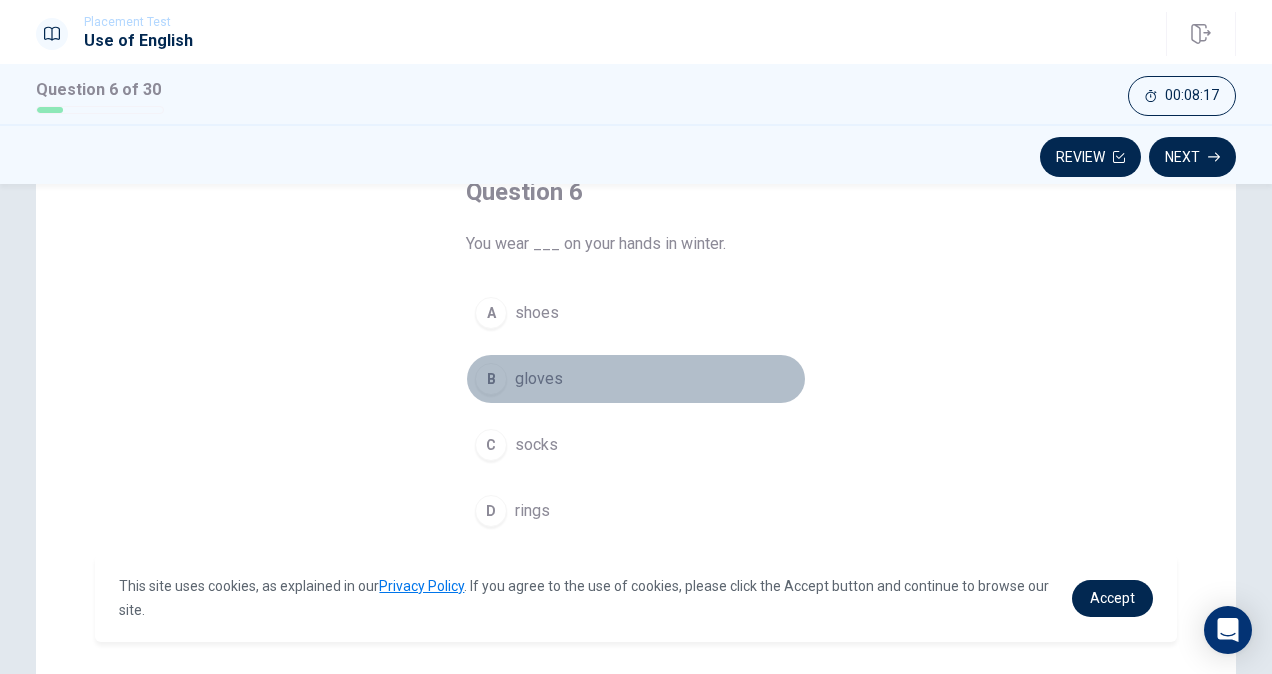 click on "B" at bounding box center (491, 379) 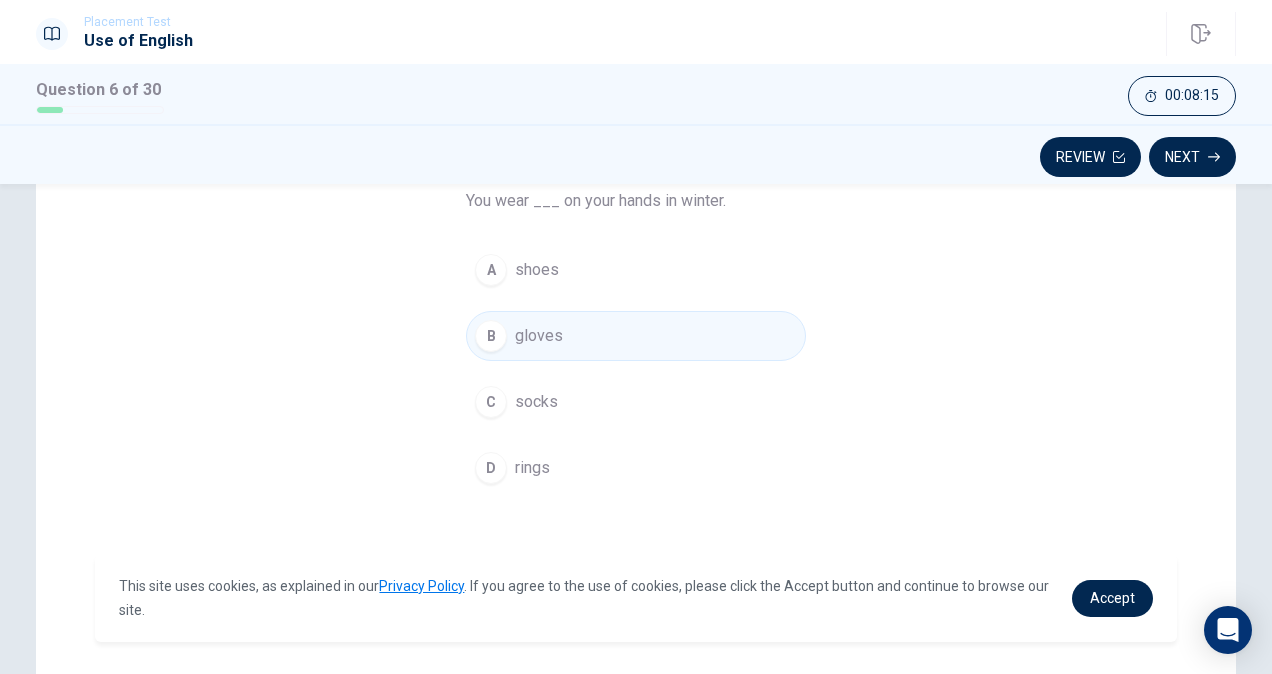 scroll, scrollTop: 174, scrollLeft: 0, axis: vertical 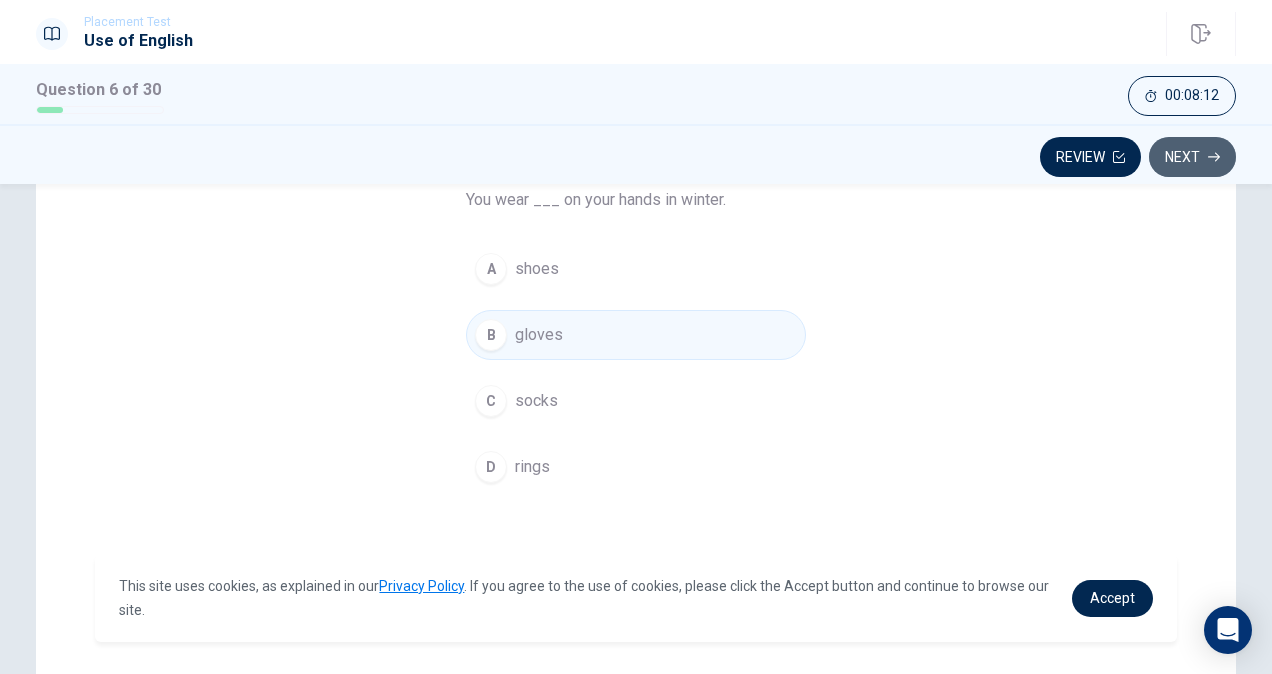 click on "Next" at bounding box center [1192, 157] 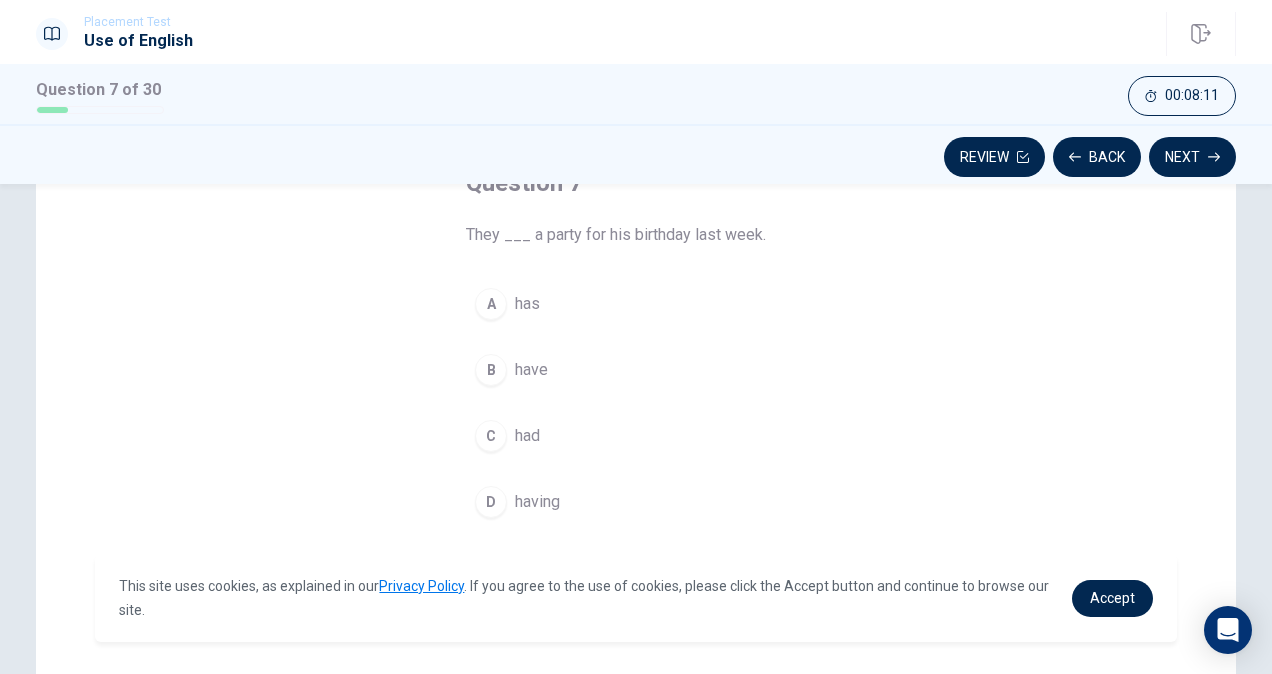 scroll, scrollTop: 136, scrollLeft: 0, axis: vertical 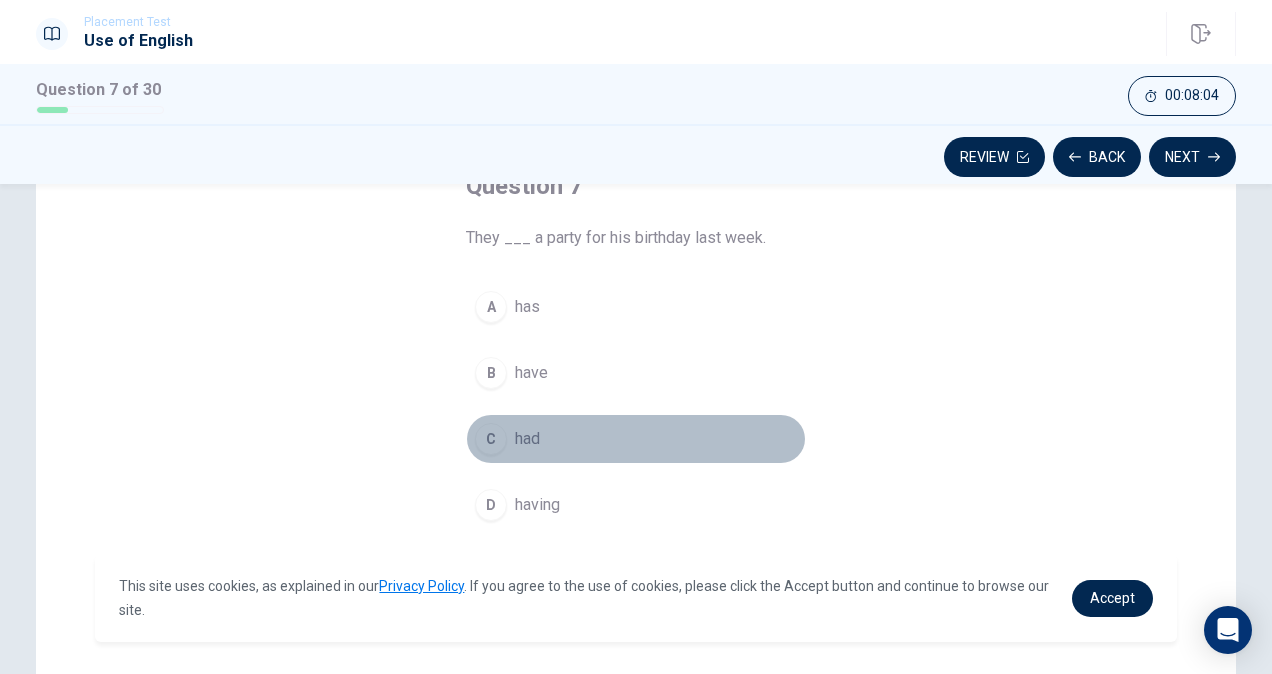 click on "C" at bounding box center [491, 439] 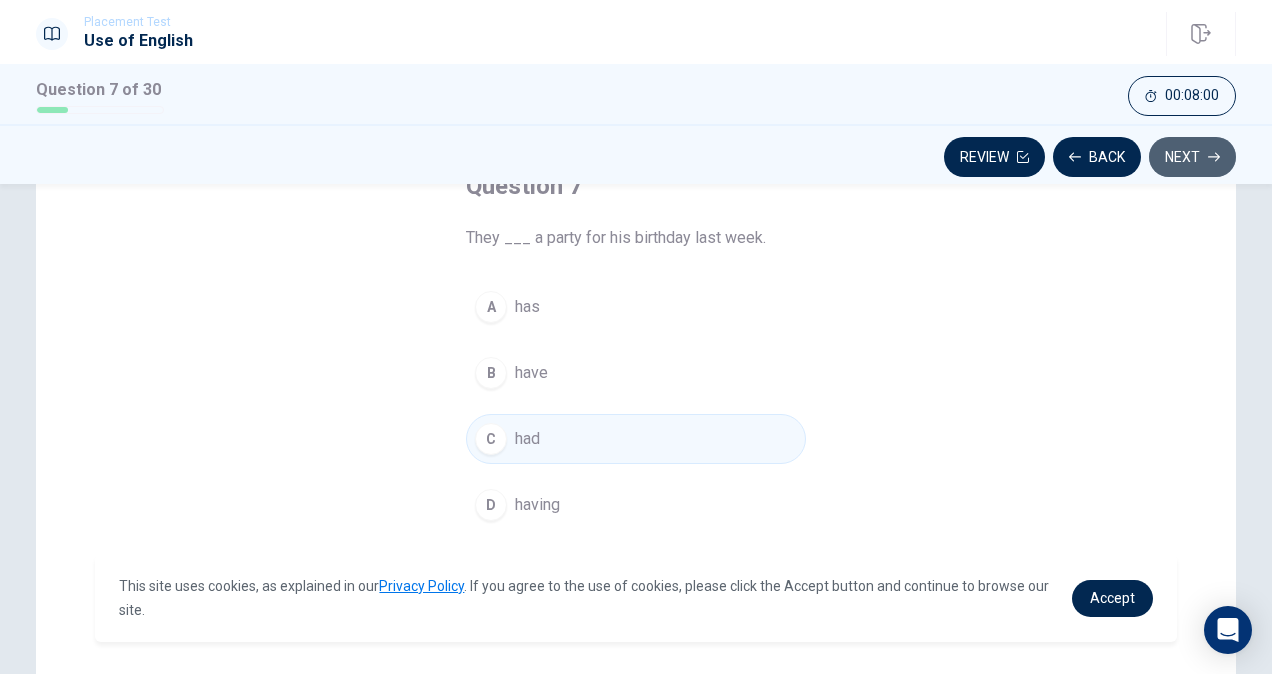 click on "Next" at bounding box center [1192, 157] 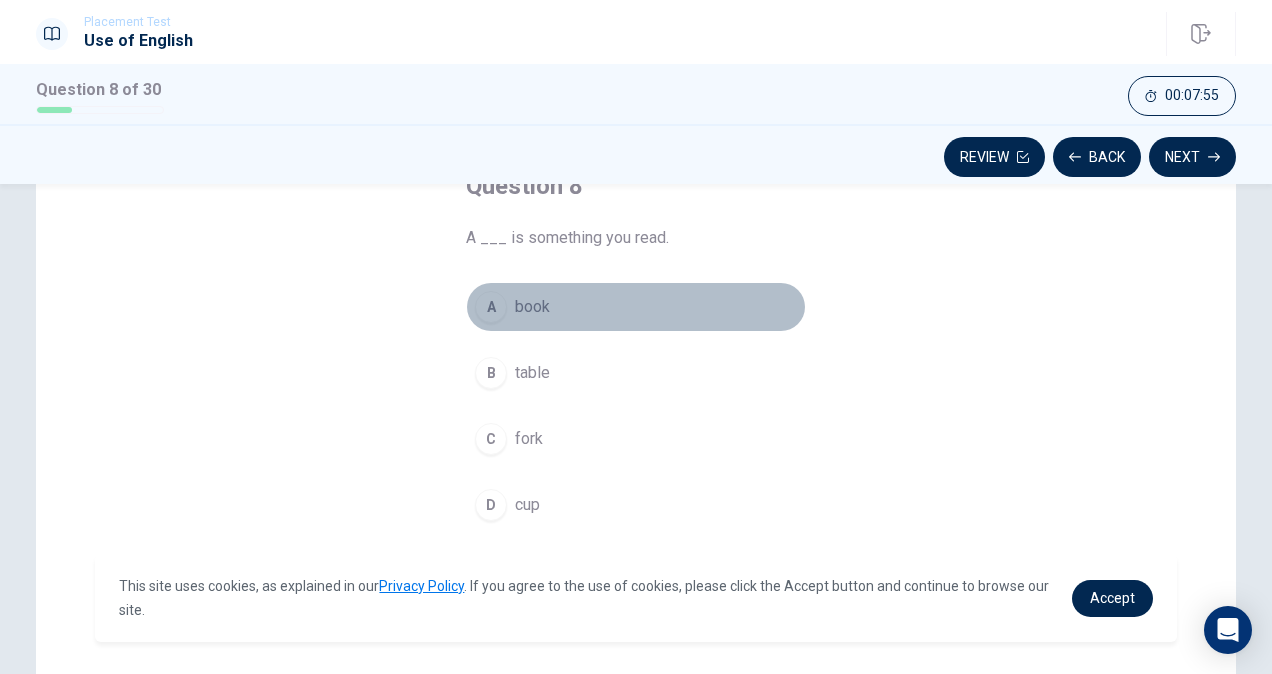 click on "A" at bounding box center (491, 307) 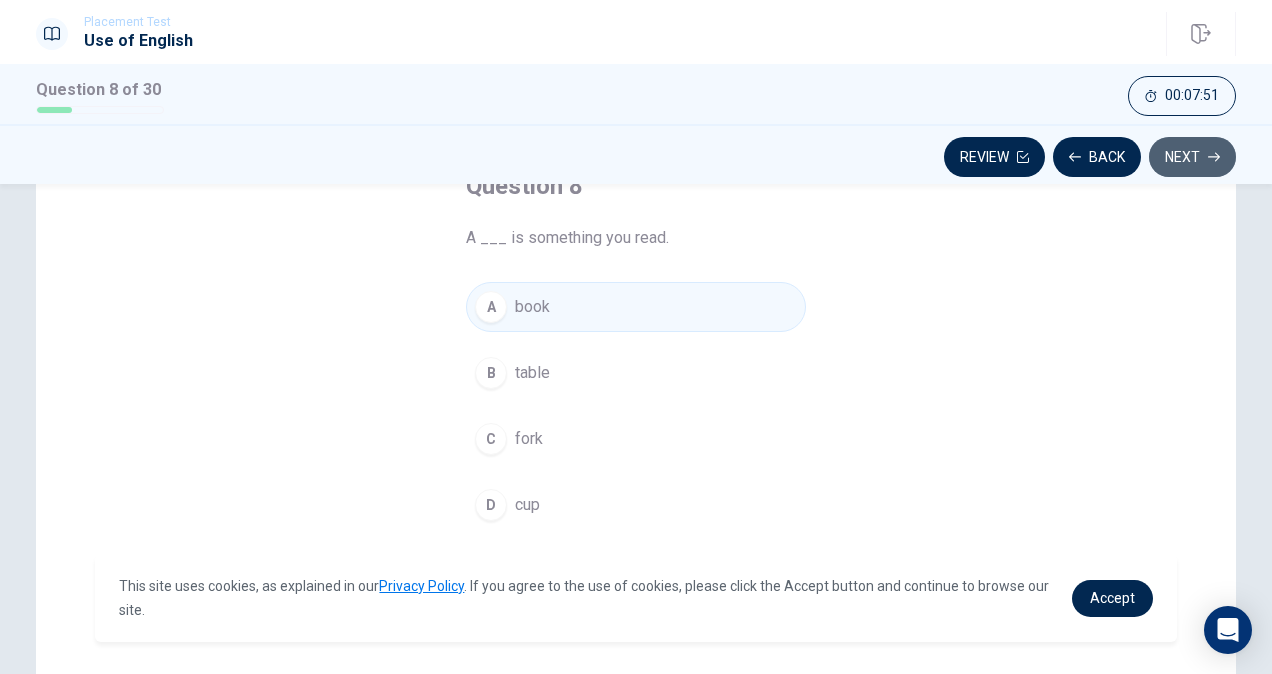 click on "Next" at bounding box center [1192, 157] 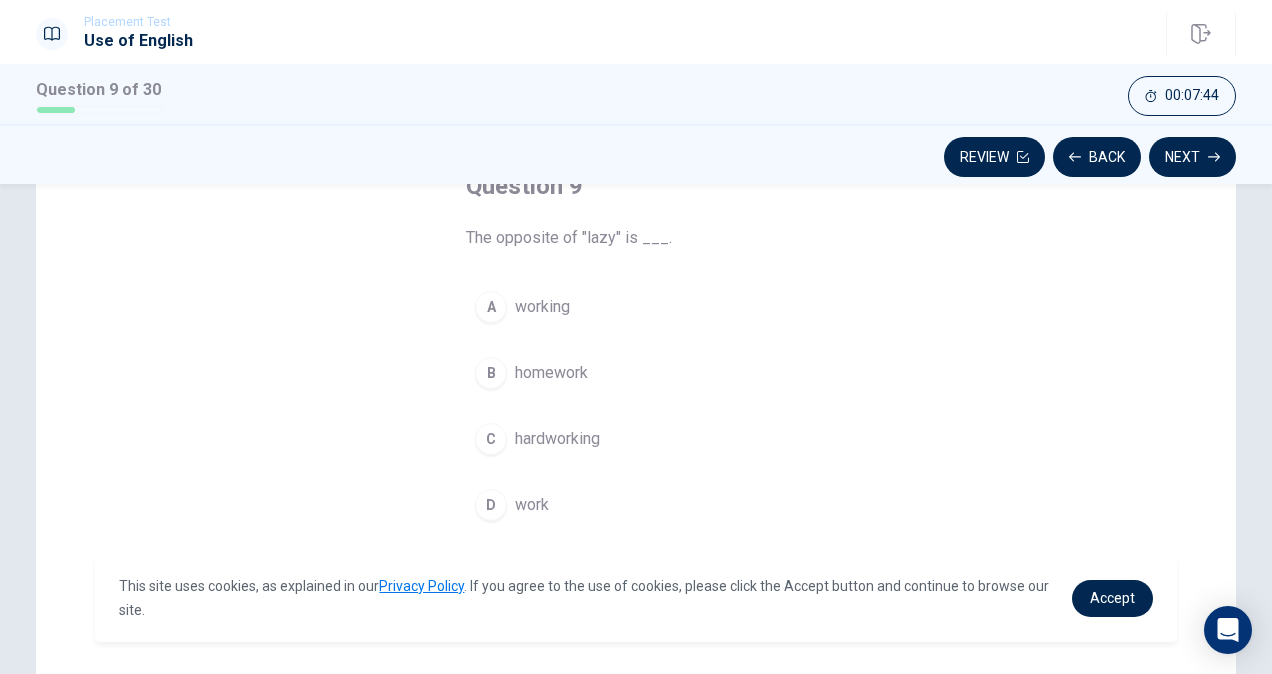 click on "C" at bounding box center [491, 439] 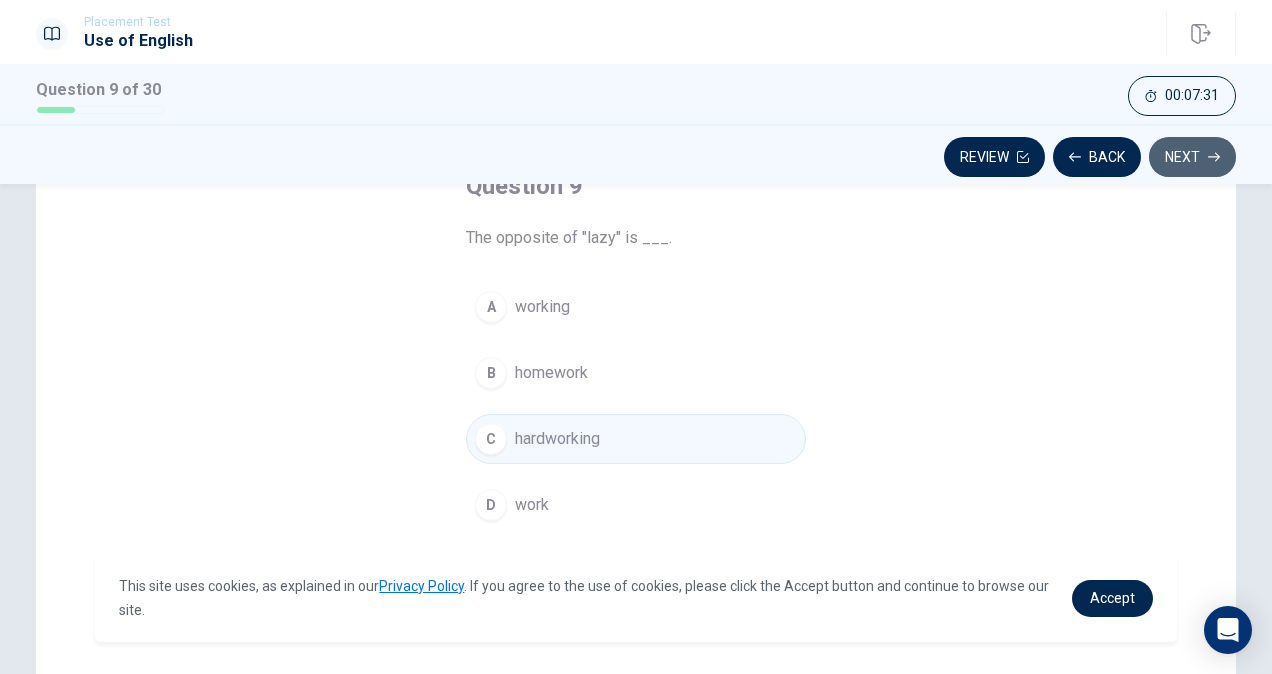 click on "Next" at bounding box center [1192, 157] 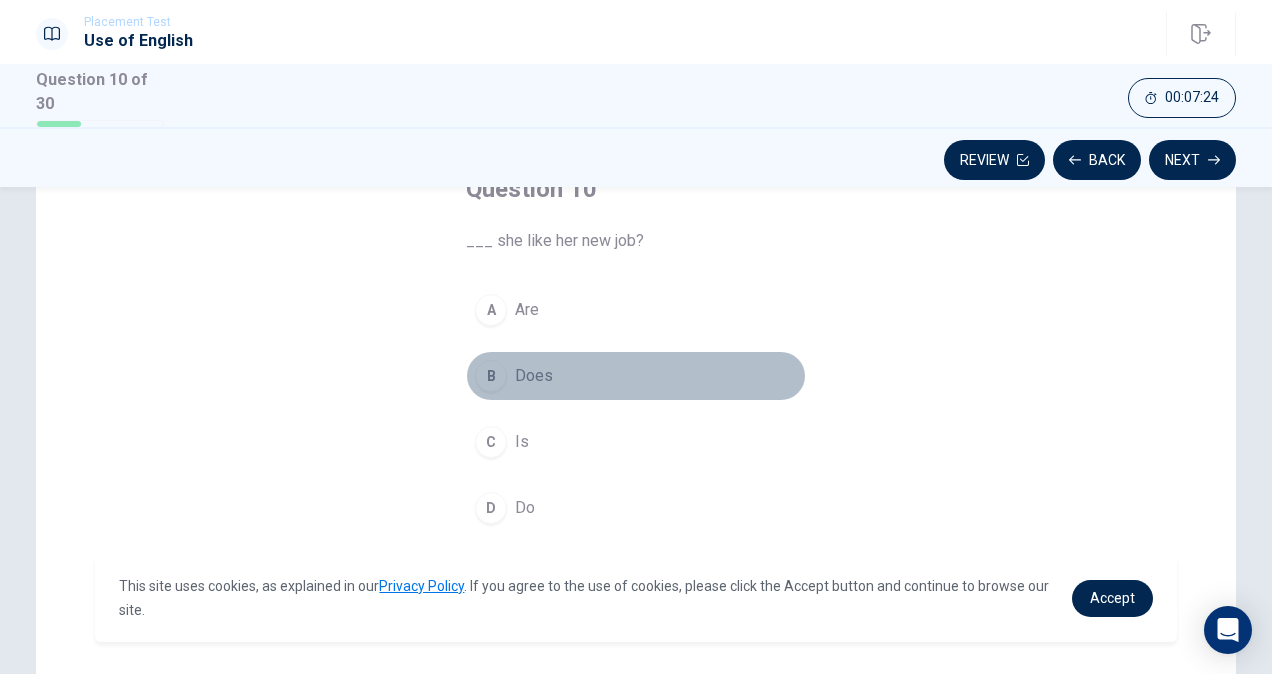 click on "B" at bounding box center (491, 376) 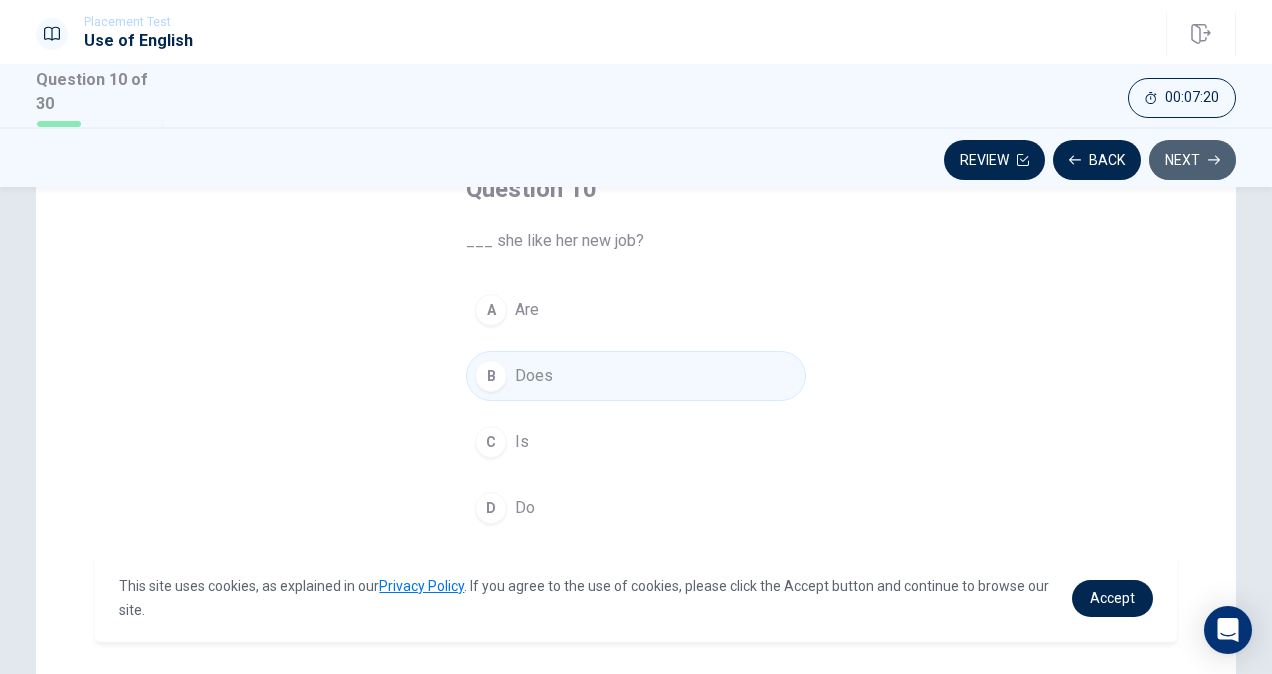 click on "Next" at bounding box center [1192, 160] 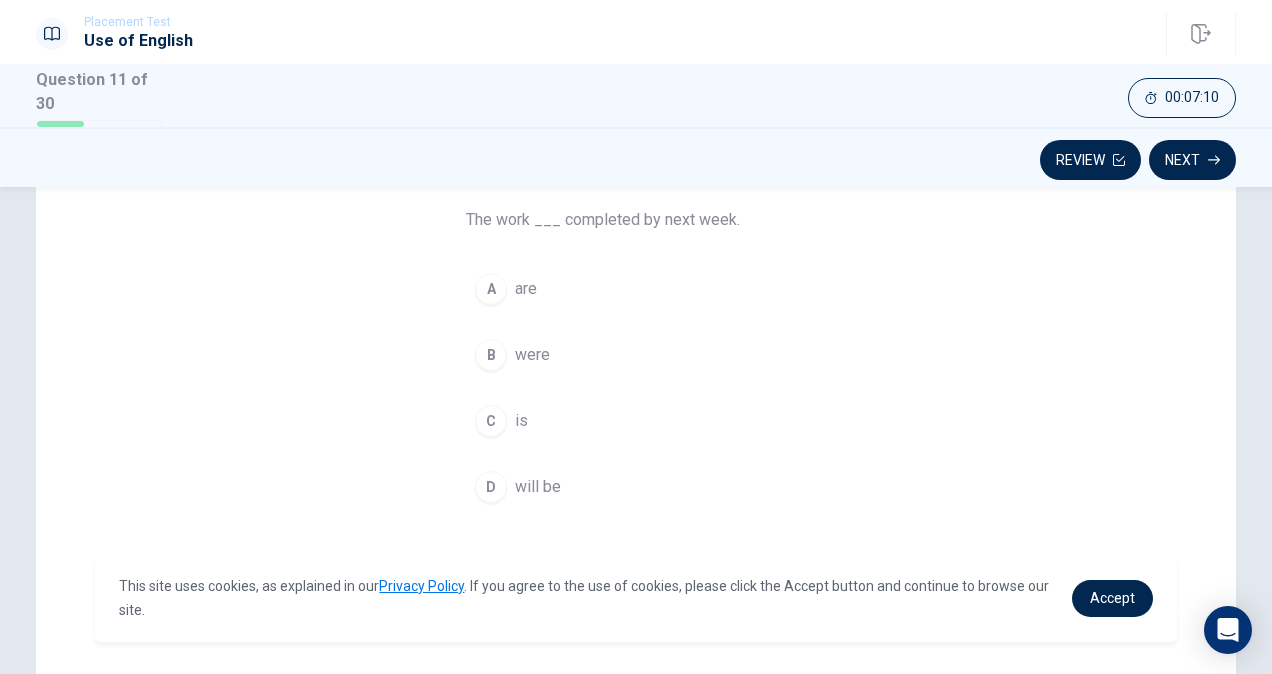 scroll, scrollTop: 158, scrollLeft: 0, axis: vertical 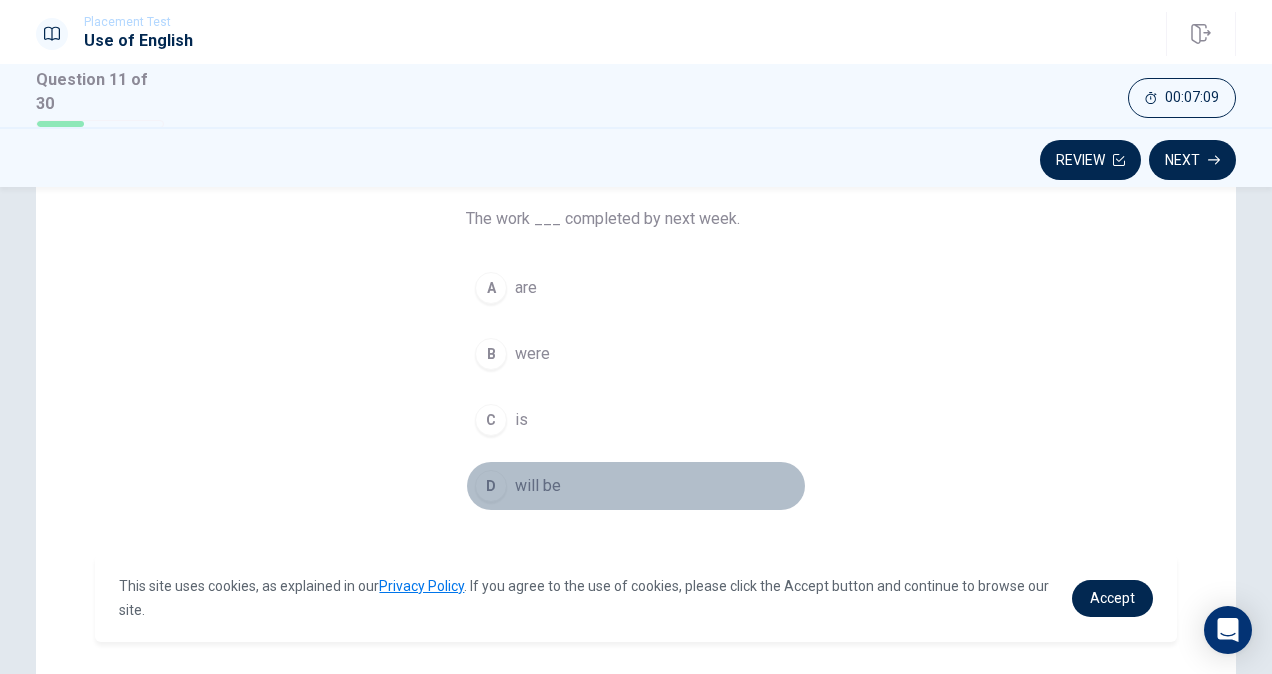 click on "D" at bounding box center (491, 486) 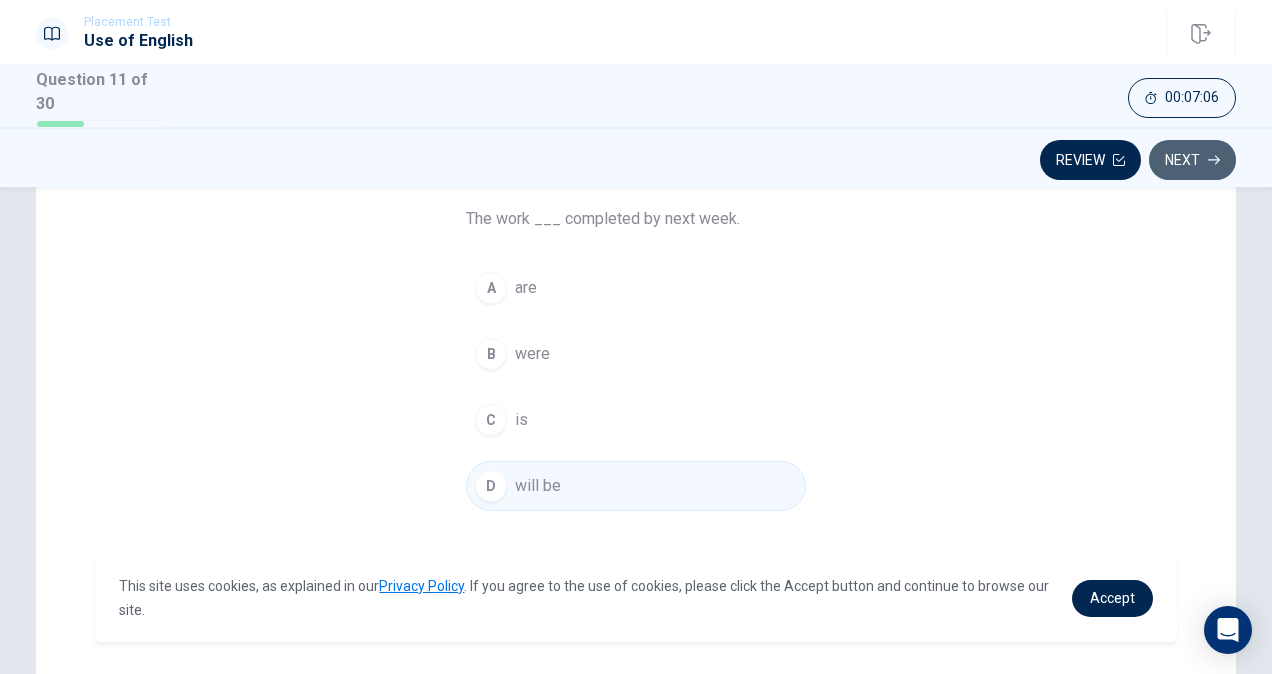 click on "Next" at bounding box center (1192, 160) 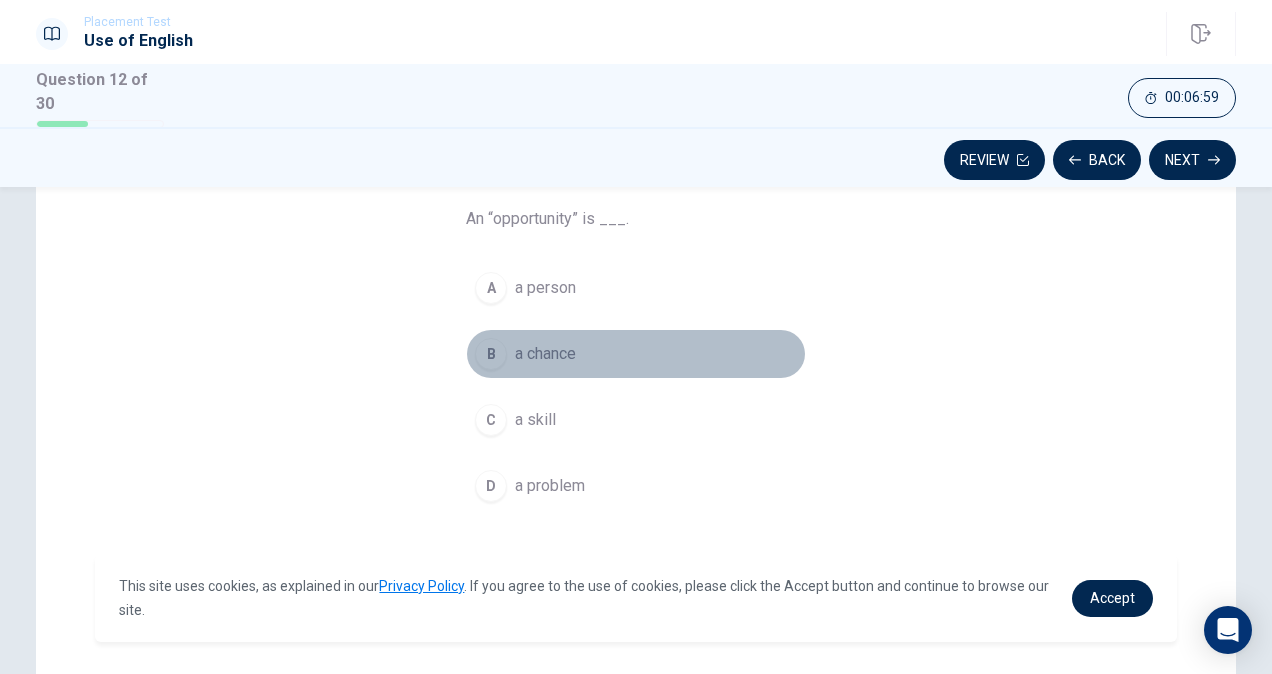 click on "B" at bounding box center [491, 354] 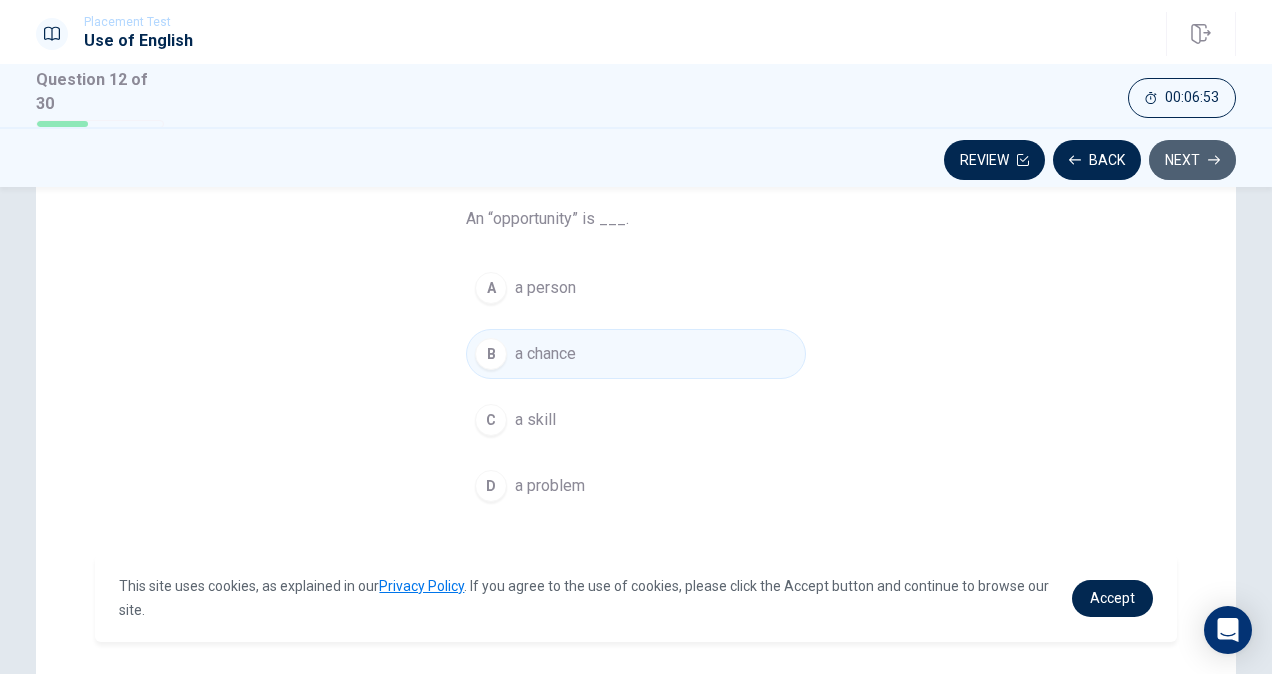 click on "Next" at bounding box center (1192, 160) 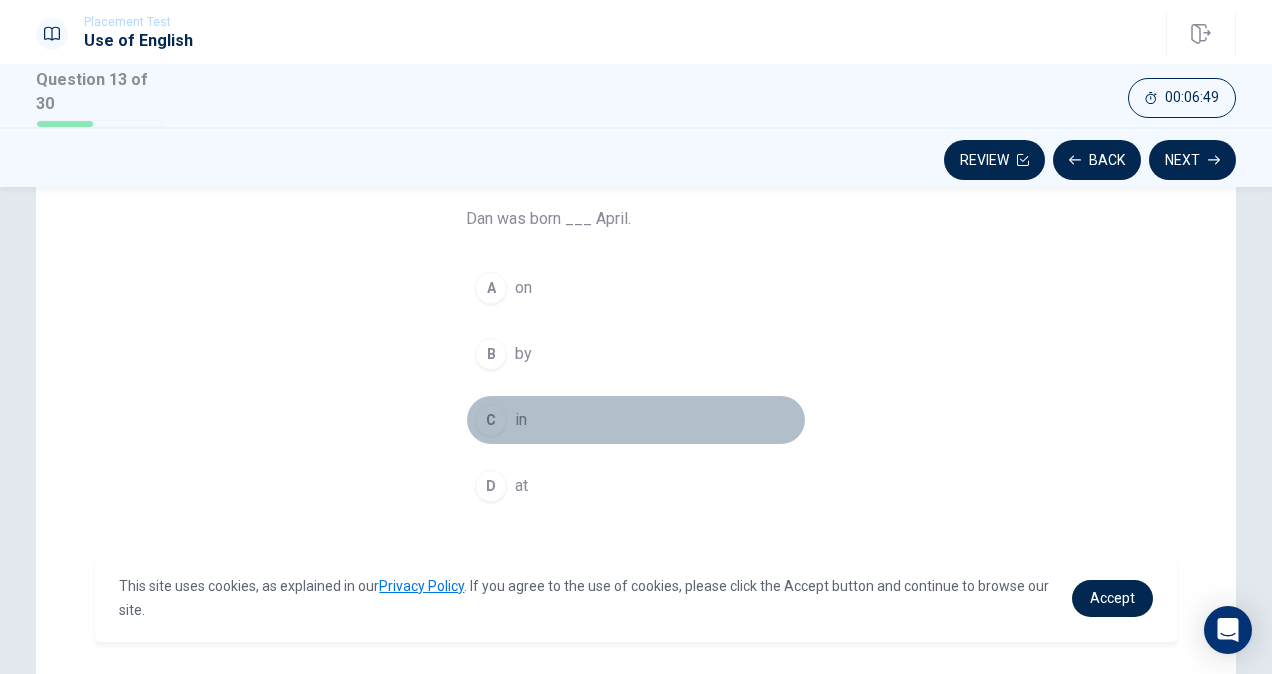click on "C" at bounding box center [491, 420] 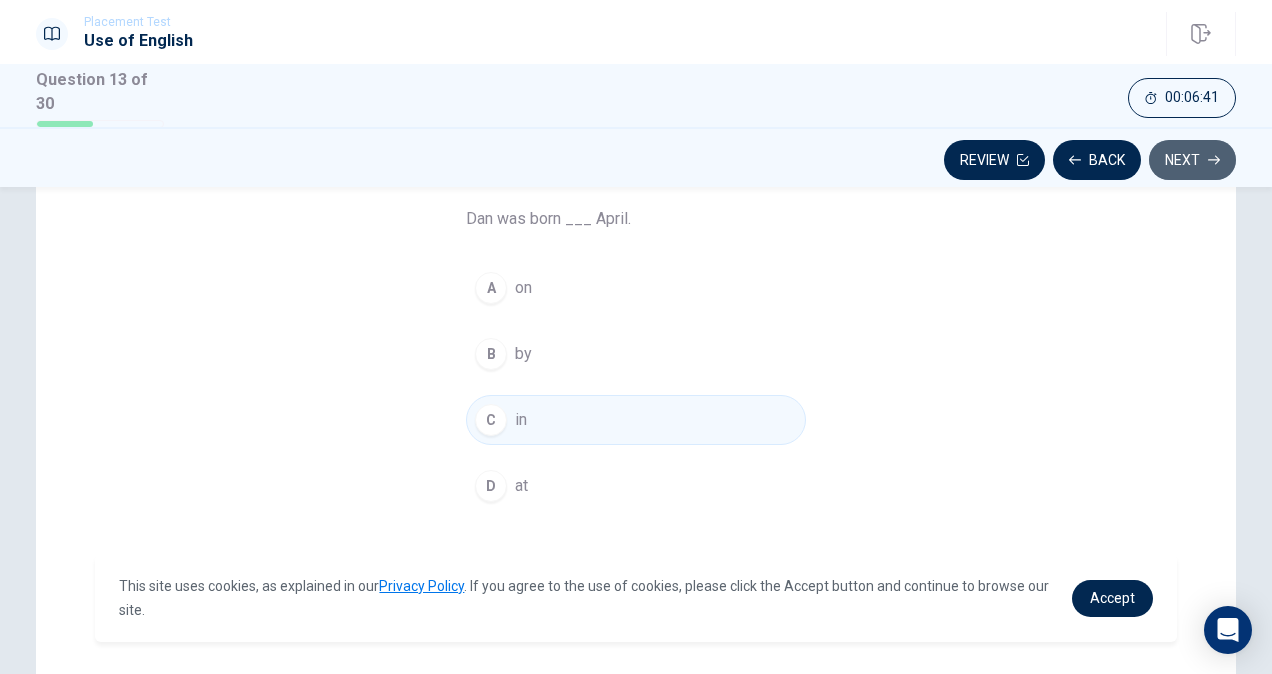 click on "Next" at bounding box center (1192, 160) 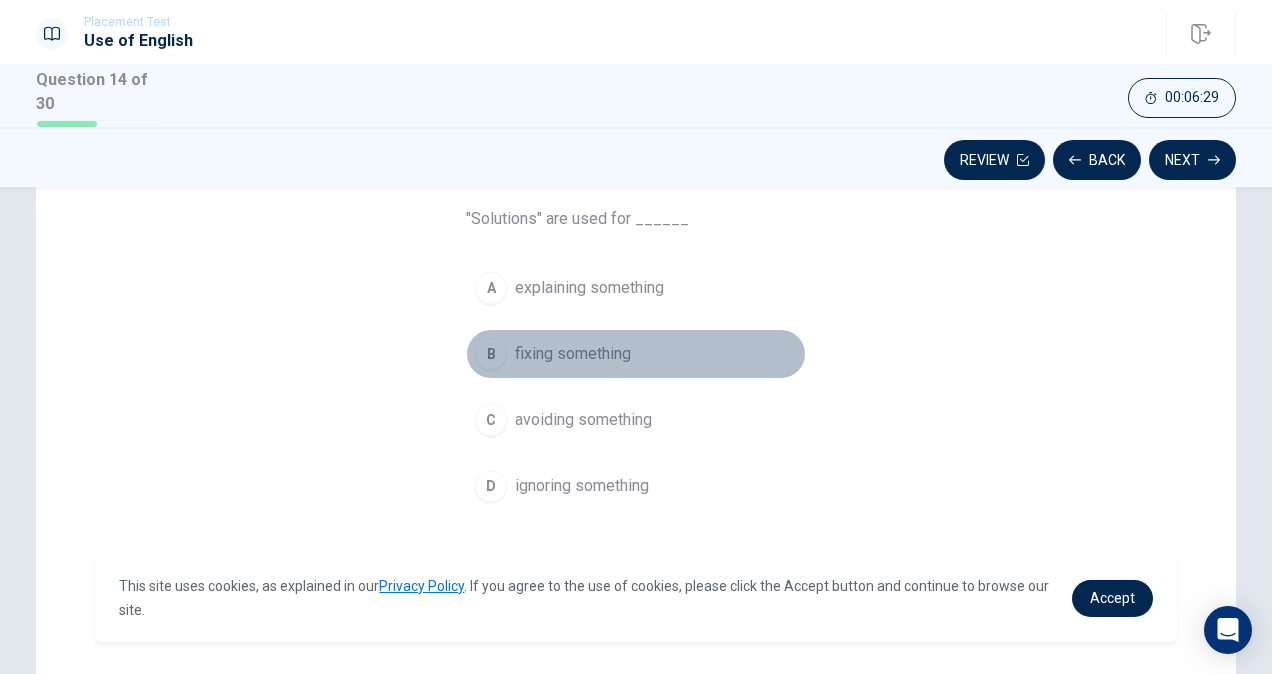 click on "B" at bounding box center (491, 354) 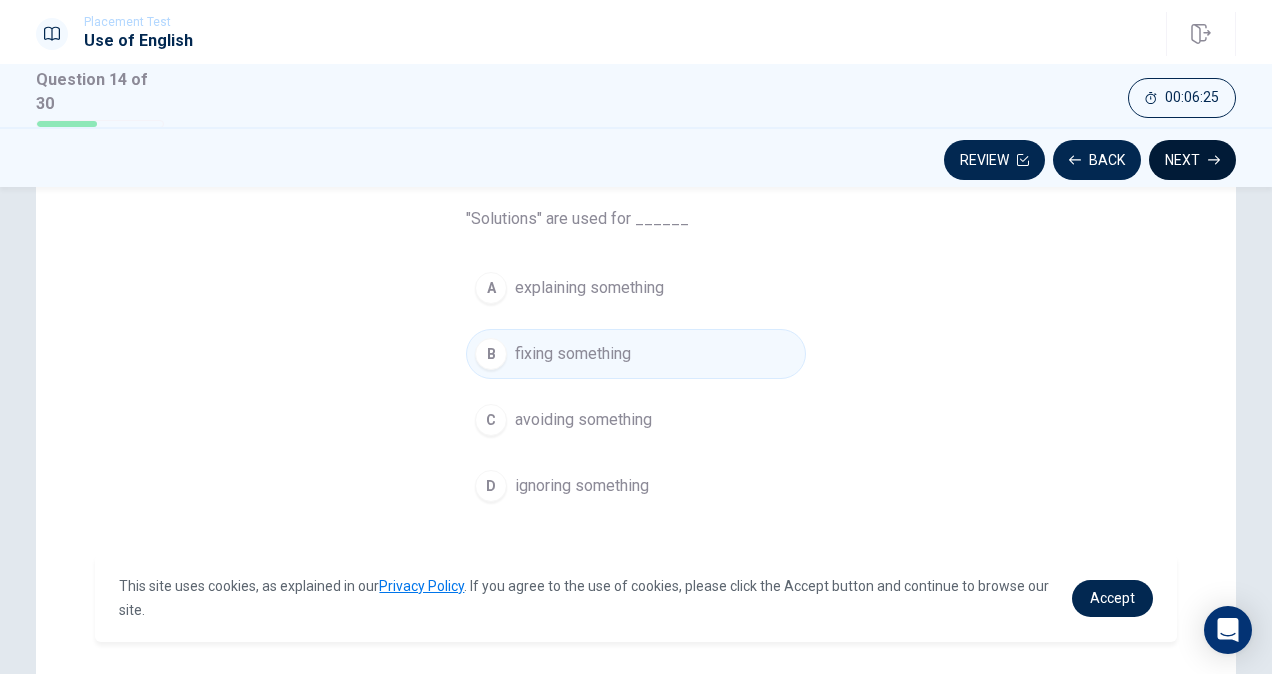 click on "Next" at bounding box center [1192, 160] 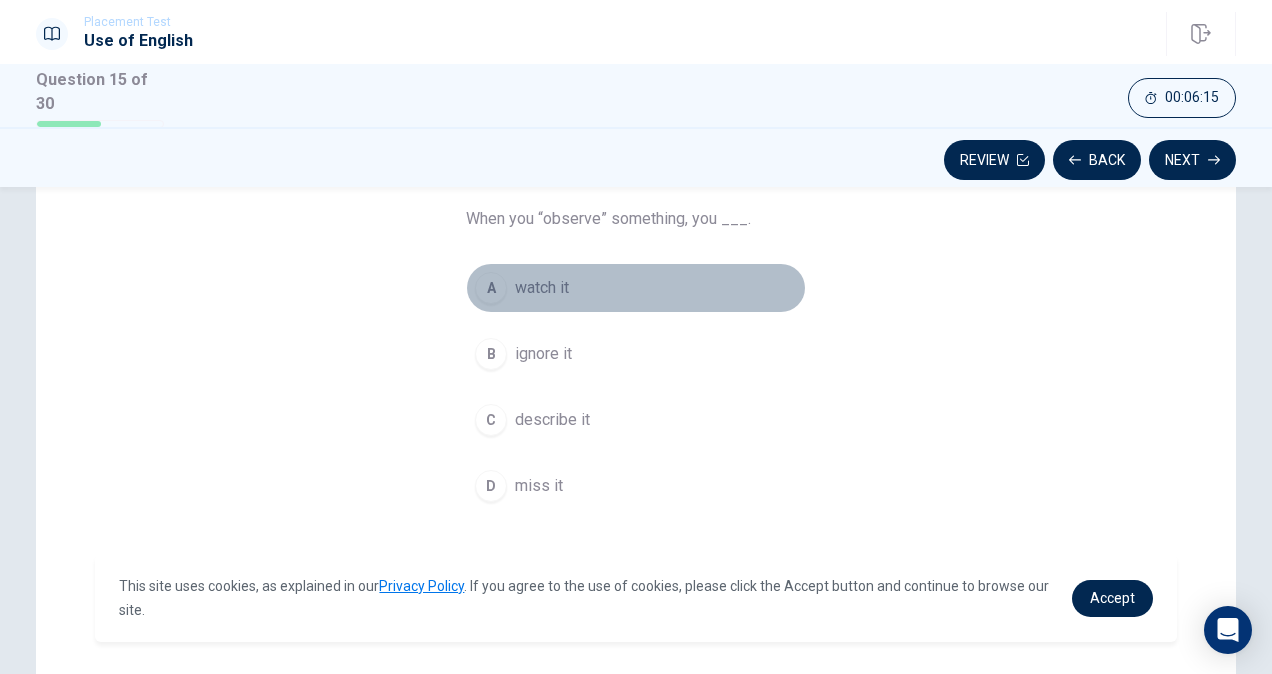 click on "A" at bounding box center (491, 288) 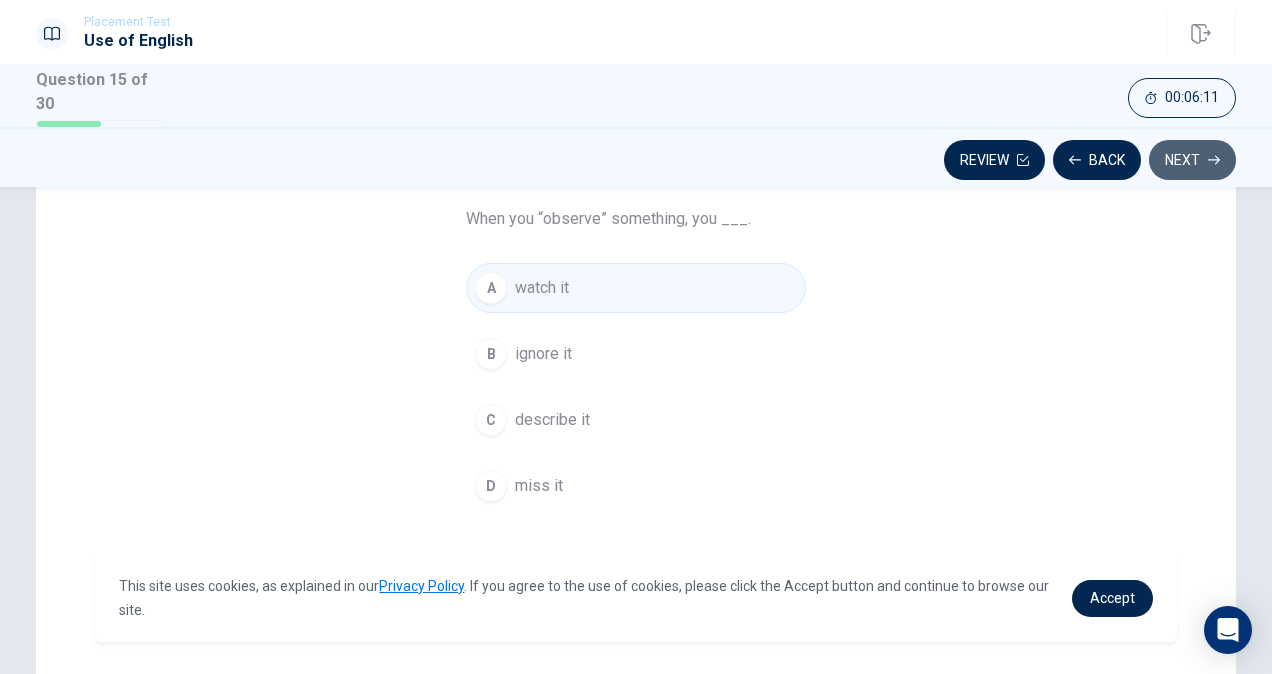 click on "Next" at bounding box center (1192, 160) 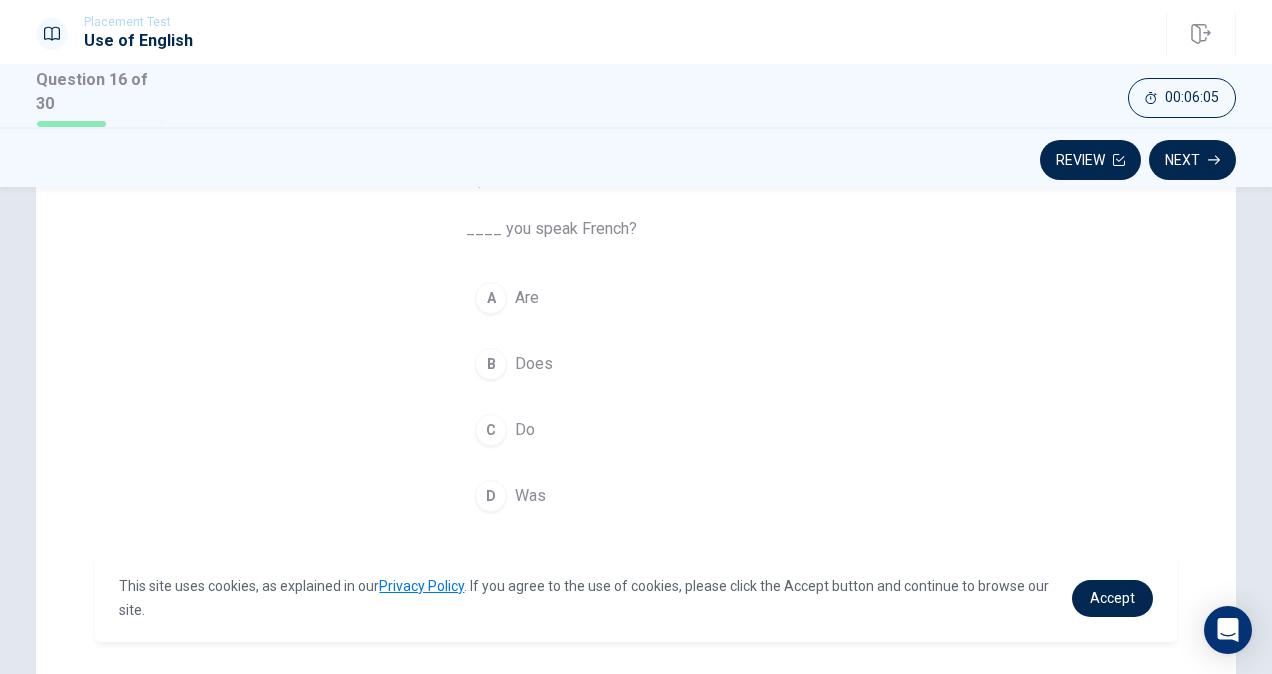 scroll, scrollTop: 150, scrollLeft: 0, axis: vertical 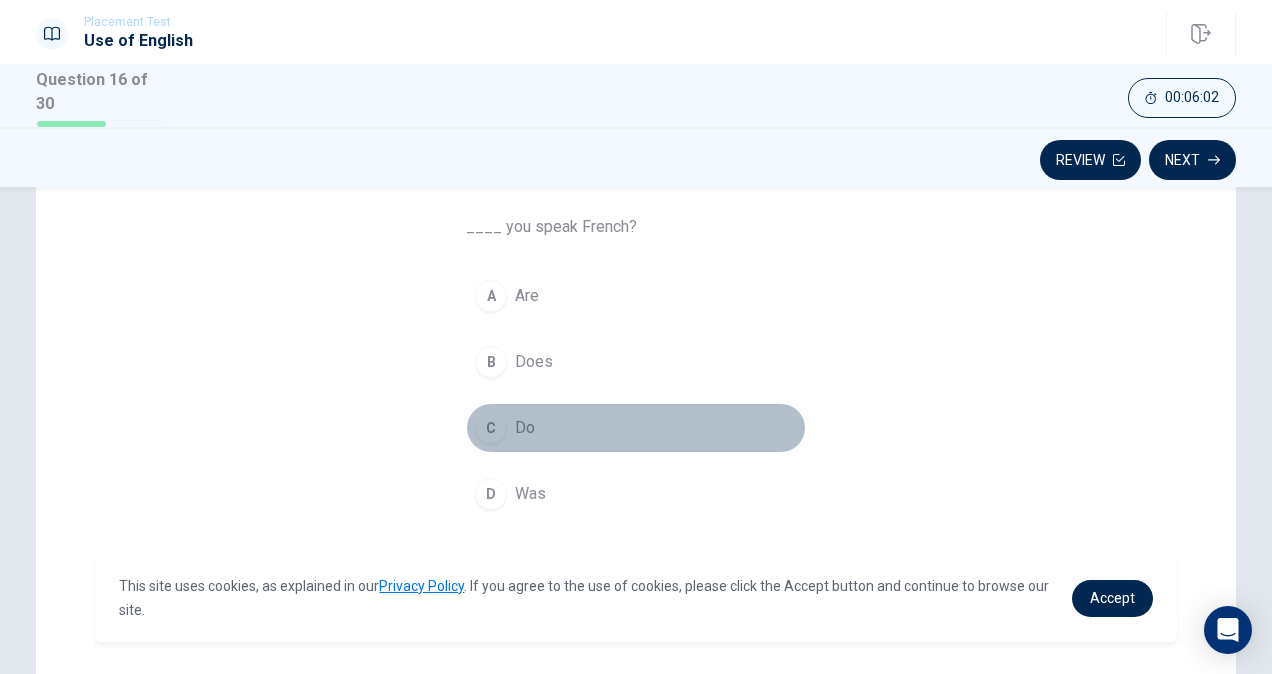 click on "C" at bounding box center [491, 428] 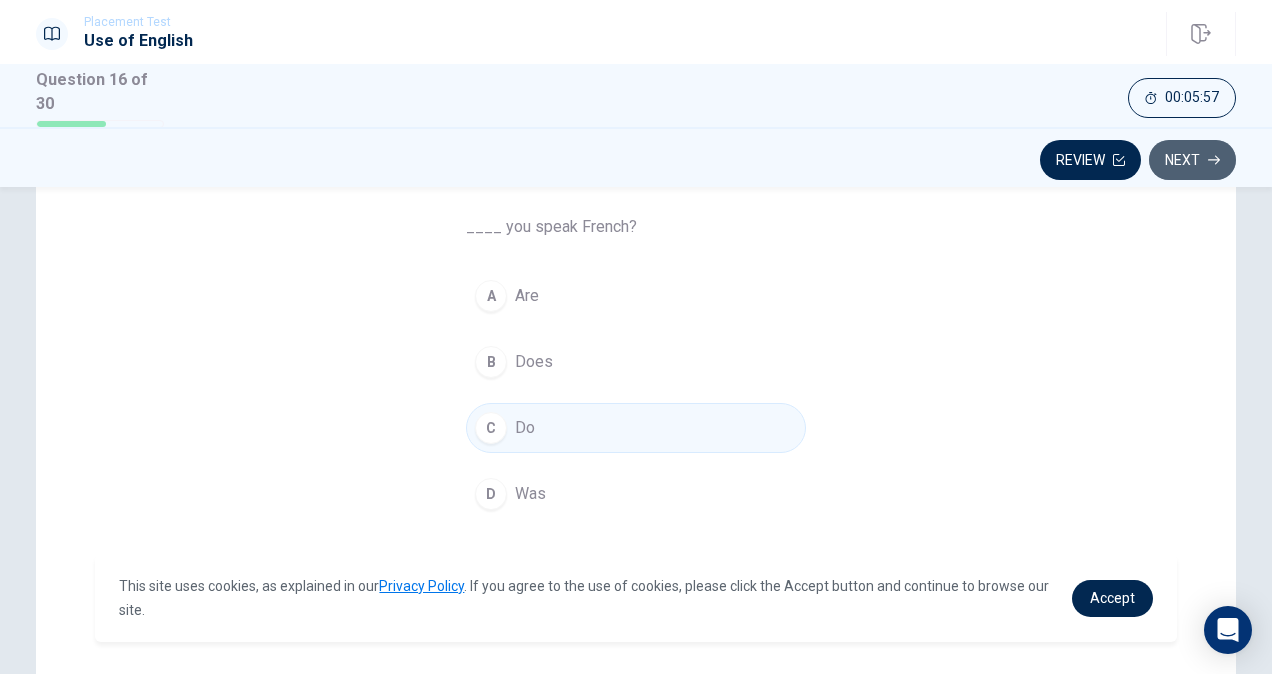 click on "Next" at bounding box center (1192, 160) 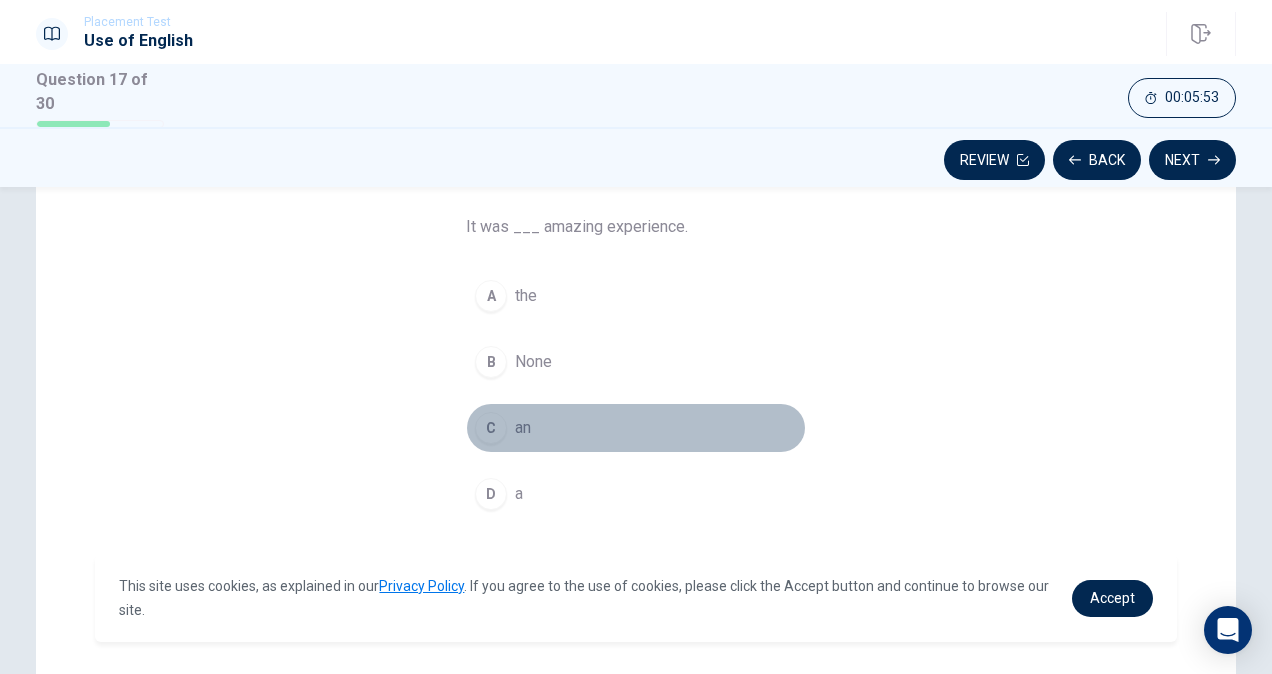 click on "C" at bounding box center [491, 428] 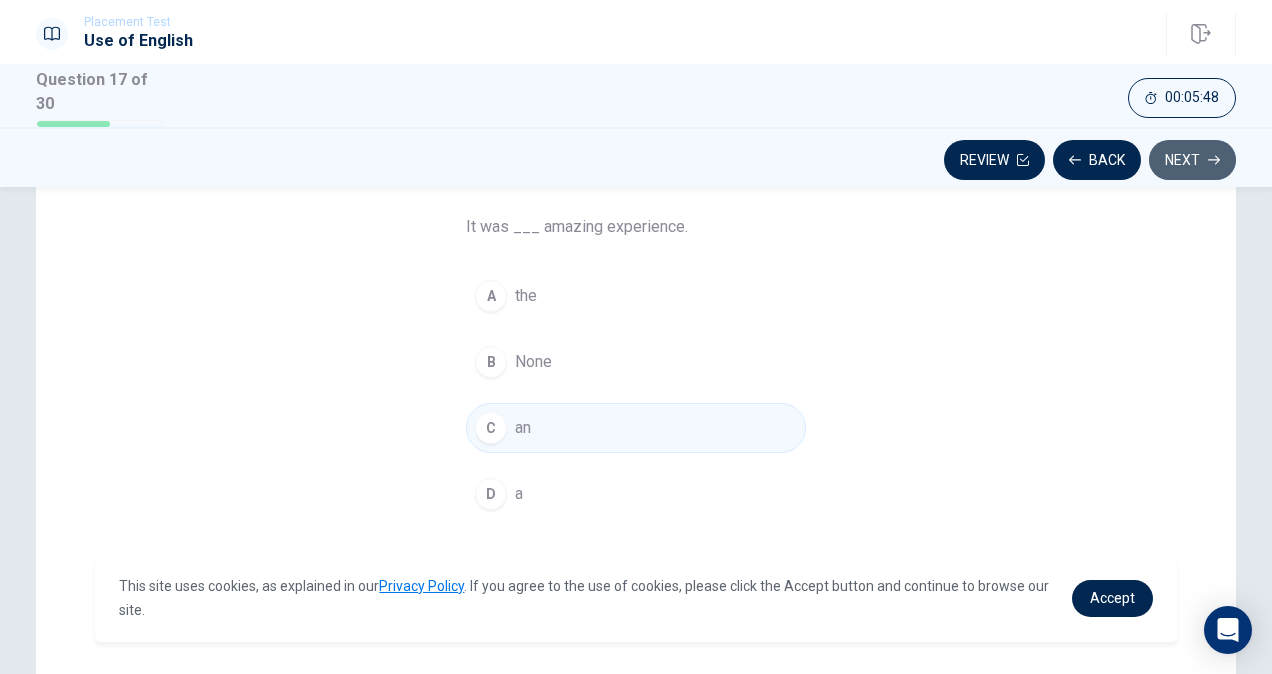 click on "Next" at bounding box center [1192, 160] 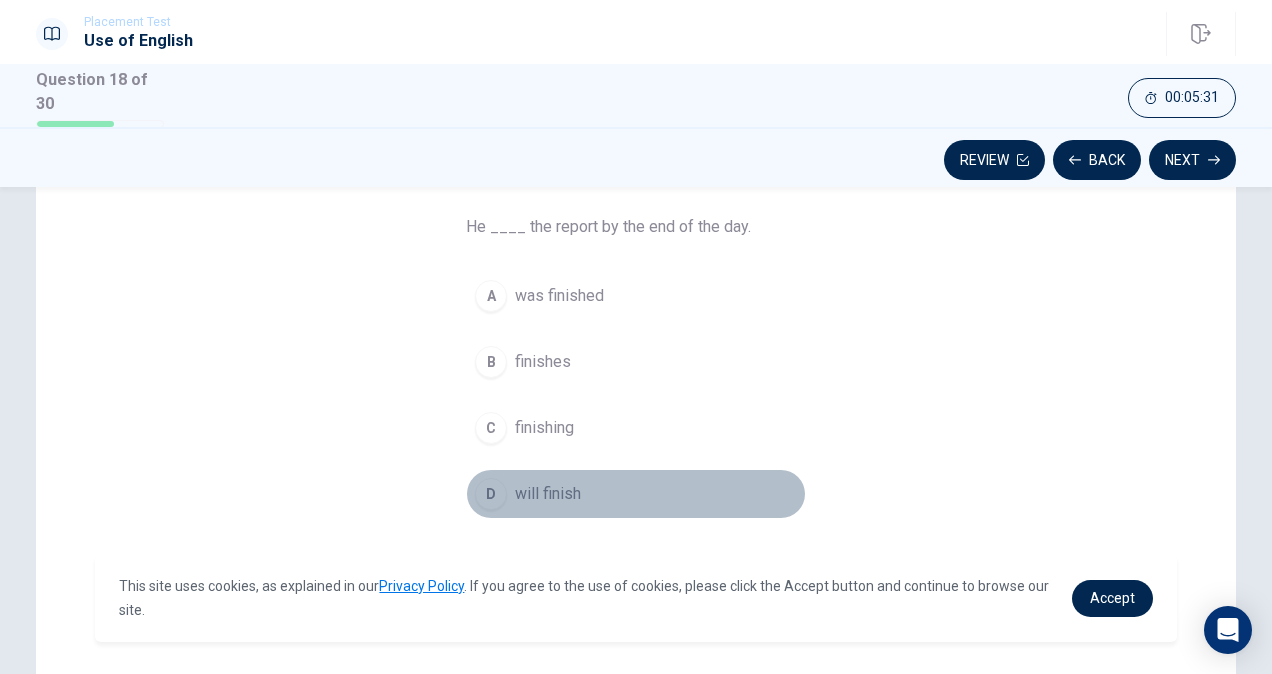 click on "D" at bounding box center (491, 494) 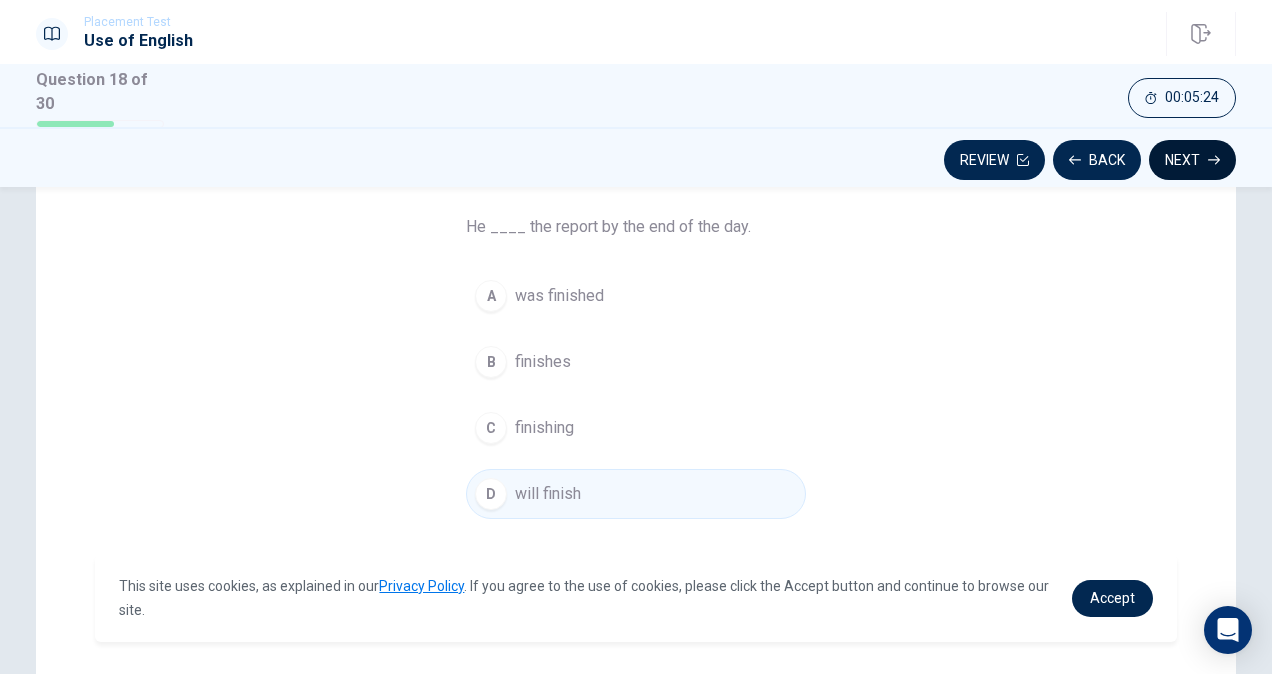 click on "Next" at bounding box center [1192, 160] 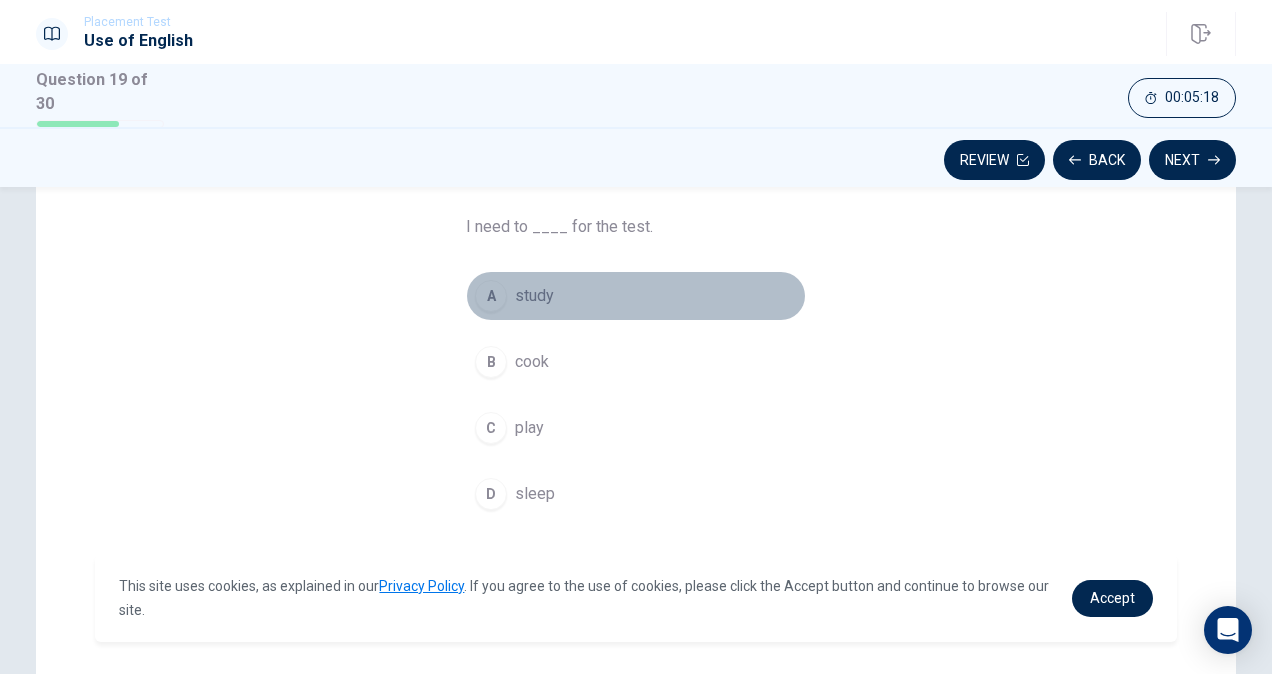 click on "A" at bounding box center (491, 296) 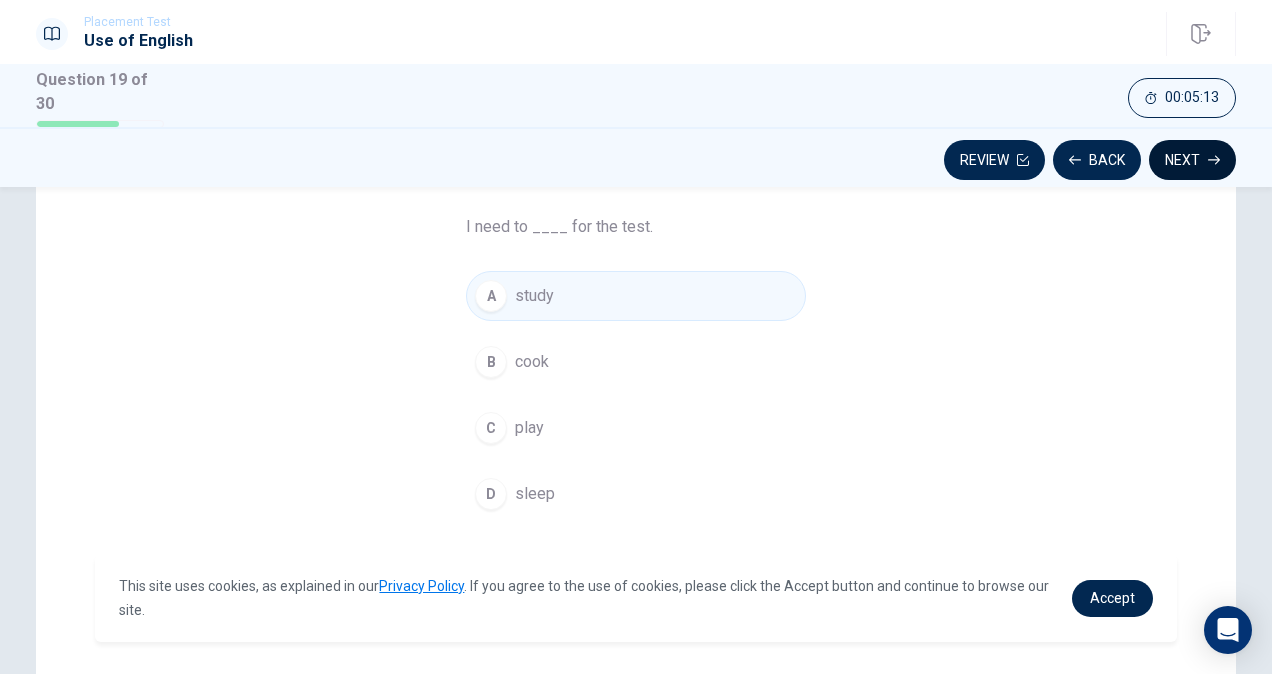 click on "Next" at bounding box center [1192, 160] 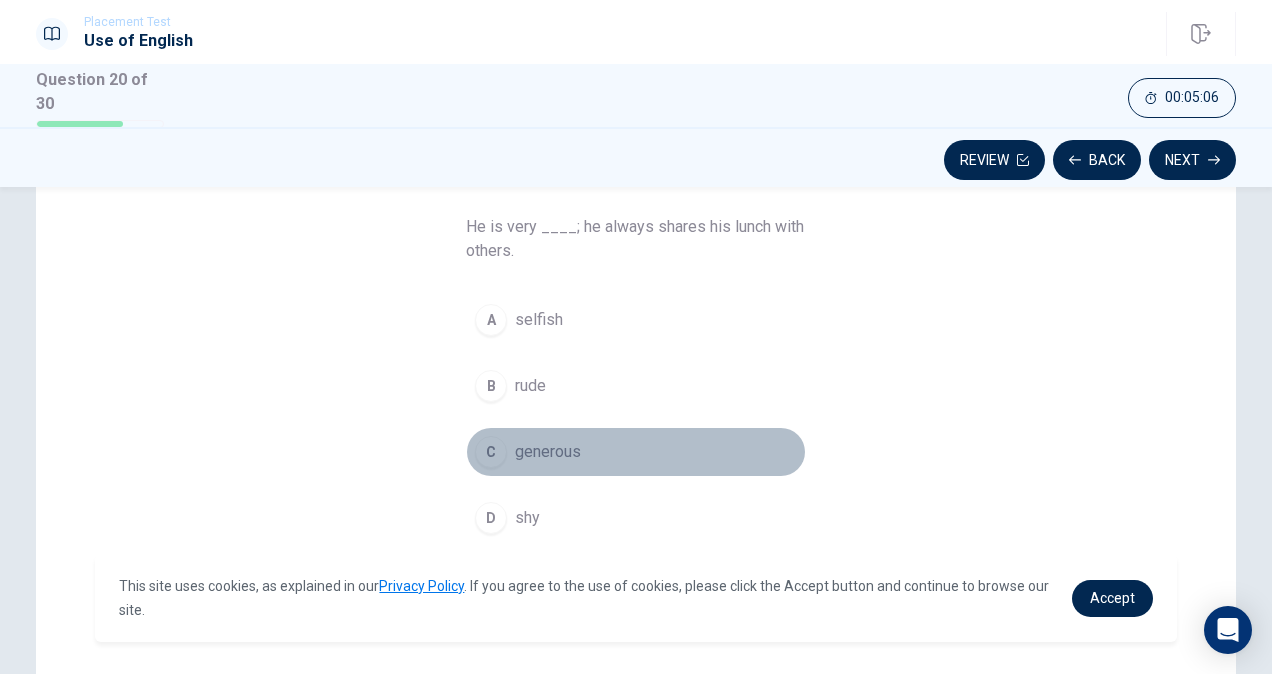 click on "C" at bounding box center [491, 452] 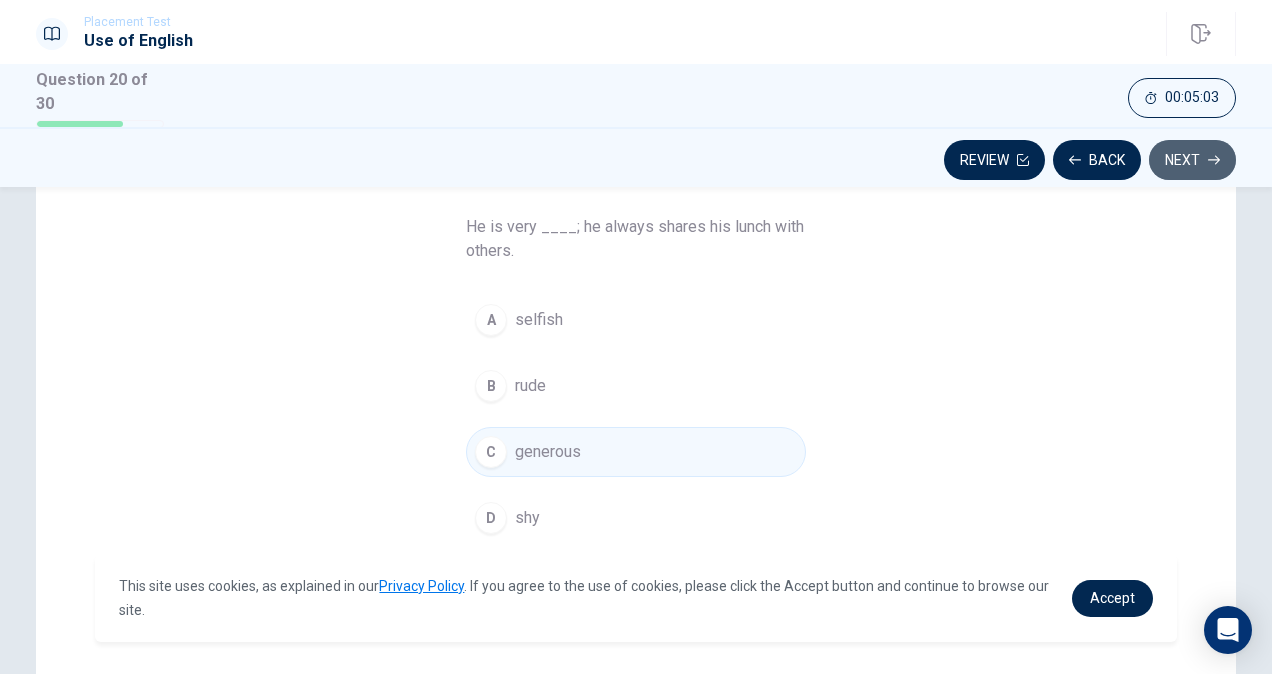 click on "Next" at bounding box center (1192, 160) 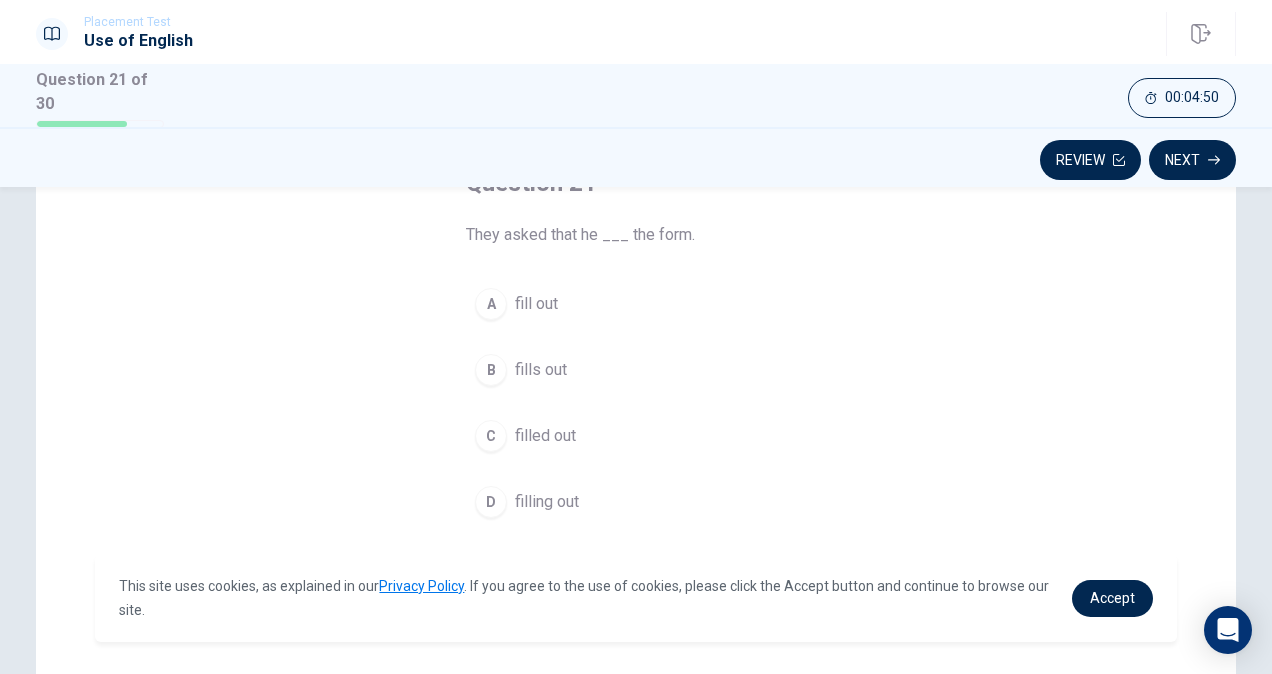 scroll, scrollTop: 141, scrollLeft: 0, axis: vertical 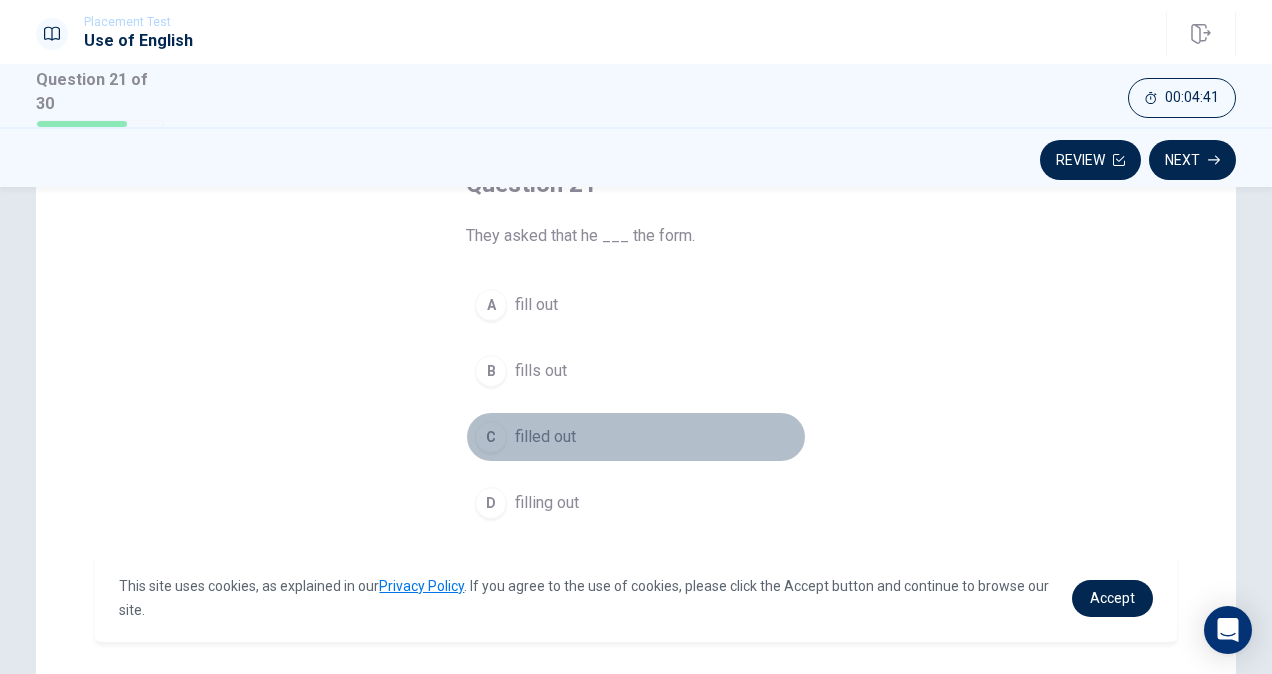 click on "C" at bounding box center [491, 437] 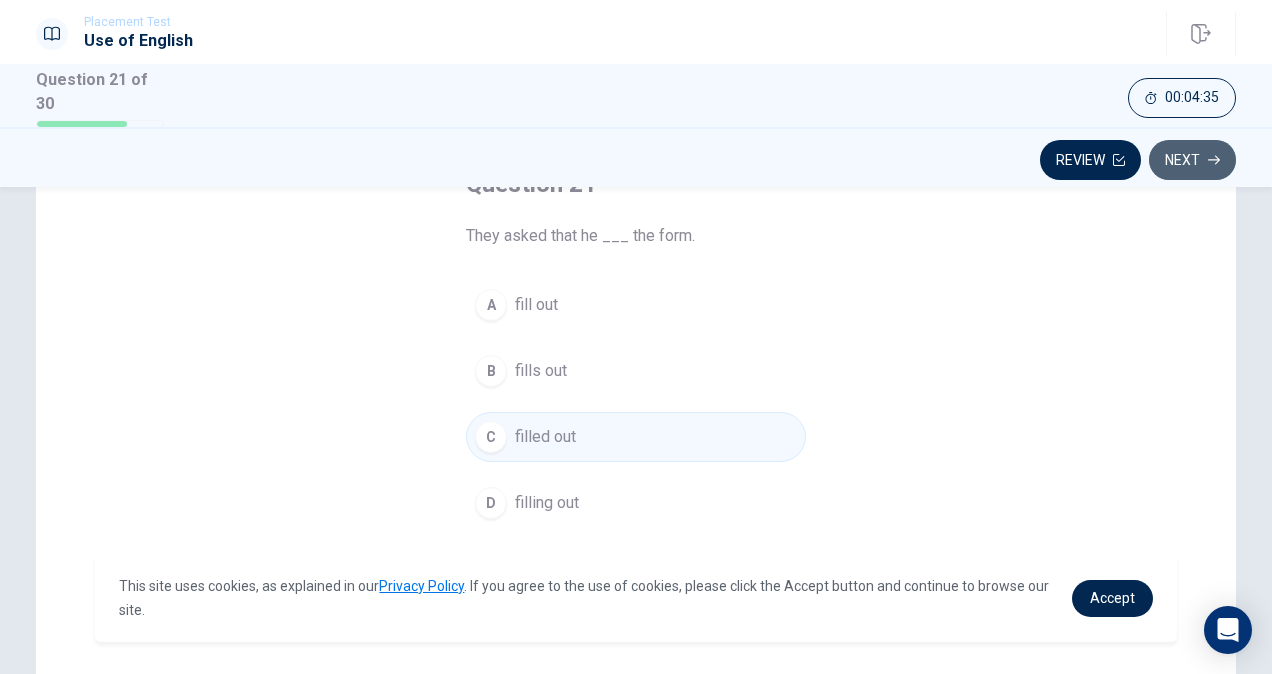 click on "Next" at bounding box center (1192, 160) 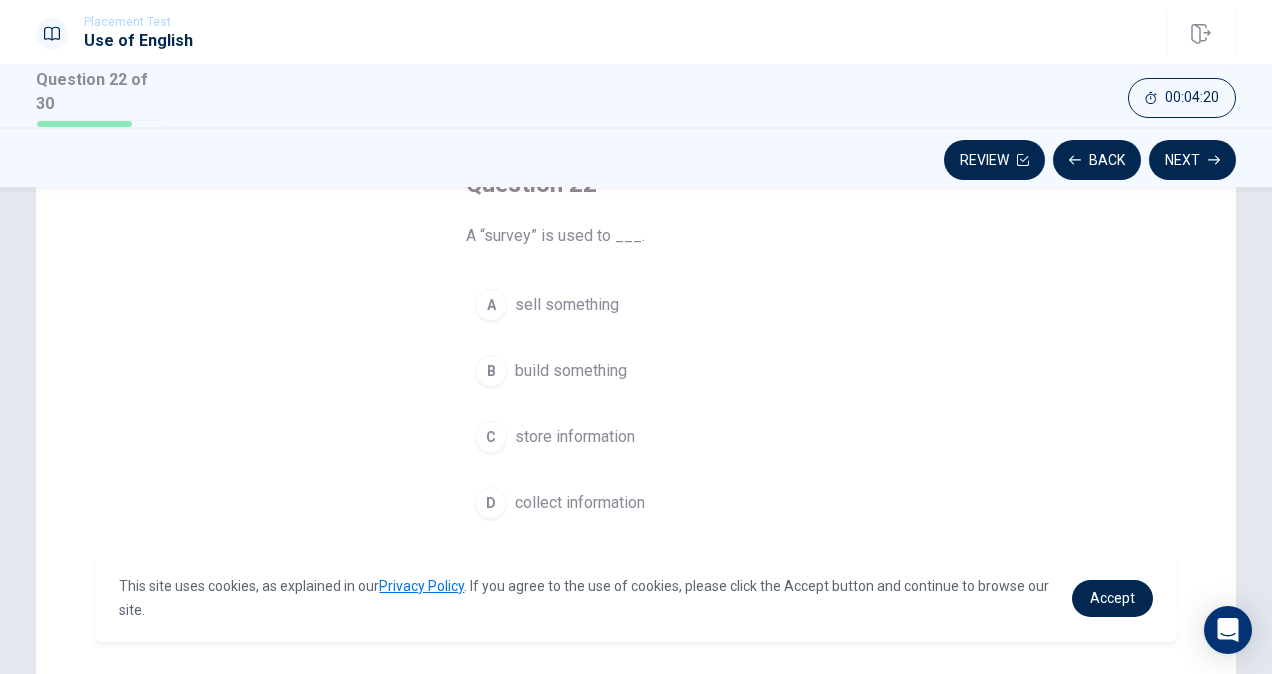 click on "D" at bounding box center [491, 503] 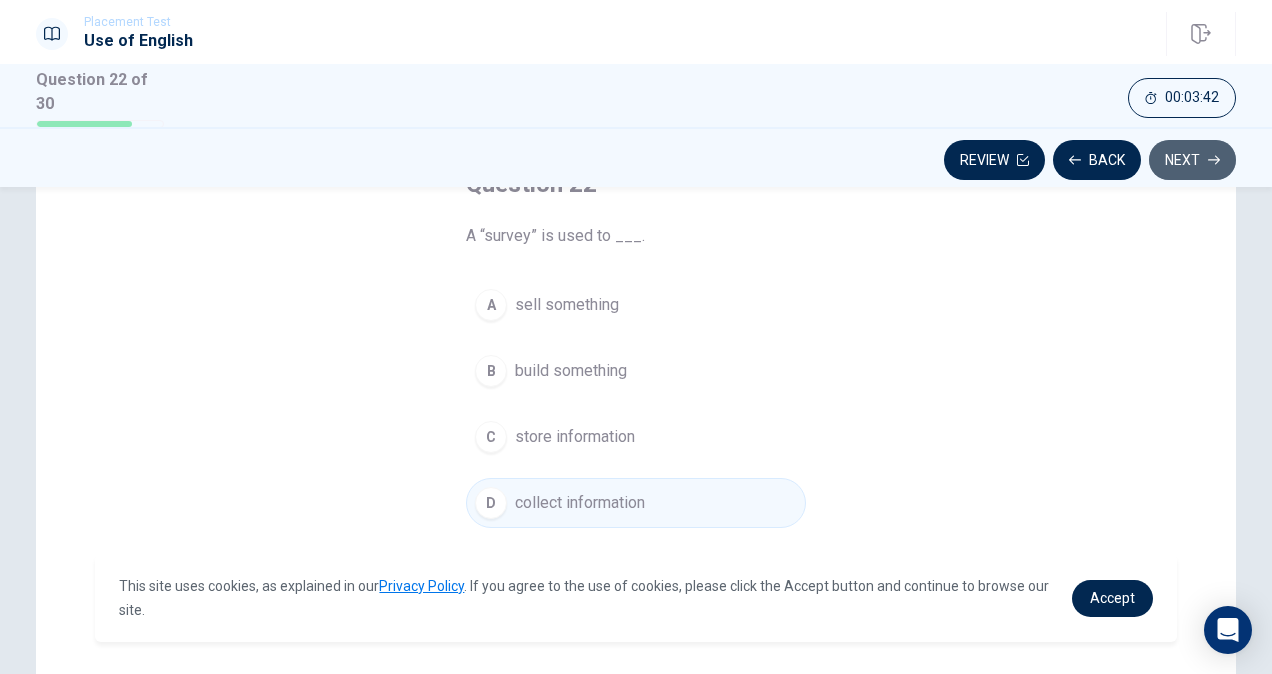 click on "Next" at bounding box center [1192, 160] 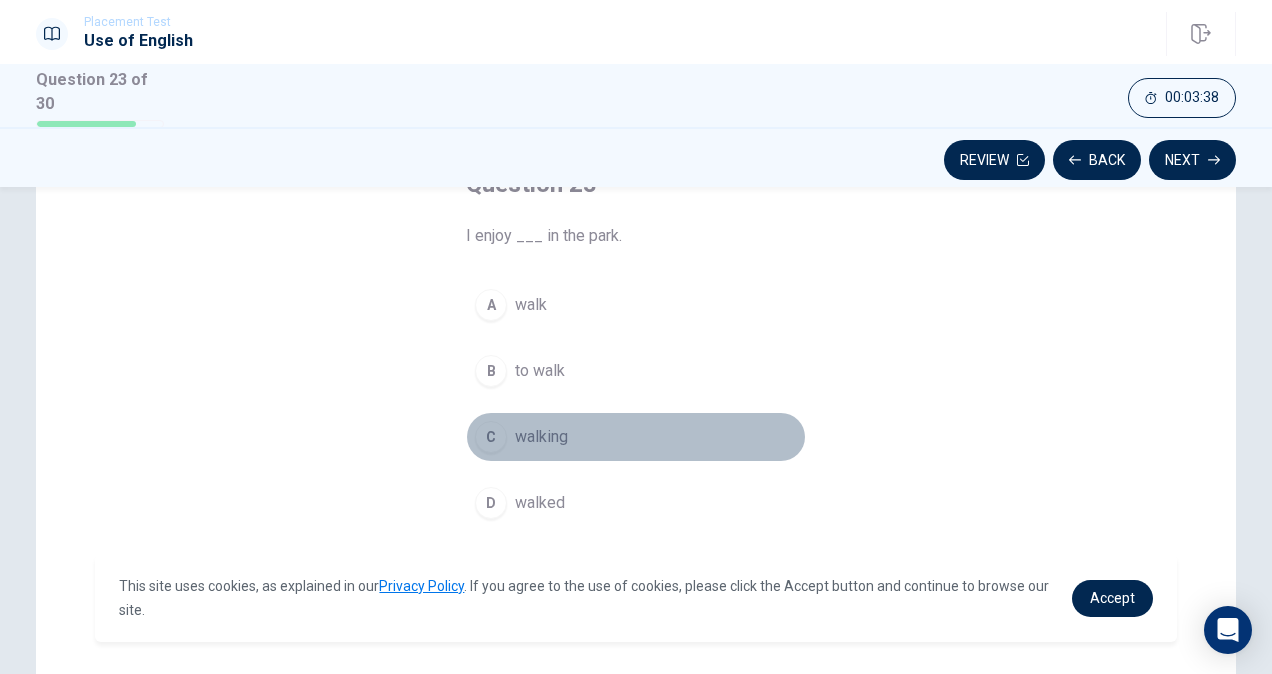 click on "C" at bounding box center [491, 437] 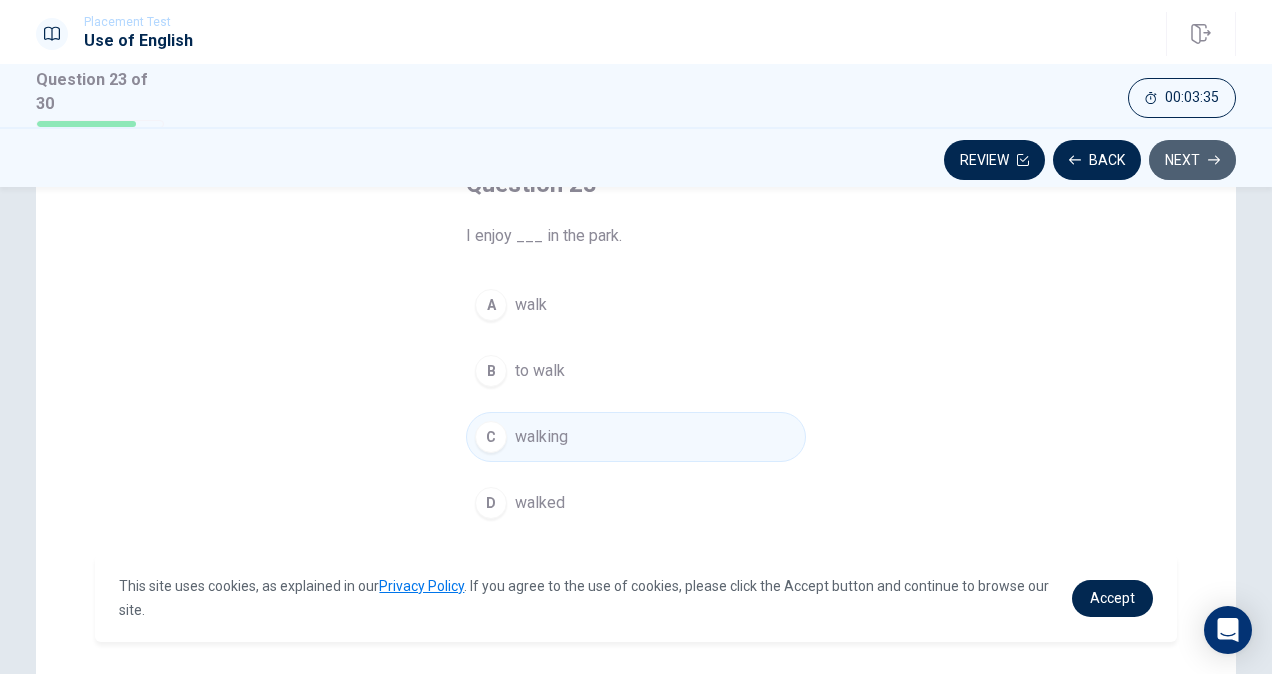 click on "Next" at bounding box center (1192, 160) 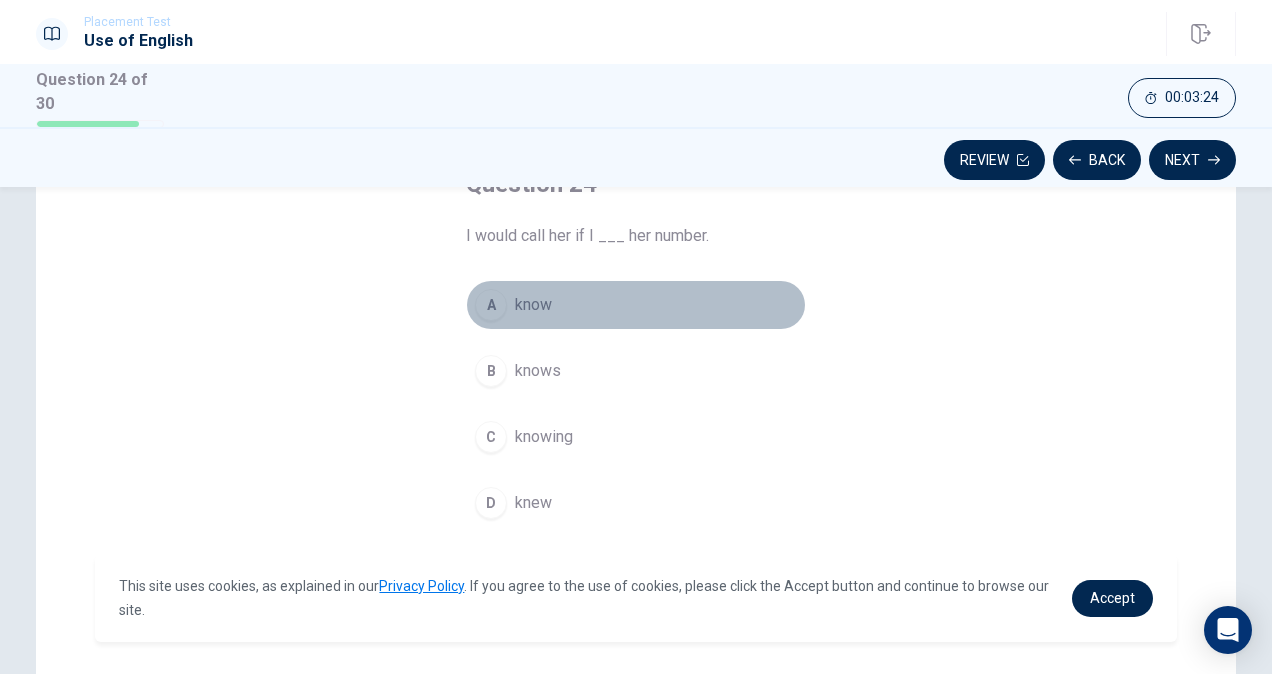 click on "A" at bounding box center [491, 305] 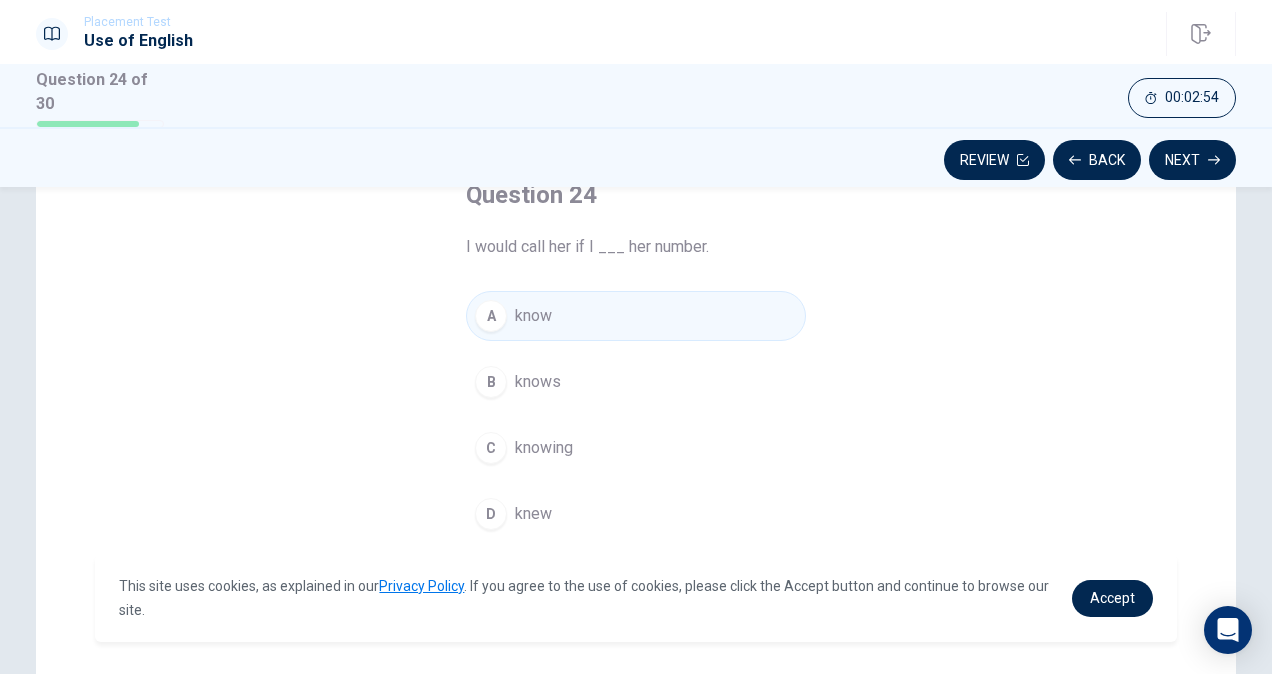 scroll, scrollTop: 128, scrollLeft: 0, axis: vertical 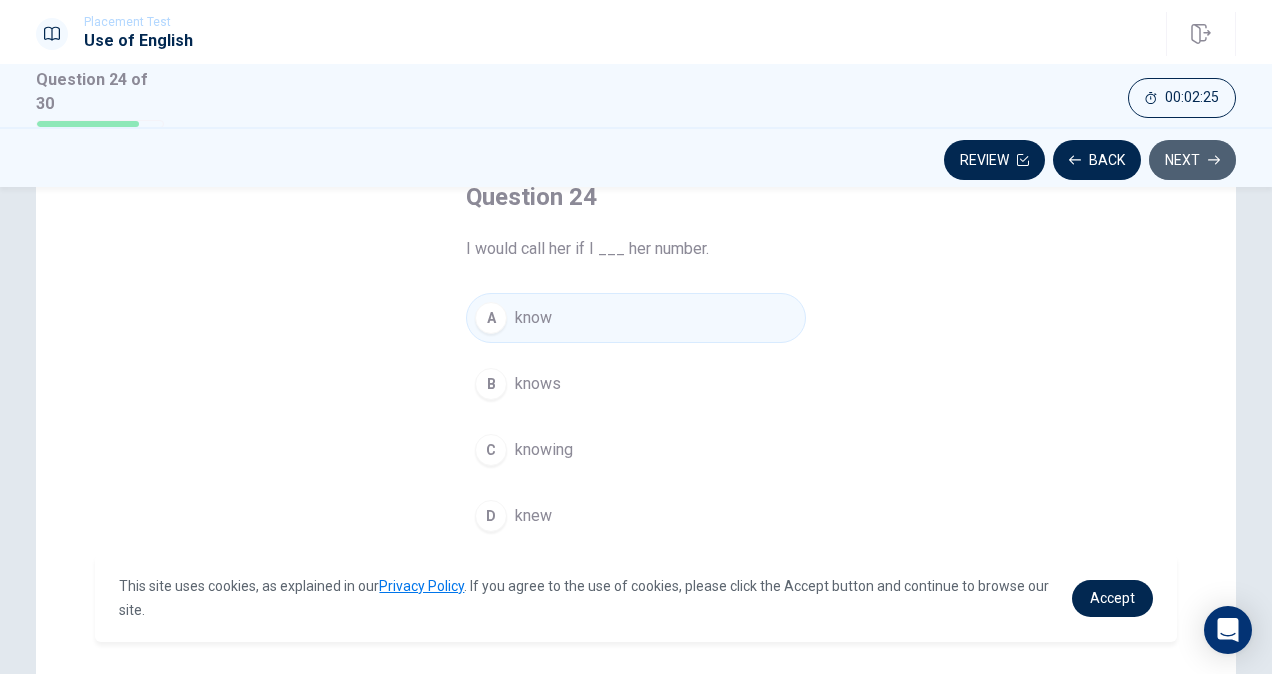 click on "Next" at bounding box center (1192, 160) 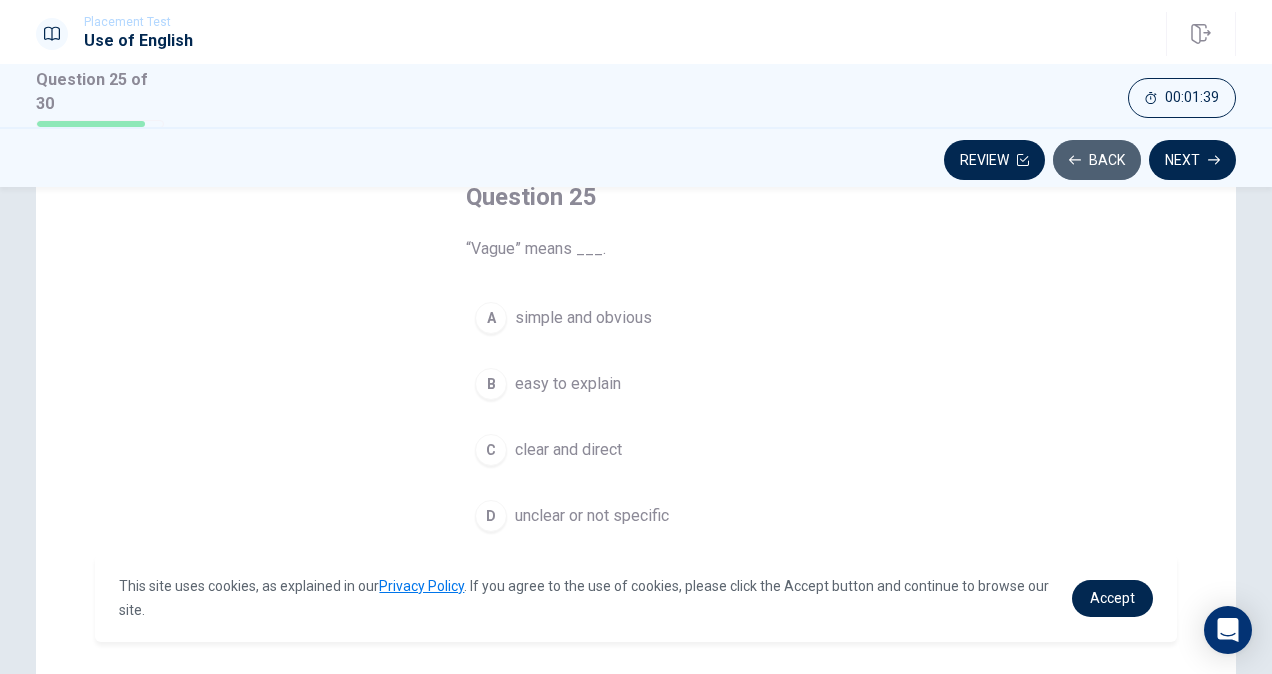 click on "Back" at bounding box center [1097, 160] 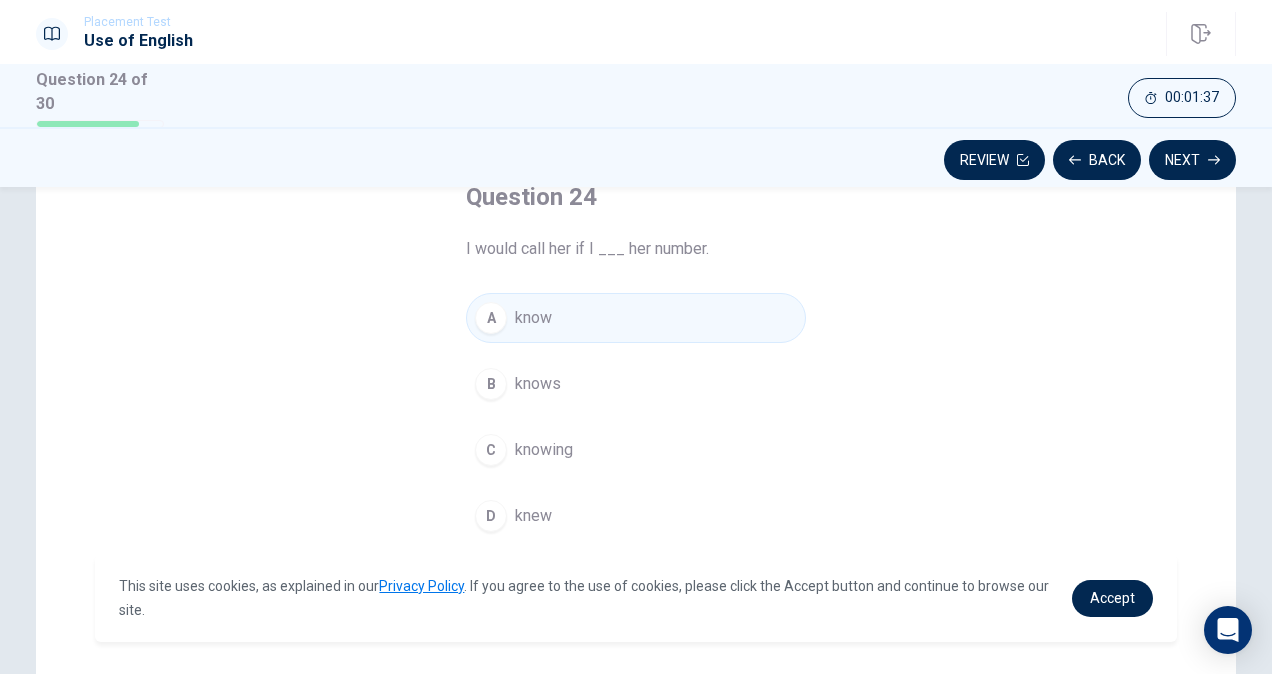 click on "knew" at bounding box center [533, 516] 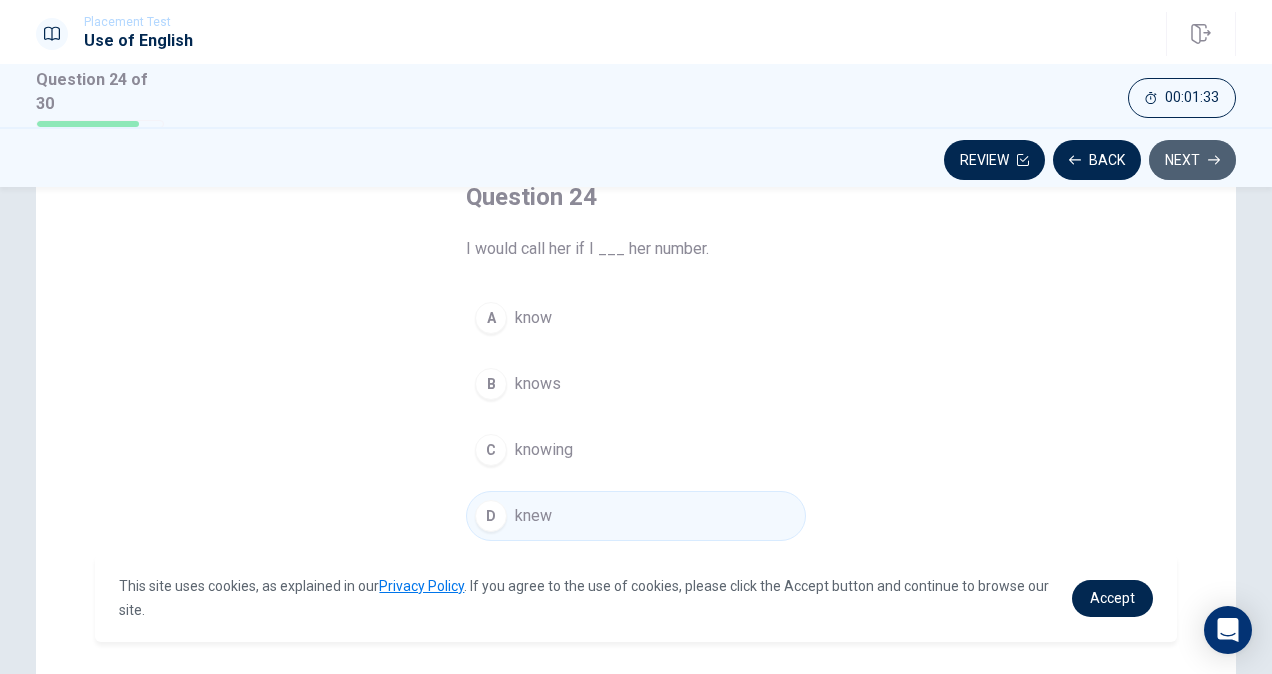 click on "Next" at bounding box center (1192, 160) 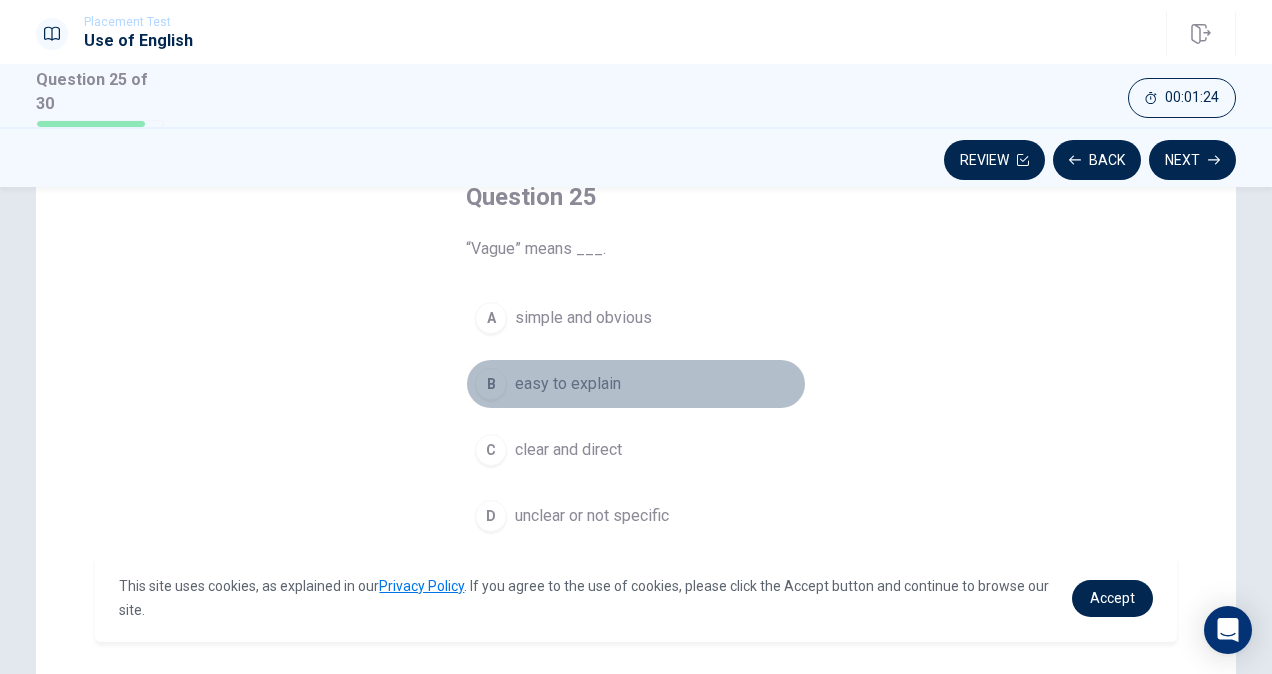 click on "B" at bounding box center [491, 384] 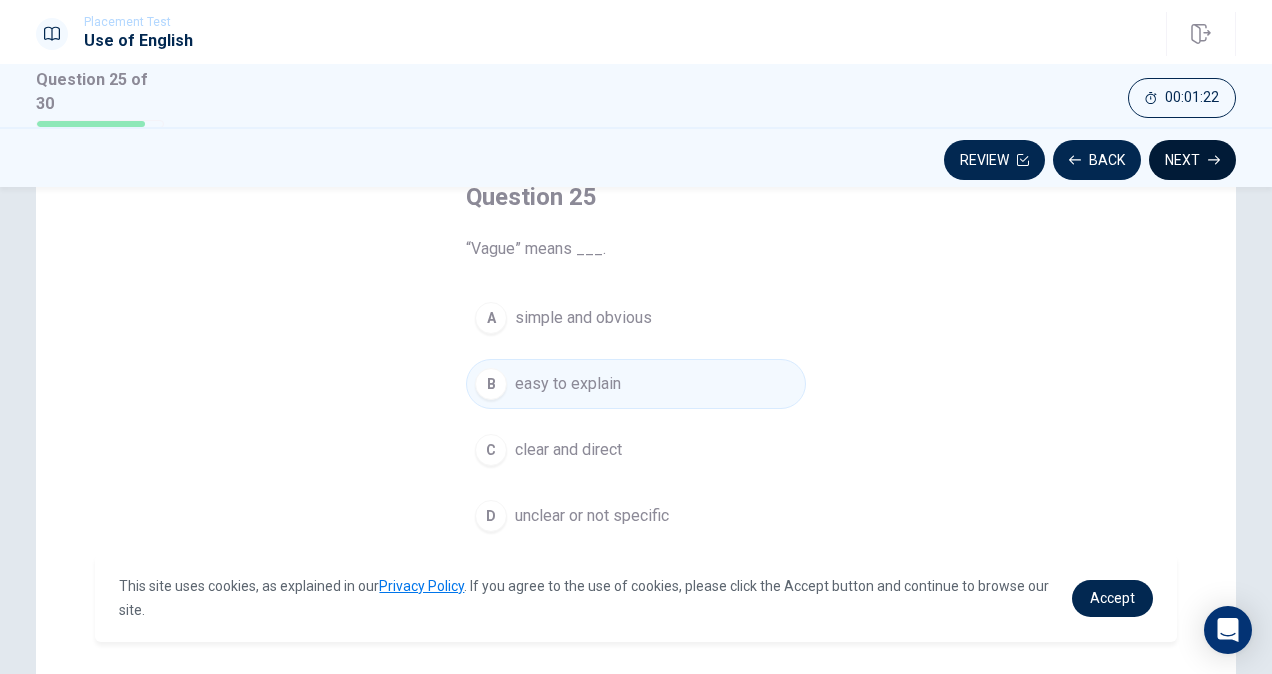 click on "Next" at bounding box center [1192, 160] 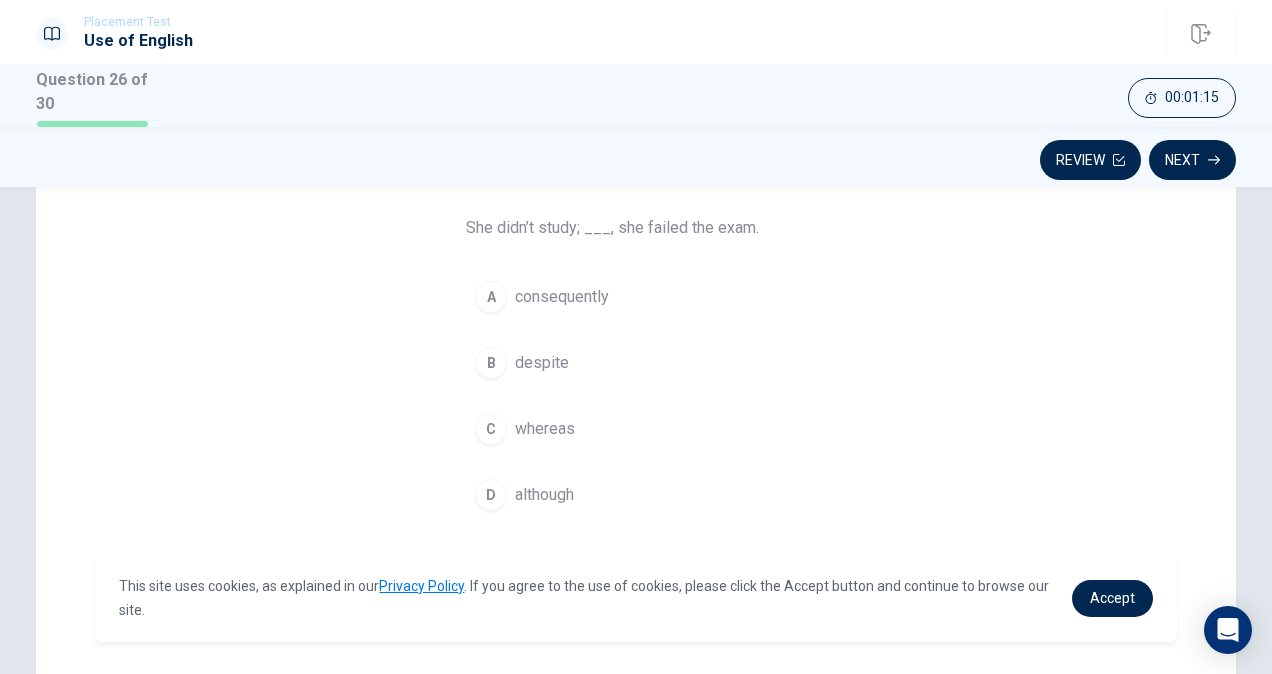 scroll, scrollTop: 150, scrollLeft: 0, axis: vertical 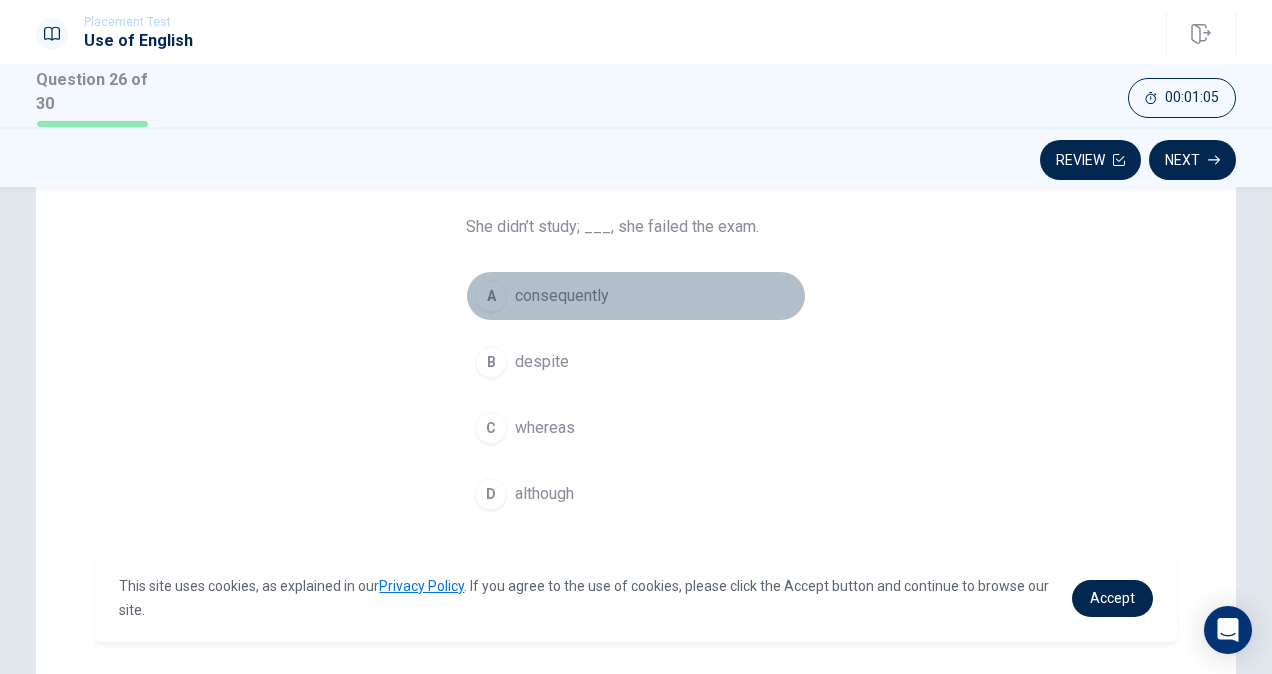 click on "A" at bounding box center [491, 296] 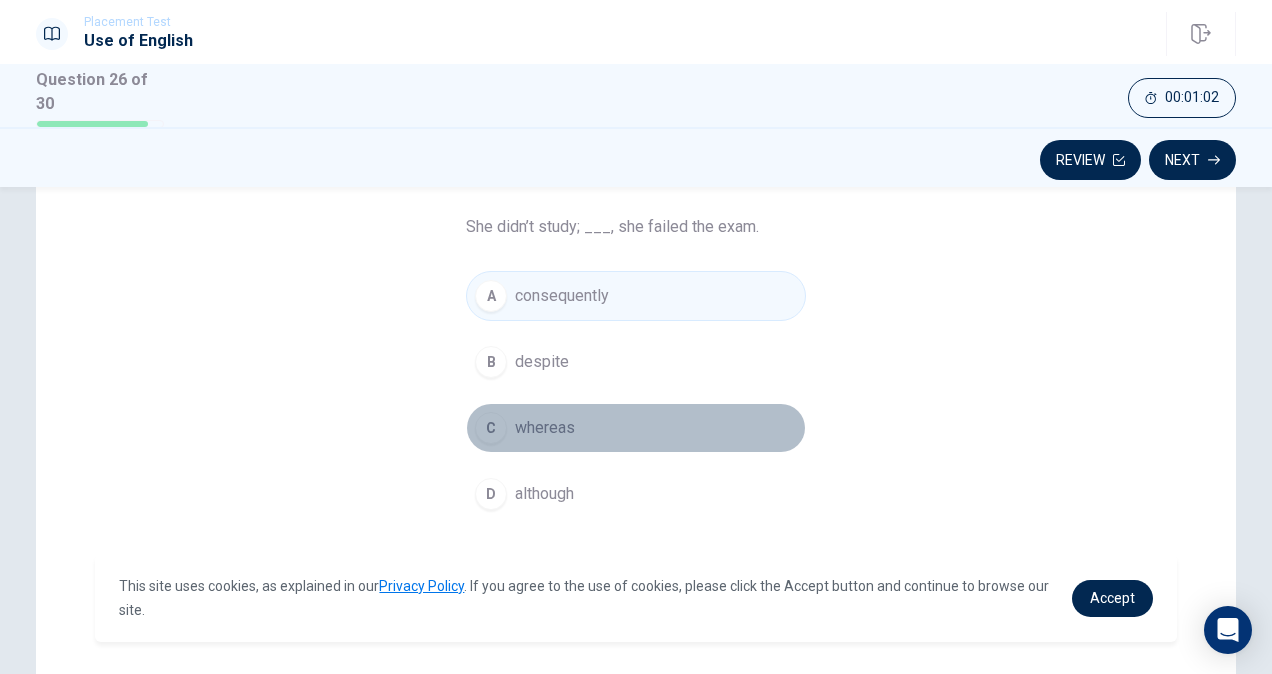 click on "C" at bounding box center [491, 428] 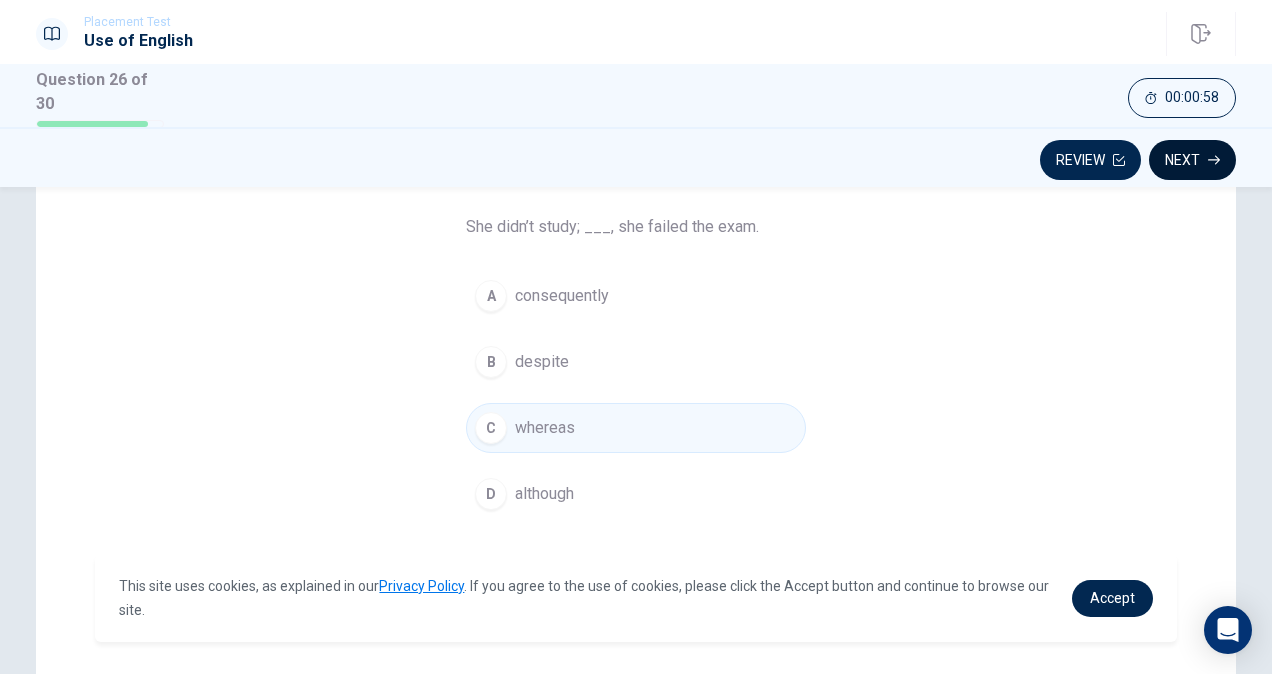 click on "Next" at bounding box center [1192, 160] 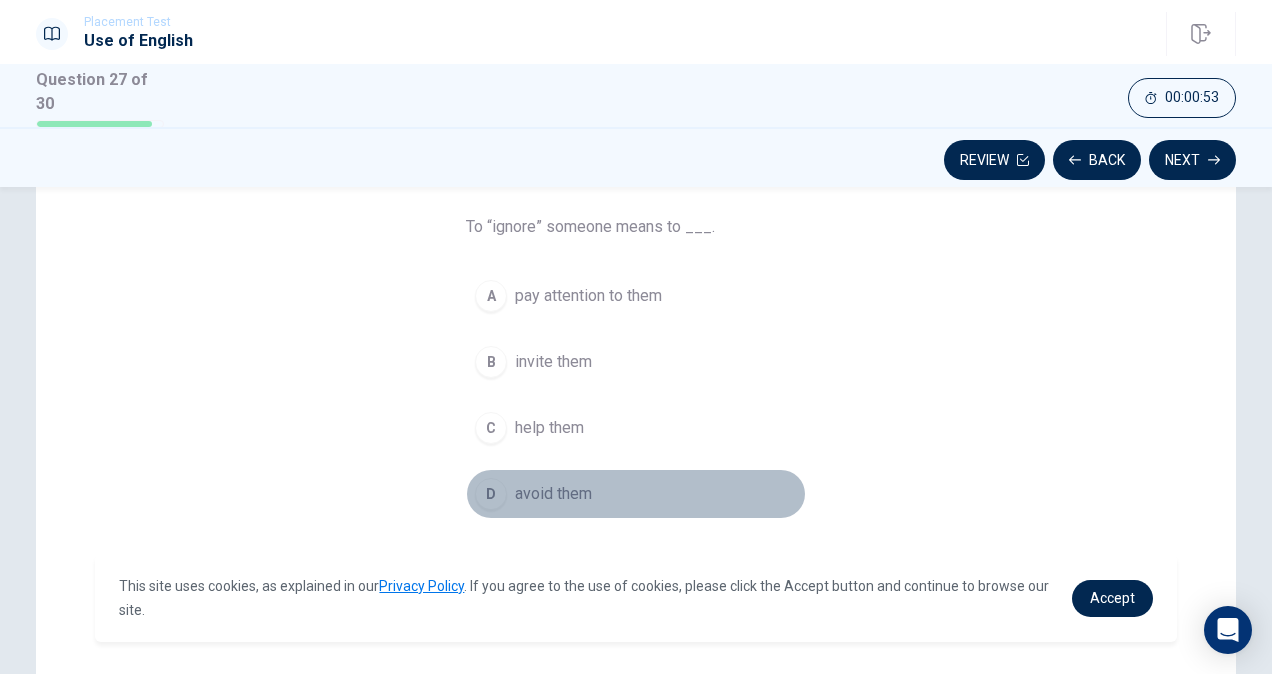click on "D" at bounding box center [491, 494] 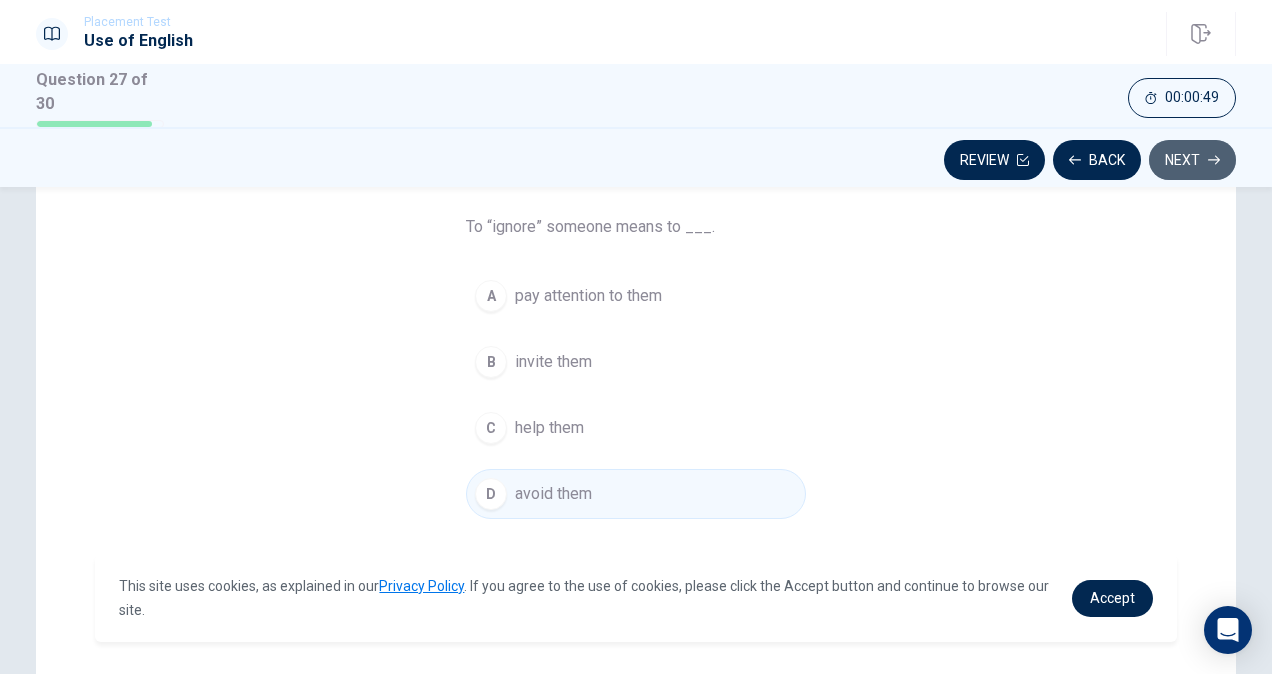click on "Next" at bounding box center [1192, 160] 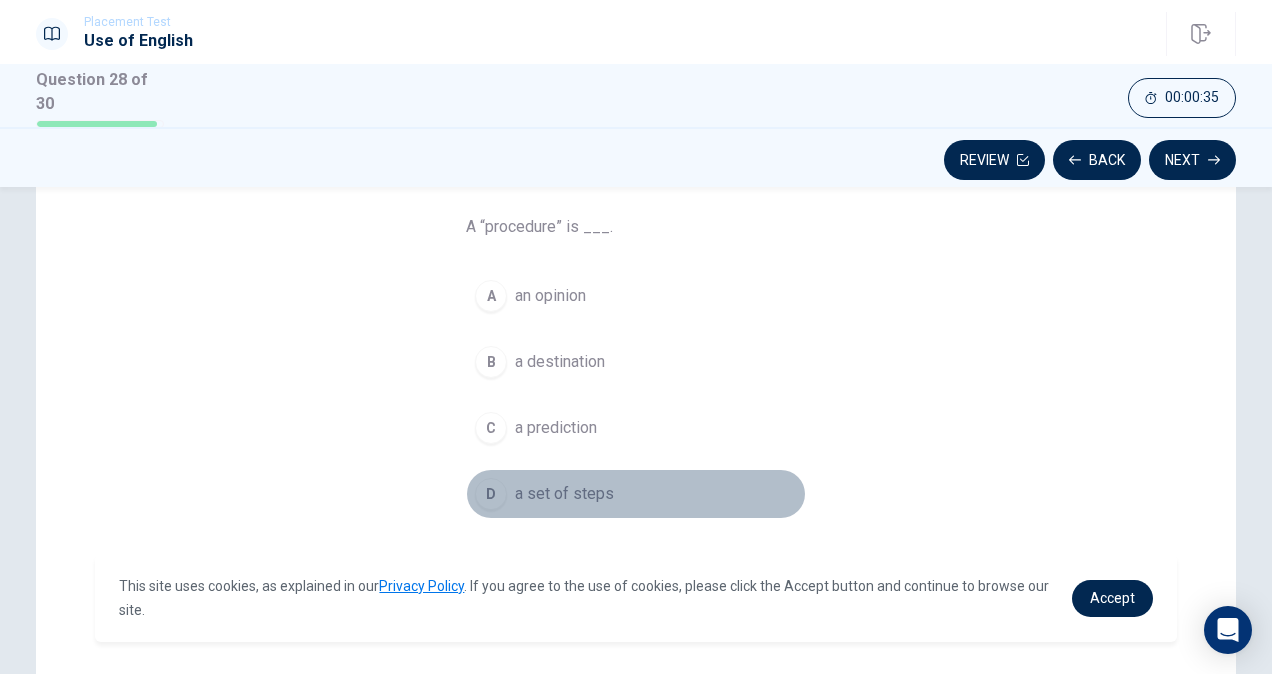 click on "D" at bounding box center (491, 494) 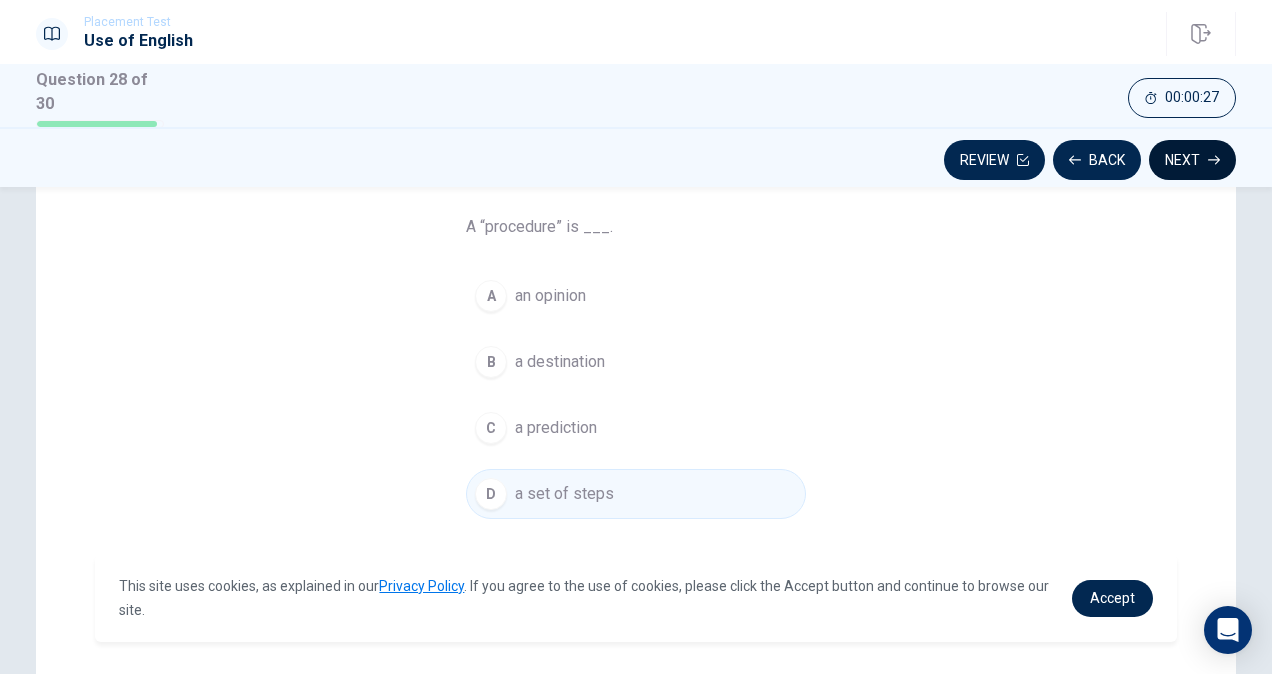 click on "Next" at bounding box center (1192, 160) 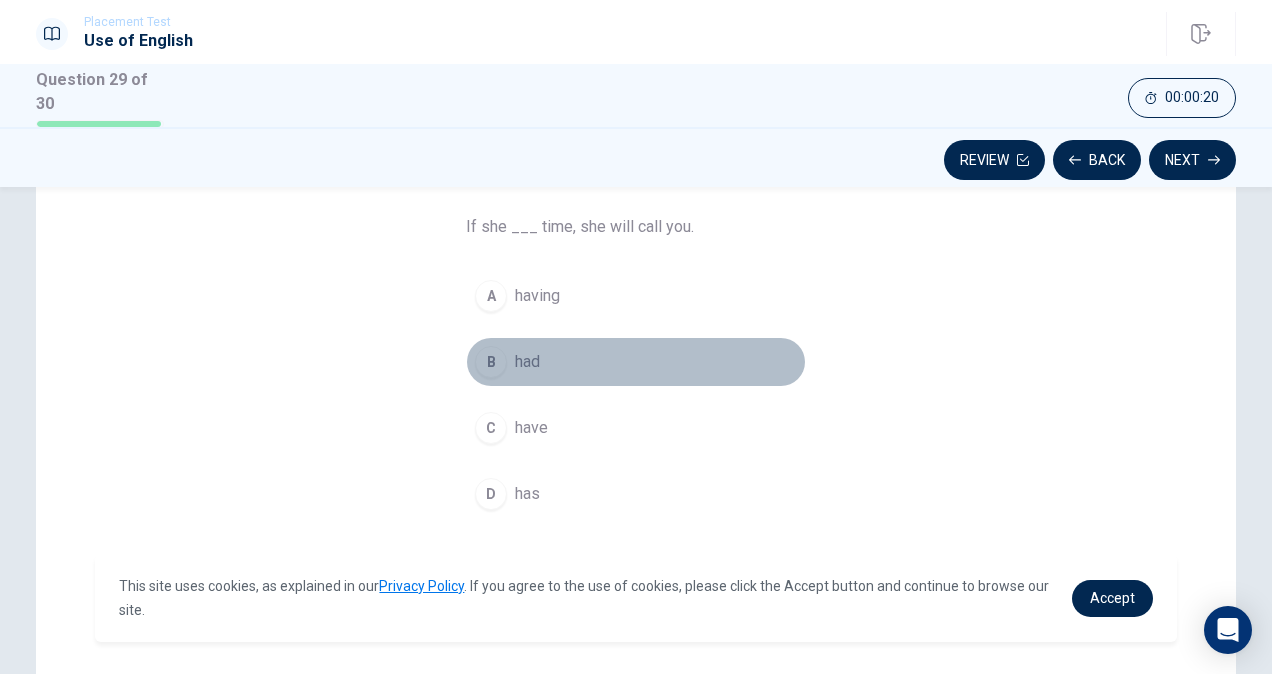 click on "B" at bounding box center [491, 362] 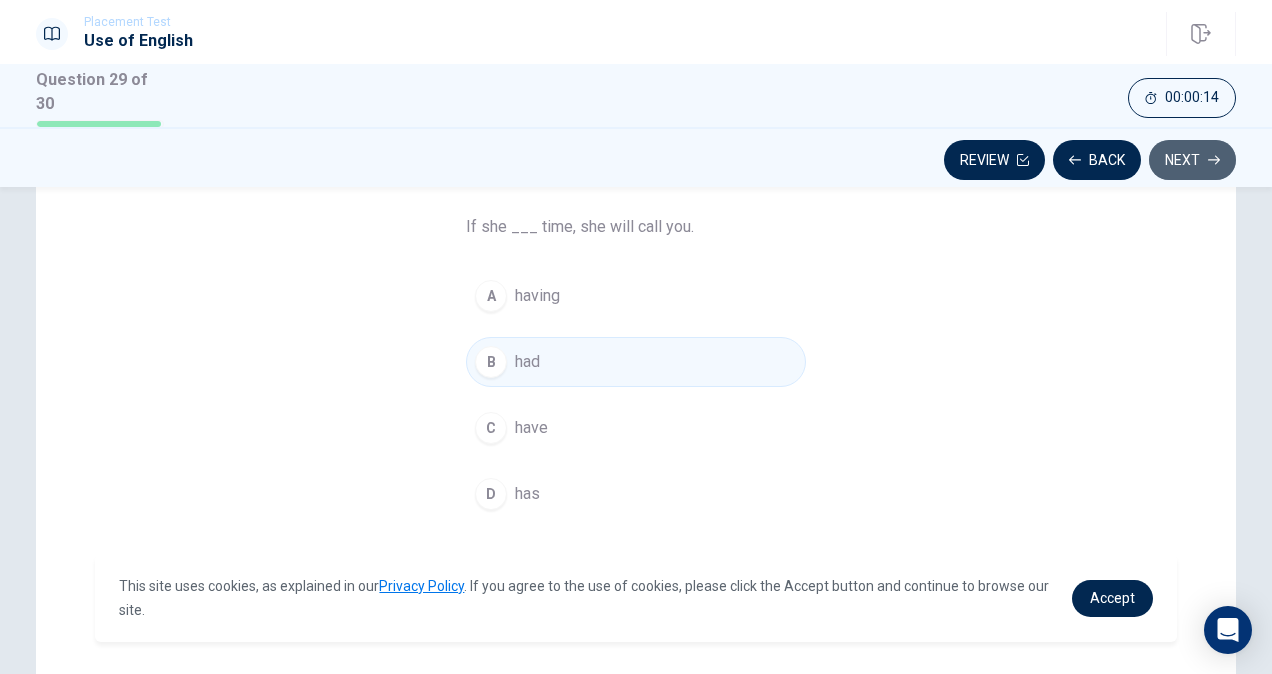 click on "Next" at bounding box center (1192, 160) 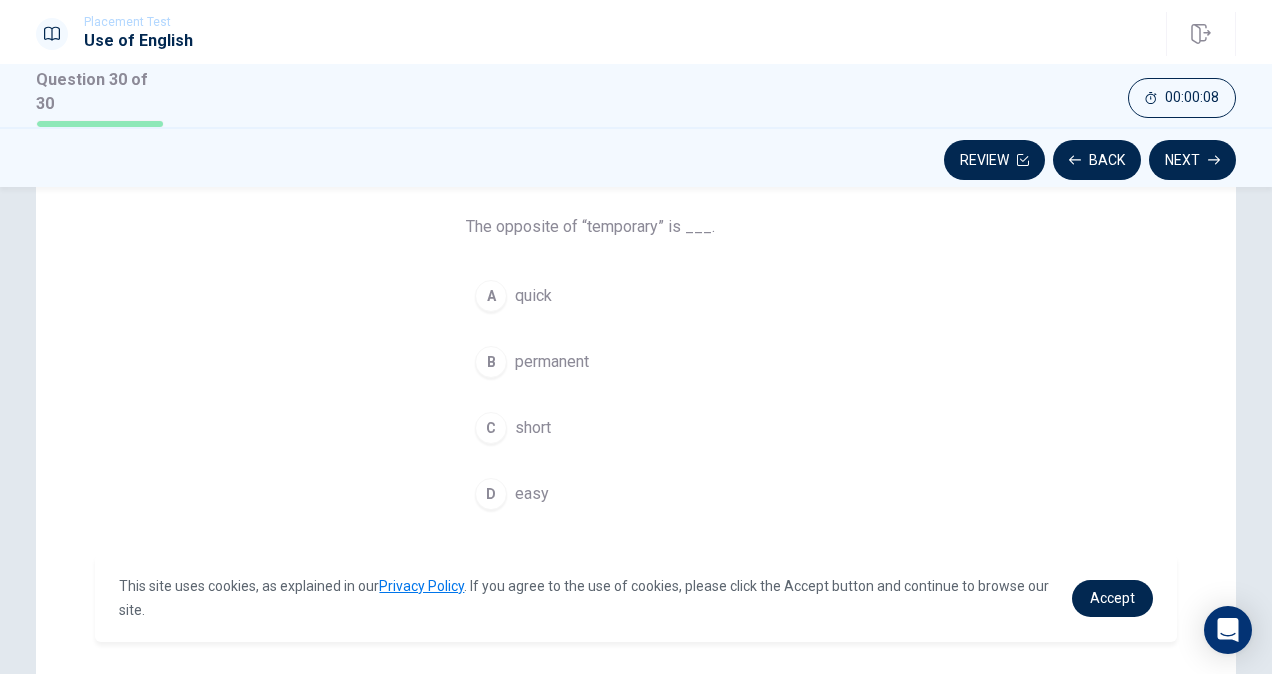 click on "B" at bounding box center [491, 362] 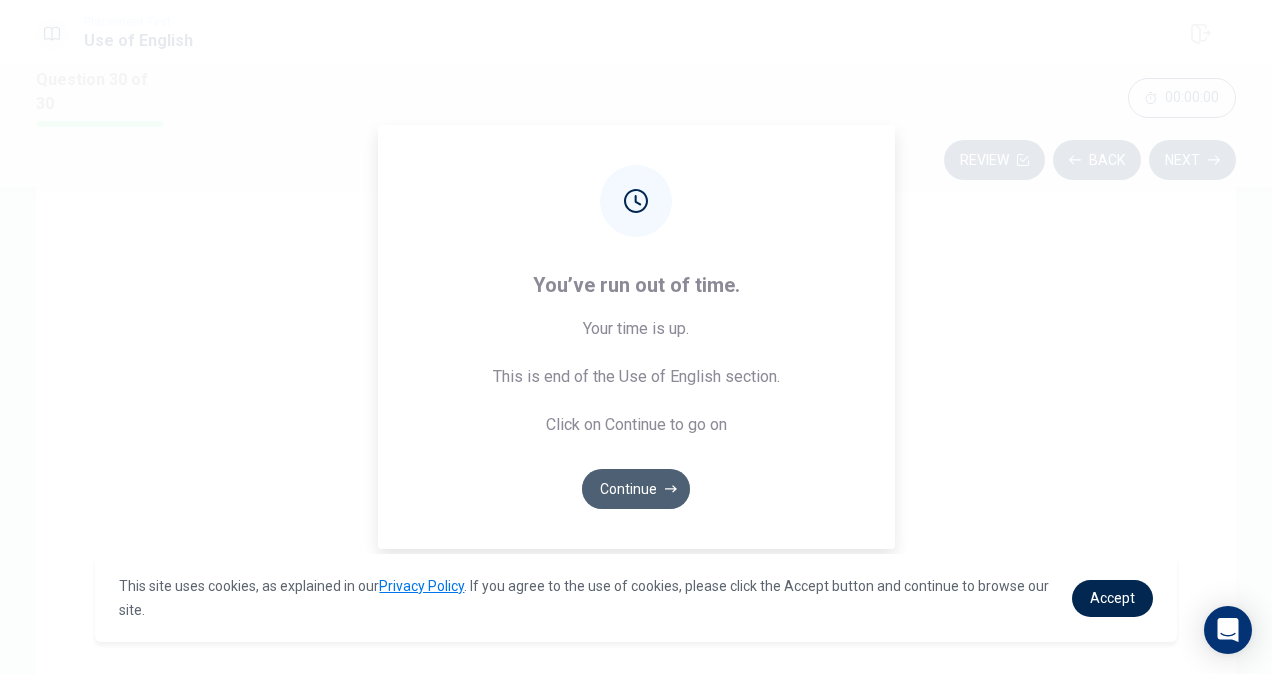 click on "Continue" at bounding box center [636, 489] 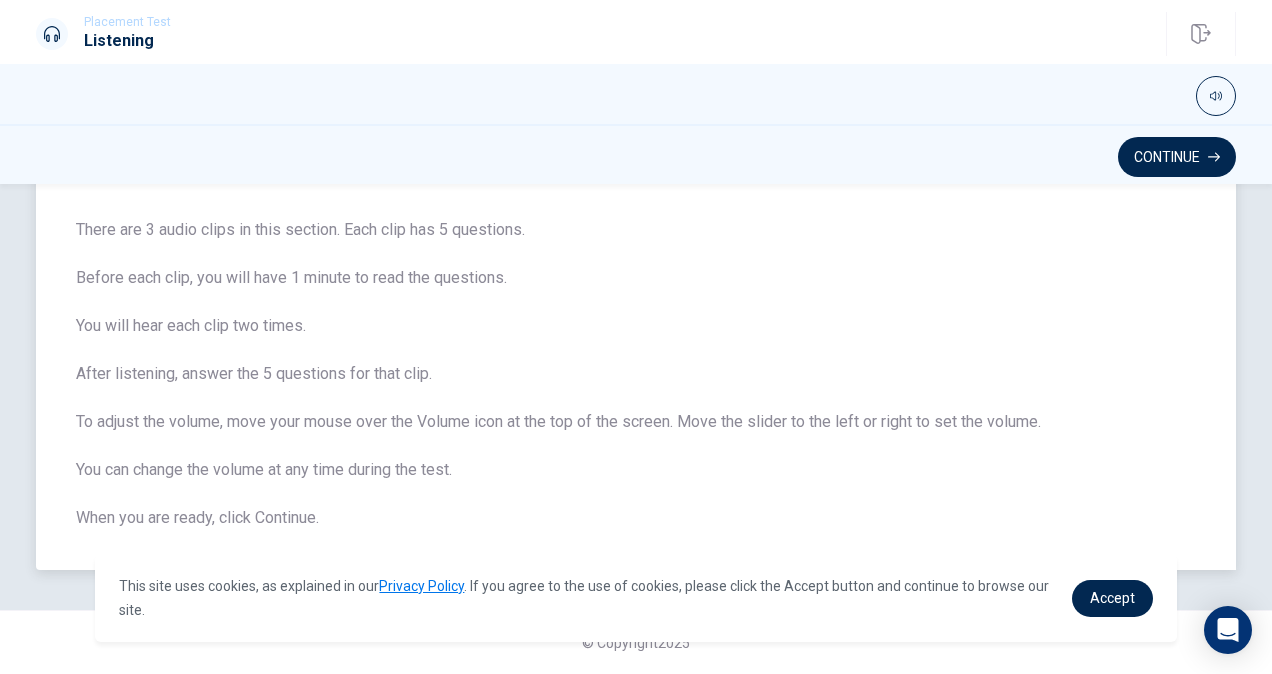scroll, scrollTop: 0, scrollLeft: 0, axis: both 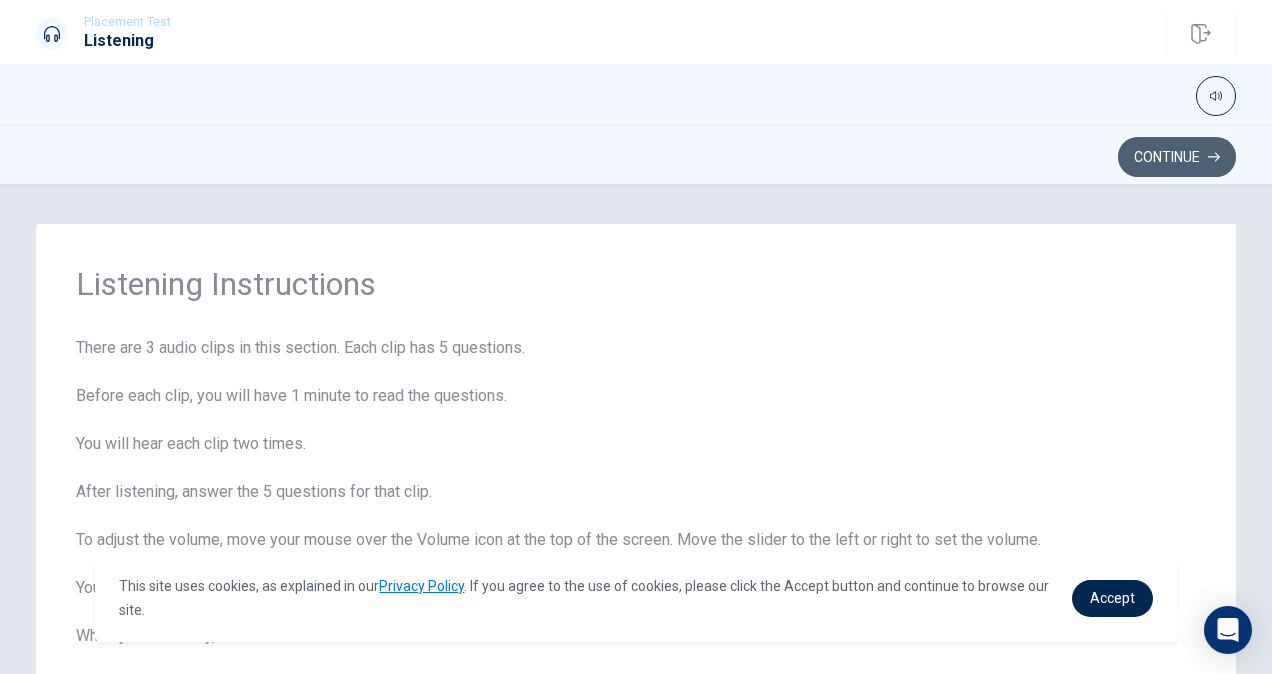 click on "Continue" at bounding box center (1177, 157) 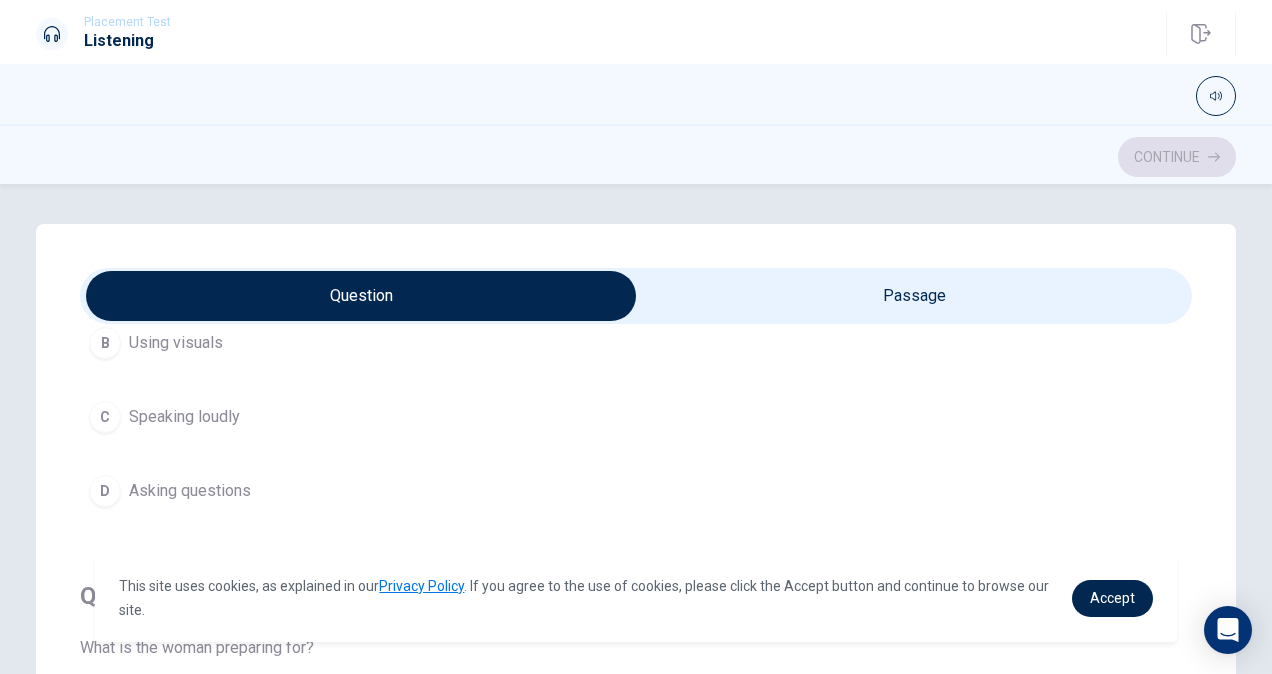 scroll, scrollTop: 1606, scrollLeft: 0, axis: vertical 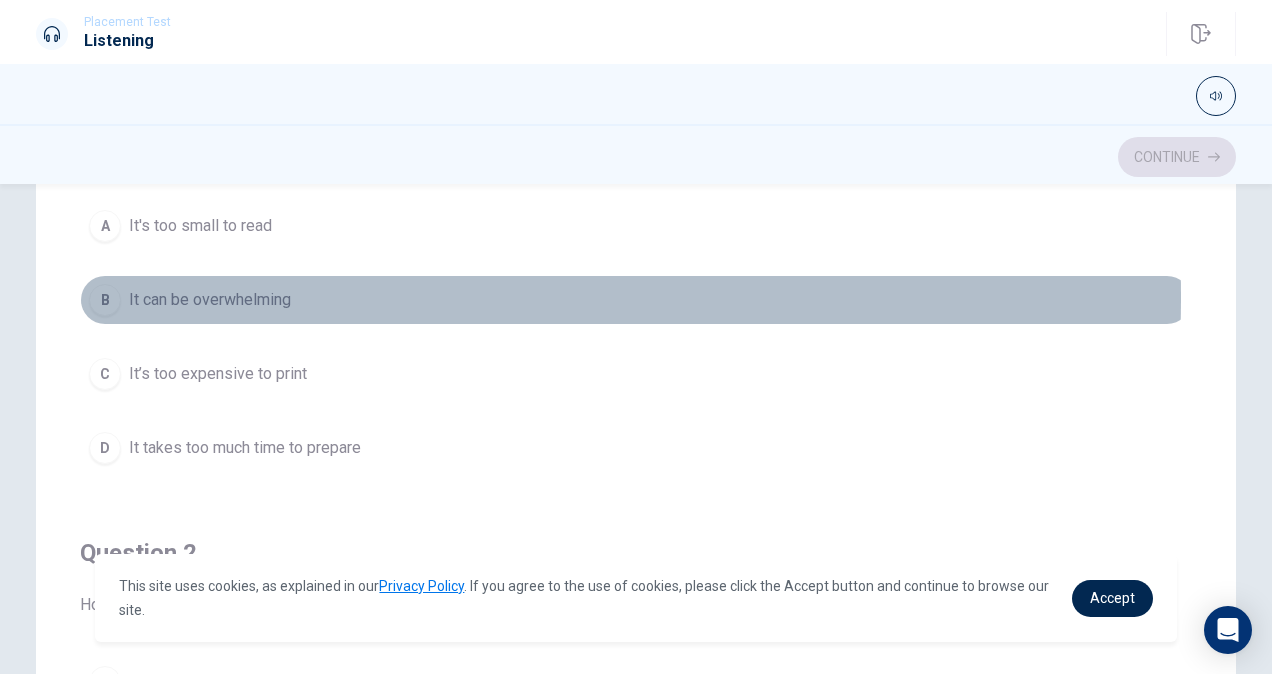 click on "B" at bounding box center (105, 300) 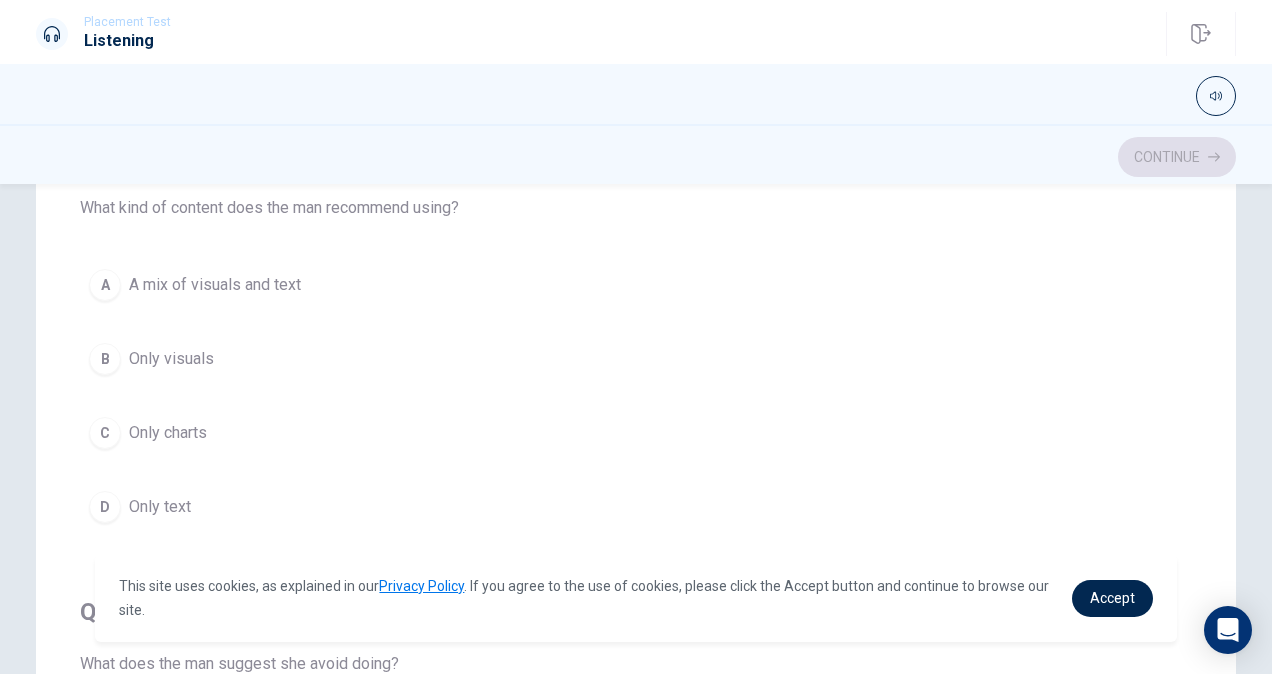 scroll, scrollTop: 965, scrollLeft: 0, axis: vertical 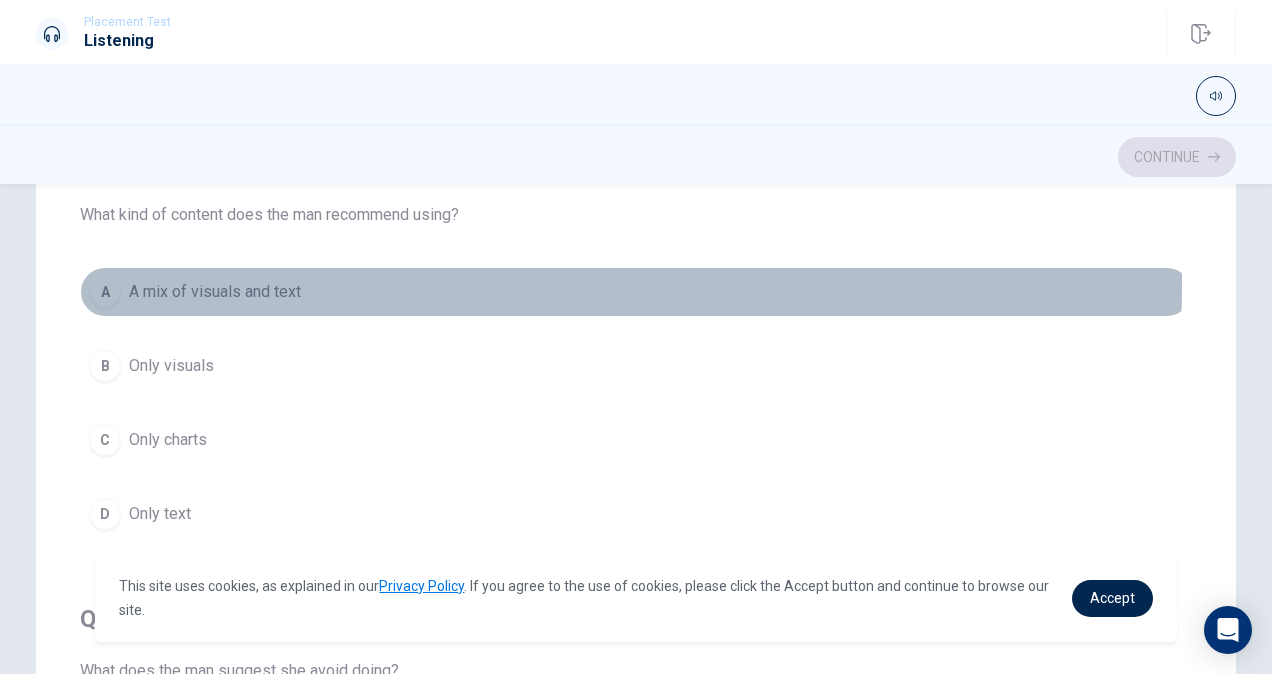 click on "A" at bounding box center (105, 292) 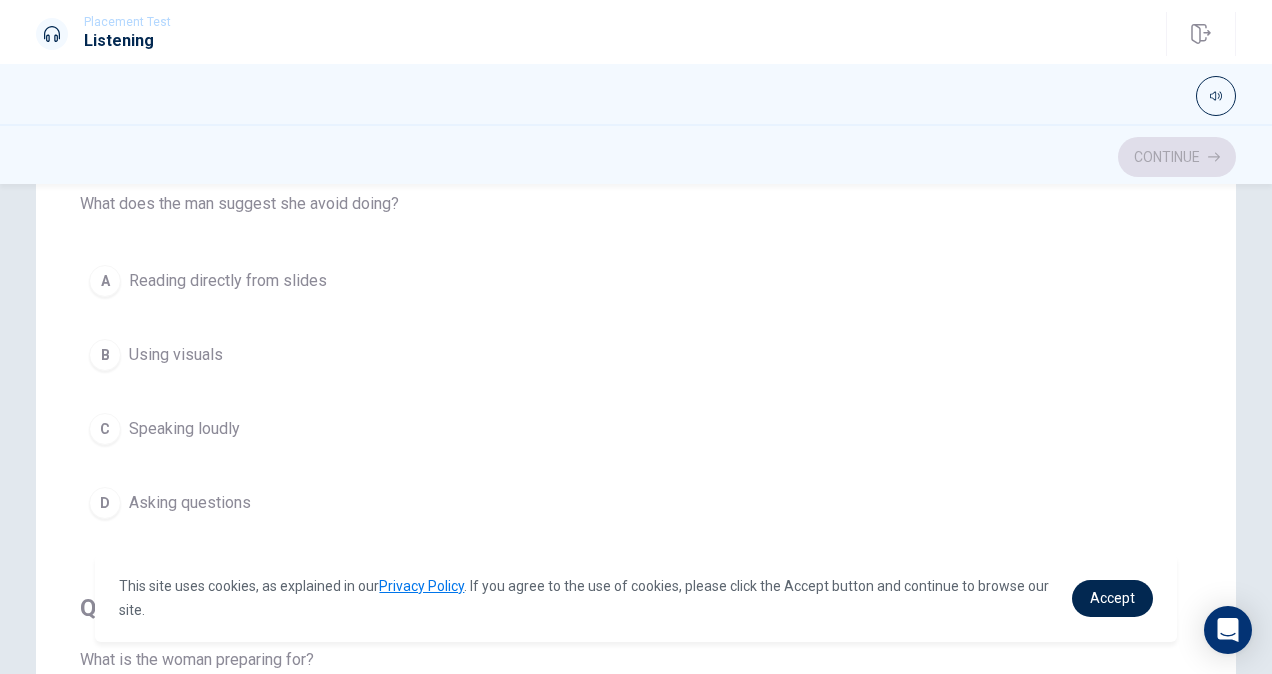 scroll, scrollTop: 1433, scrollLeft: 0, axis: vertical 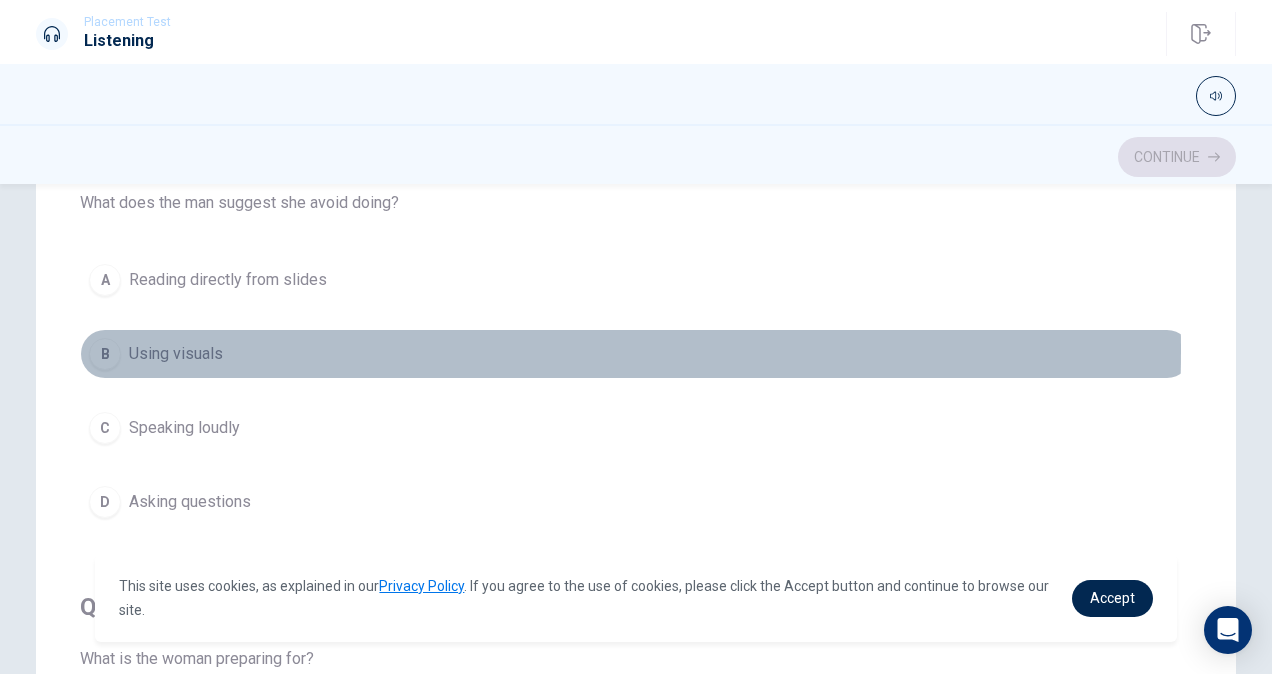 click on "B Using visuals" at bounding box center (636, 354) 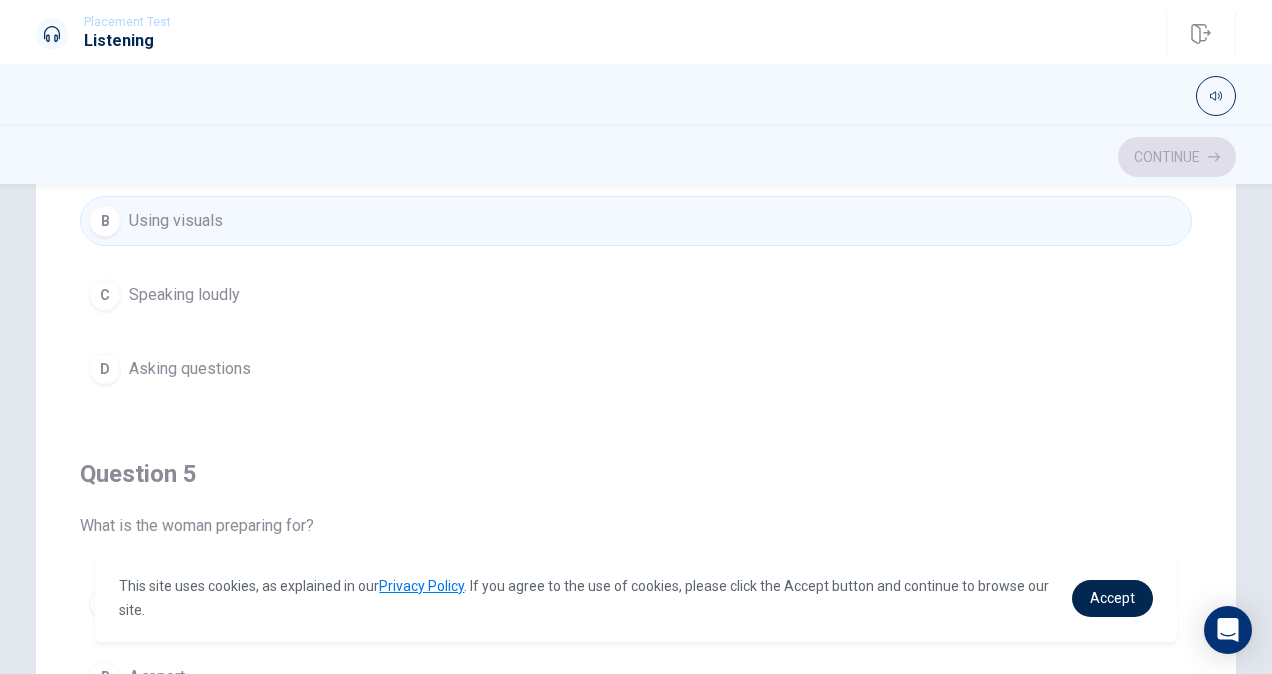 scroll, scrollTop: 1606, scrollLeft: 0, axis: vertical 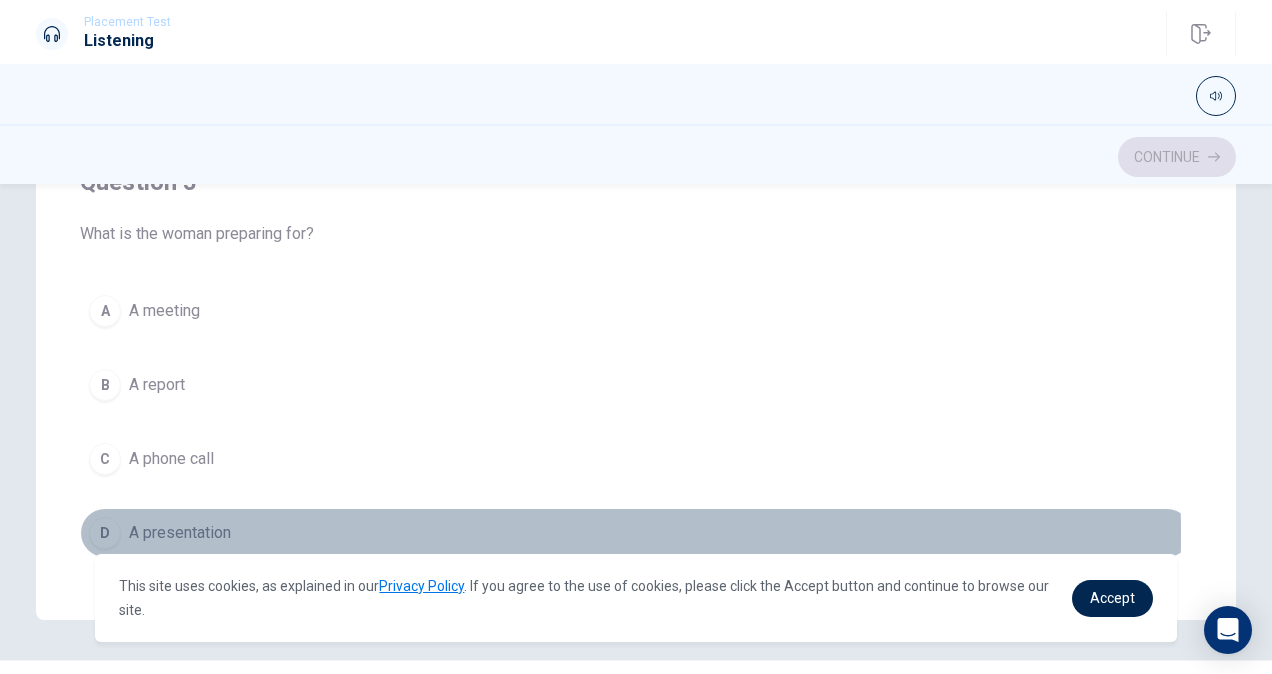 click on "D" at bounding box center [105, 533] 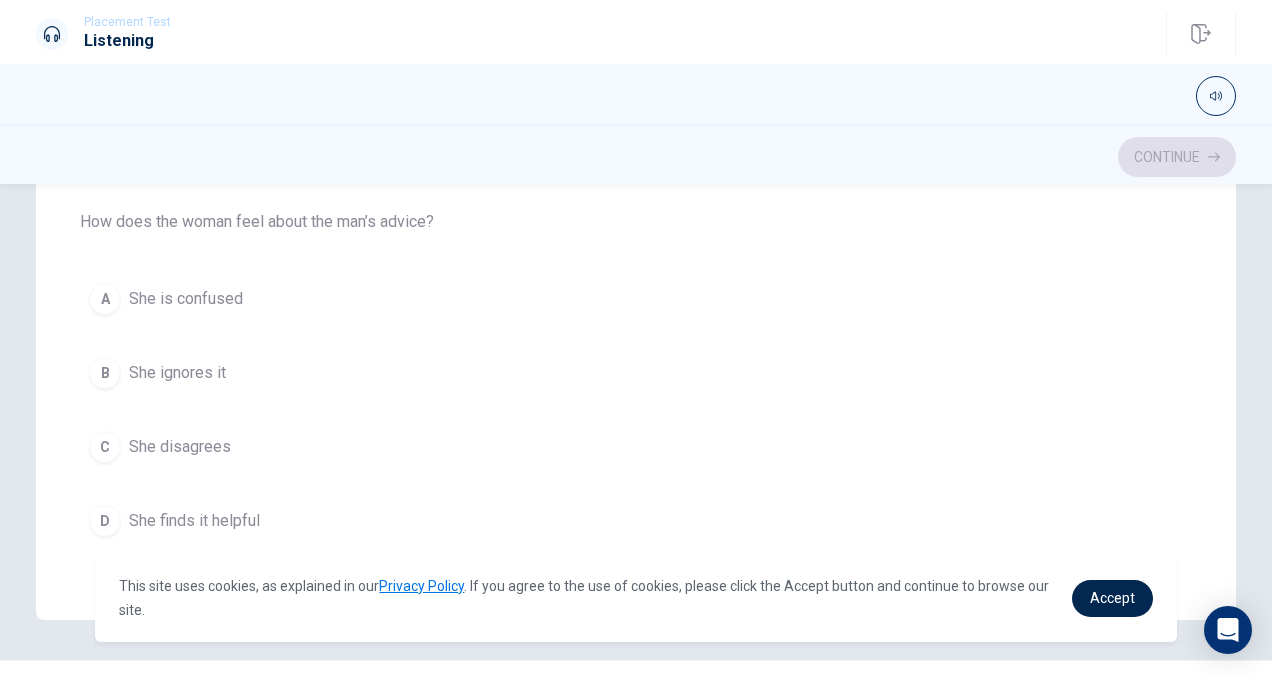 scroll, scrollTop: 252, scrollLeft: 0, axis: vertical 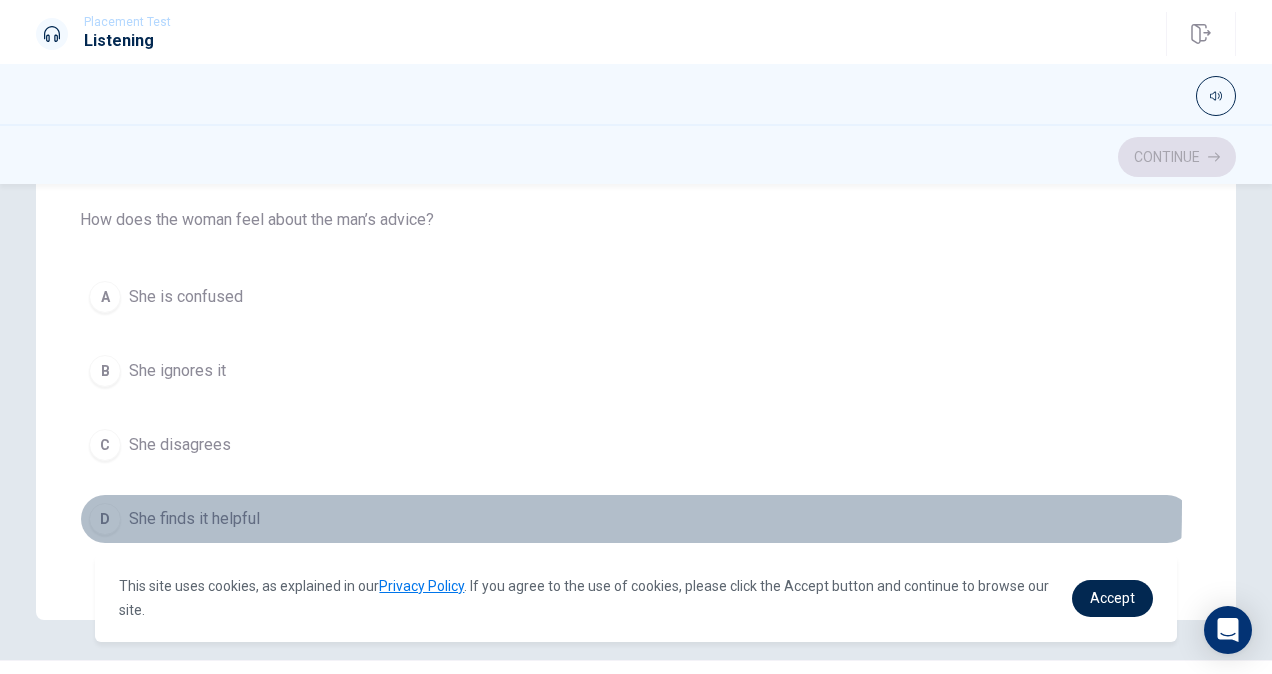 click on "D She finds it helpful" at bounding box center (636, 519) 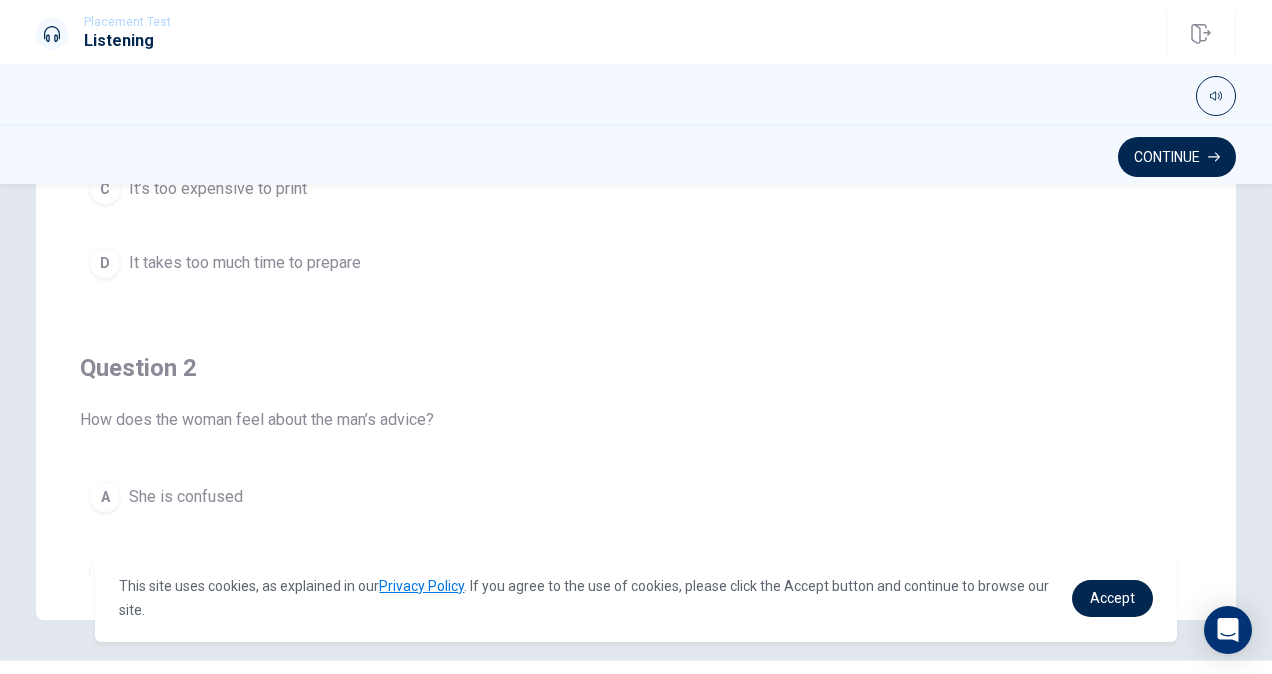scroll, scrollTop: 0, scrollLeft: 0, axis: both 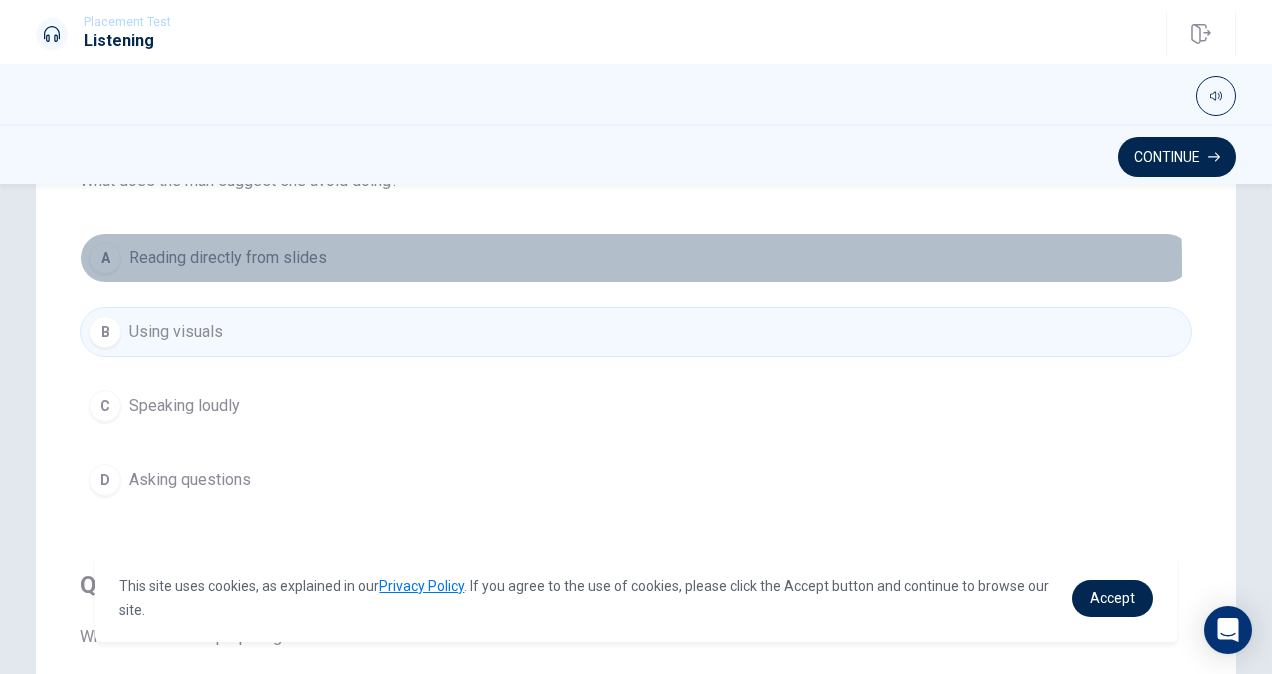 click on "Reading directly from slides" at bounding box center [228, 258] 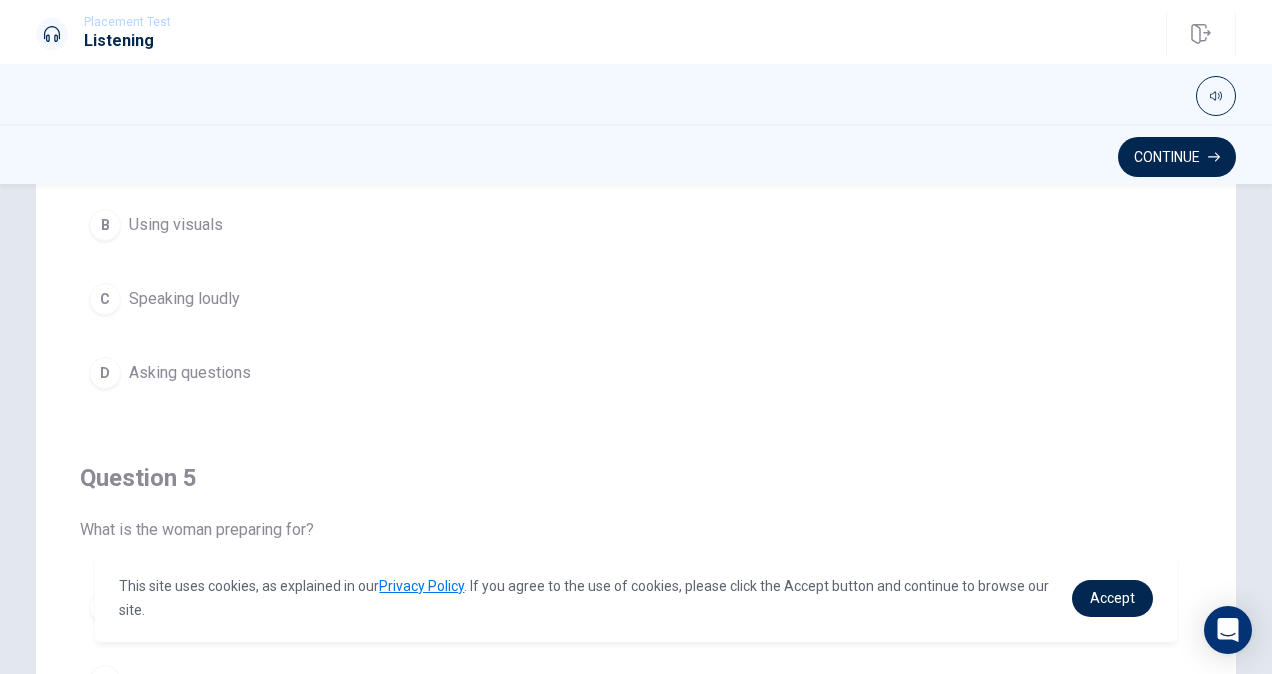 scroll, scrollTop: 1606, scrollLeft: 0, axis: vertical 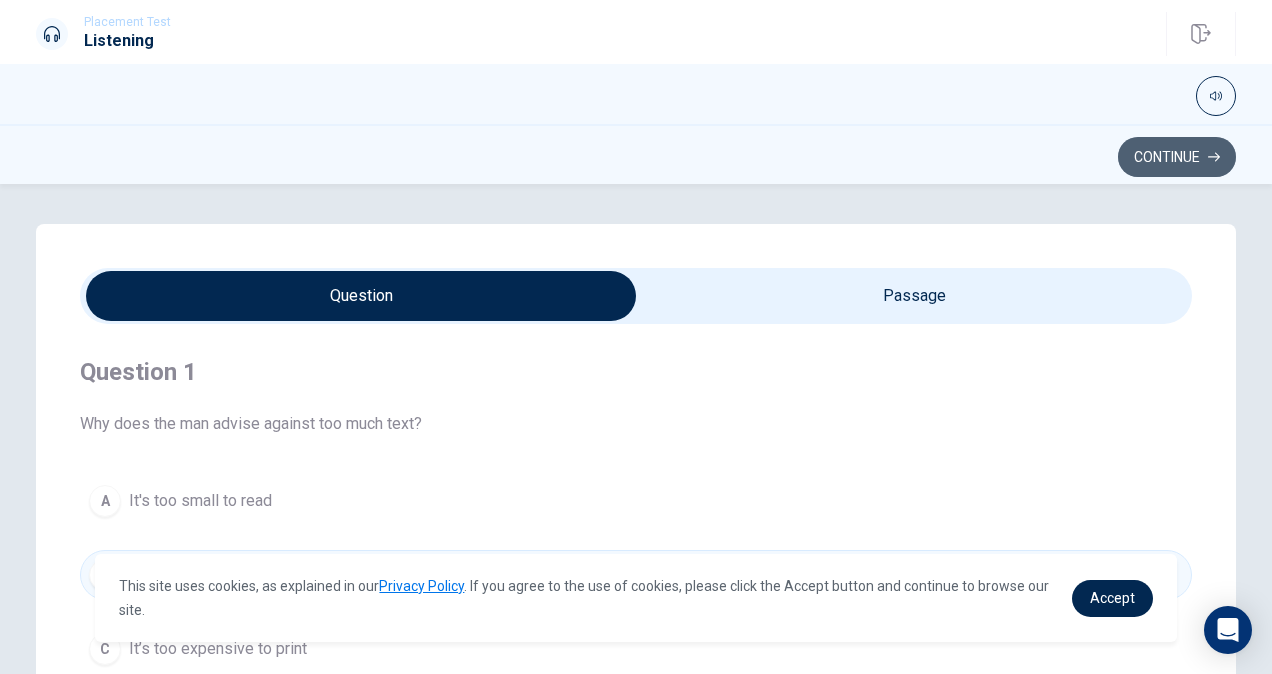 click on "Continue" at bounding box center (1177, 157) 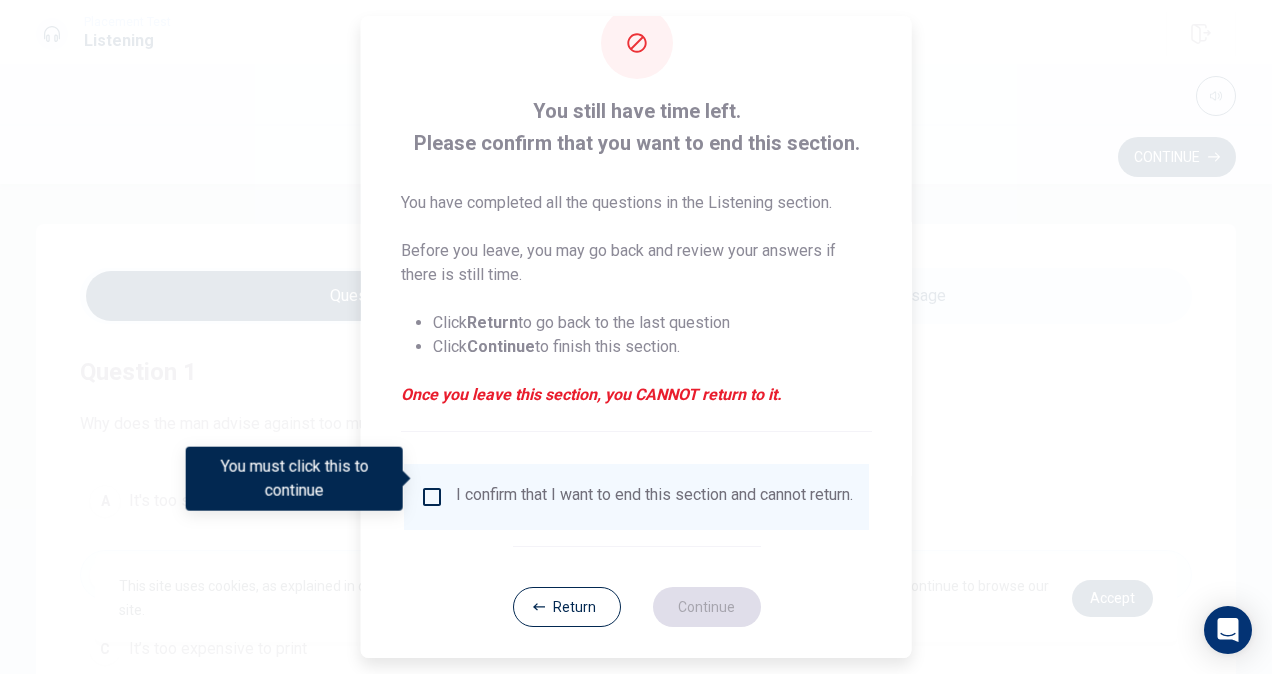 scroll, scrollTop: 72, scrollLeft: 0, axis: vertical 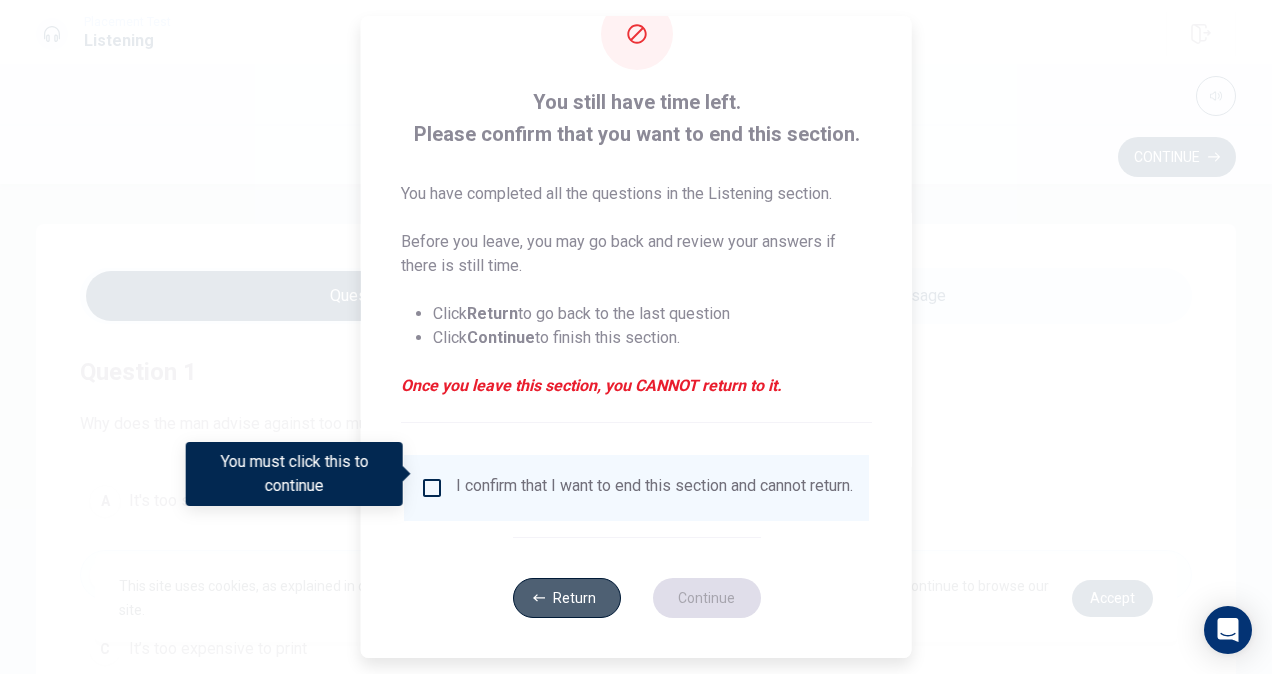 click on "Return" at bounding box center (566, 598) 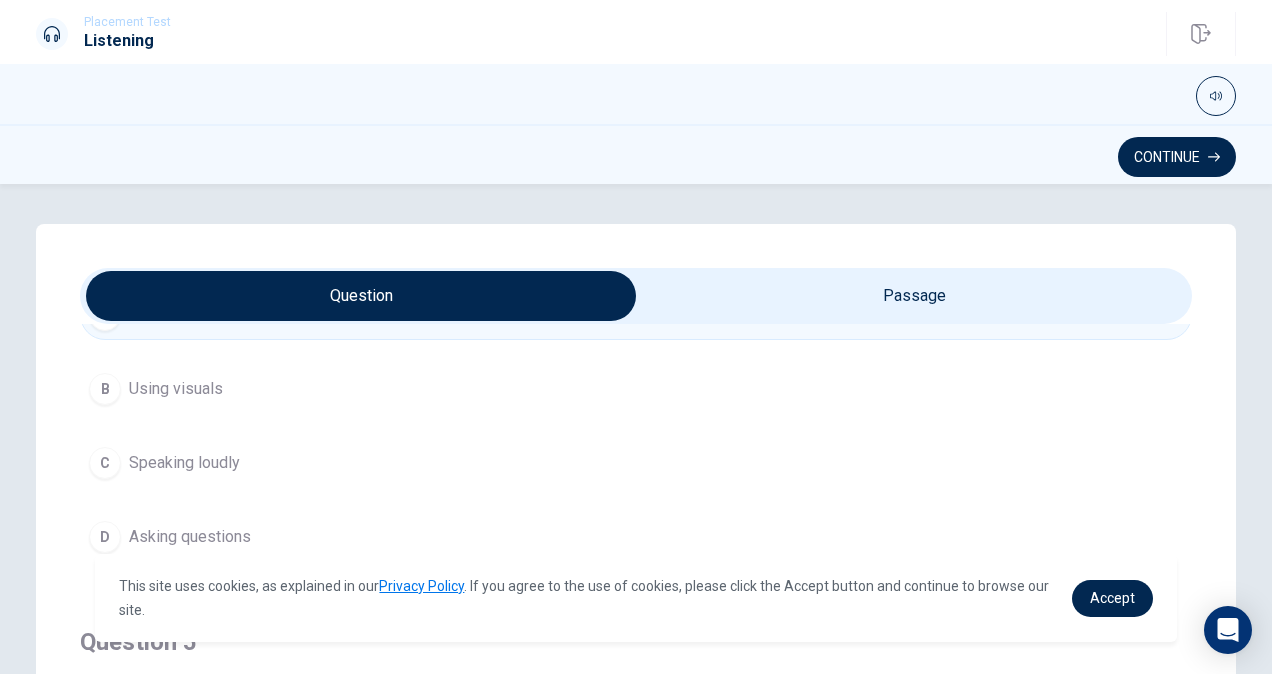 scroll, scrollTop: 1606, scrollLeft: 0, axis: vertical 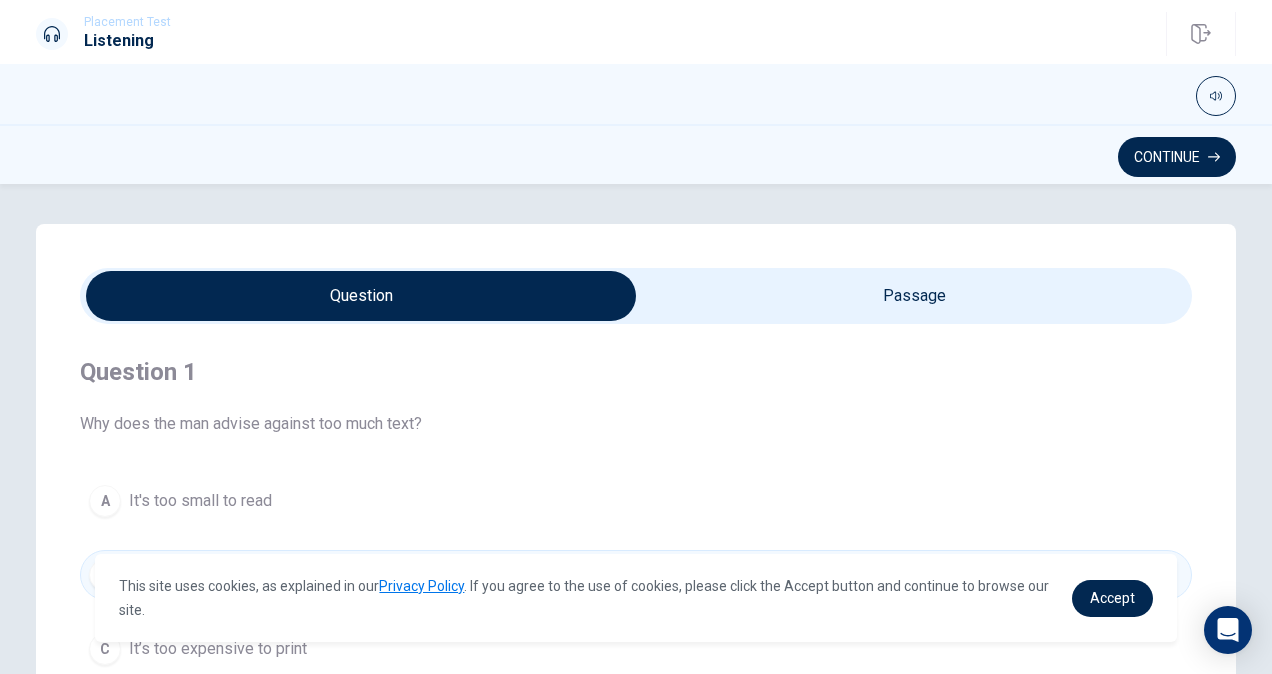 type on "83" 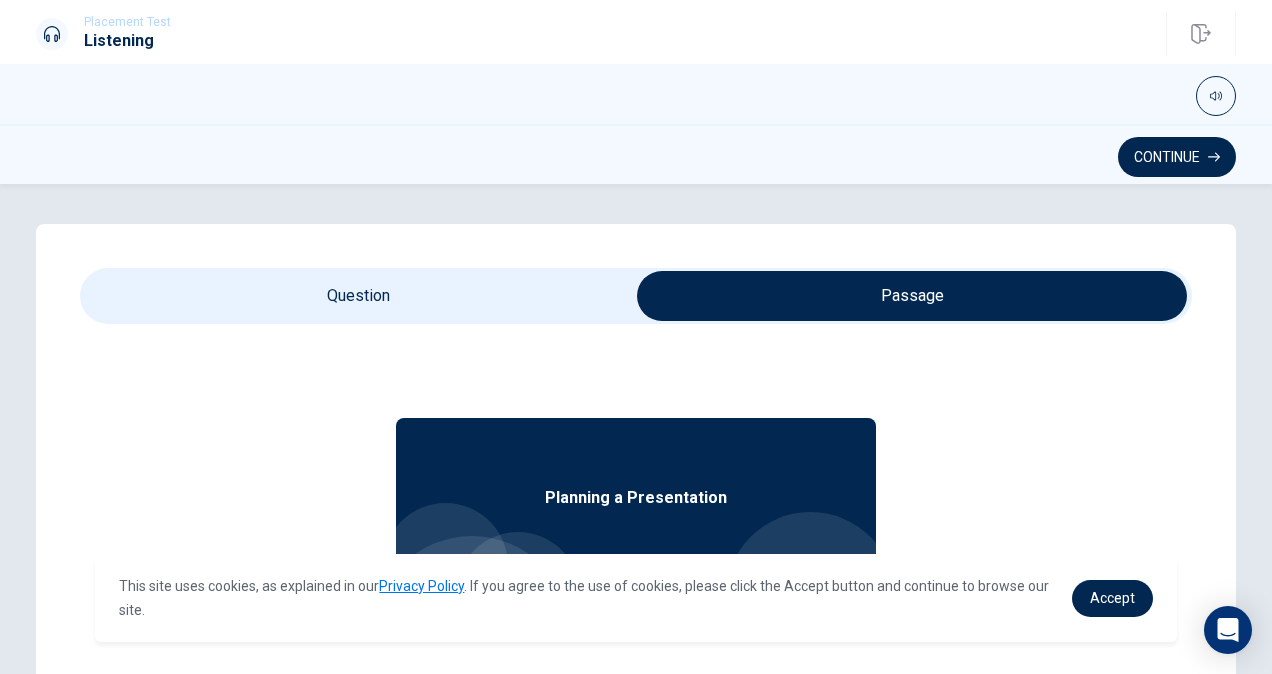 scroll, scrollTop: 112, scrollLeft: 0, axis: vertical 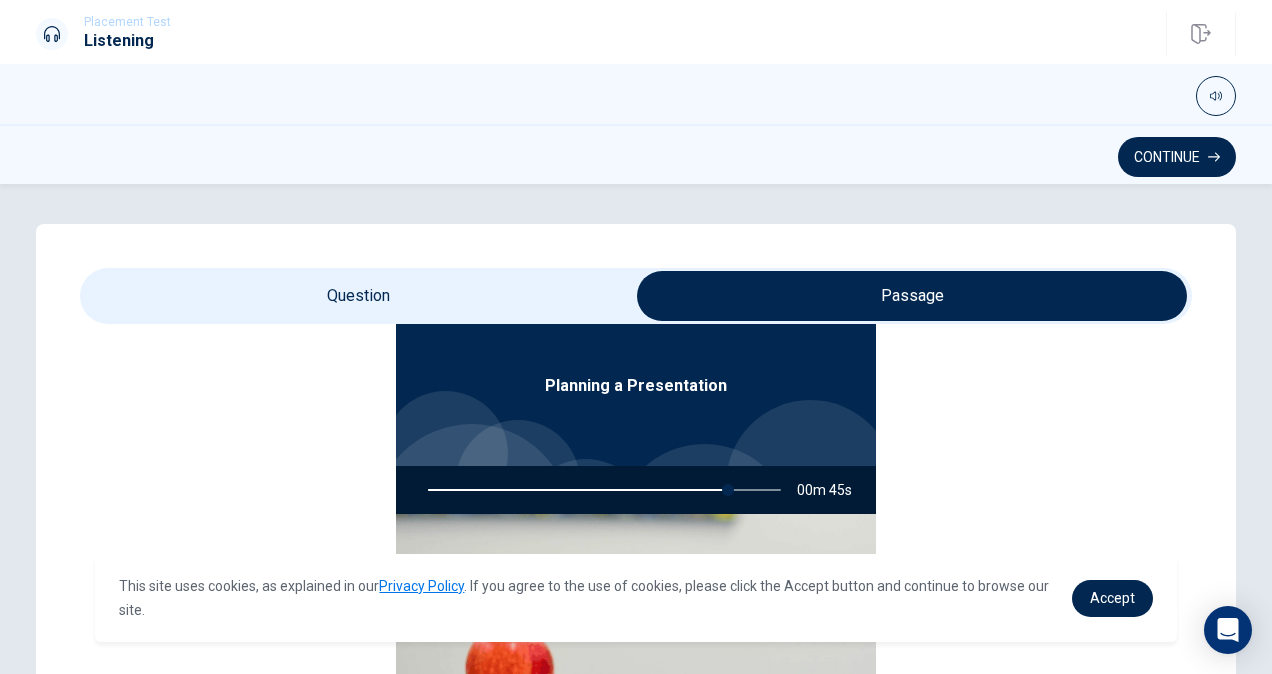 type on "85" 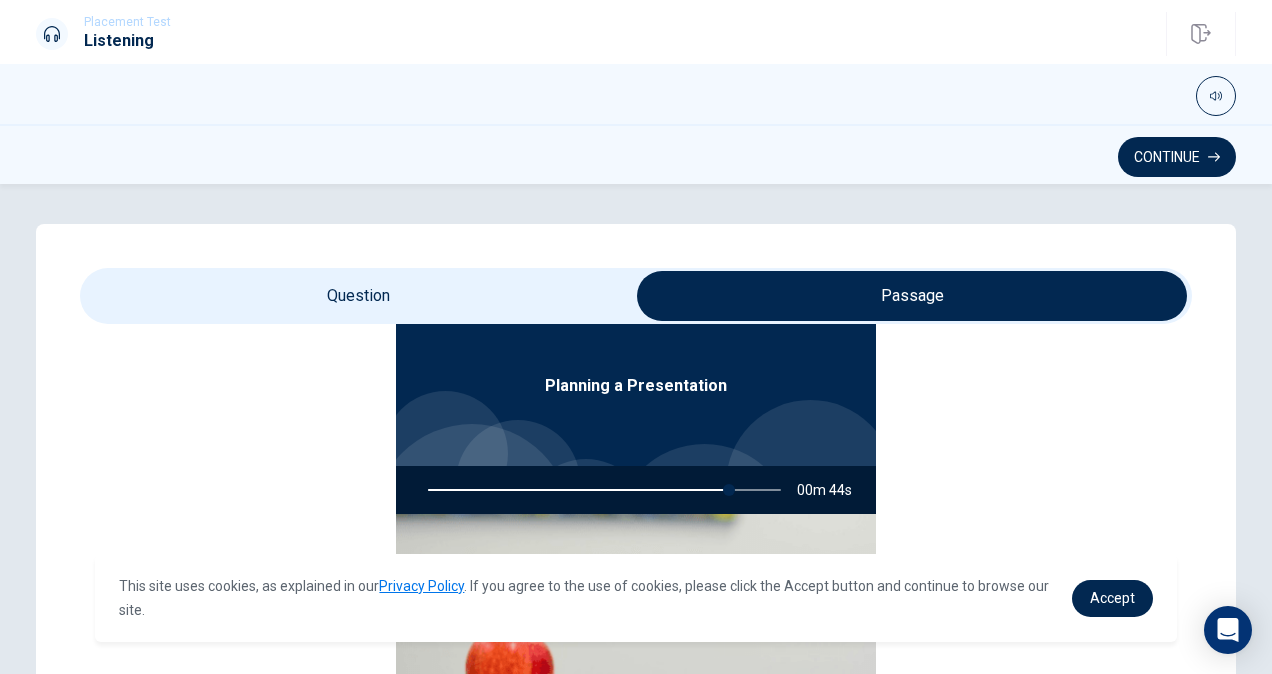 click at bounding box center (912, 296) 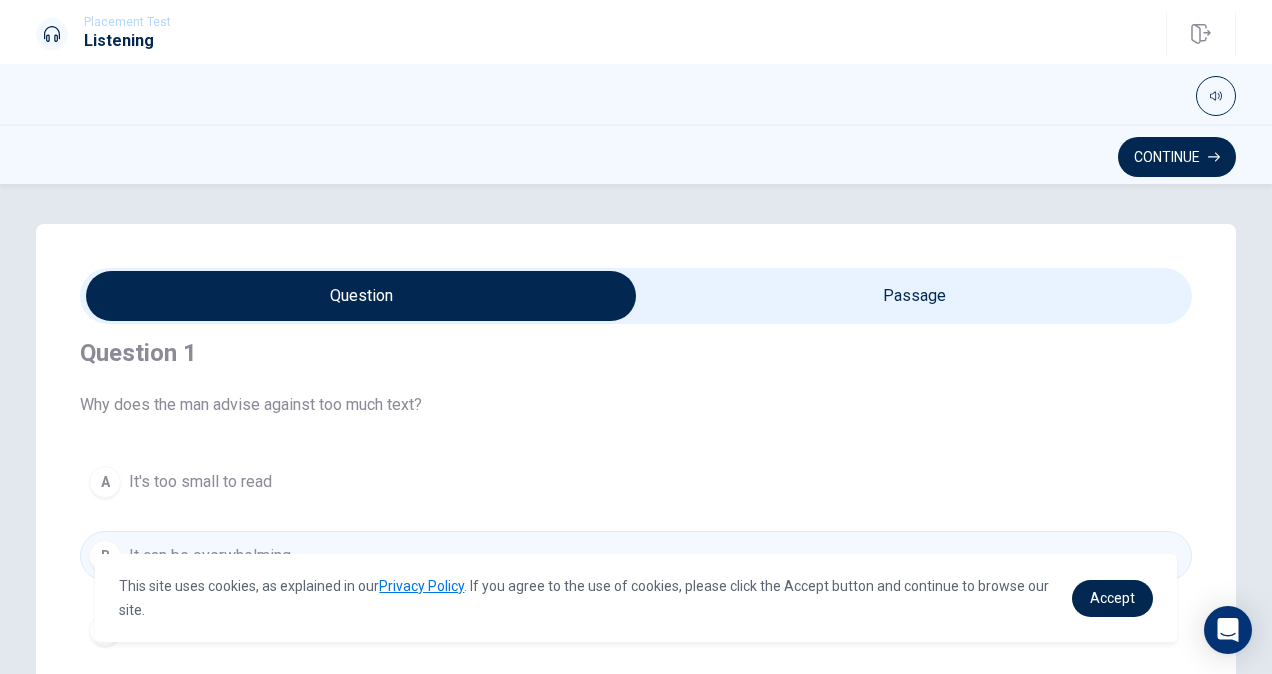 scroll, scrollTop: 0, scrollLeft: 0, axis: both 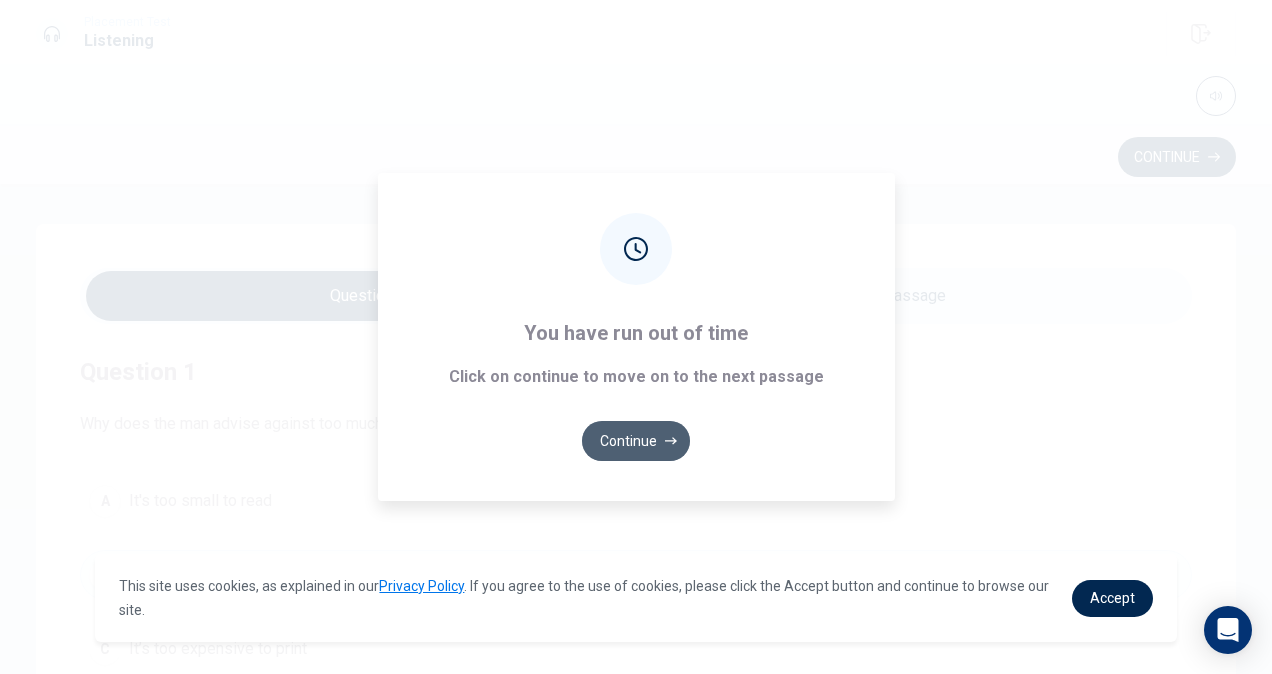 click on "Continue" at bounding box center (636, 441) 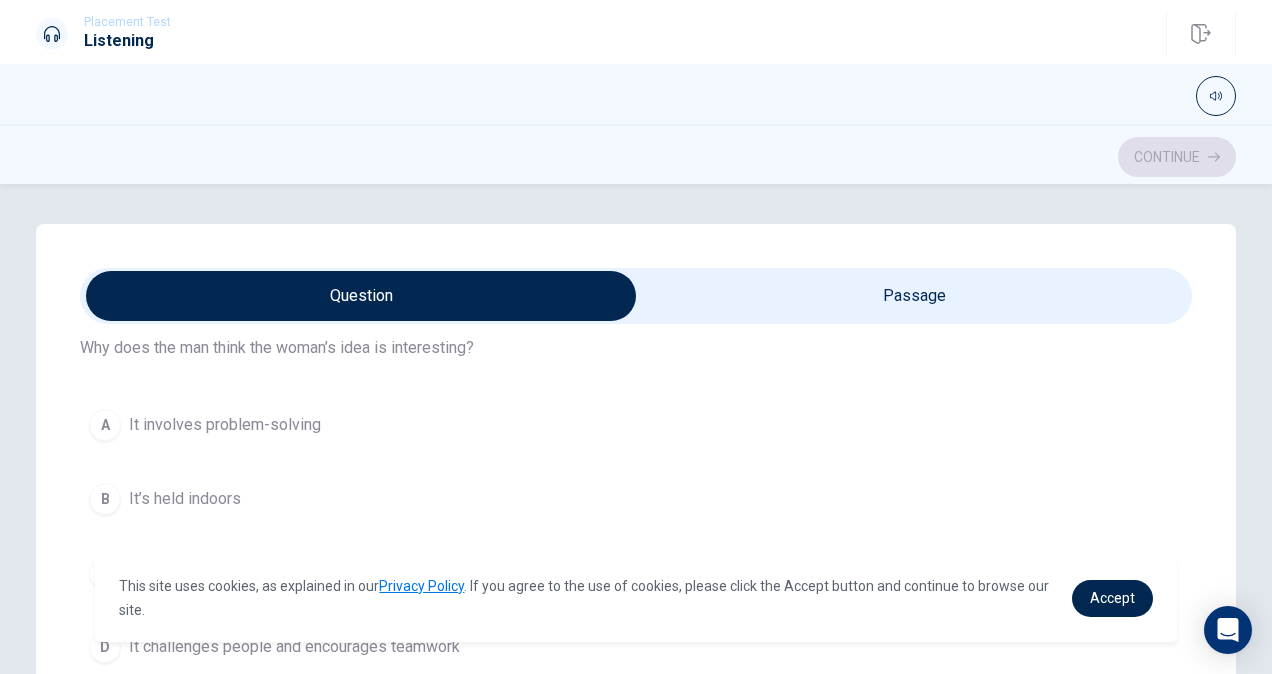scroll, scrollTop: 20, scrollLeft: 0, axis: vertical 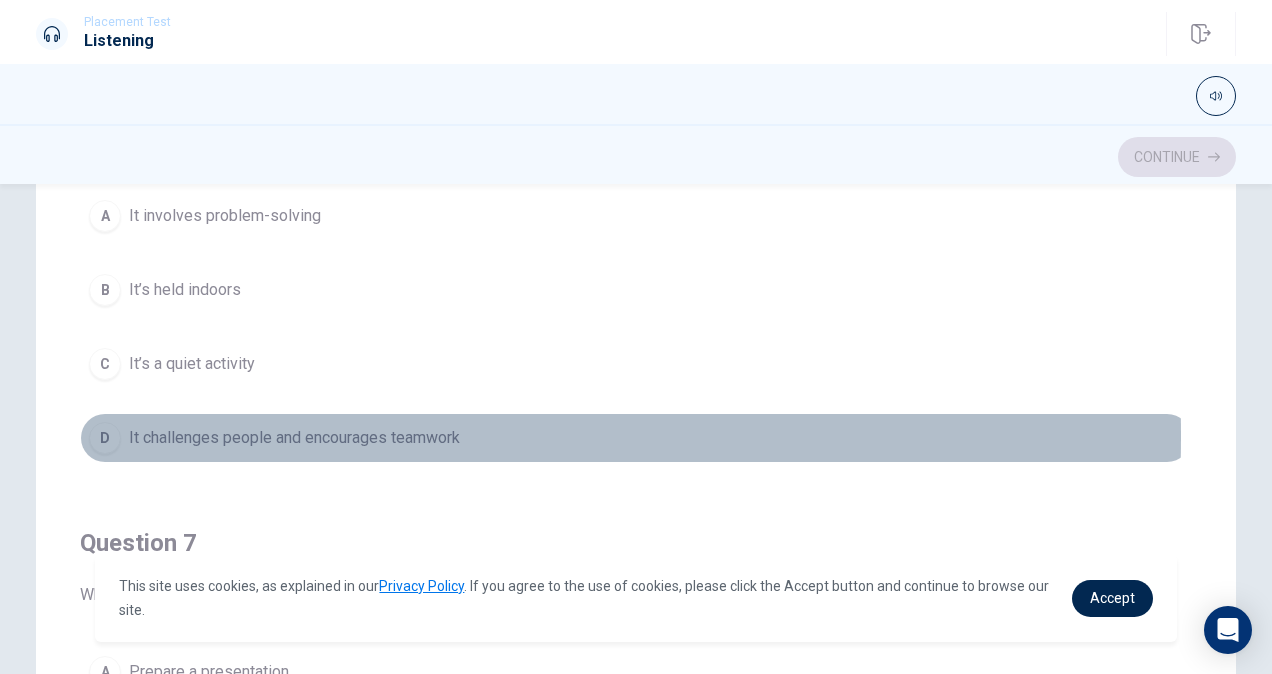 click on "D" at bounding box center (105, 438) 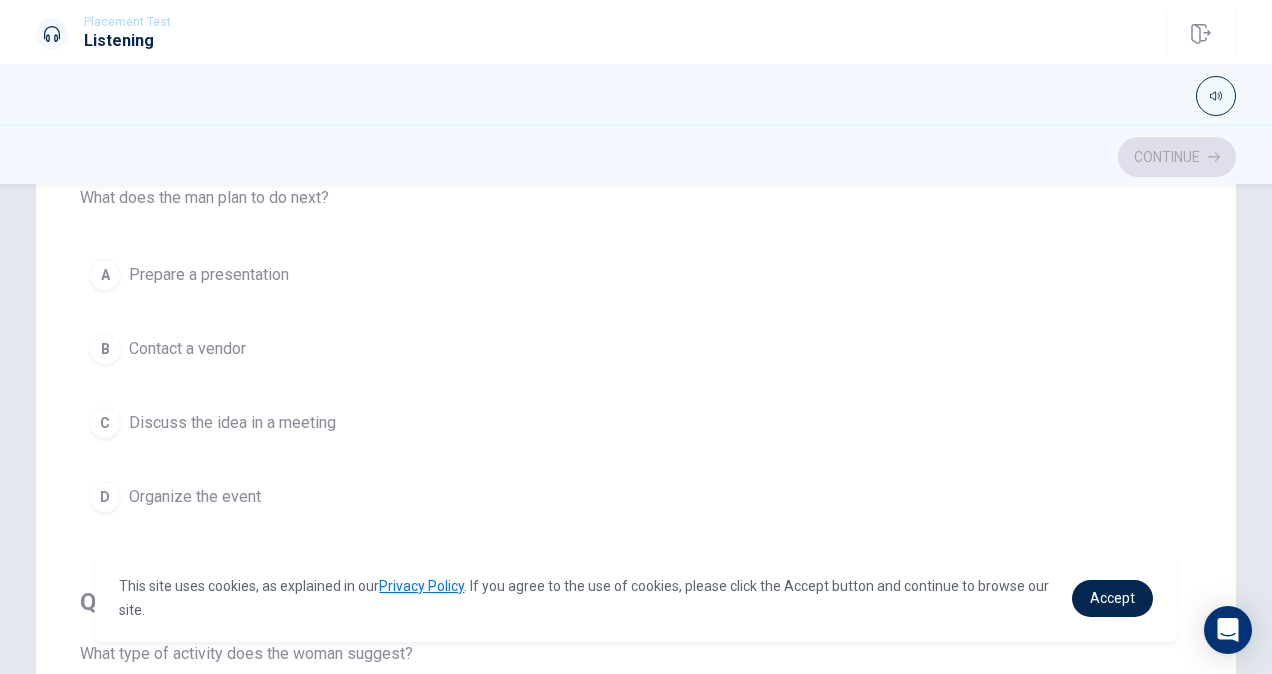 scroll, scrollTop: 543, scrollLeft: 0, axis: vertical 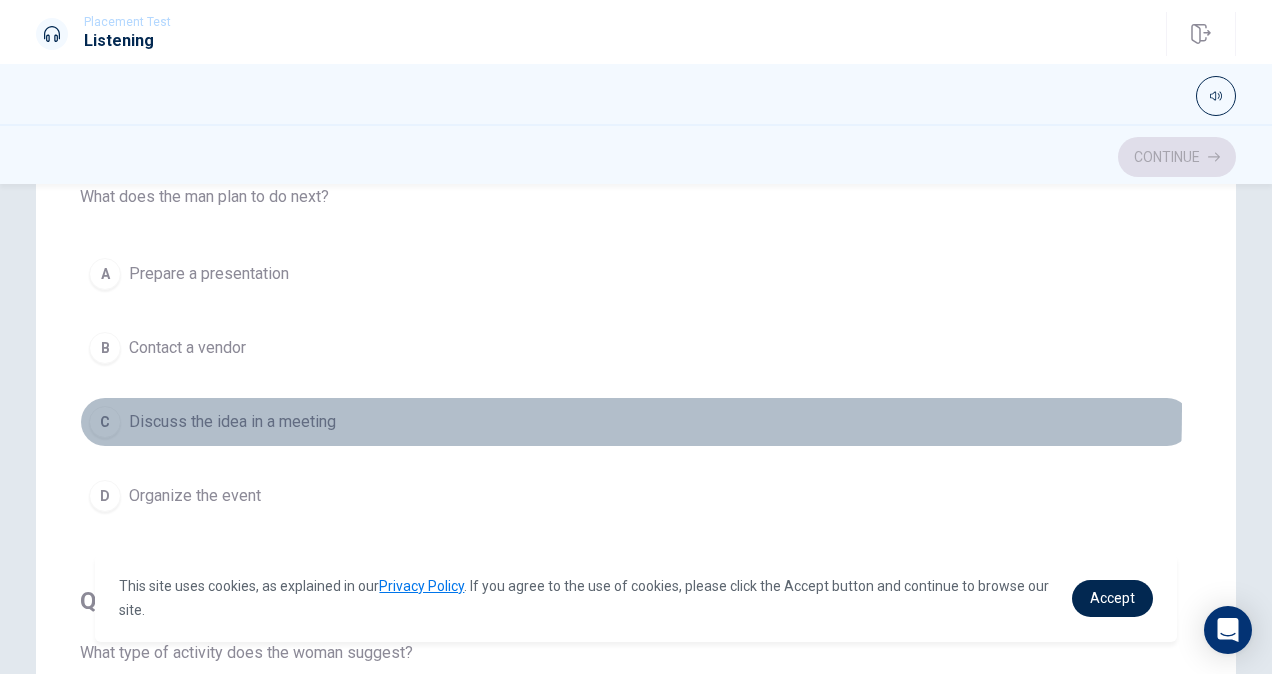 click on "C Discuss the idea in a meeting" at bounding box center [636, 422] 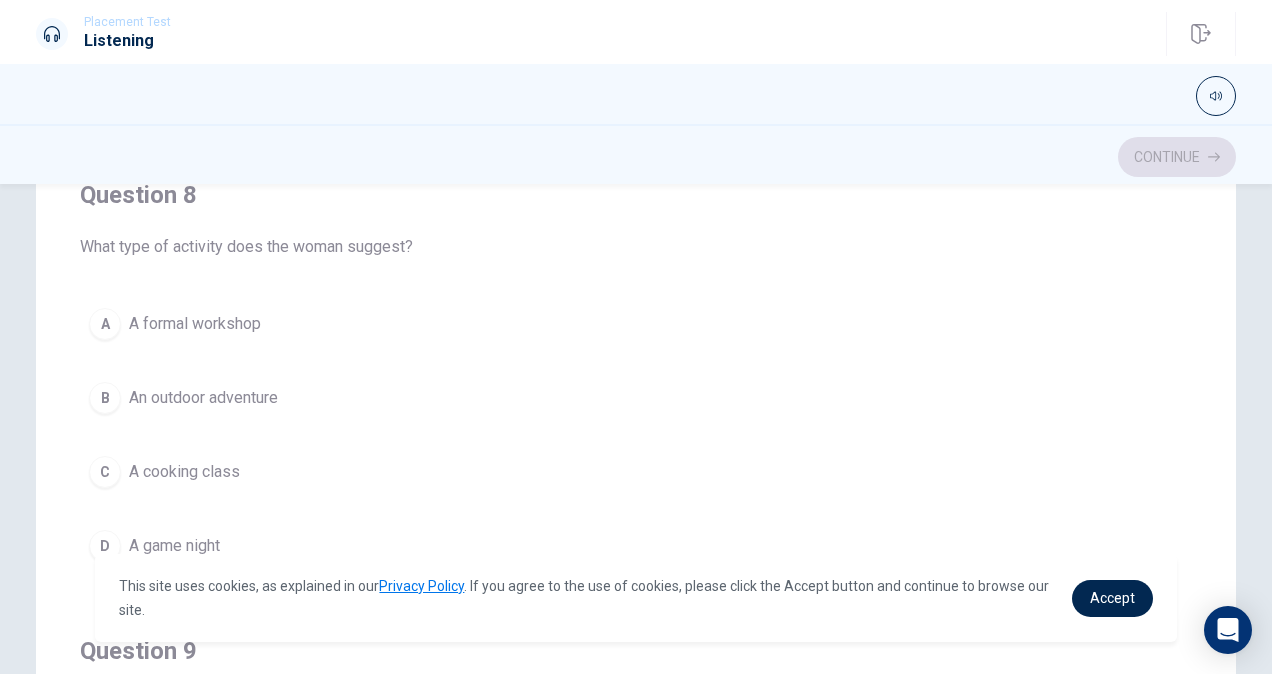 scroll, scrollTop: 950, scrollLeft: 0, axis: vertical 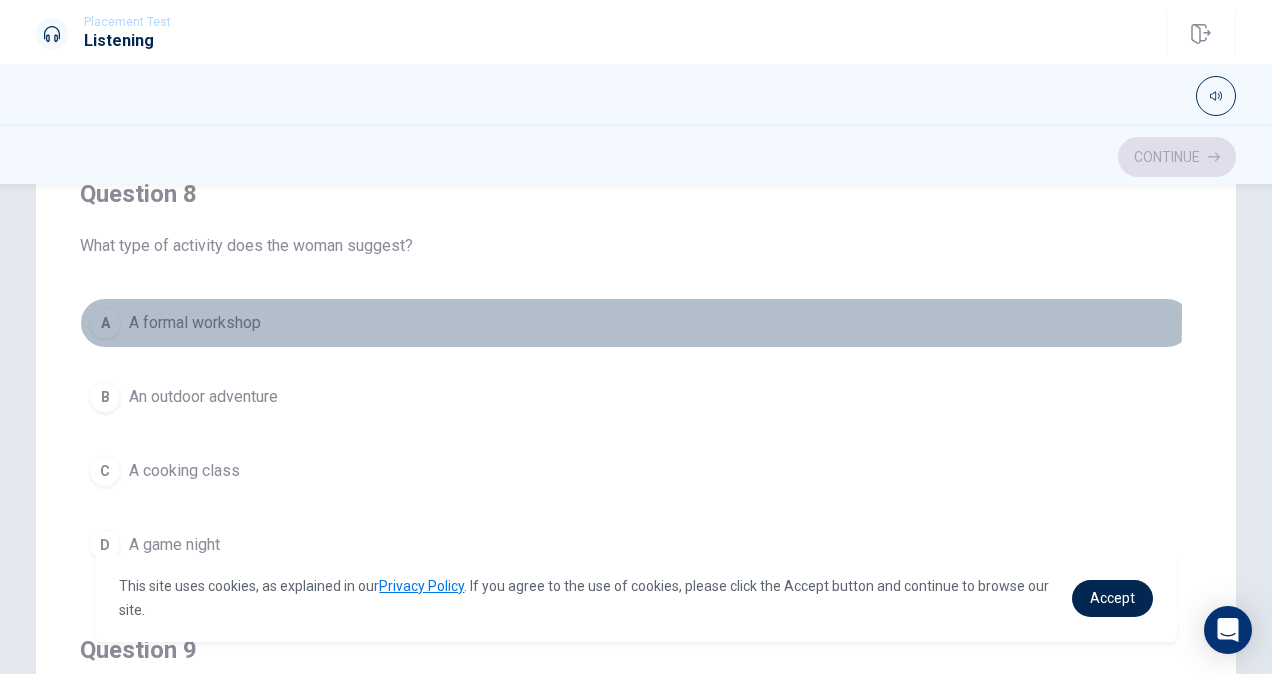 click on "A formal workshop" at bounding box center [195, 323] 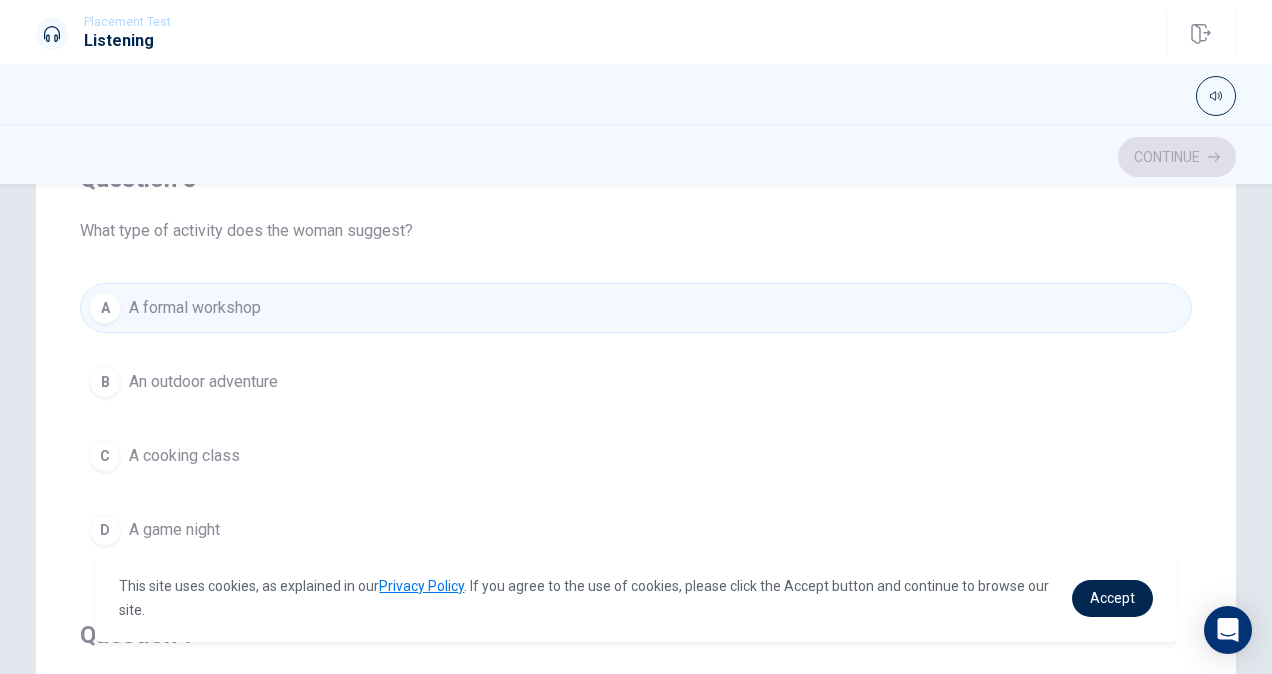 scroll, scrollTop: 964, scrollLeft: 0, axis: vertical 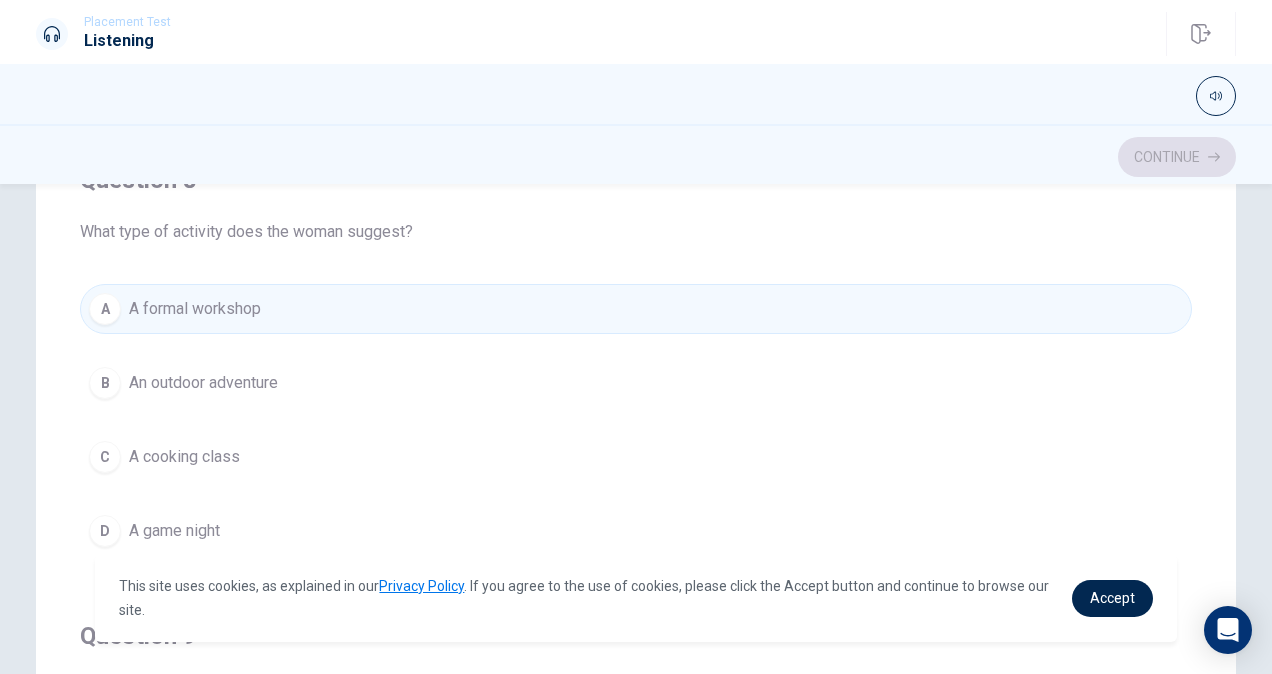 click on "B An outdoor adventure" at bounding box center (636, 383) 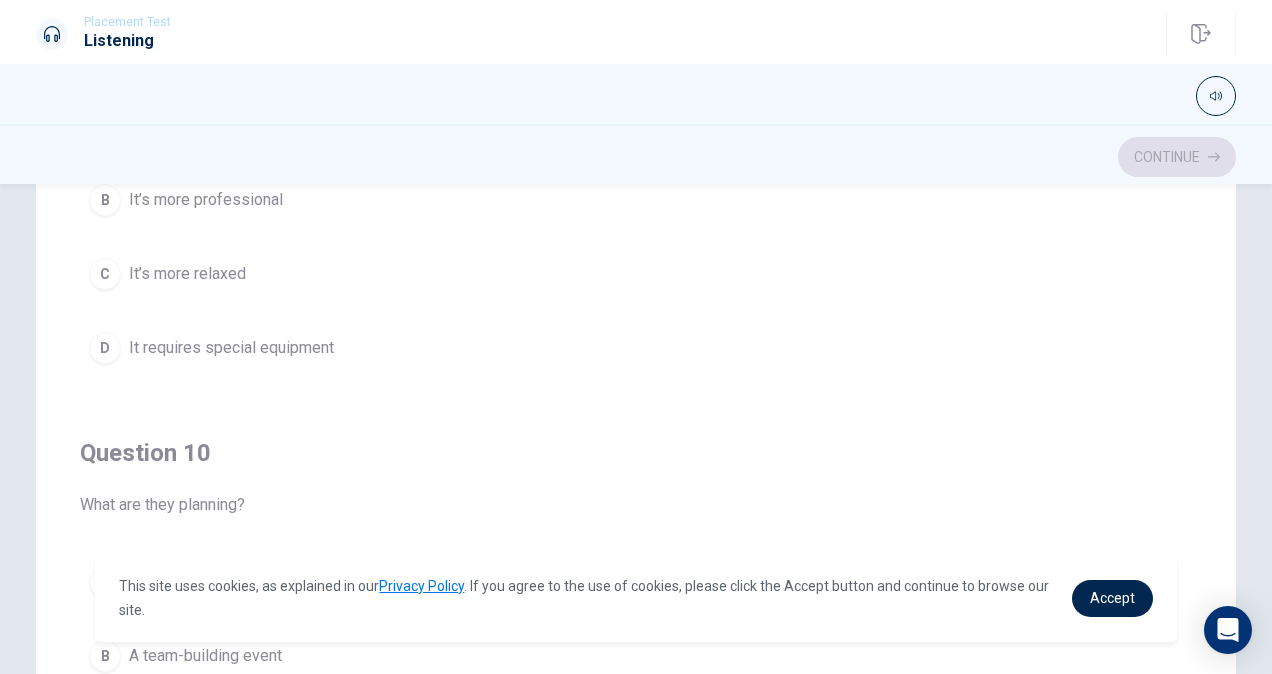 scroll, scrollTop: 1606, scrollLeft: 0, axis: vertical 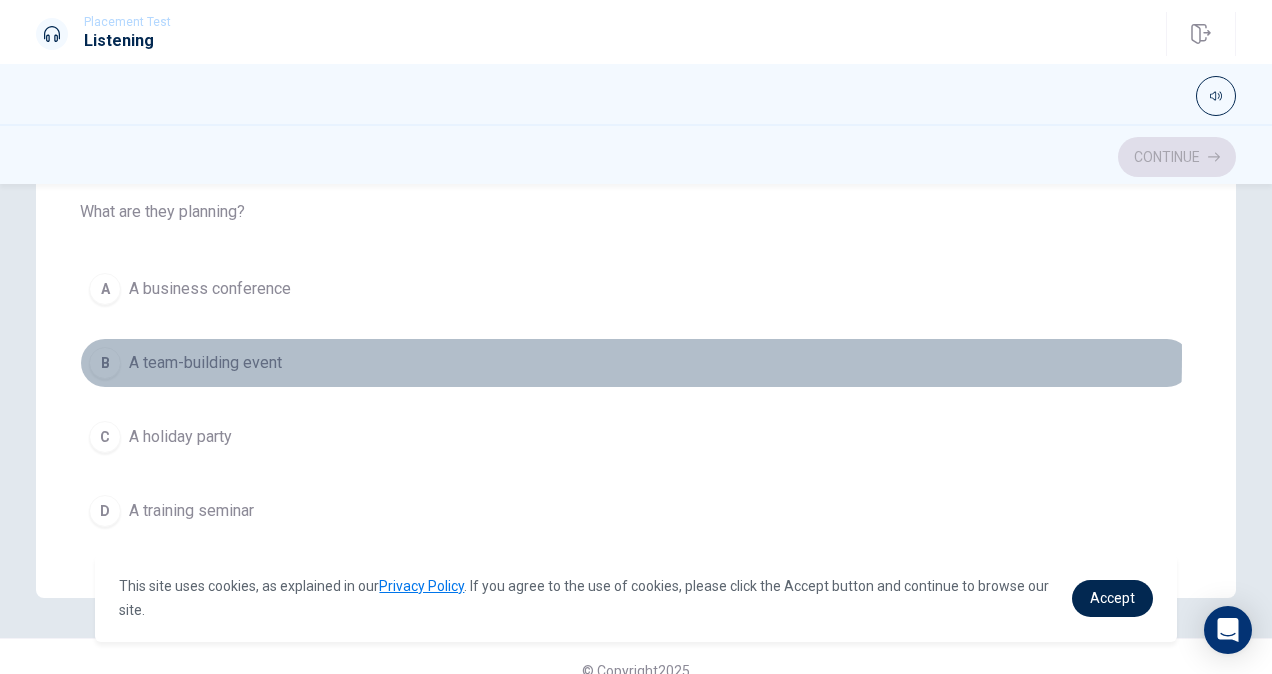 click on "A team-building event" at bounding box center (205, 363) 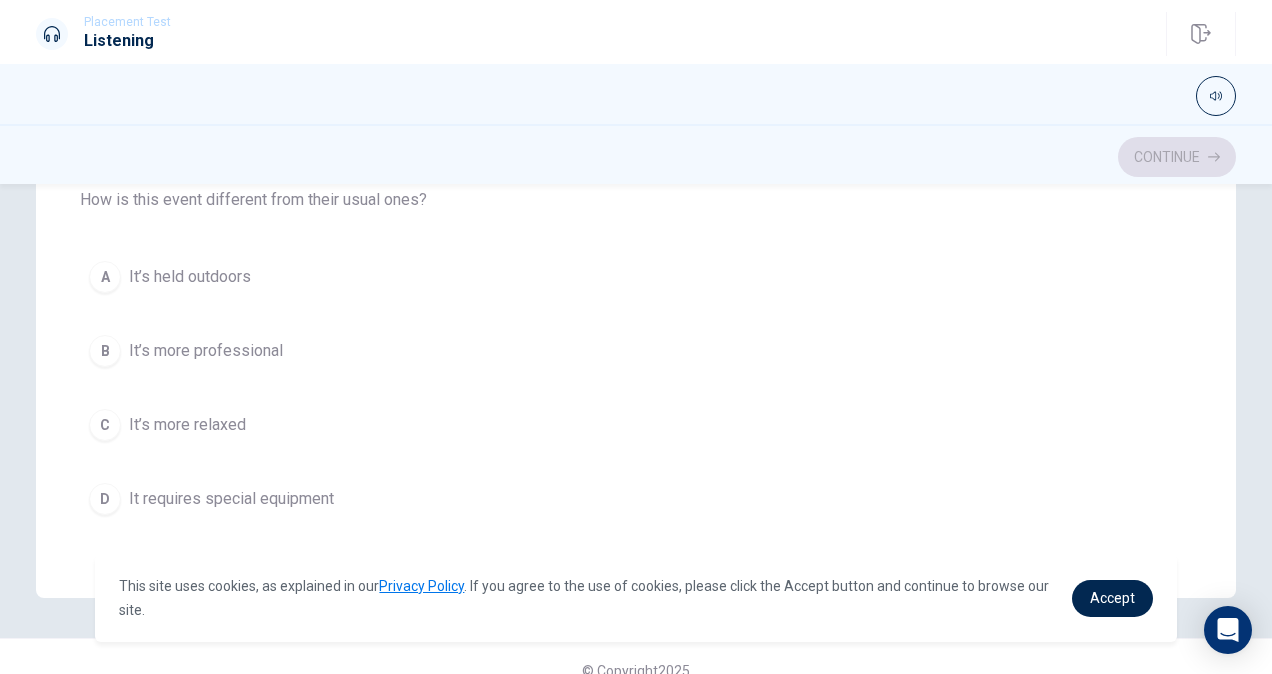 scroll, scrollTop: 1162, scrollLeft: 0, axis: vertical 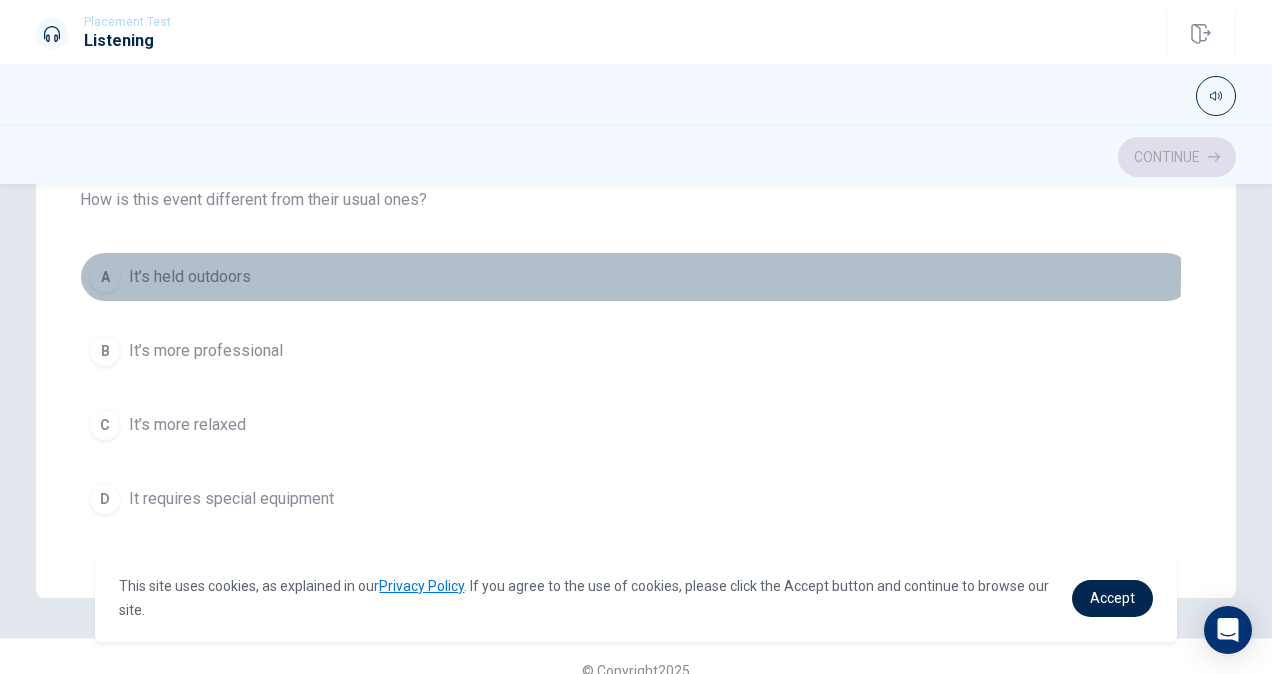 click on "It’s held outdoors" at bounding box center [190, 277] 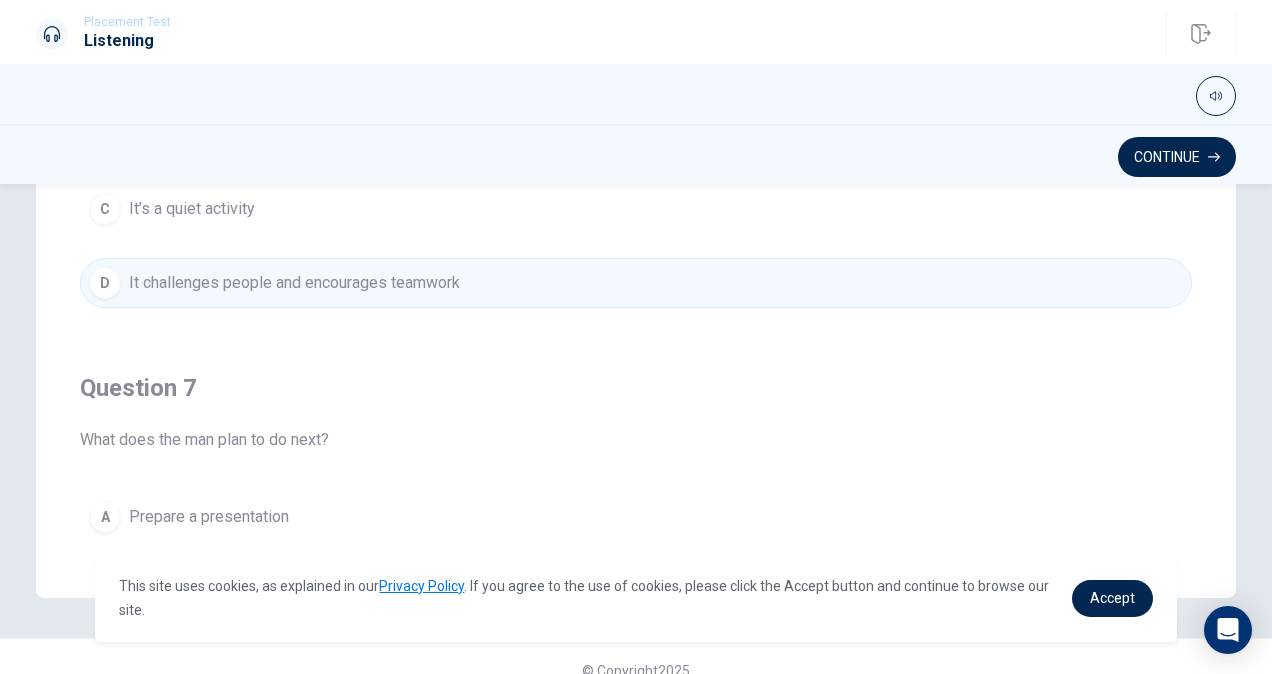 scroll, scrollTop: 0, scrollLeft: 0, axis: both 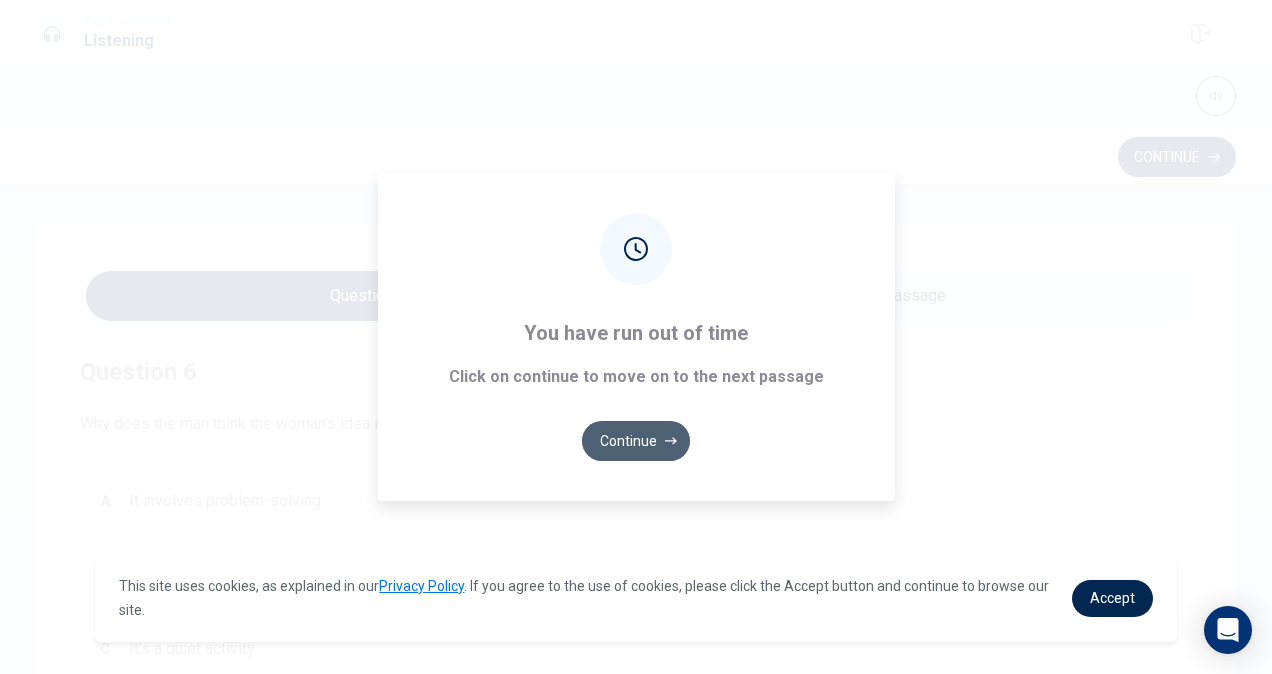 click on "Continue" at bounding box center [636, 441] 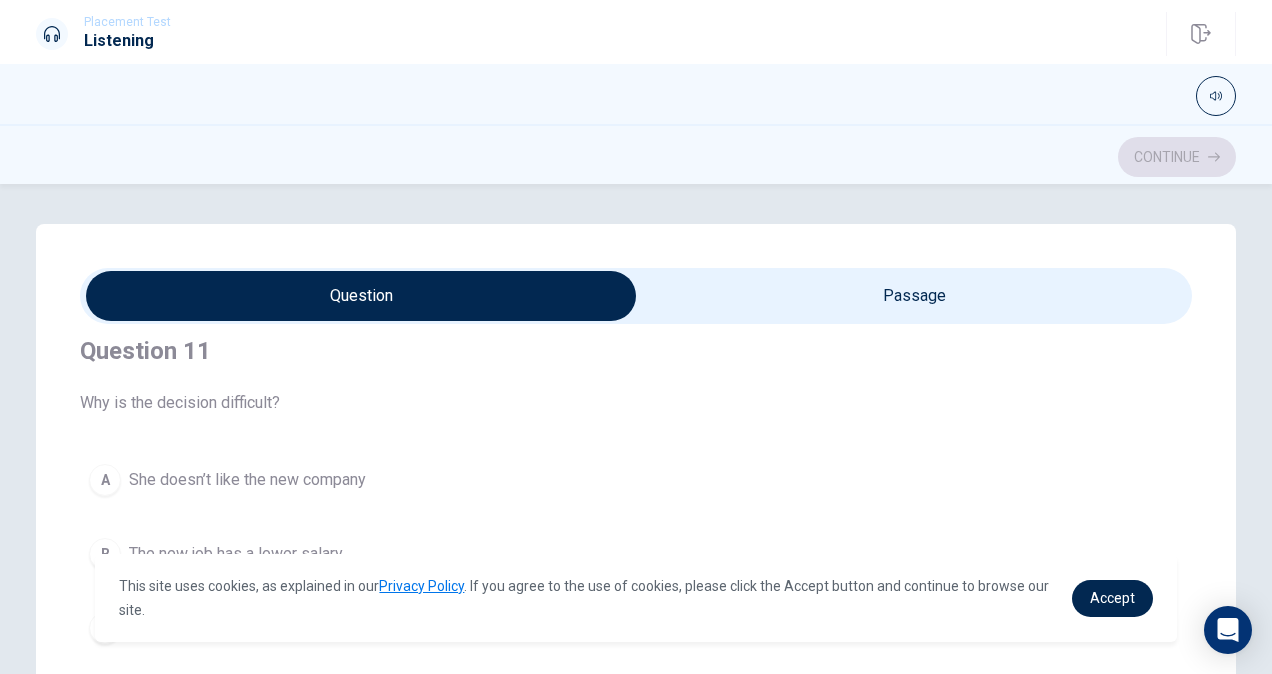 scroll, scrollTop: 20, scrollLeft: 0, axis: vertical 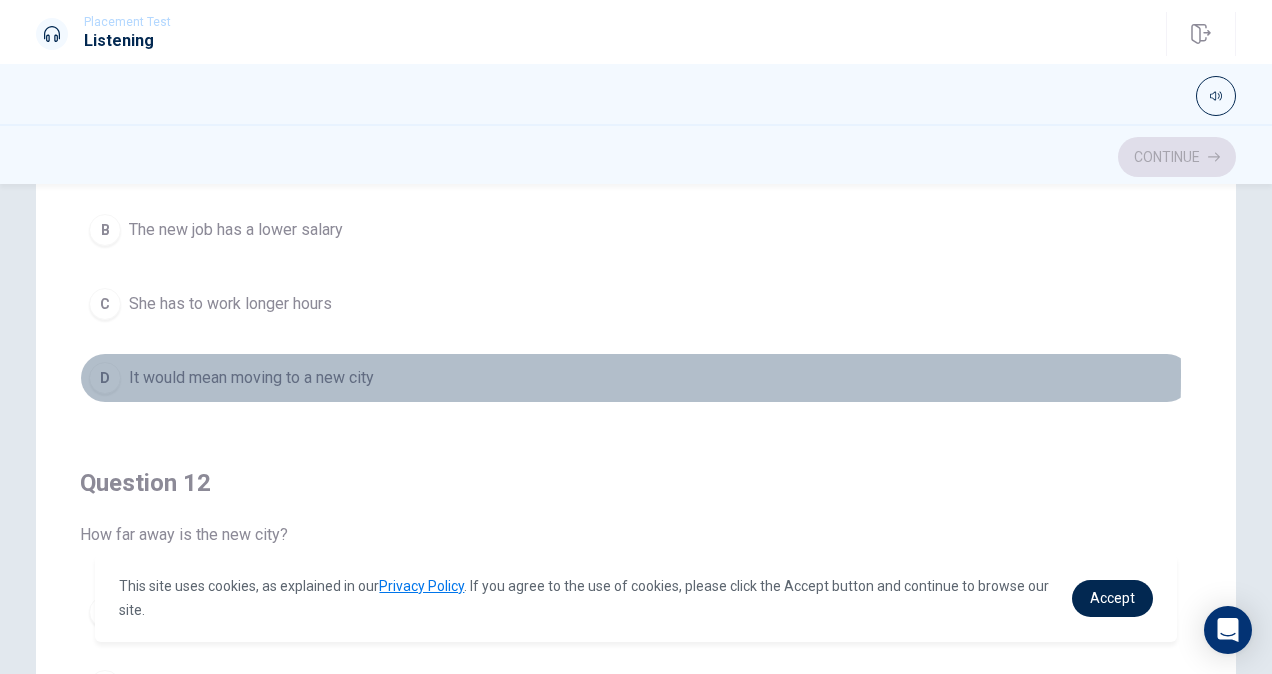click on "D" at bounding box center [105, 378] 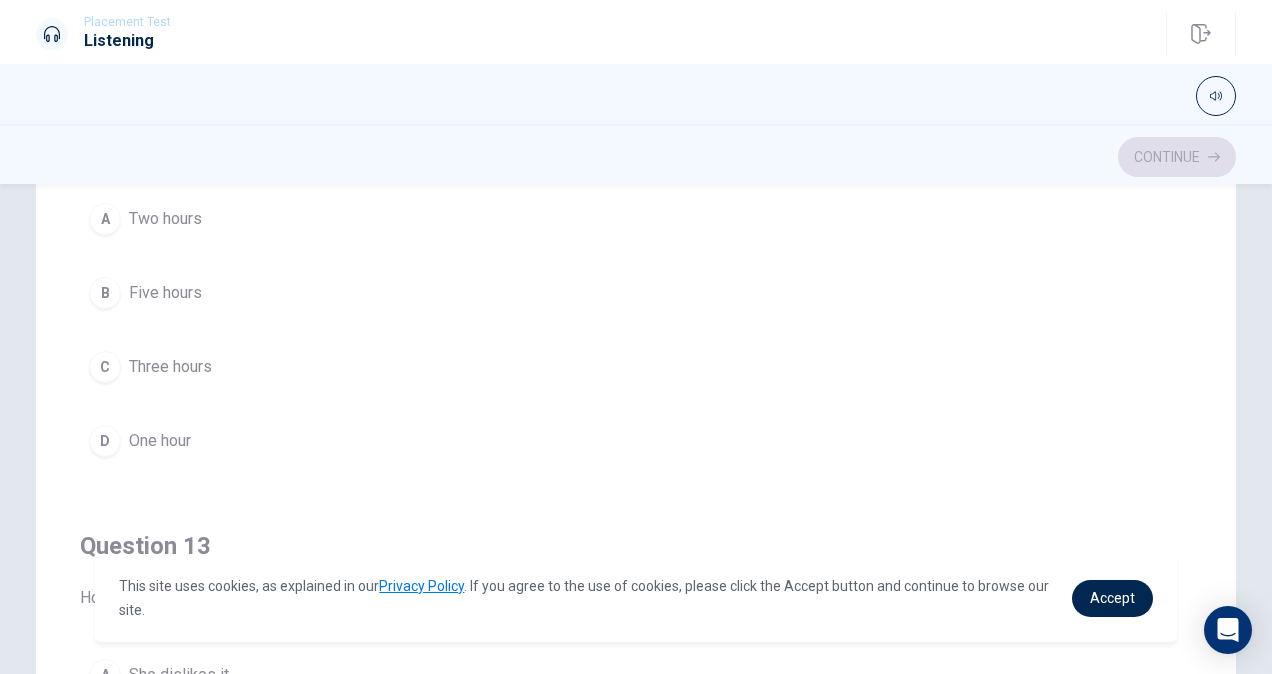 scroll, scrollTop: 560, scrollLeft: 0, axis: vertical 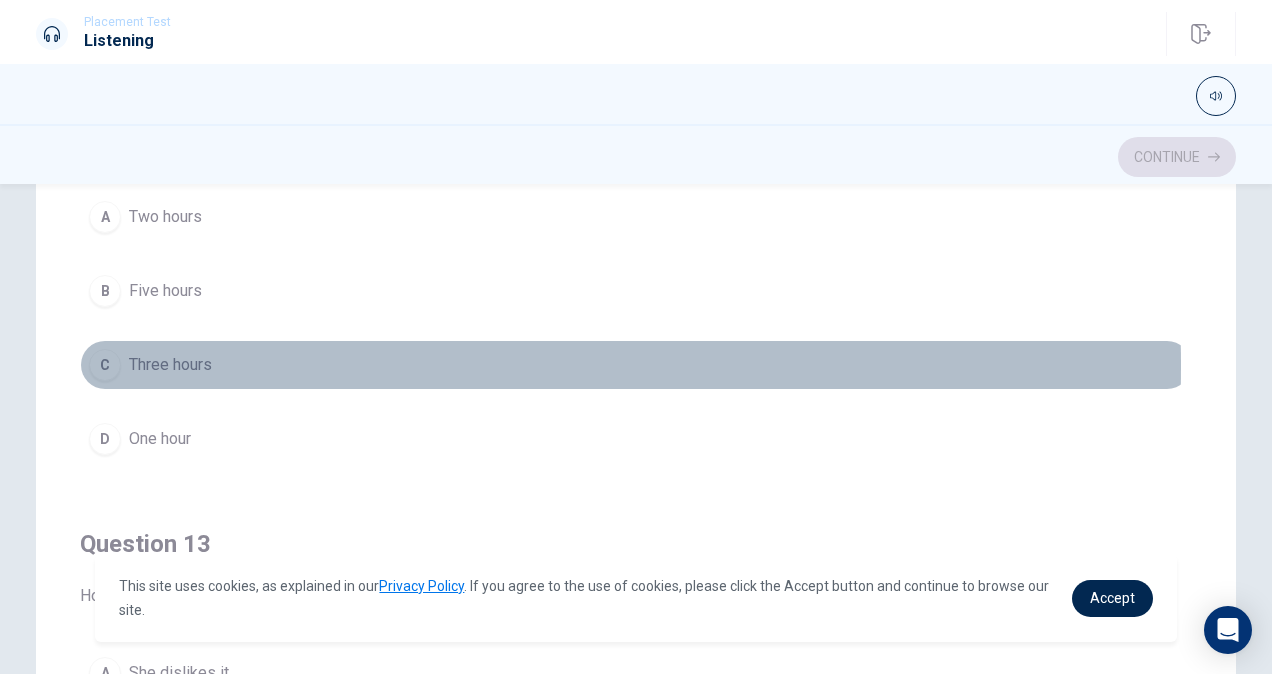 click on "Three hours" at bounding box center (170, 365) 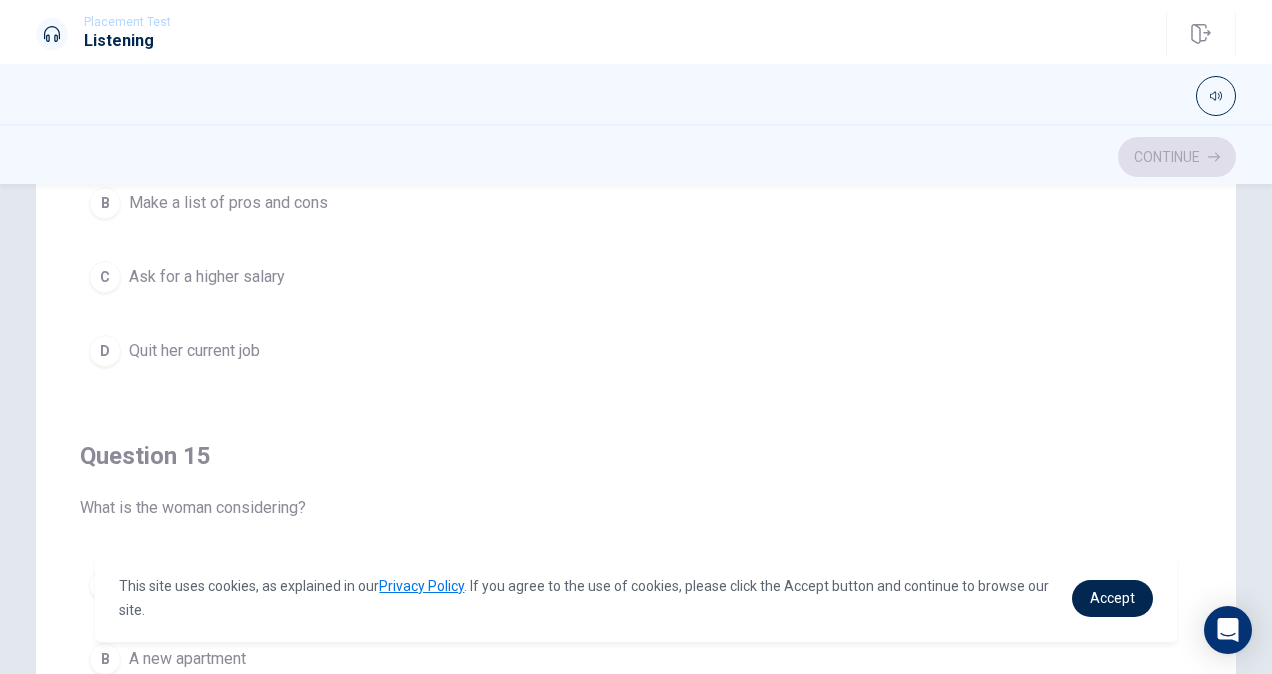 scroll, scrollTop: 1606, scrollLeft: 0, axis: vertical 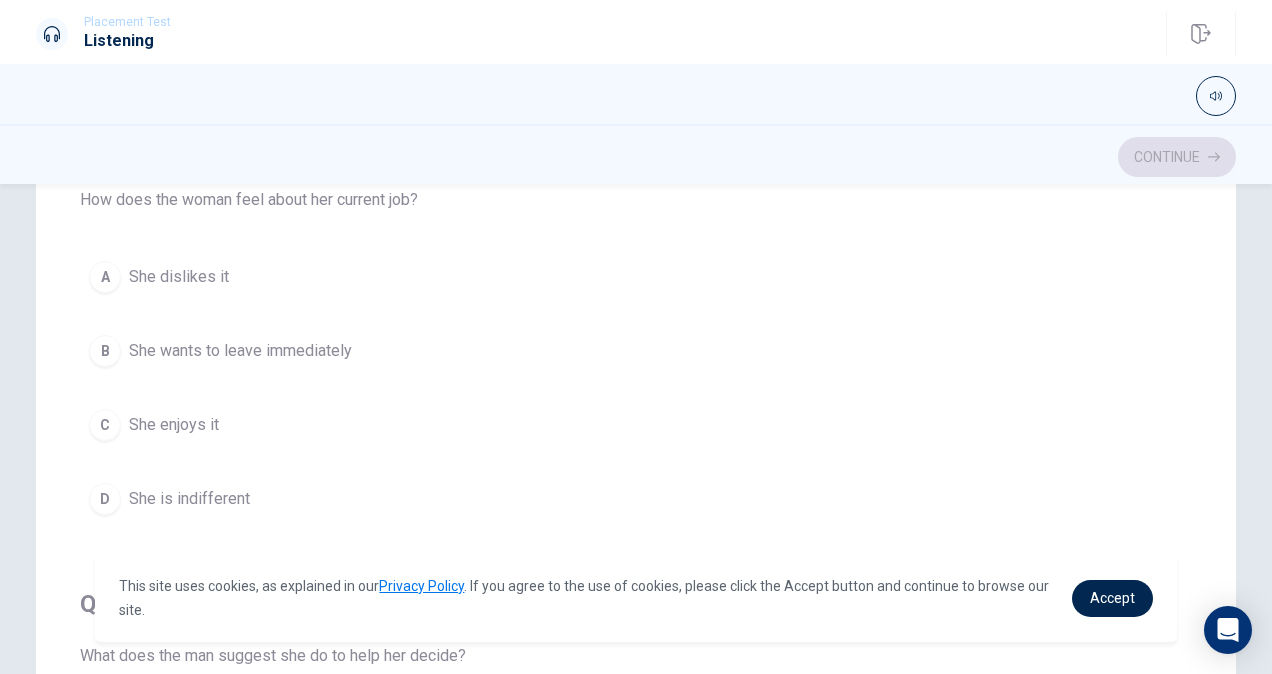 click on "She enjoys it" at bounding box center (174, 425) 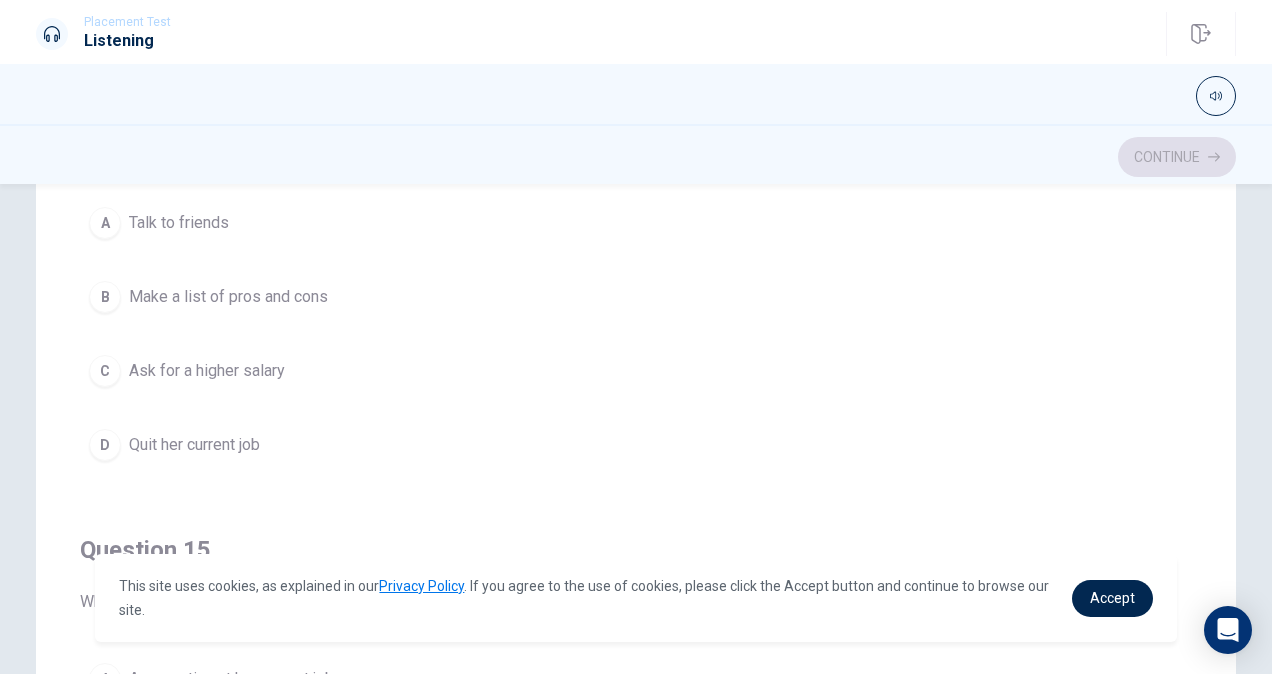 scroll, scrollTop: 1348, scrollLeft: 0, axis: vertical 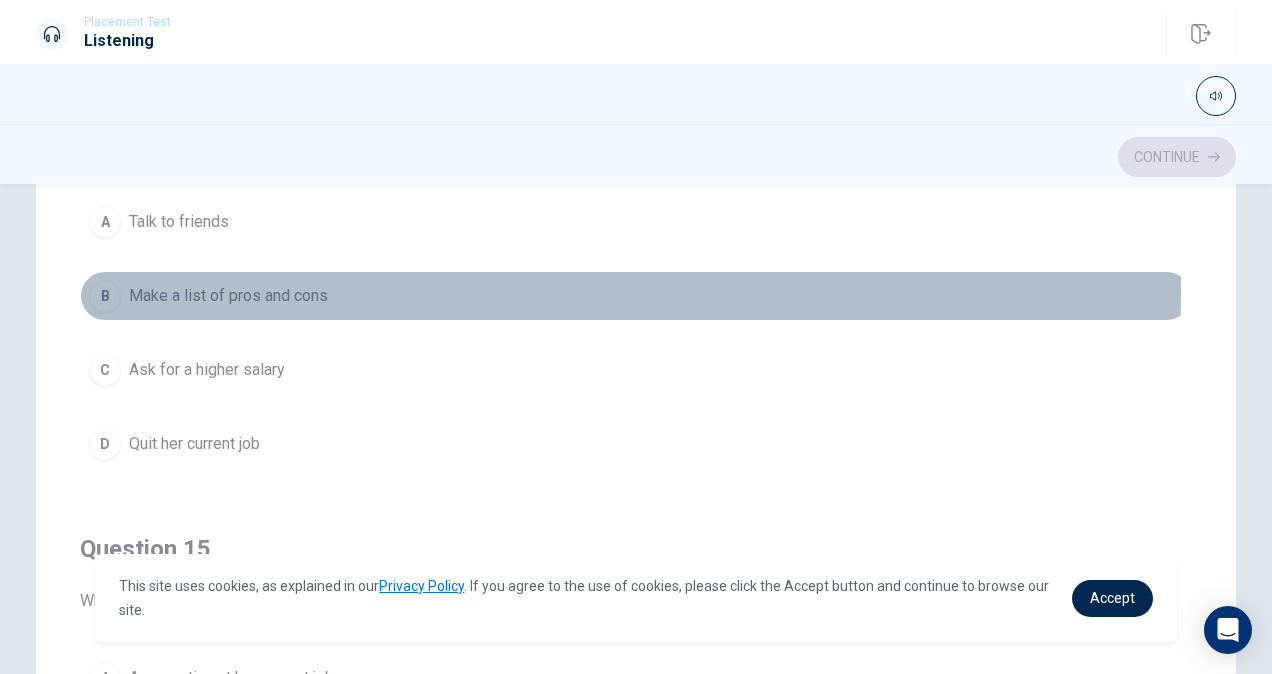 click on "Make a list of pros and cons" at bounding box center [228, 296] 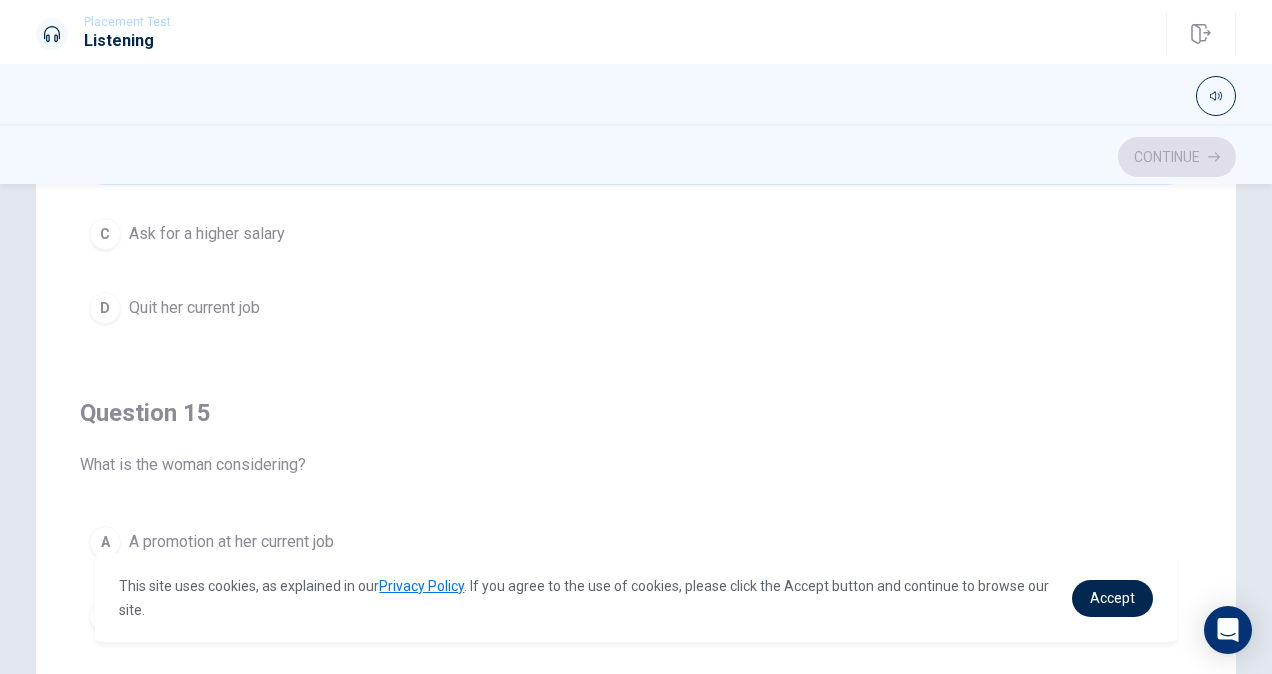 scroll, scrollTop: 1606, scrollLeft: 0, axis: vertical 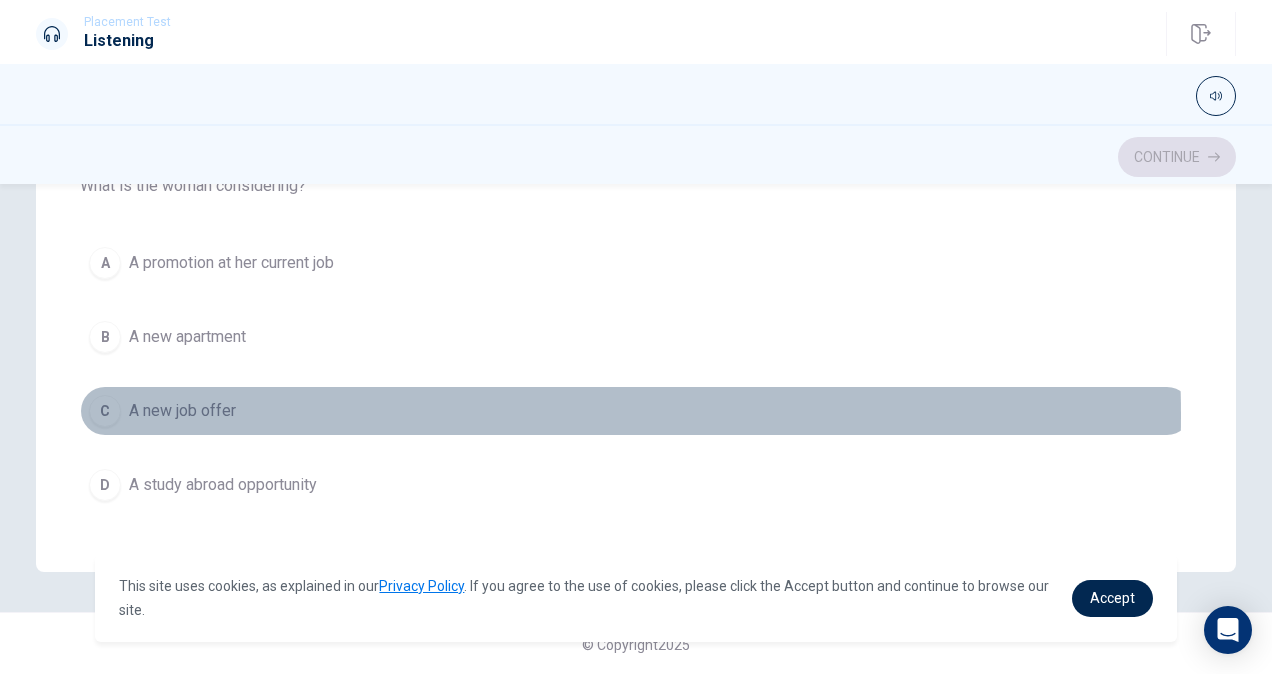 click on "A new job offer" at bounding box center [182, 411] 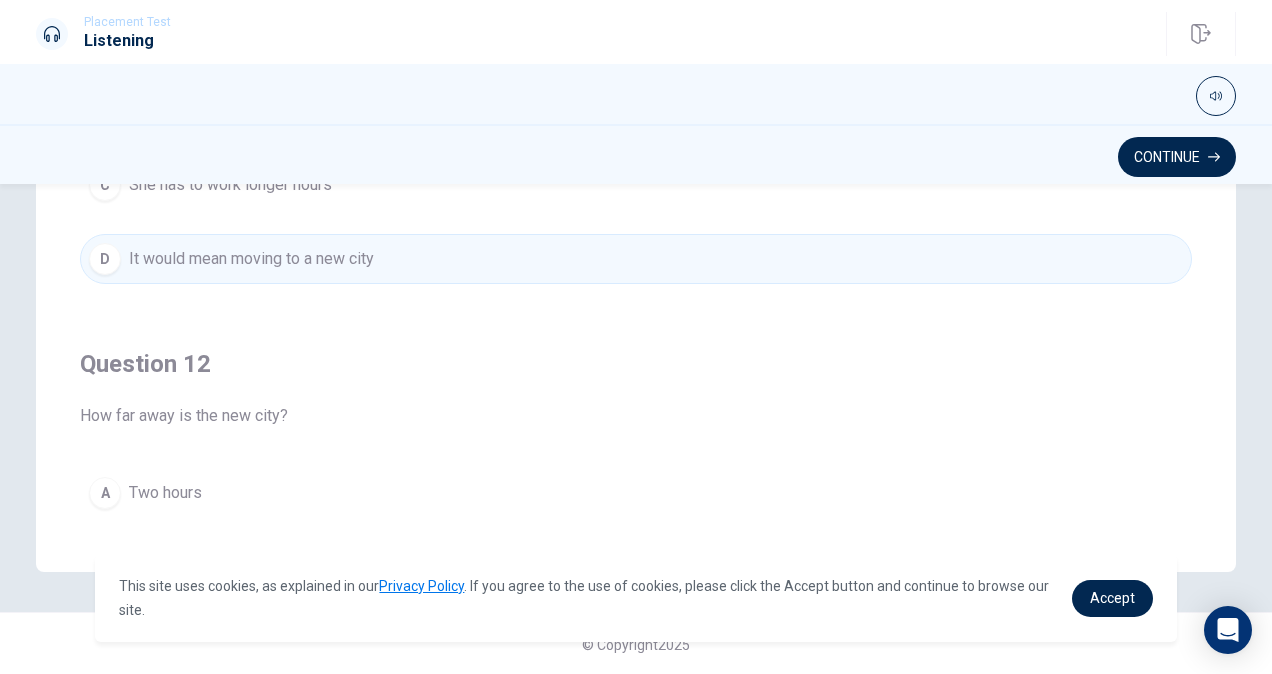 scroll, scrollTop: 0, scrollLeft: 0, axis: both 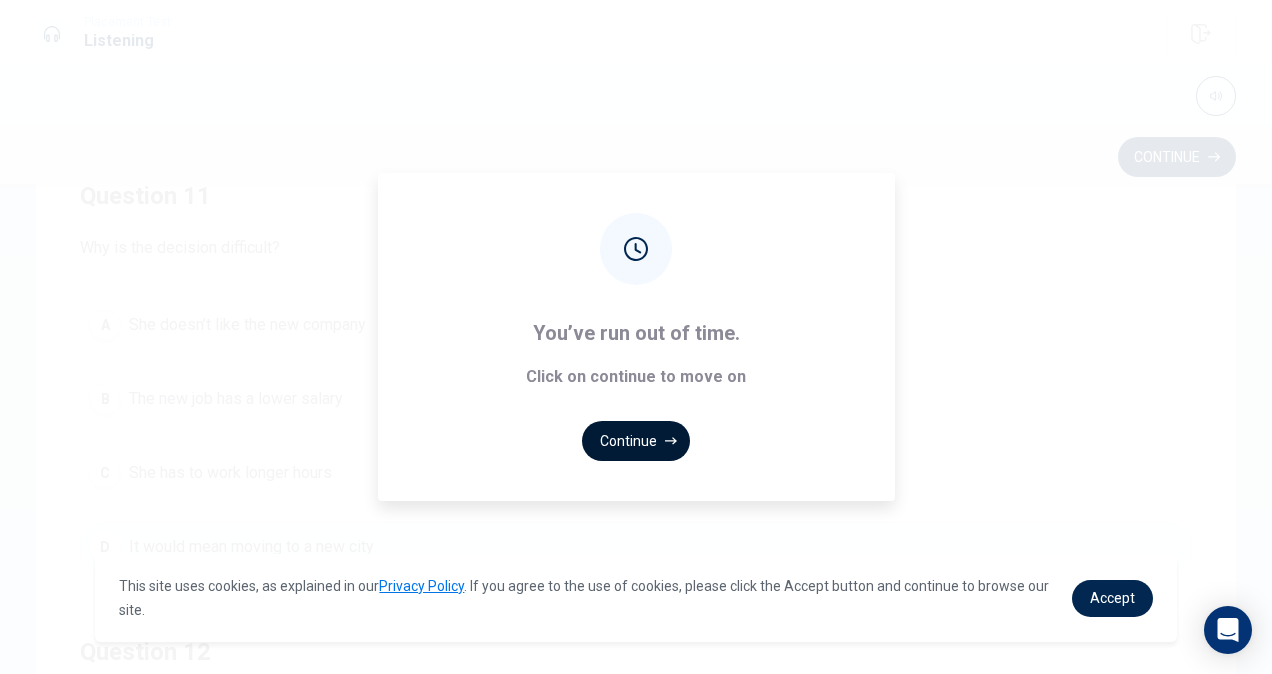 click on "Continue" at bounding box center [636, 441] 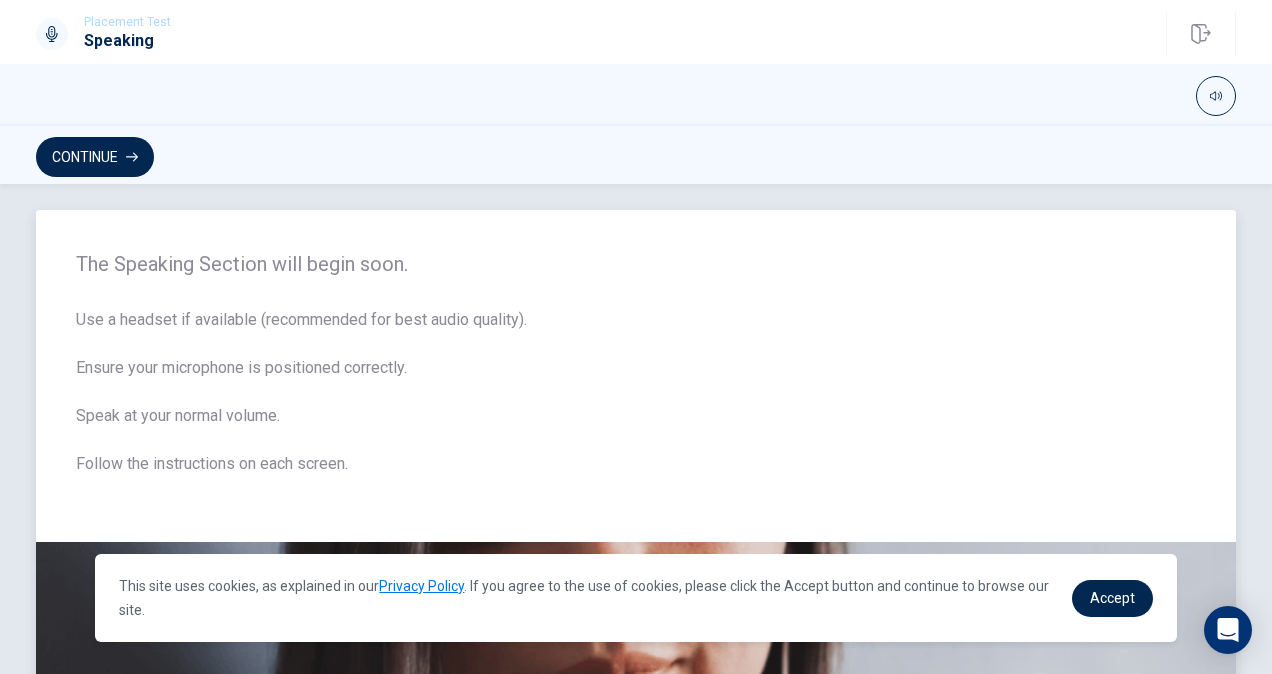 scroll, scrollTop: 0, scrollLeft: 0, axis: both 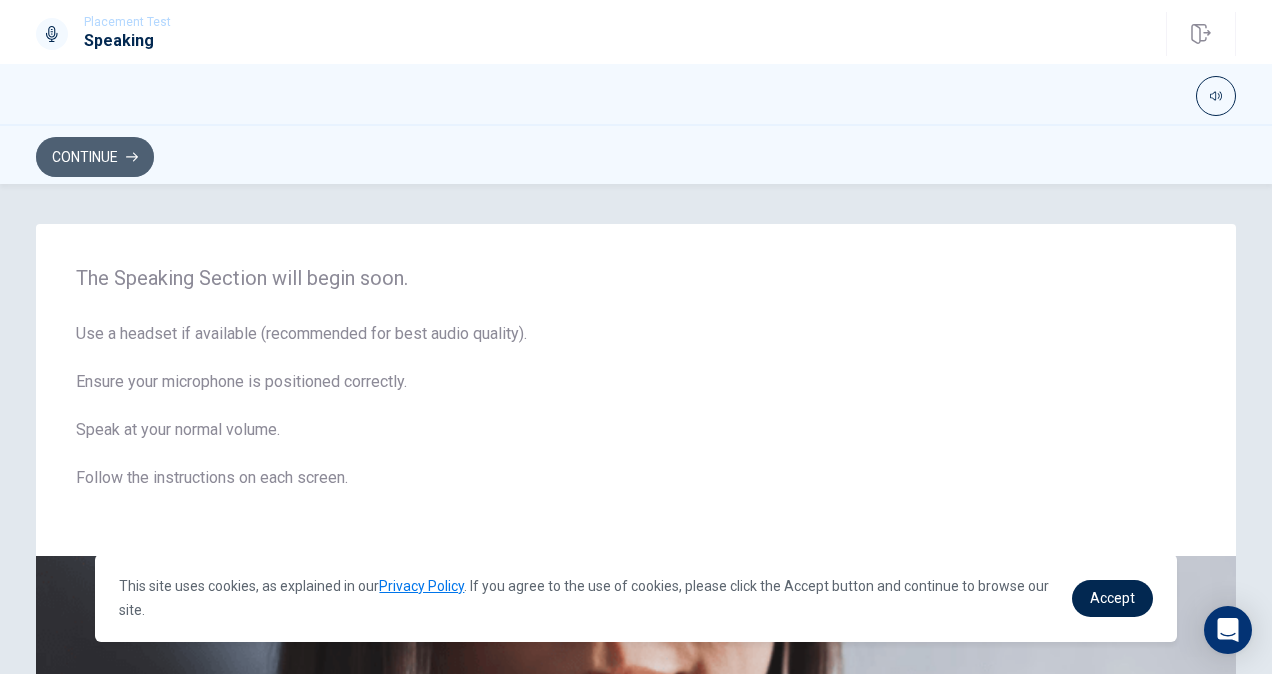 click 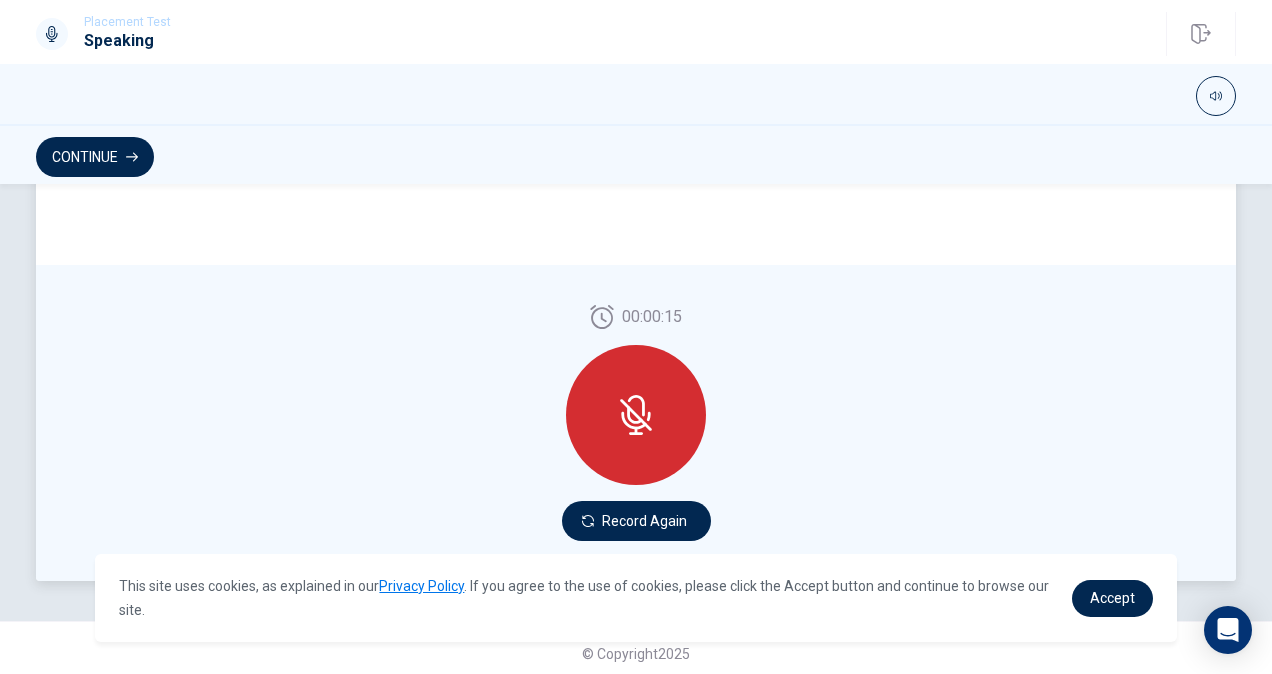 scroll, scrollTop: 516, scrollLeft: 0, axis: vertical 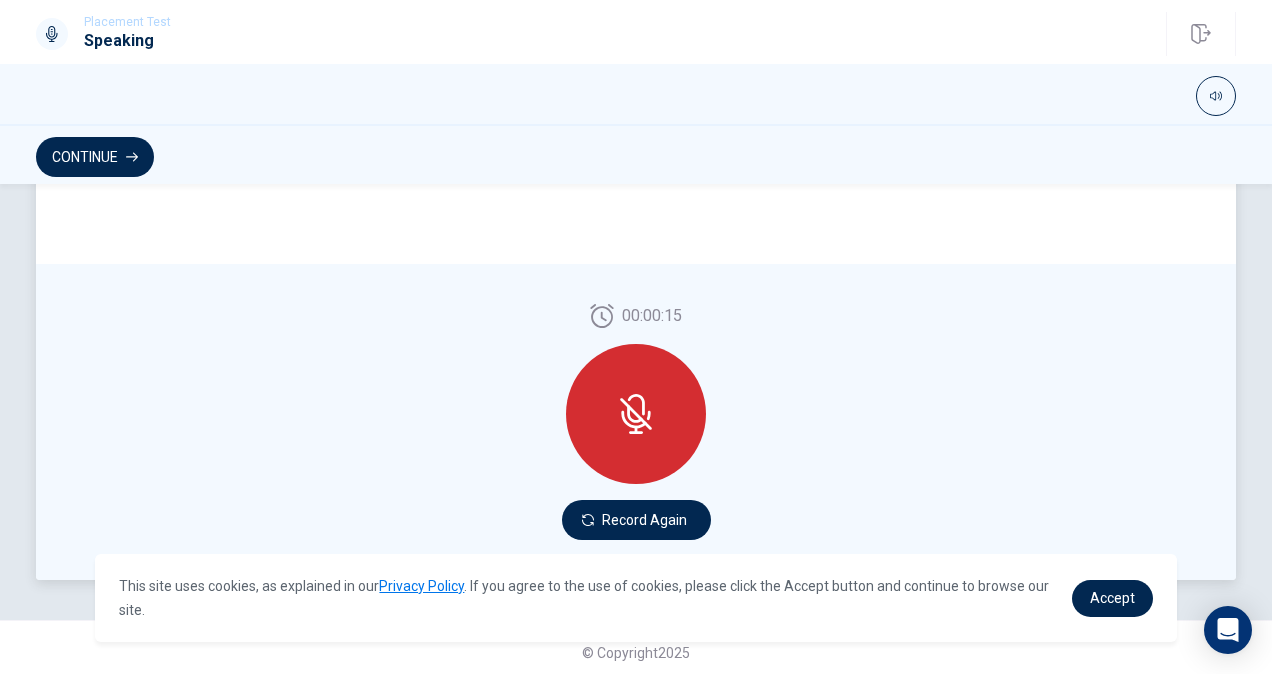 click 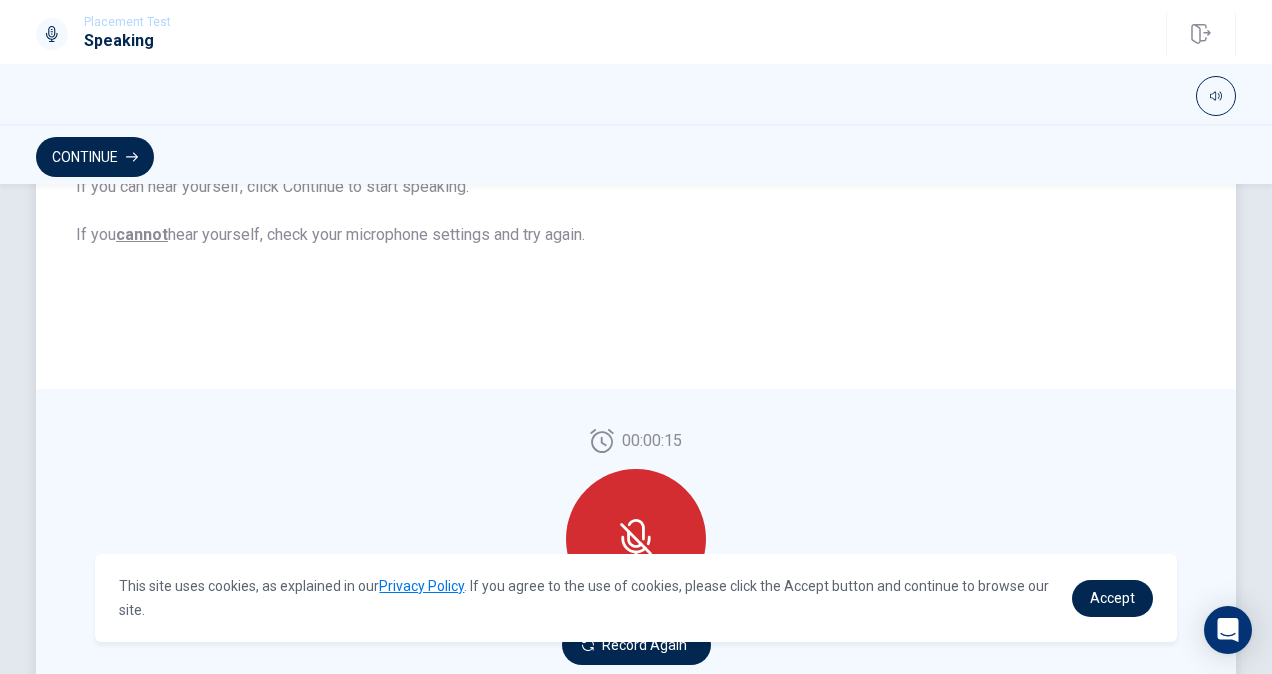 scroll, scrollTop: 526, scrollLeft: 0, axis: vertical 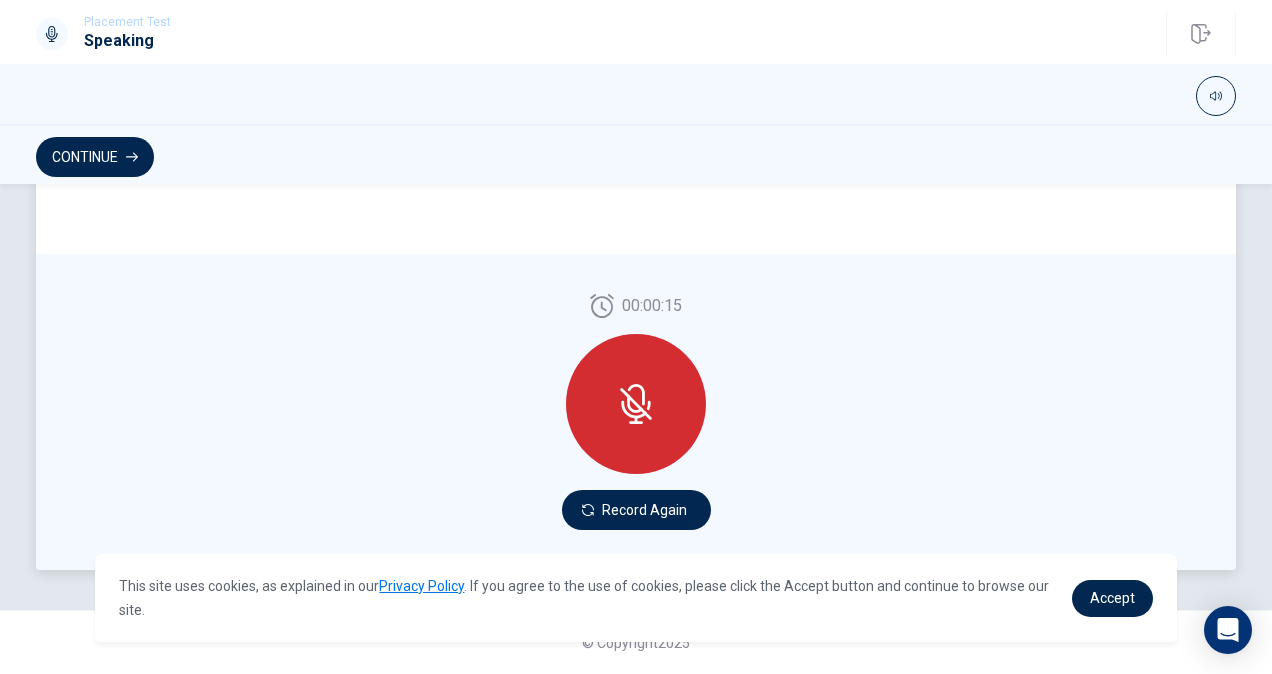 click at bounding box center (636, 404) 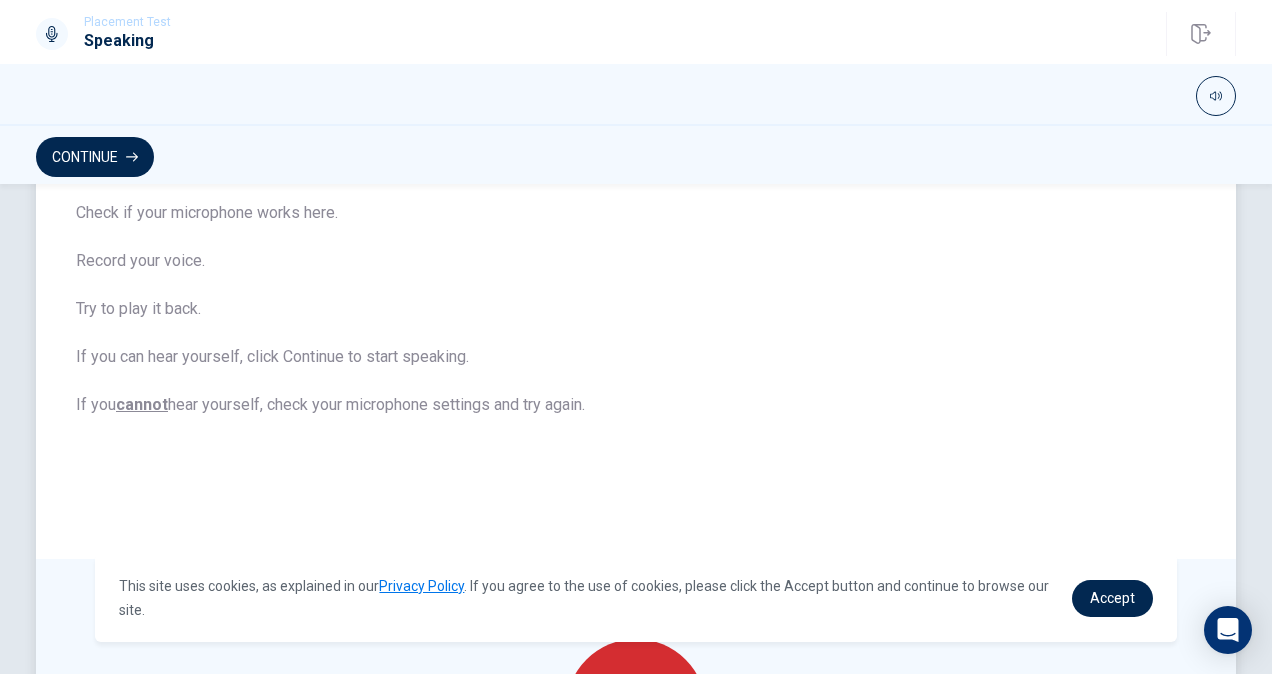 scroll, scrollTop: 220, scrollLeft: 0, axis: vertical 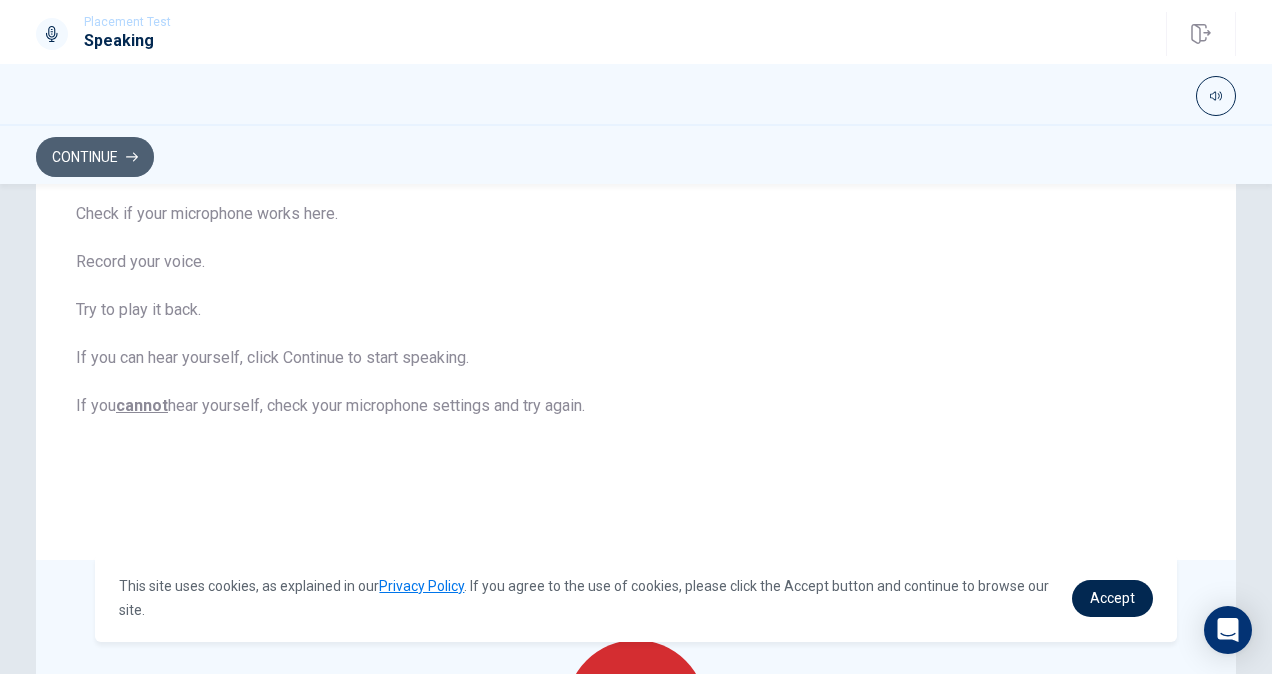 click on "Continue" at bounding box center [95, 157] 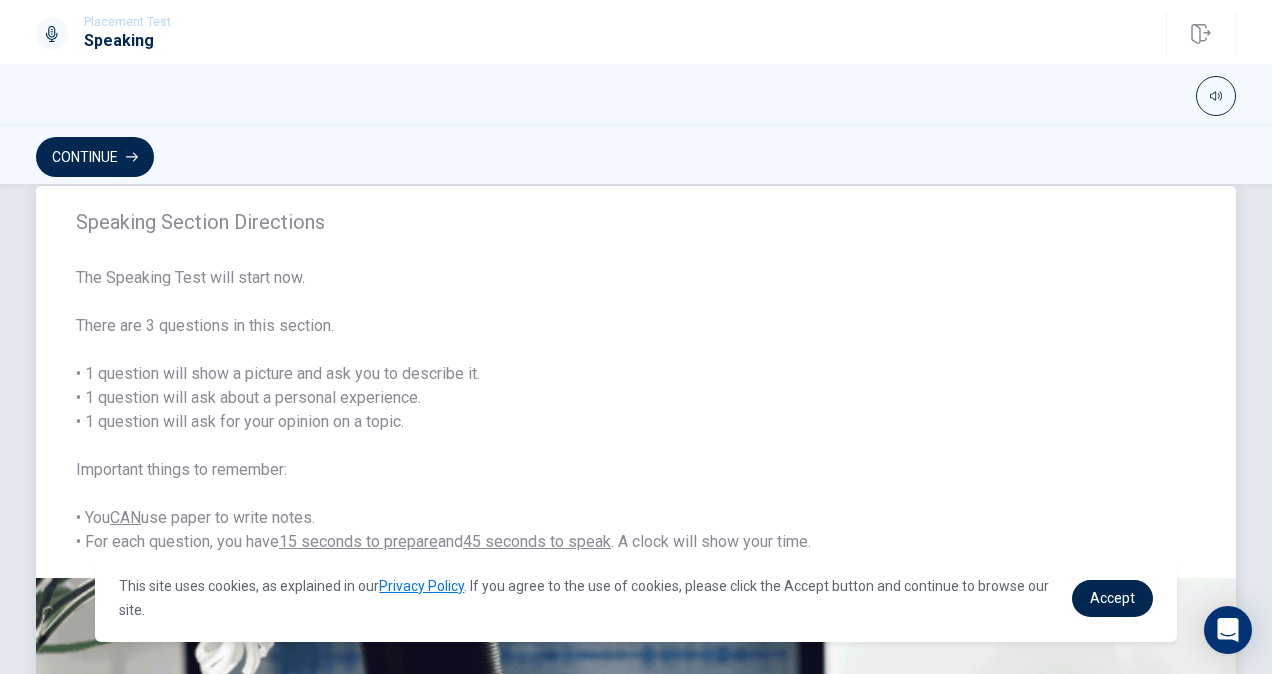 scroll, scrollTop: 0, scrollLeft: 0, axis: both 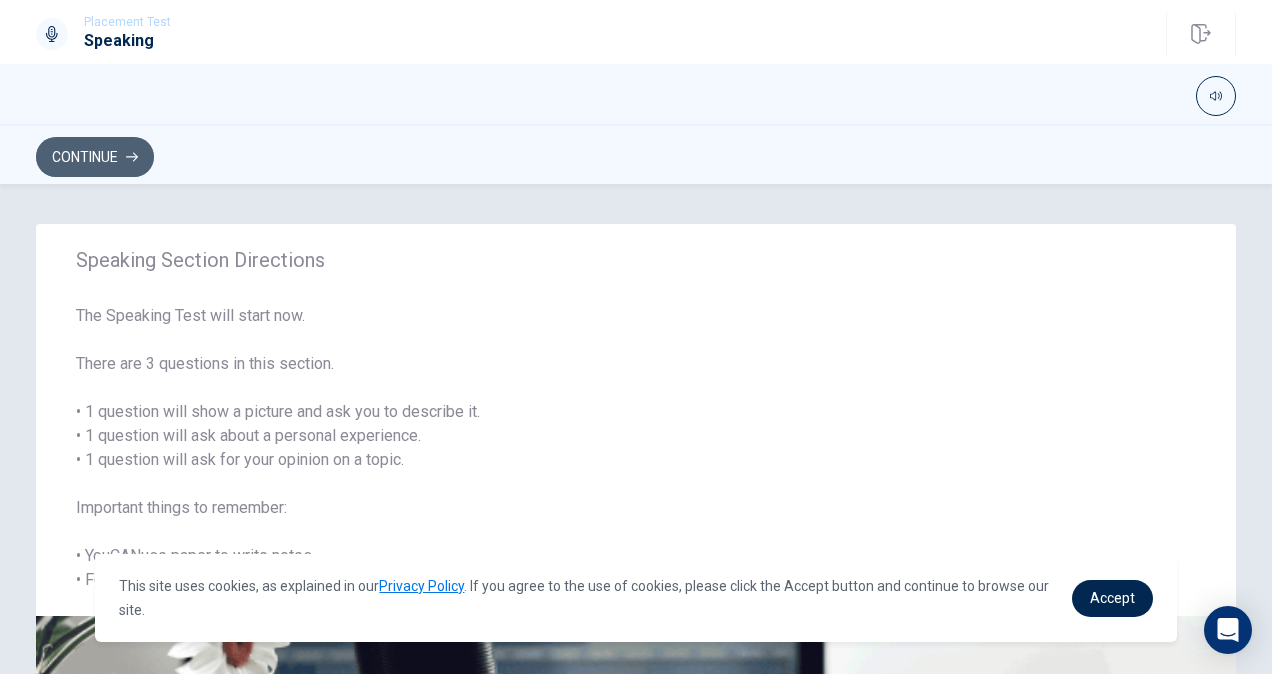 click 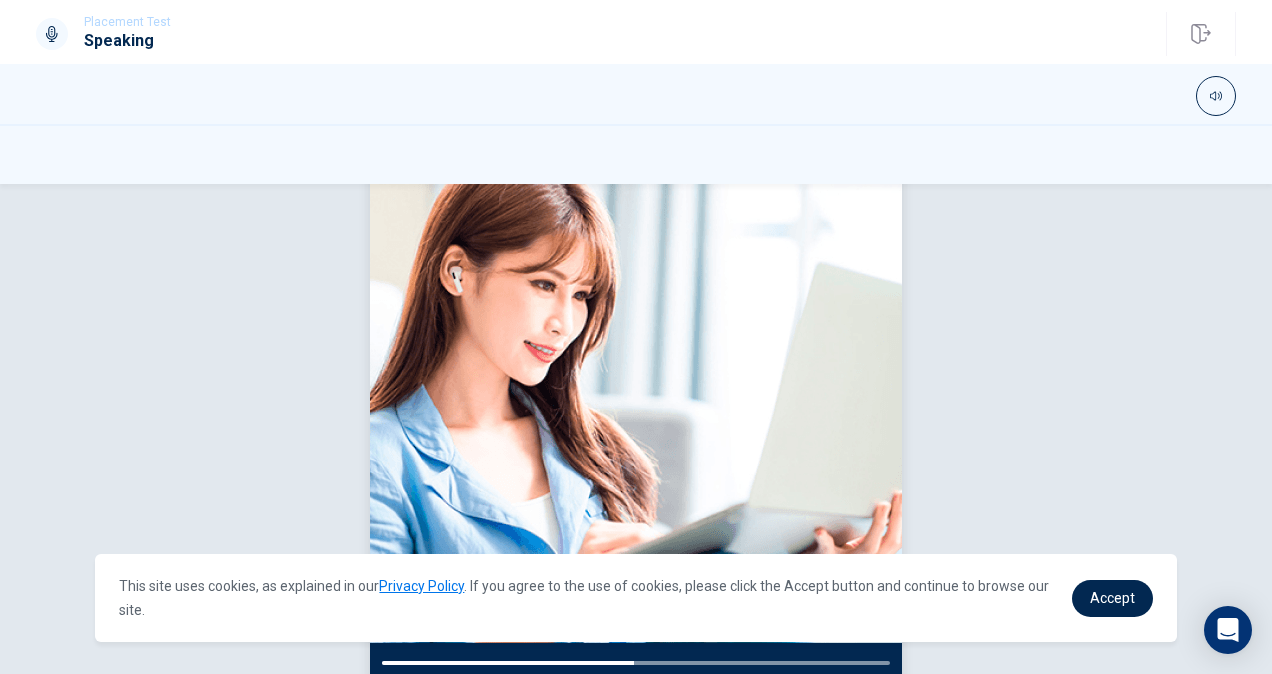 scroll, scrollTop: 205, scrollLeft: 0, axis: vertical 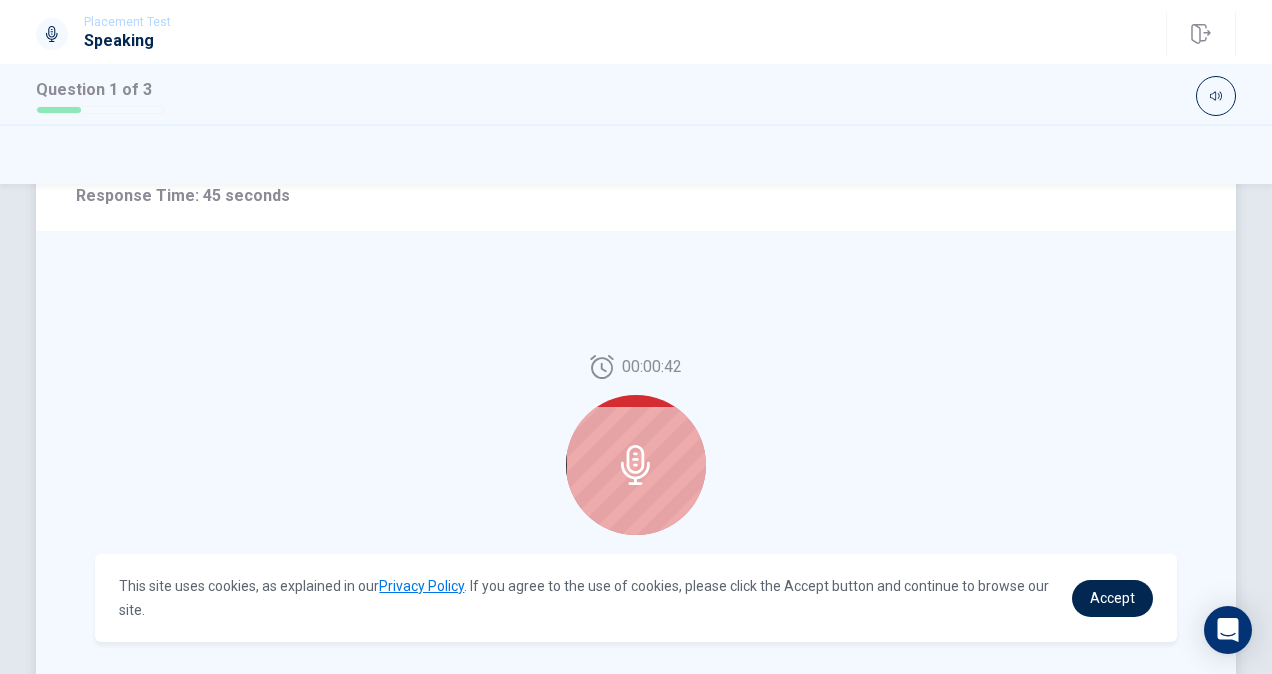 click at bounding box center [636, 465] 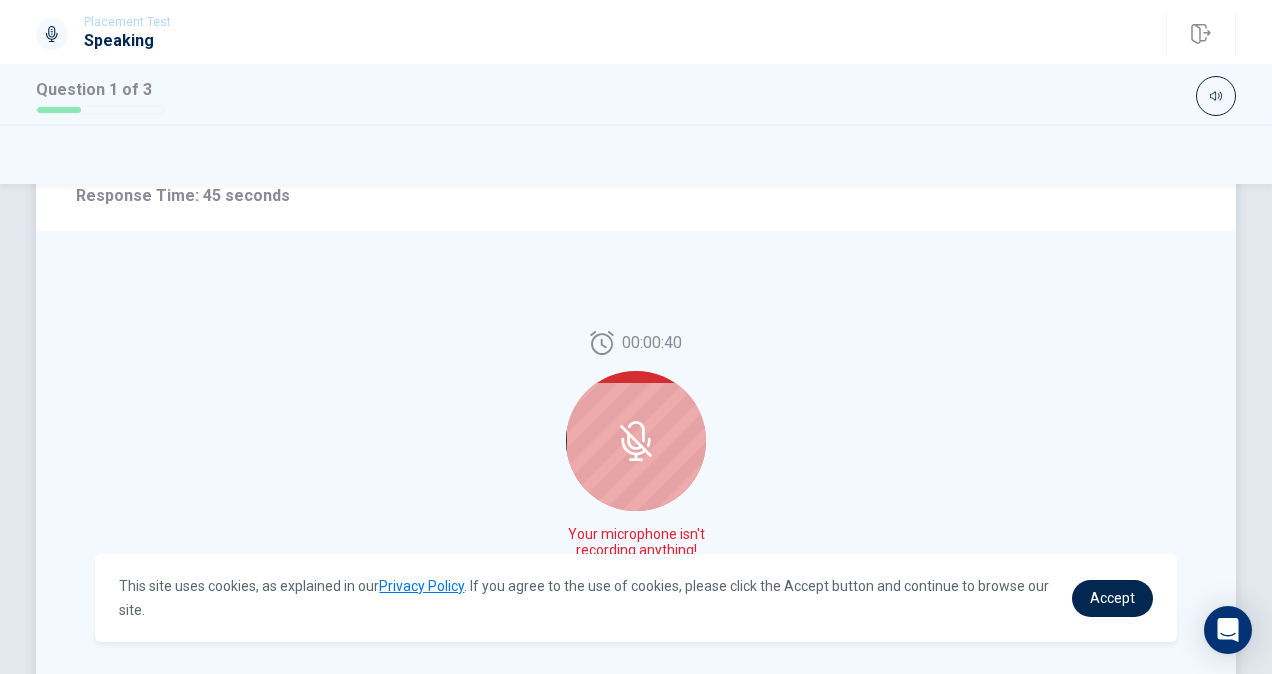 click at bounding box center [636, 441] 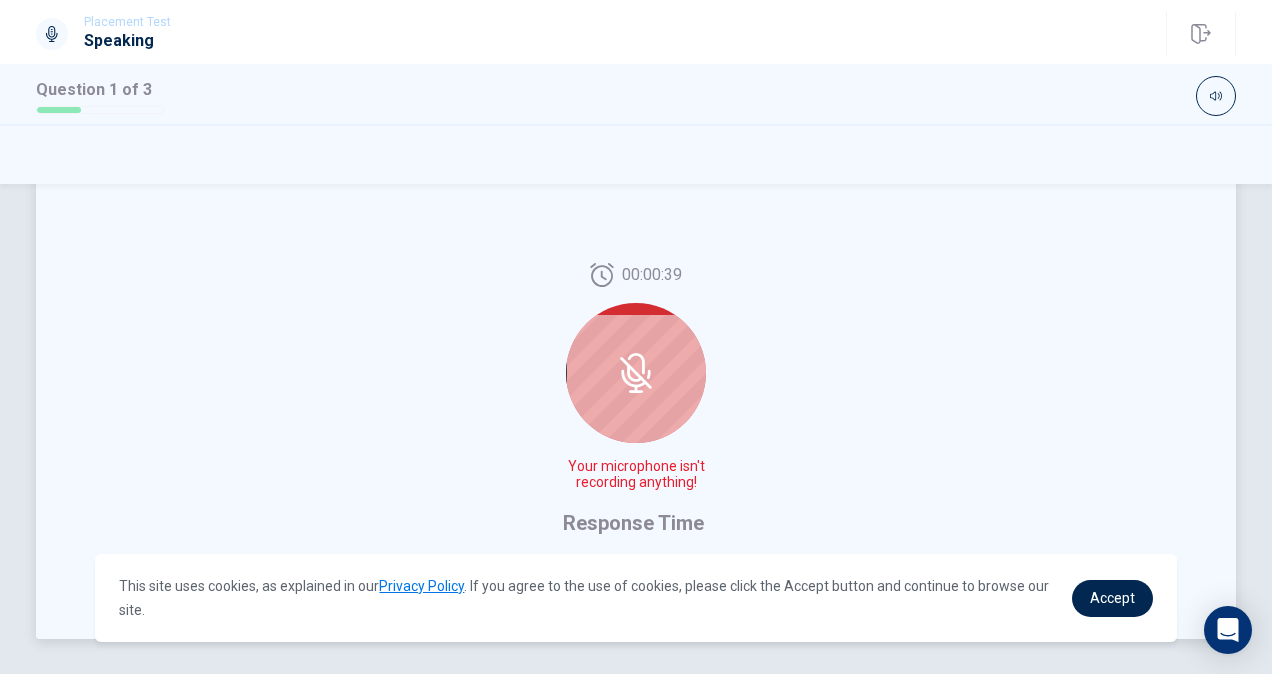 scroll, scrollTop: 458, scrollLeft: 0, axis: vertical 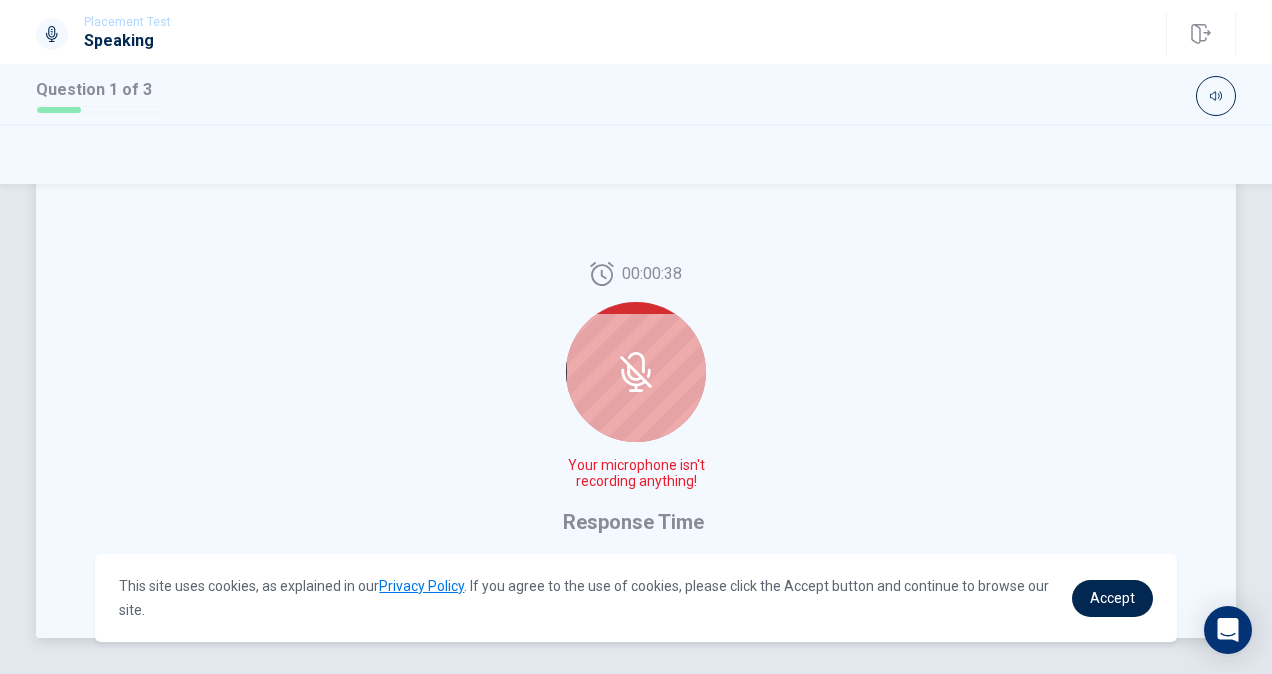click at bounding box center [636, 372] 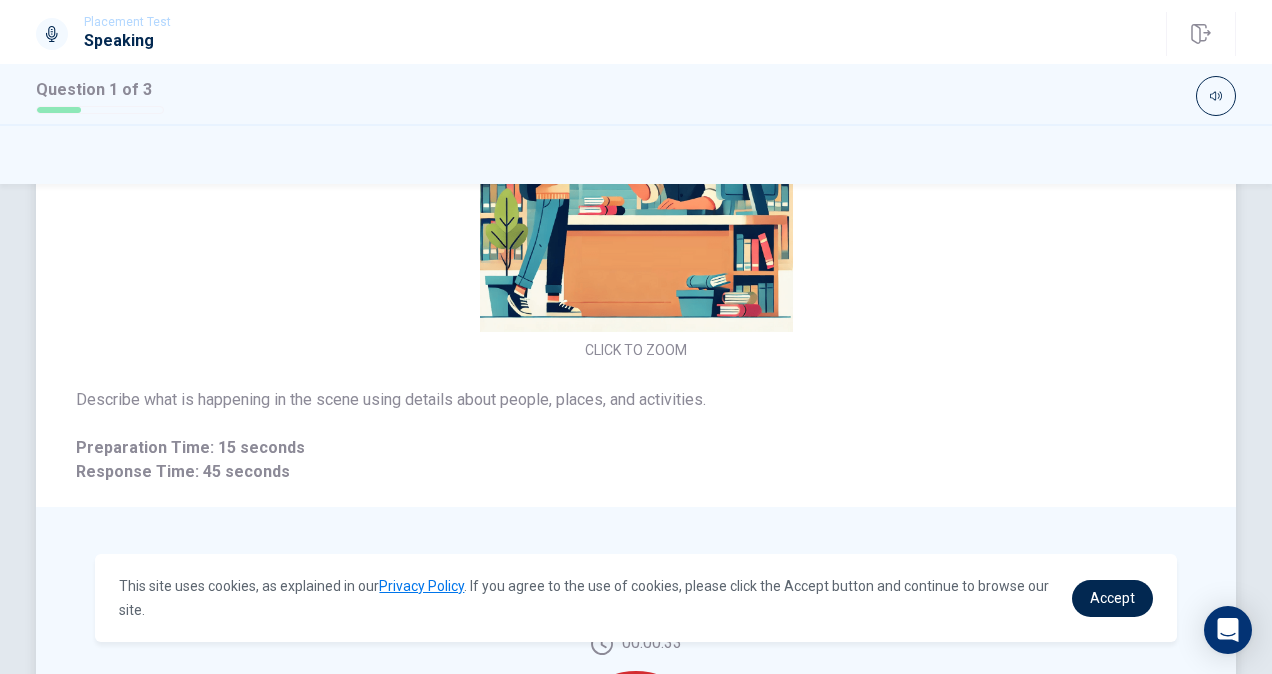 scroll, scrollTop: 100, scrollLeft: 0, axis: vertical 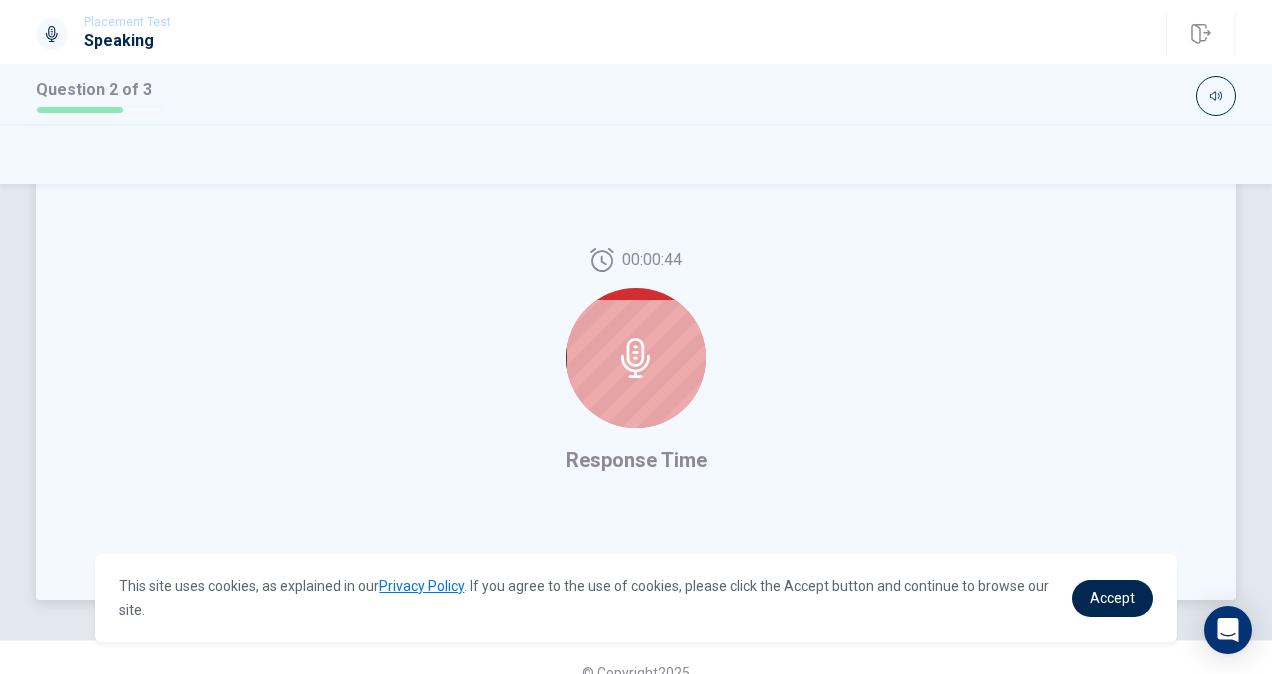 click 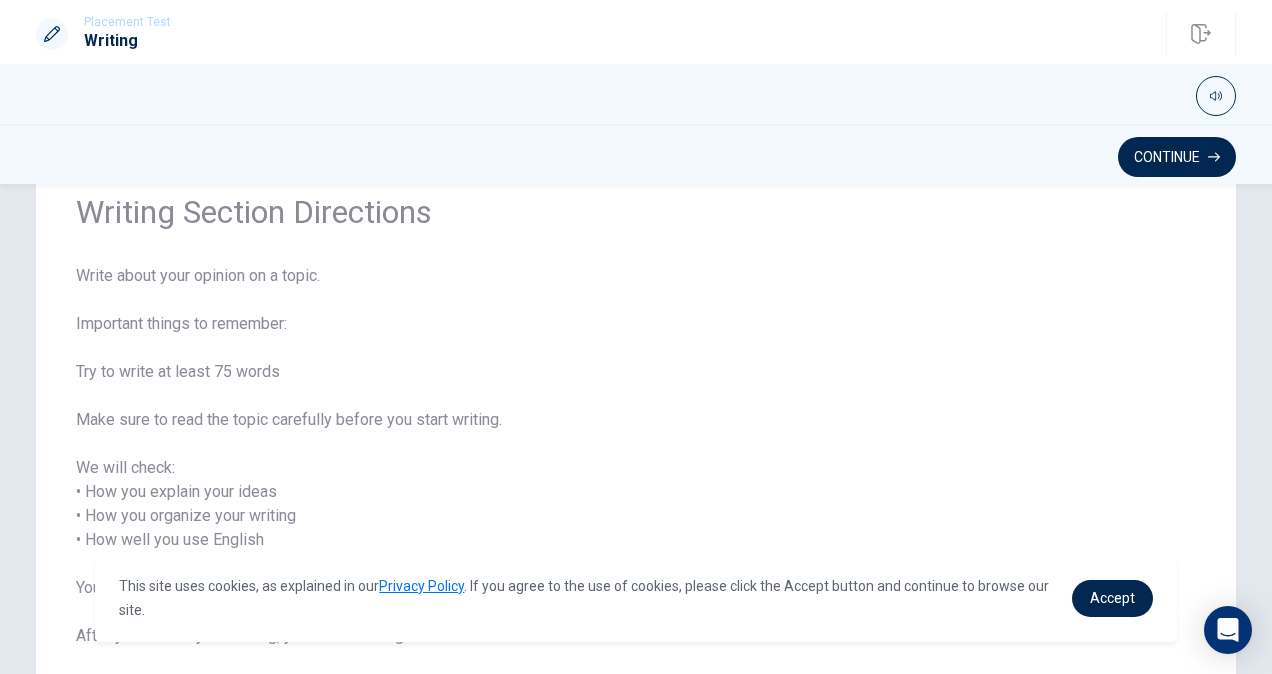 scroll, scrollTop: 89, scrollLeft: 0, axis: vertical 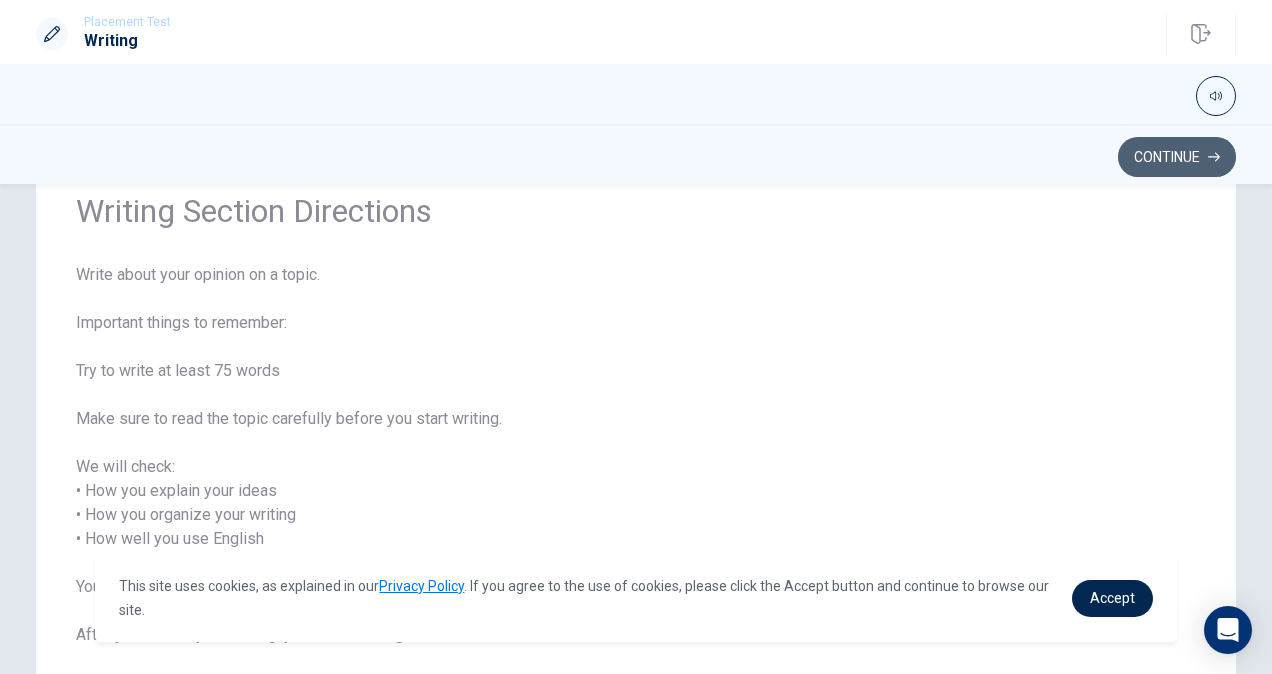 click on "Continue" at bounding box center [1177, 157] 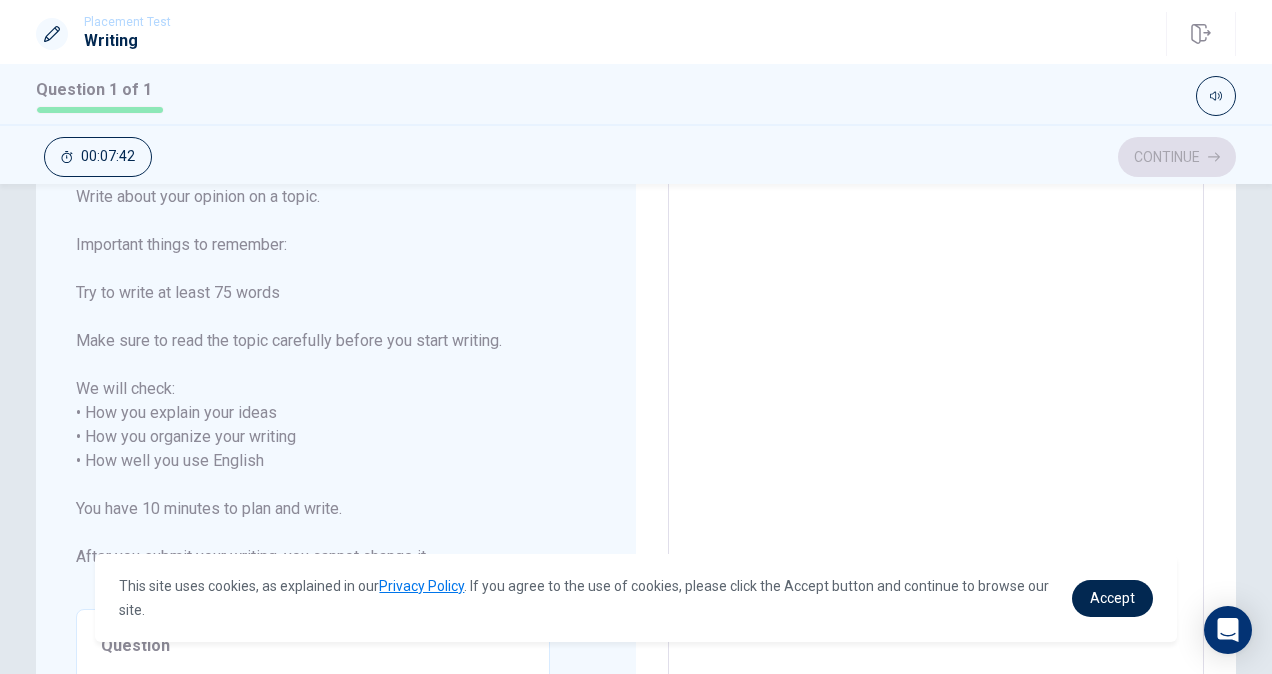 scroll, scrollTop: 0, scrollLeft: 0, axis: both 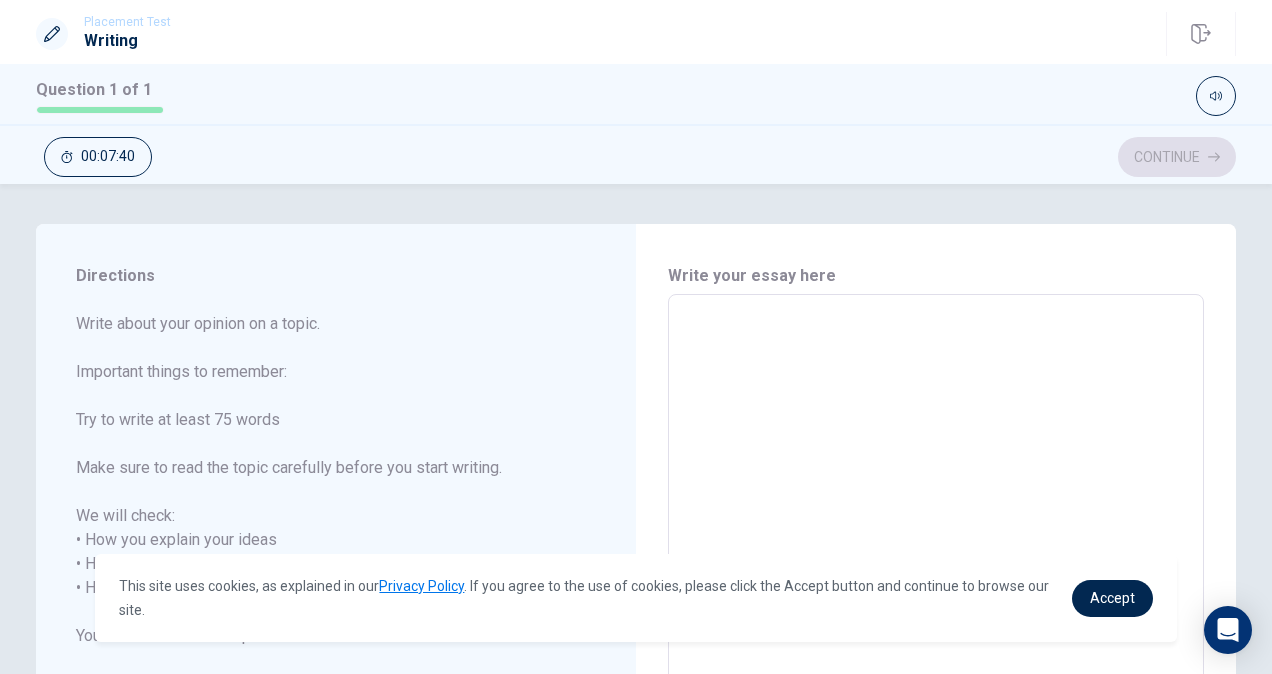click at bounding box center (936, 576) 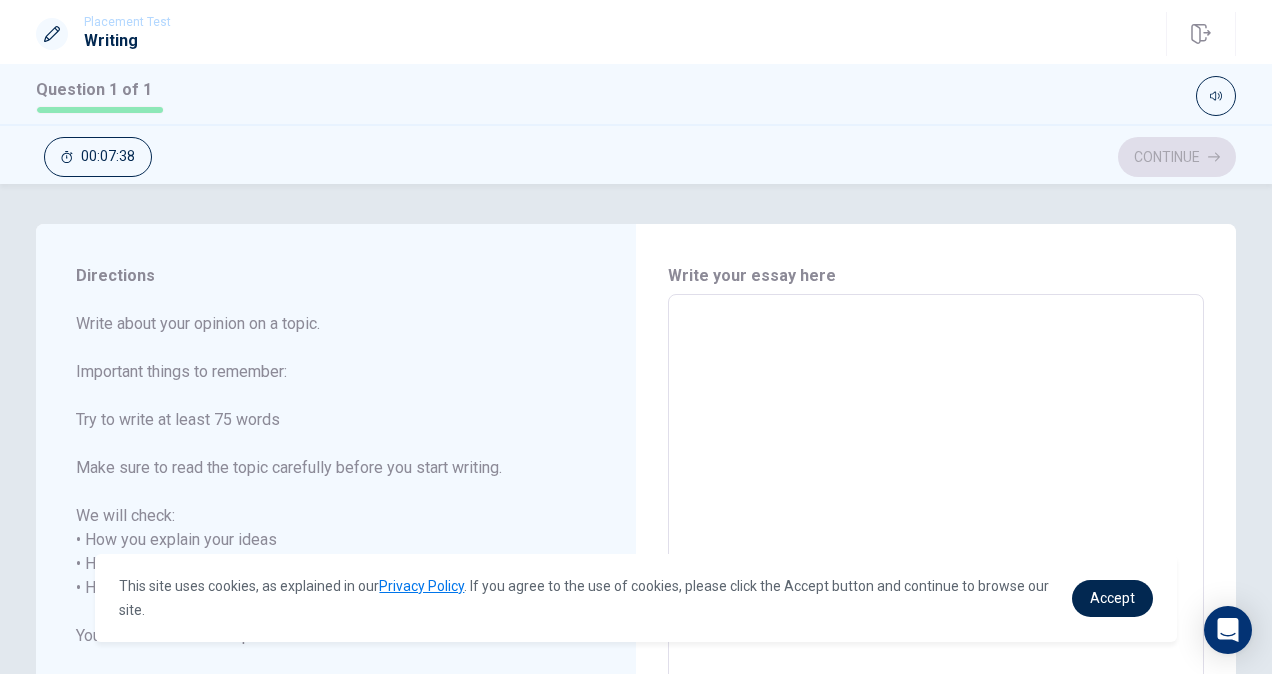 type on "I" 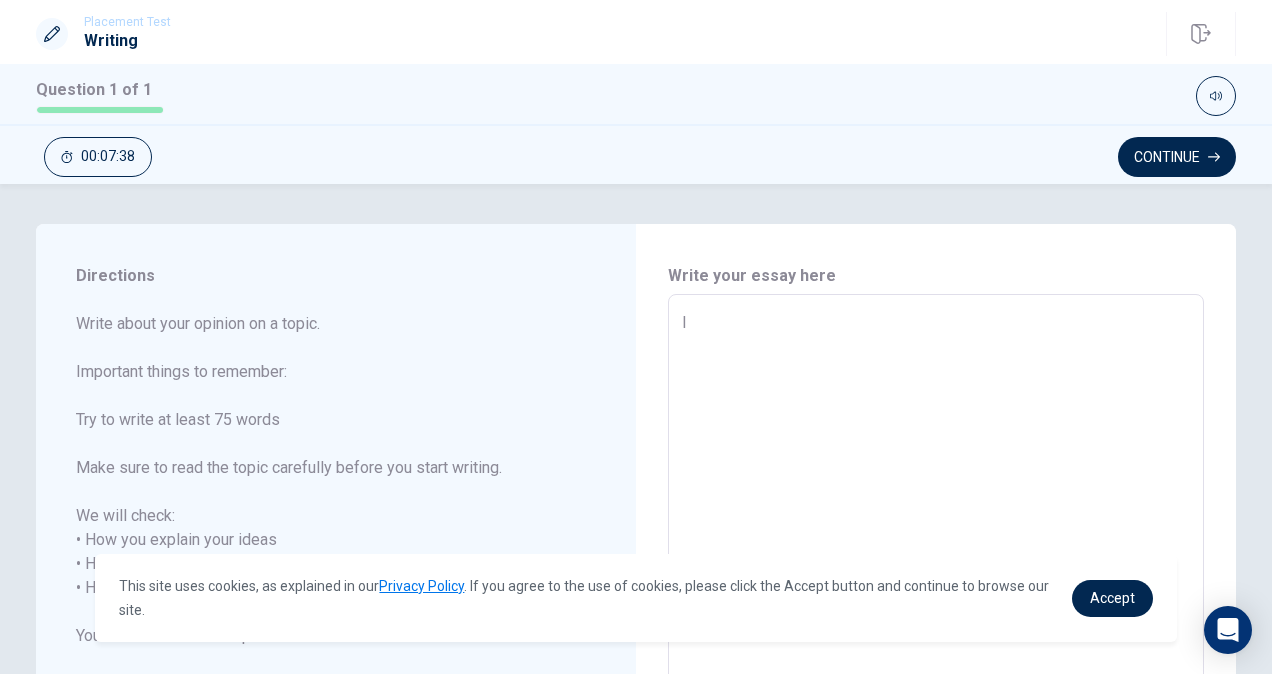 type on "x" 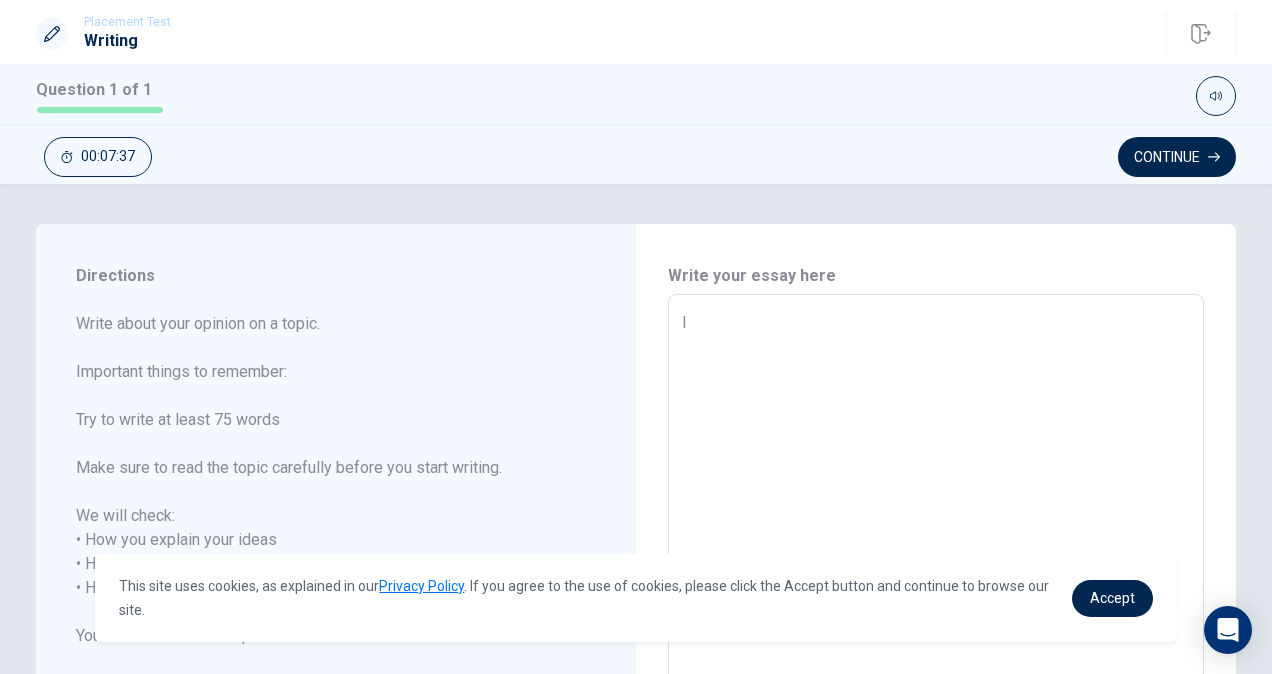 type on "I" 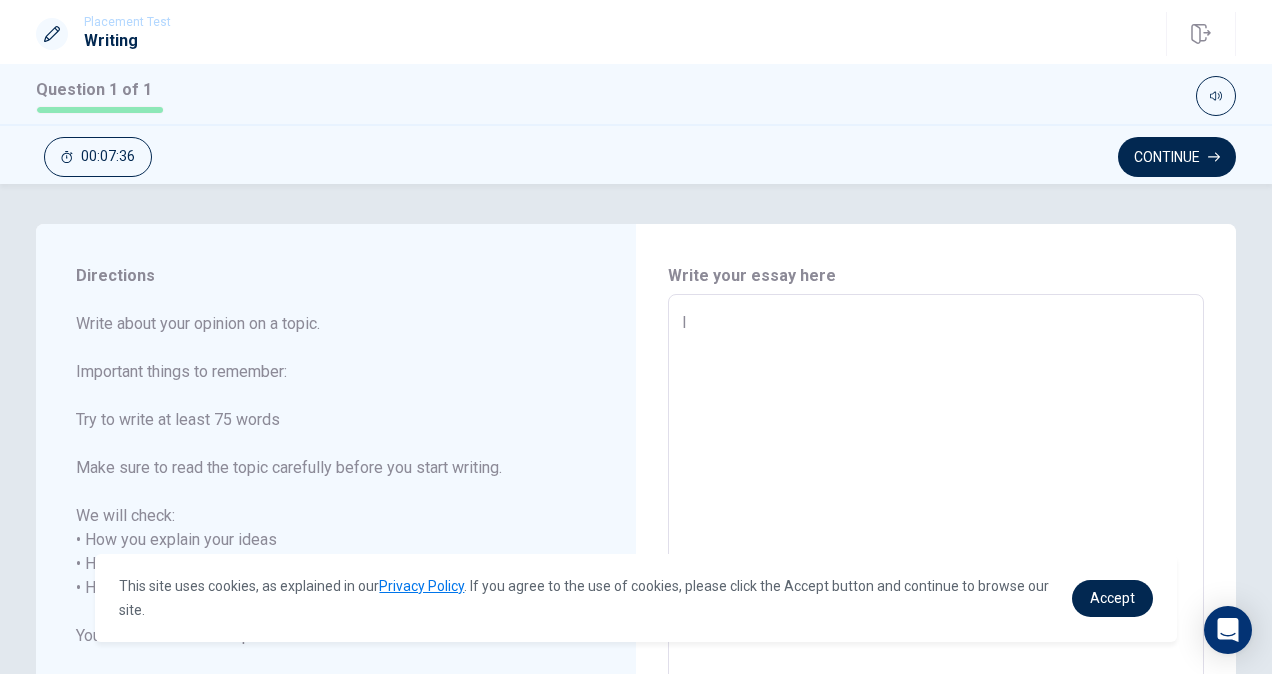 type on "I" 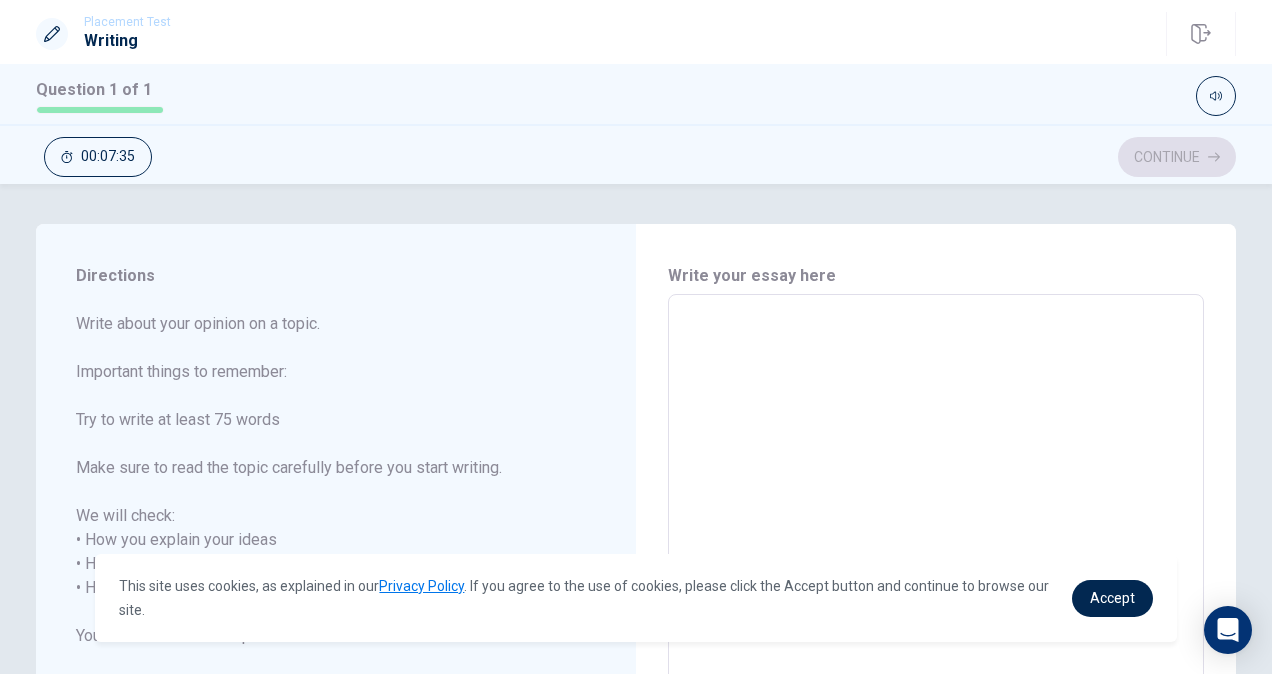 type on "W" 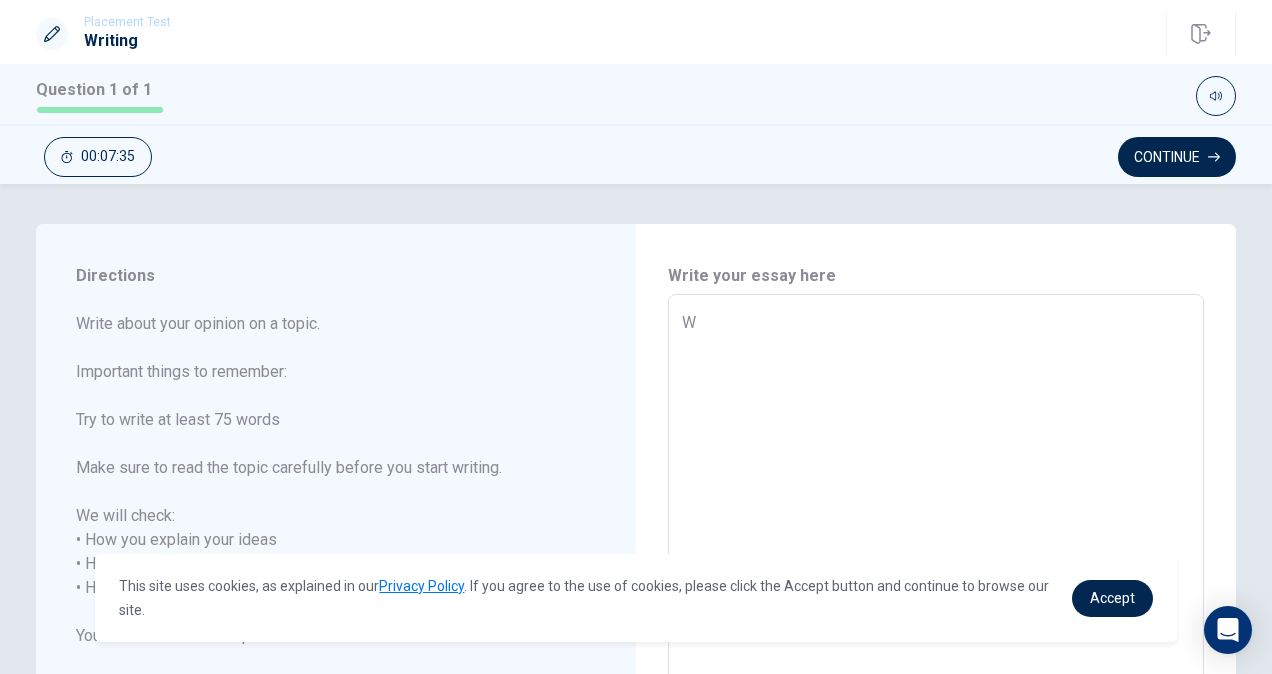 type on "x" 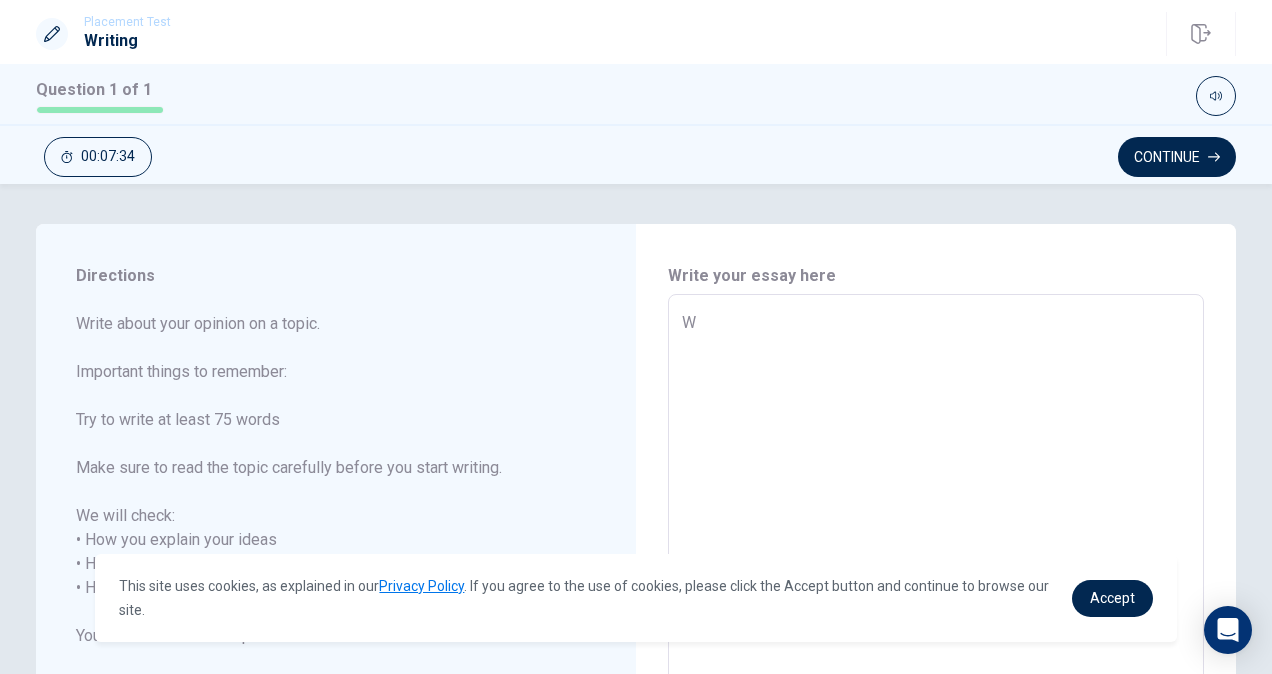 type on "Wh" 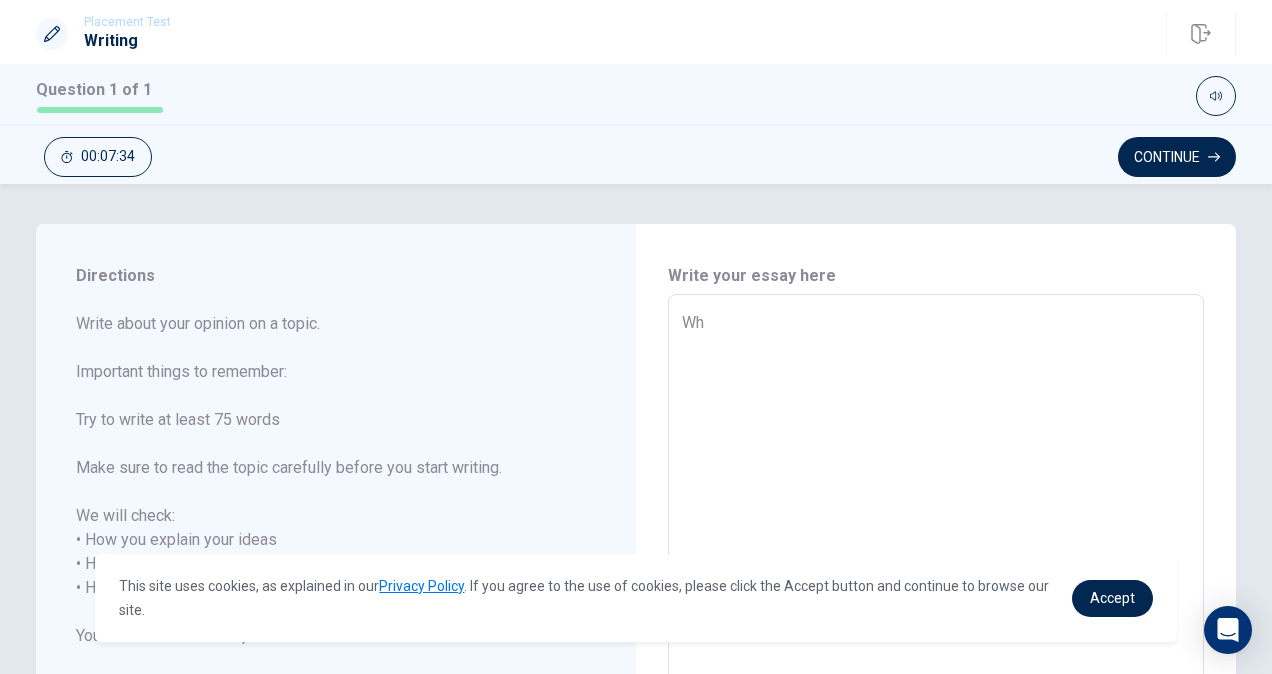 type on "x" 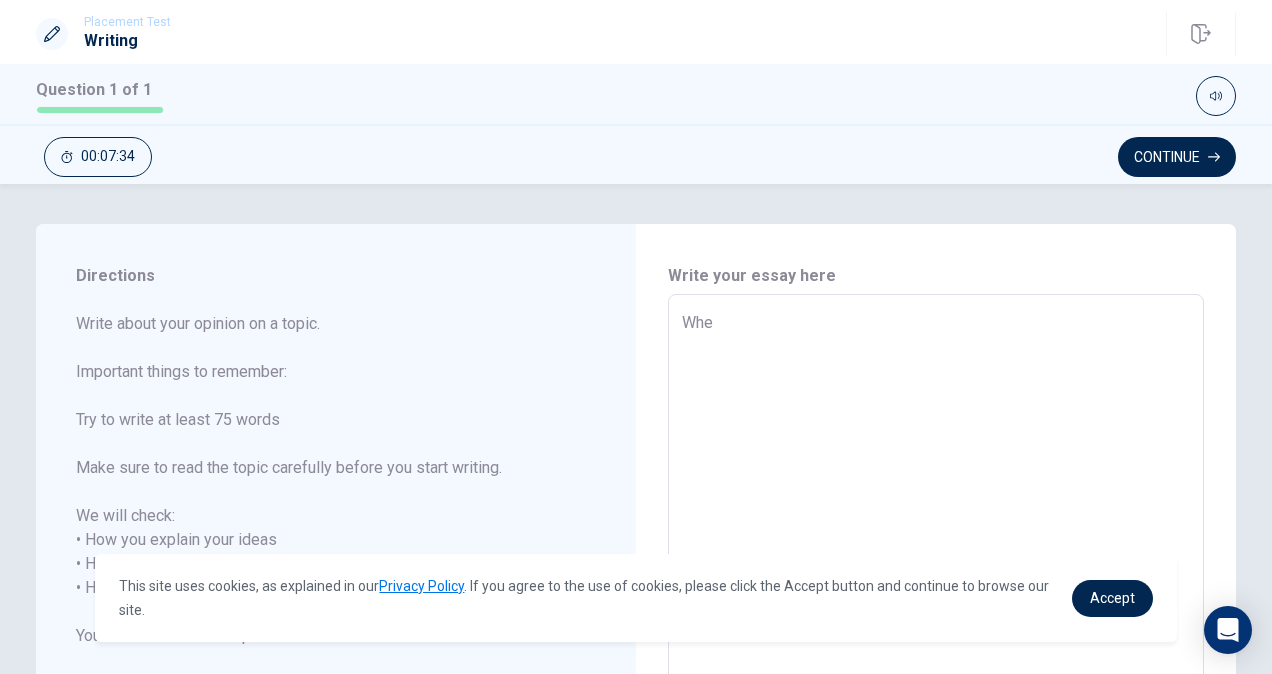 type on "x" 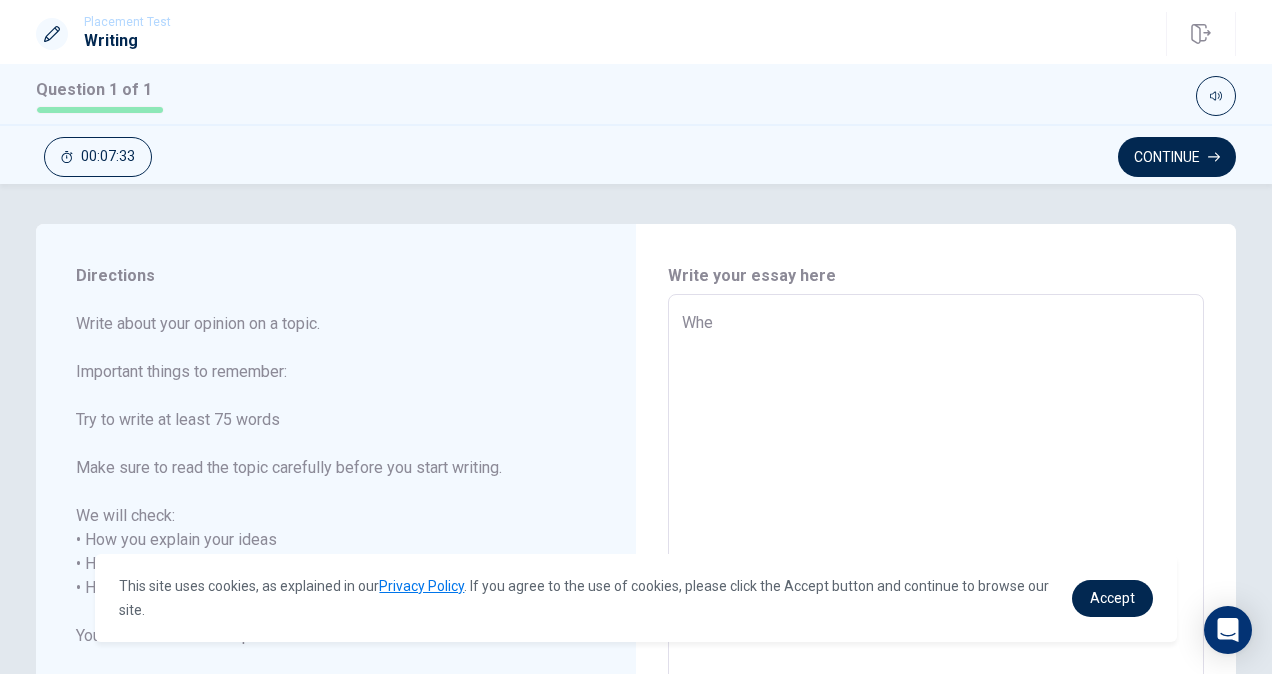 type on "When" 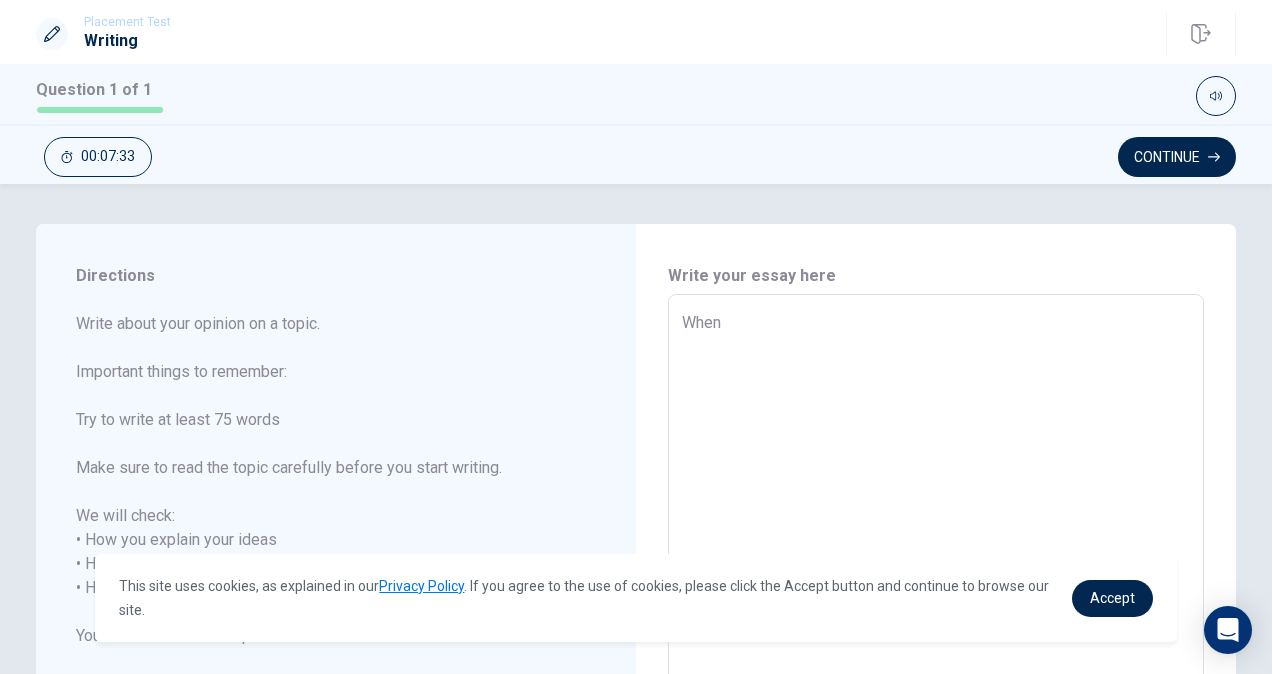 type on "x" 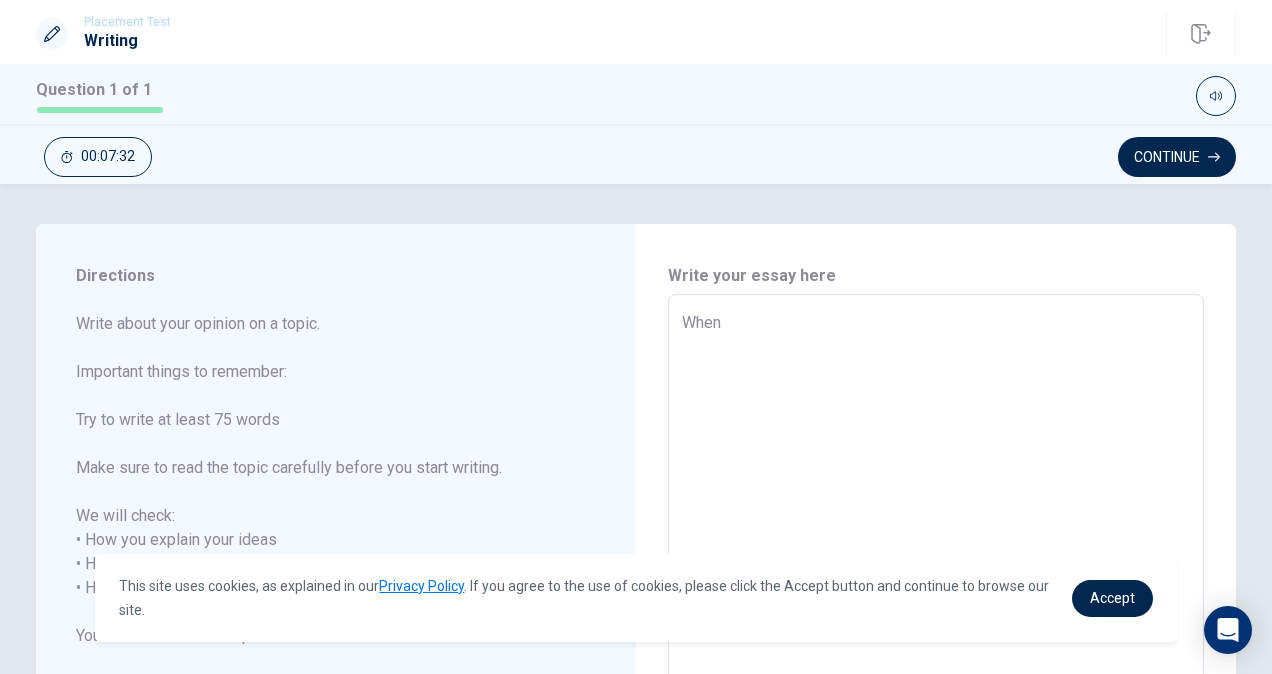 type on "x" 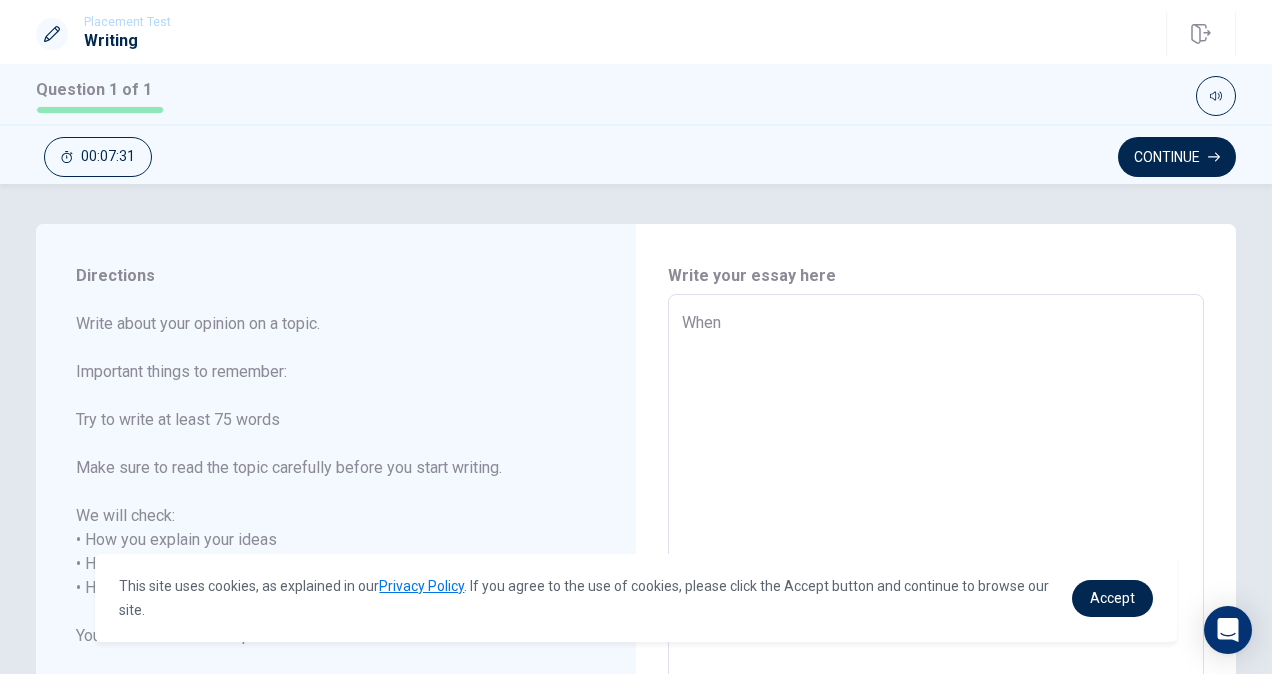 type on "When I" 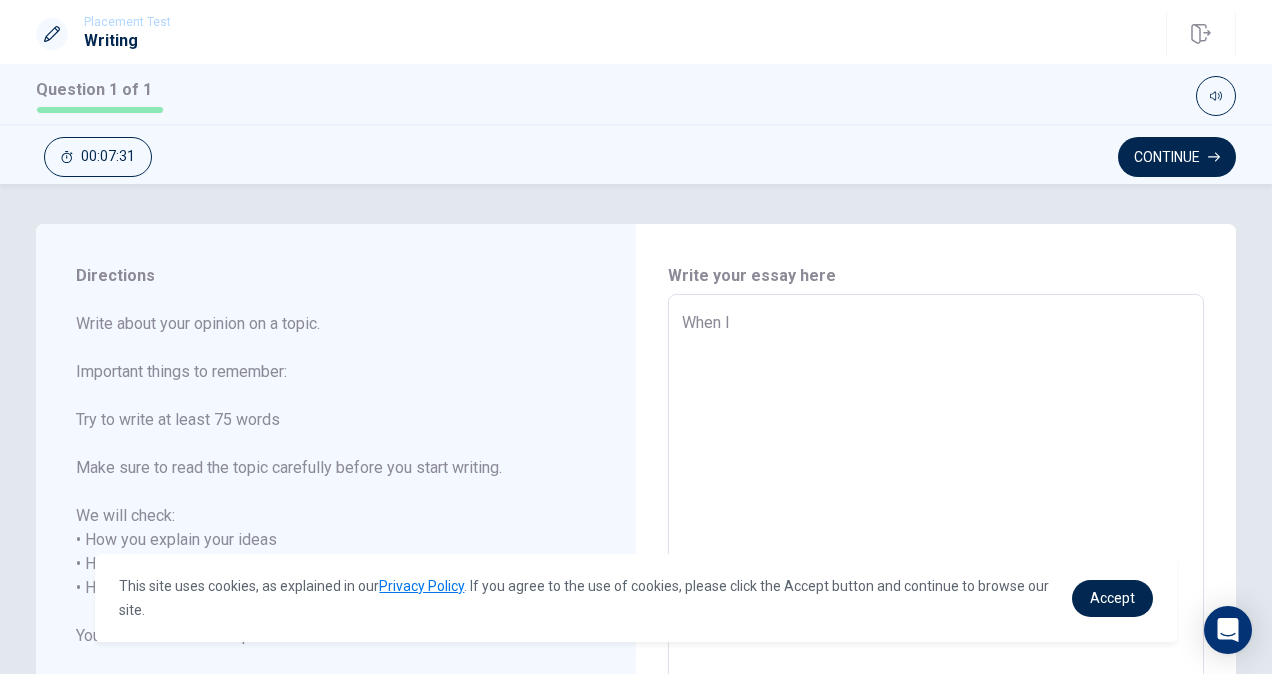 type on "x" 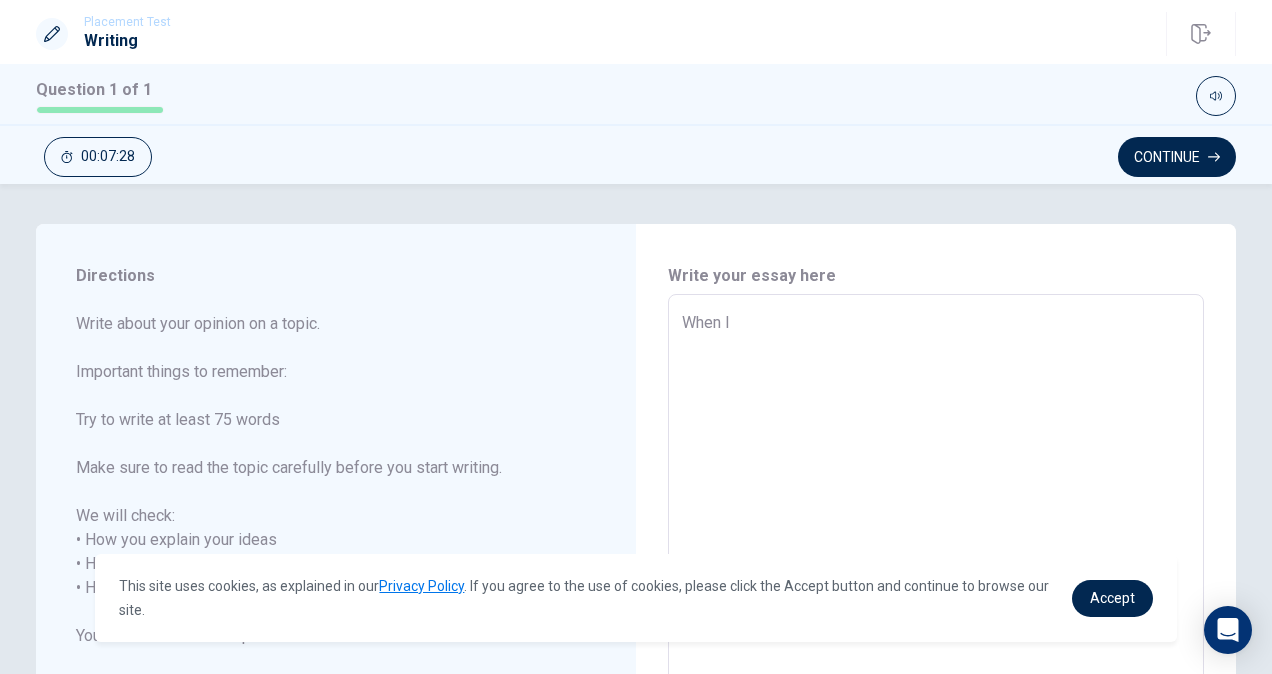type on "x" 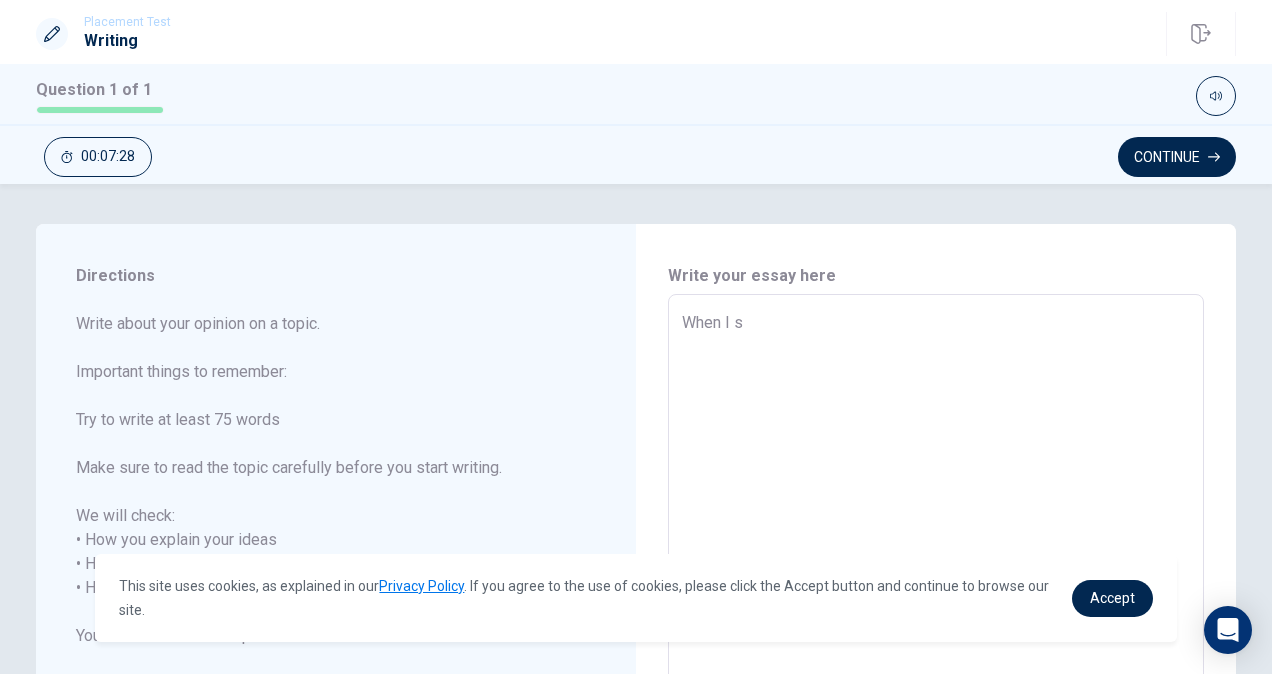 type on "x" 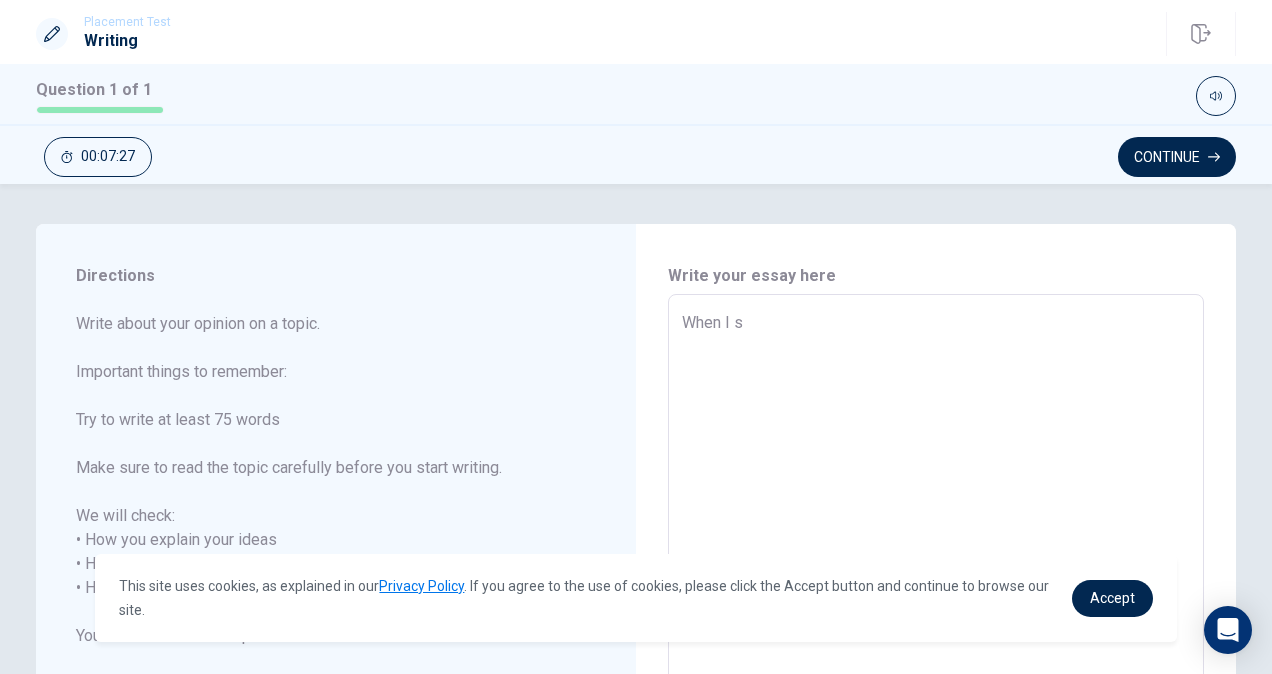 type on "When I st" 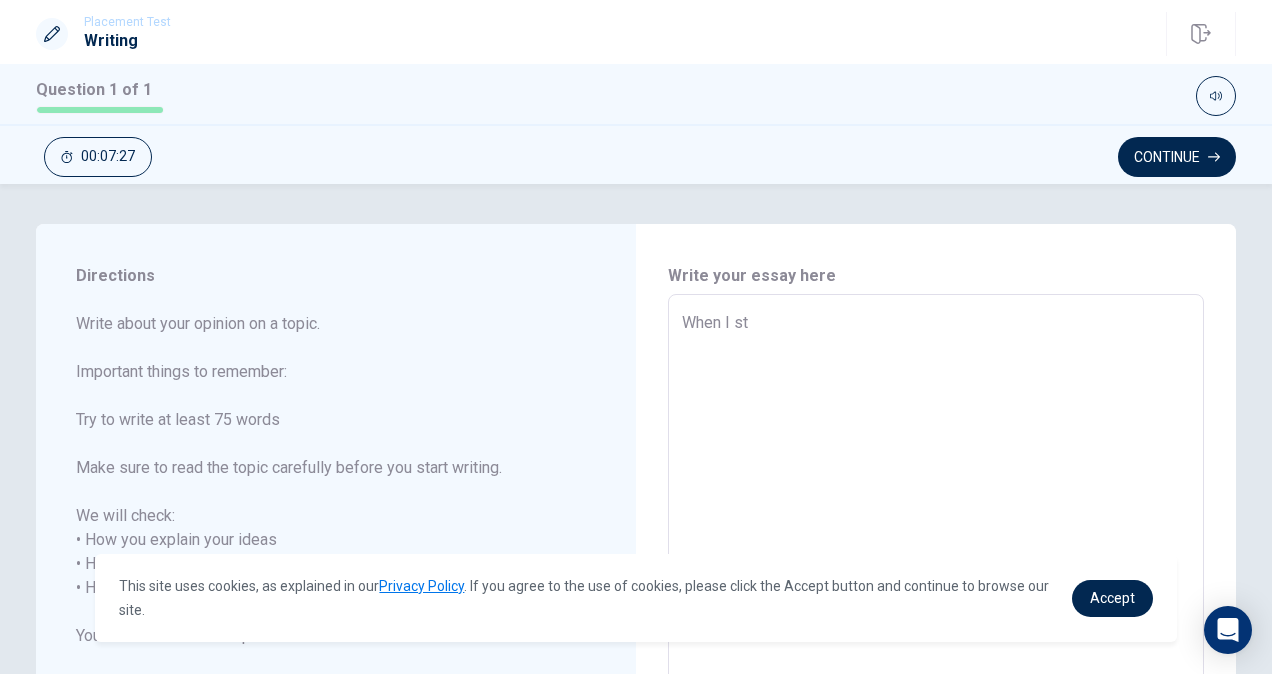 type on "x" 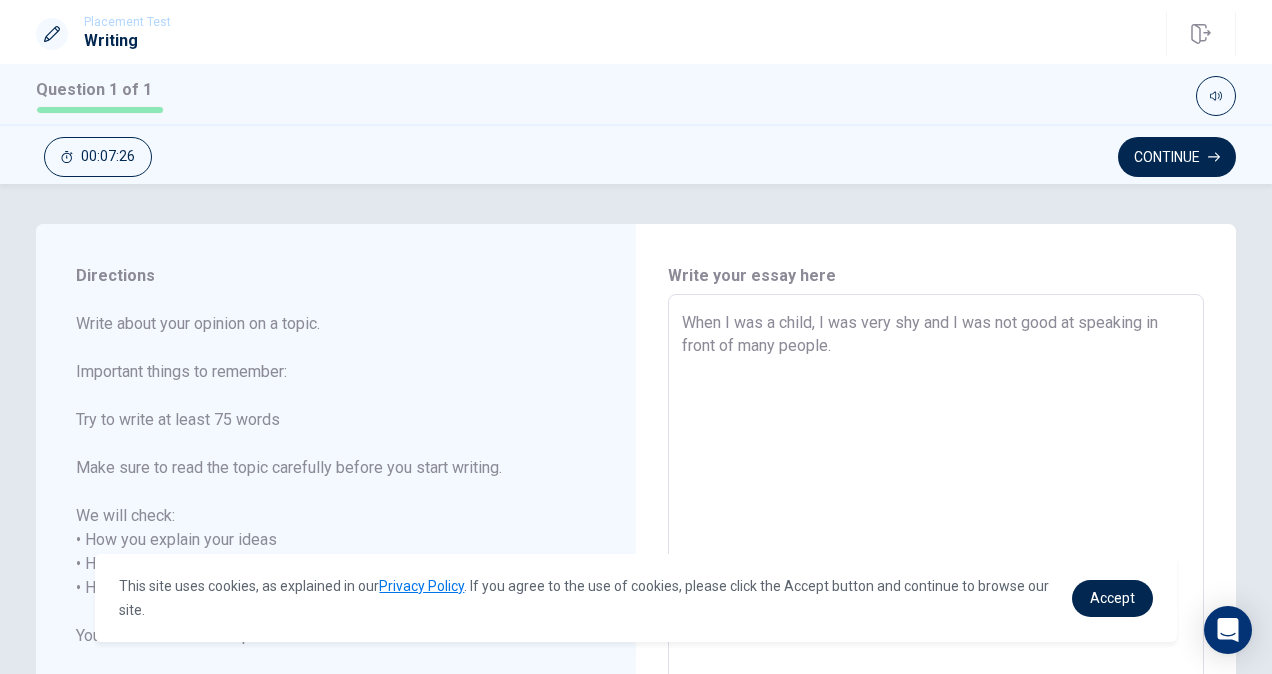 type on "x" 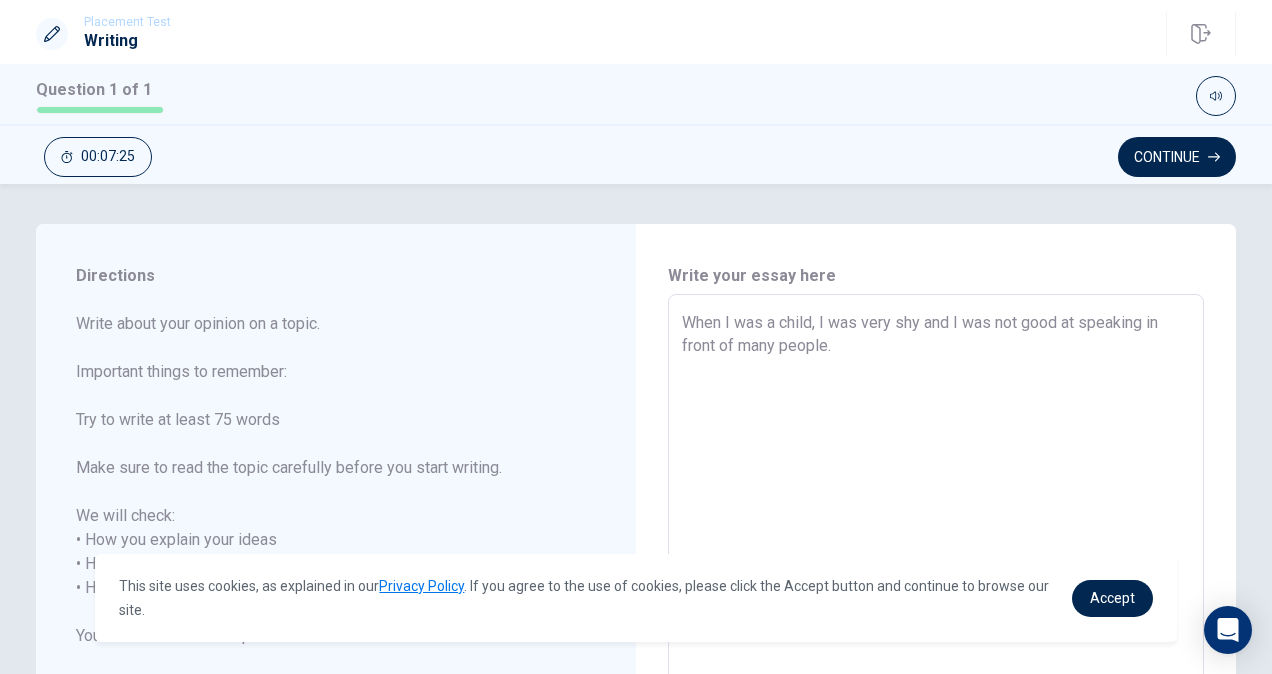 type on "When I st" 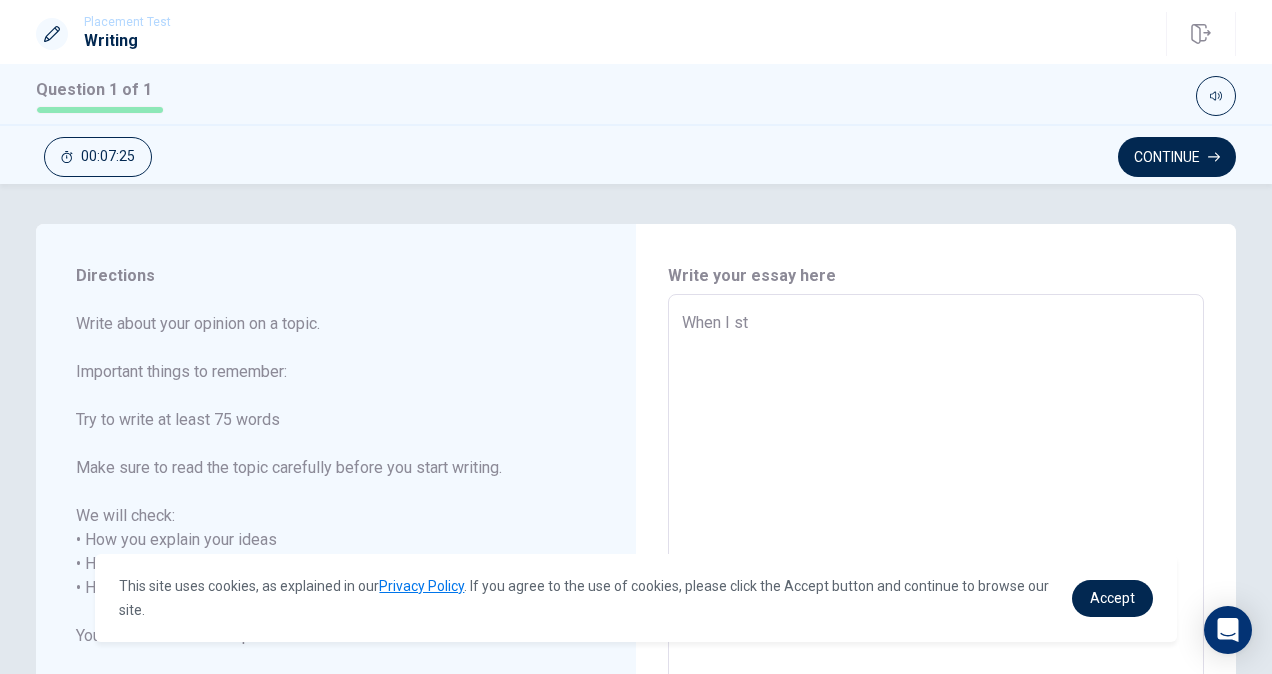type on "x" 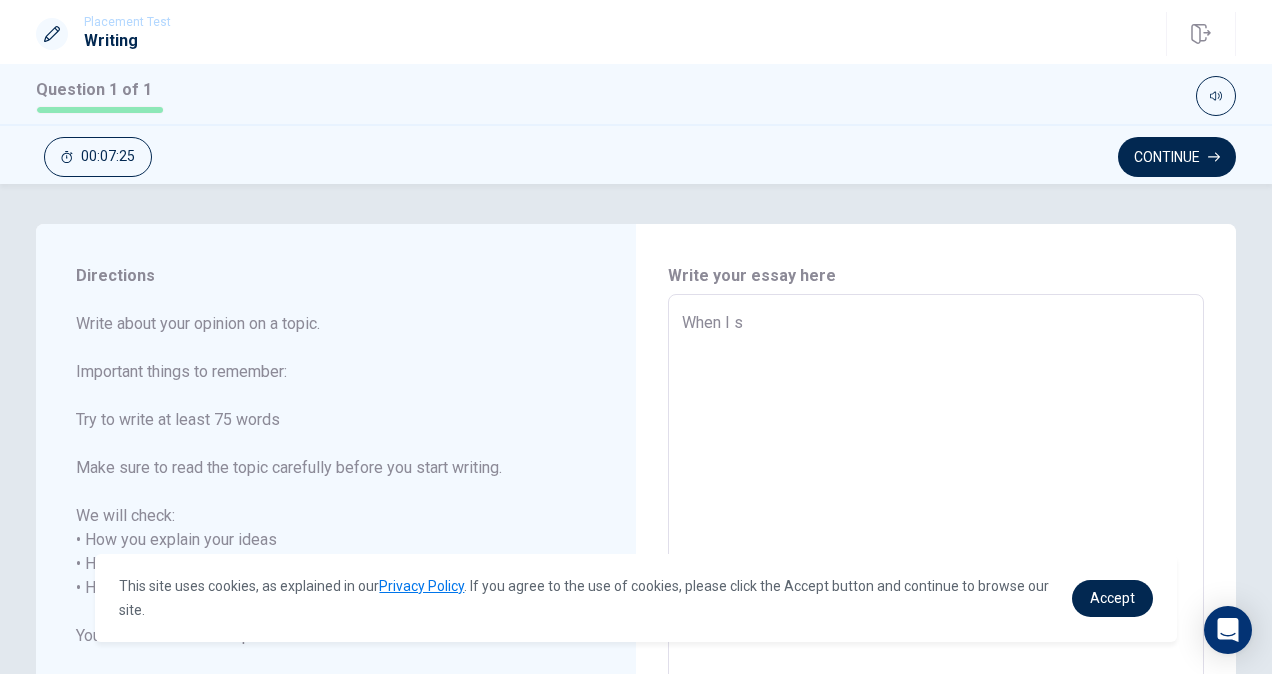 type on "x" 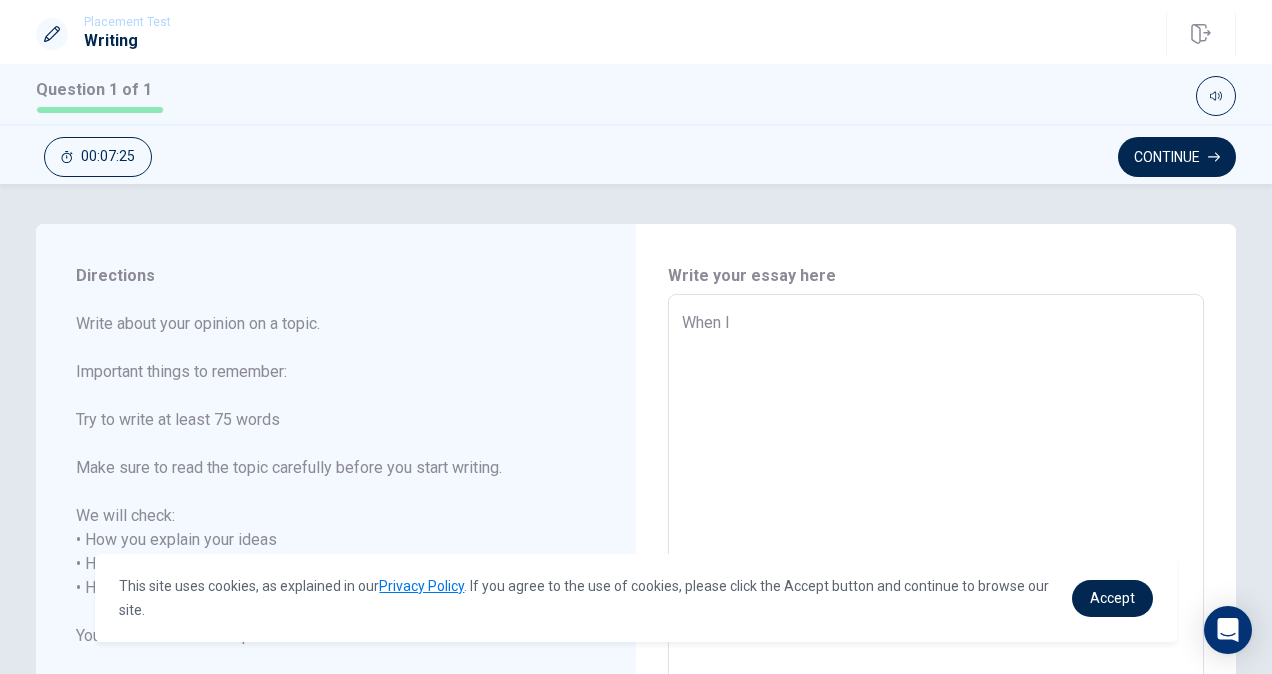 type on "x" 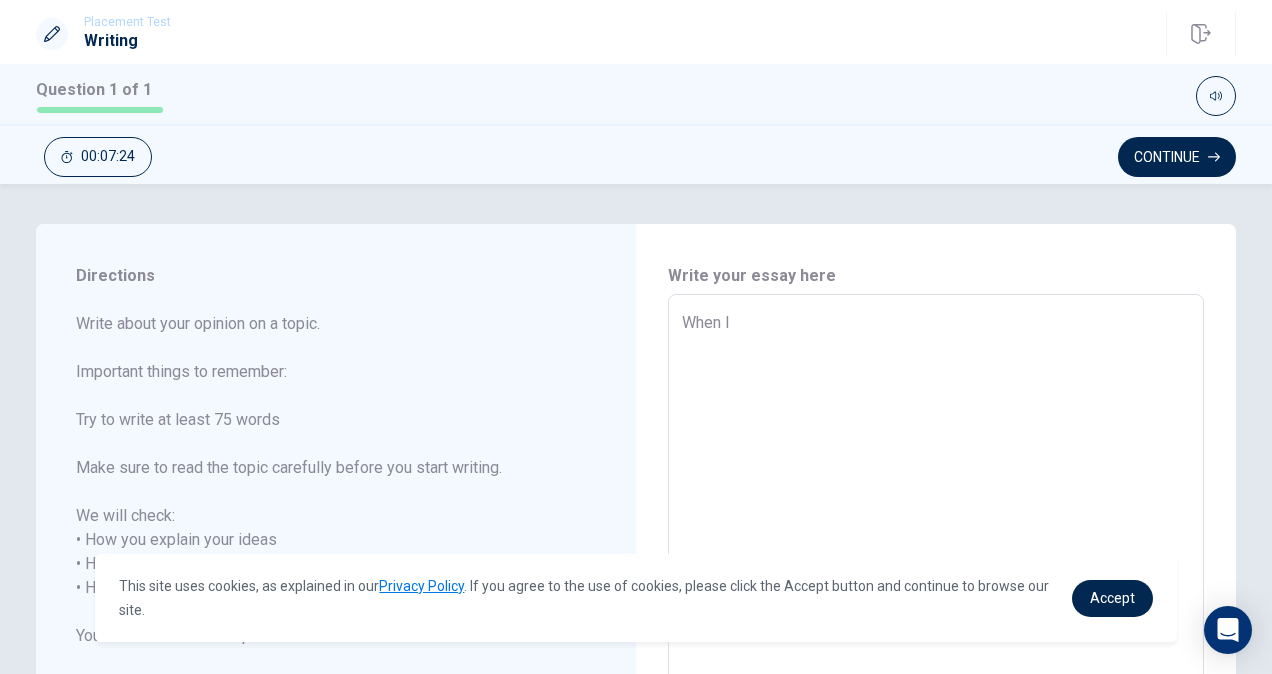 type on "When I w" 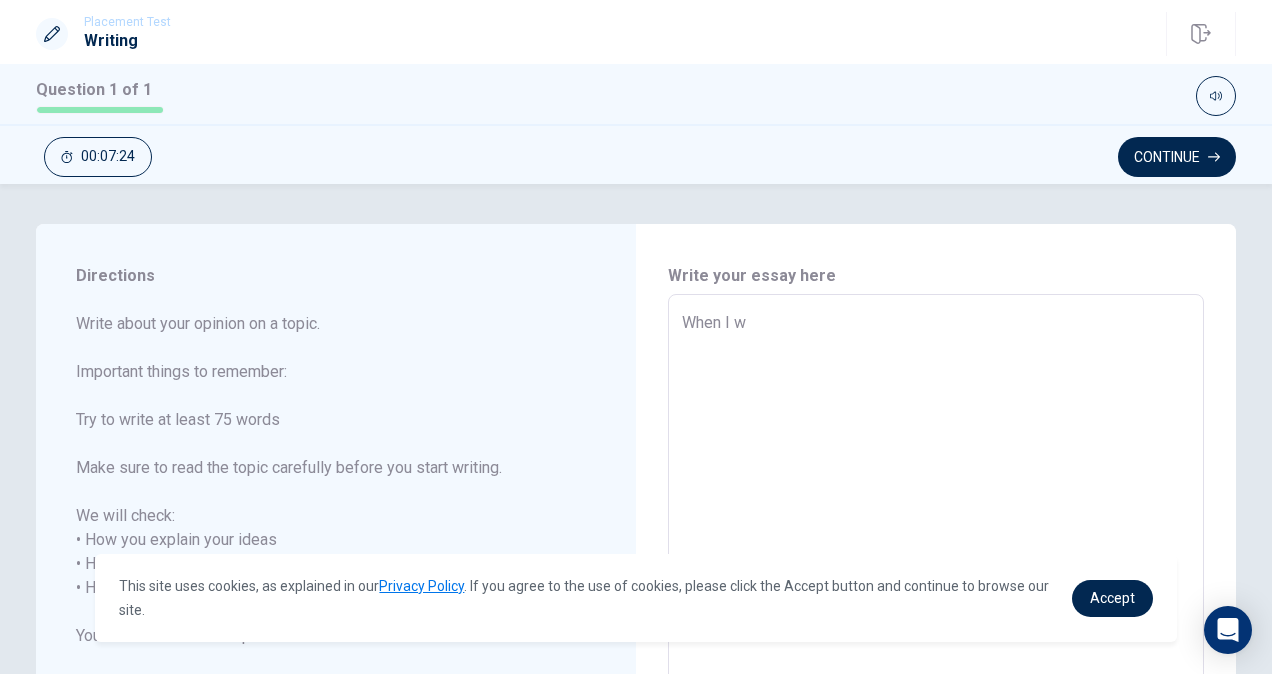 type on "x" 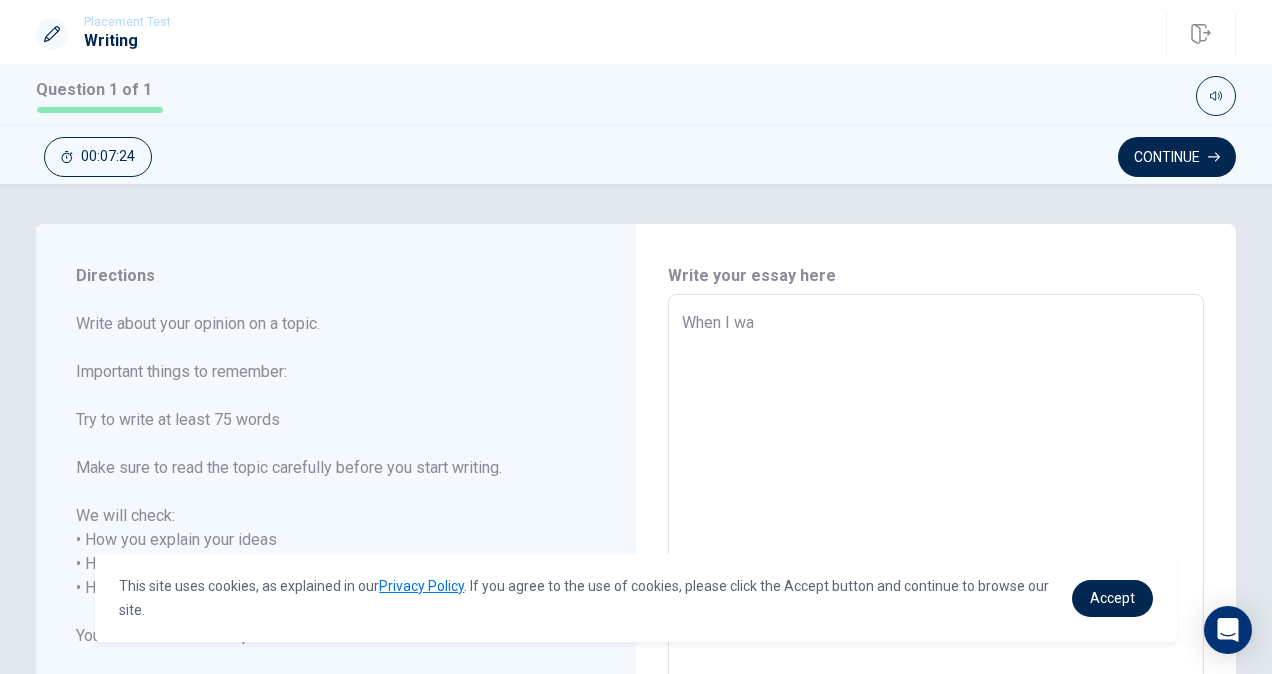 type on "x" 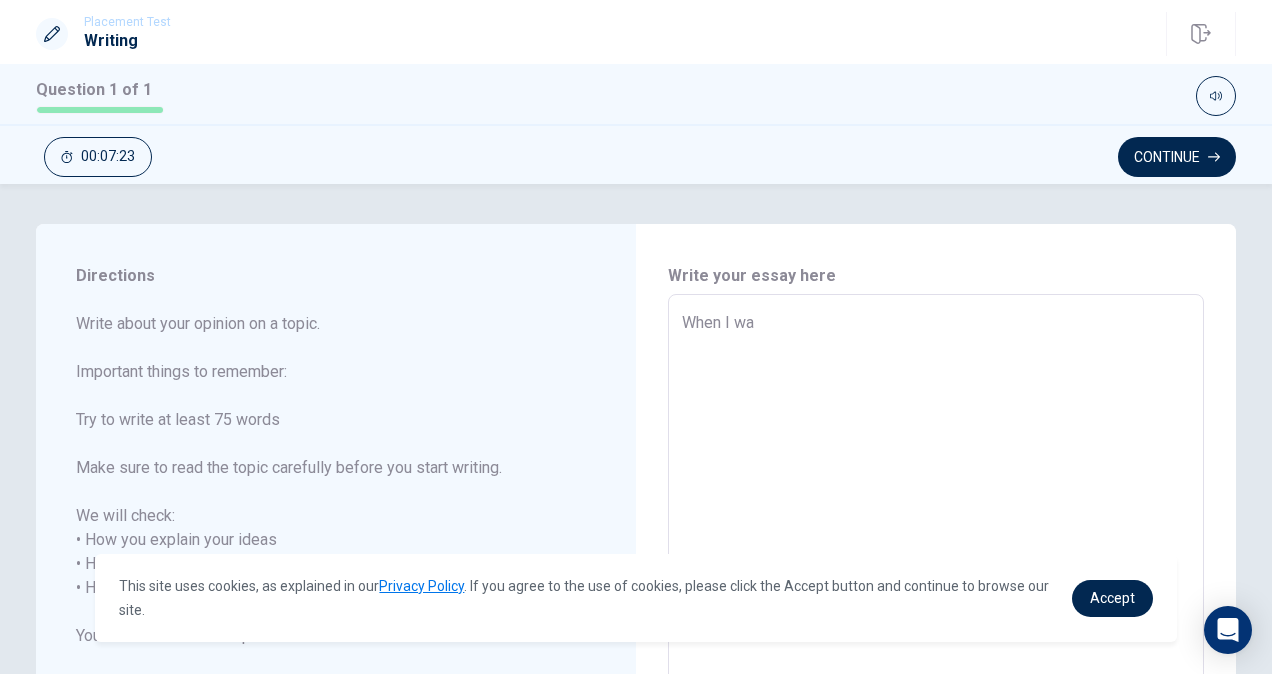 type on "When I was" 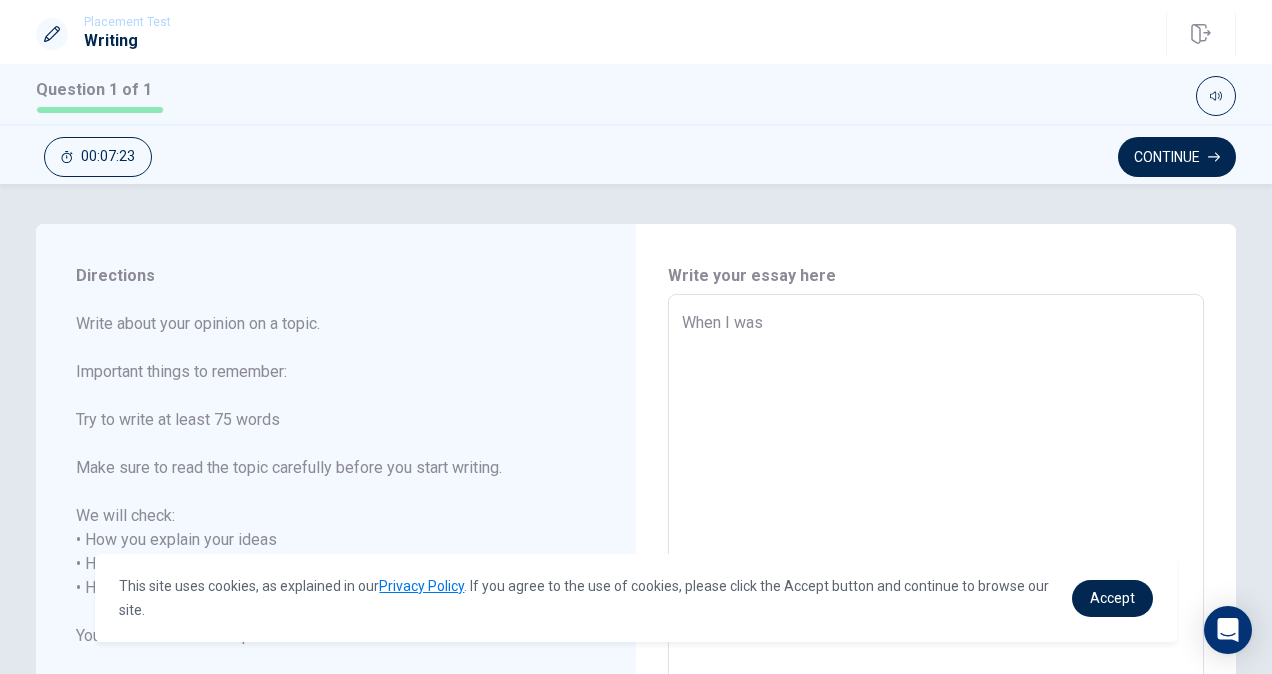 type on "x" 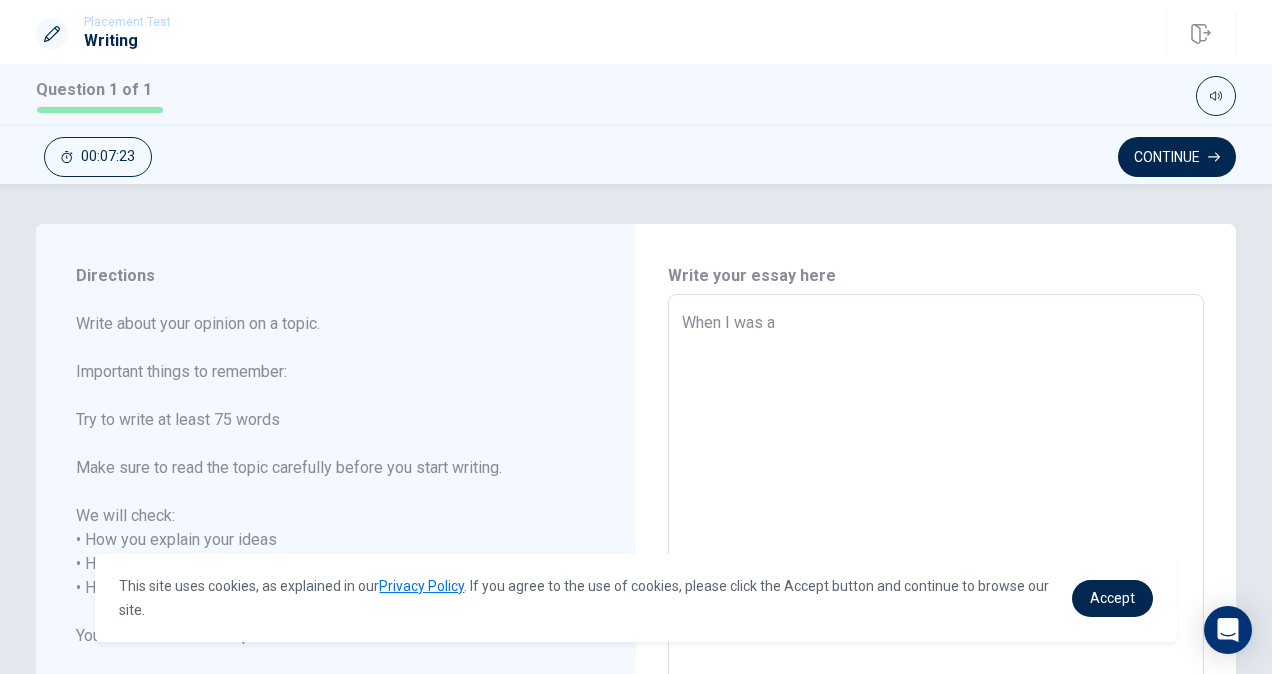 type on "x" 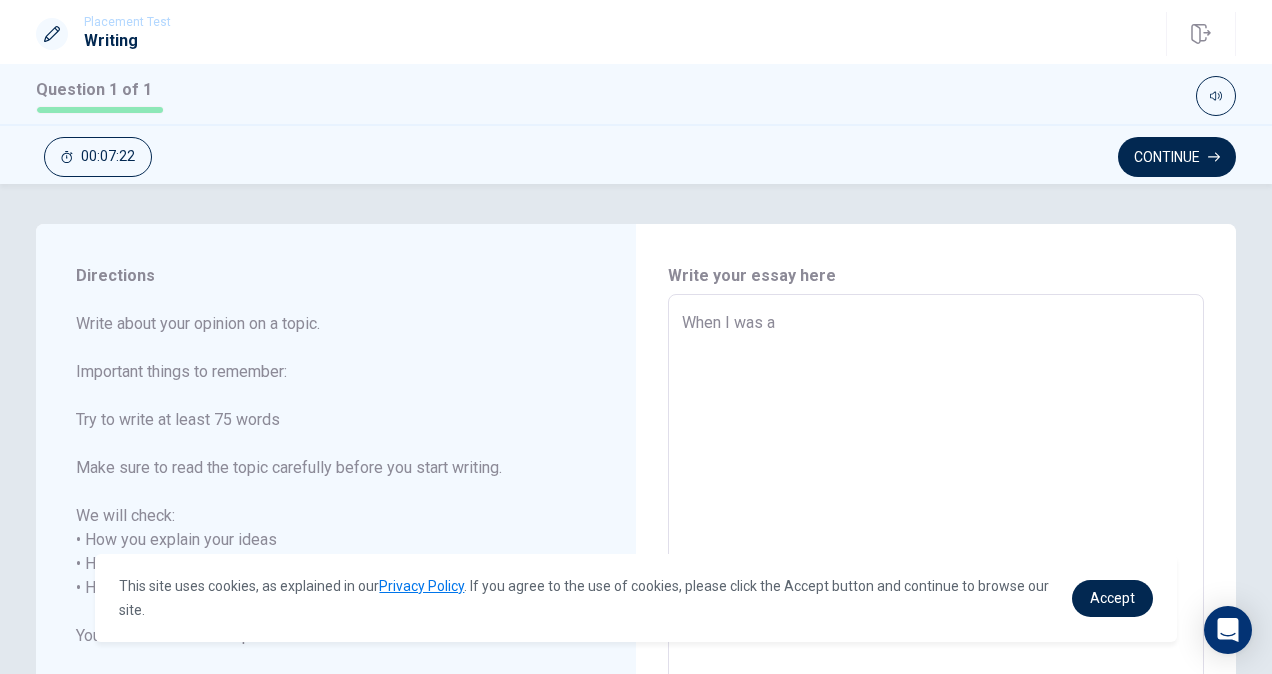 type on "x" 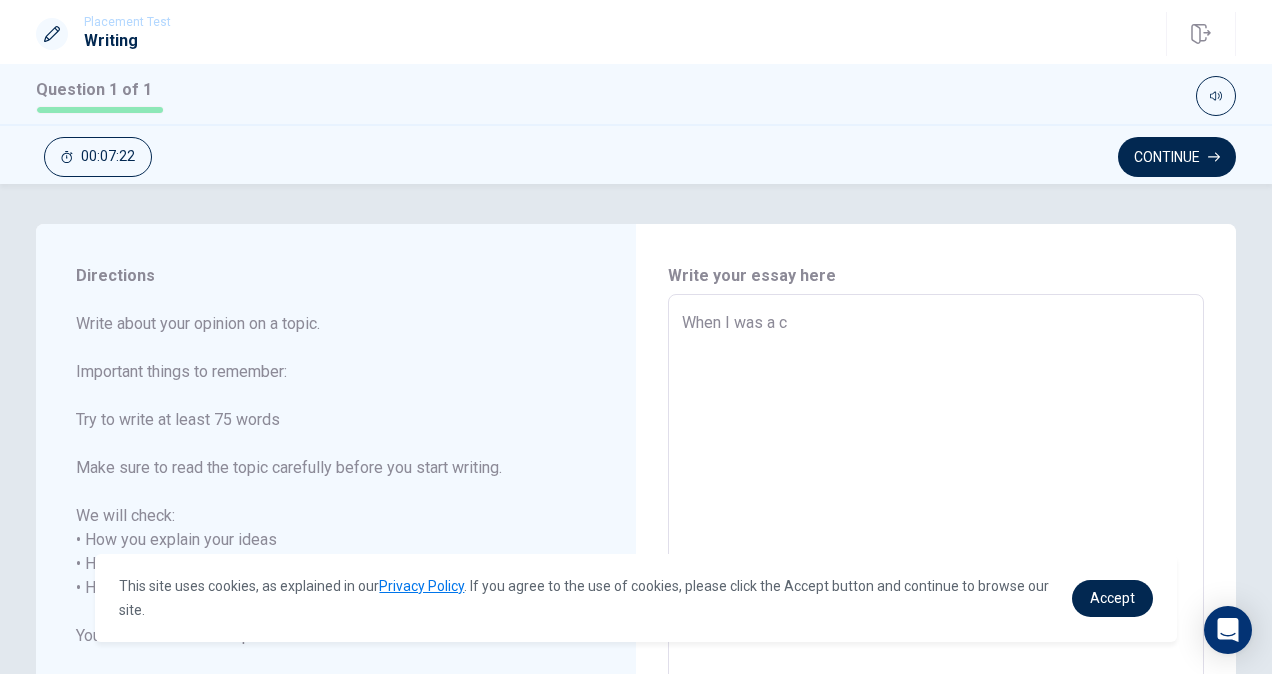 type on "x" 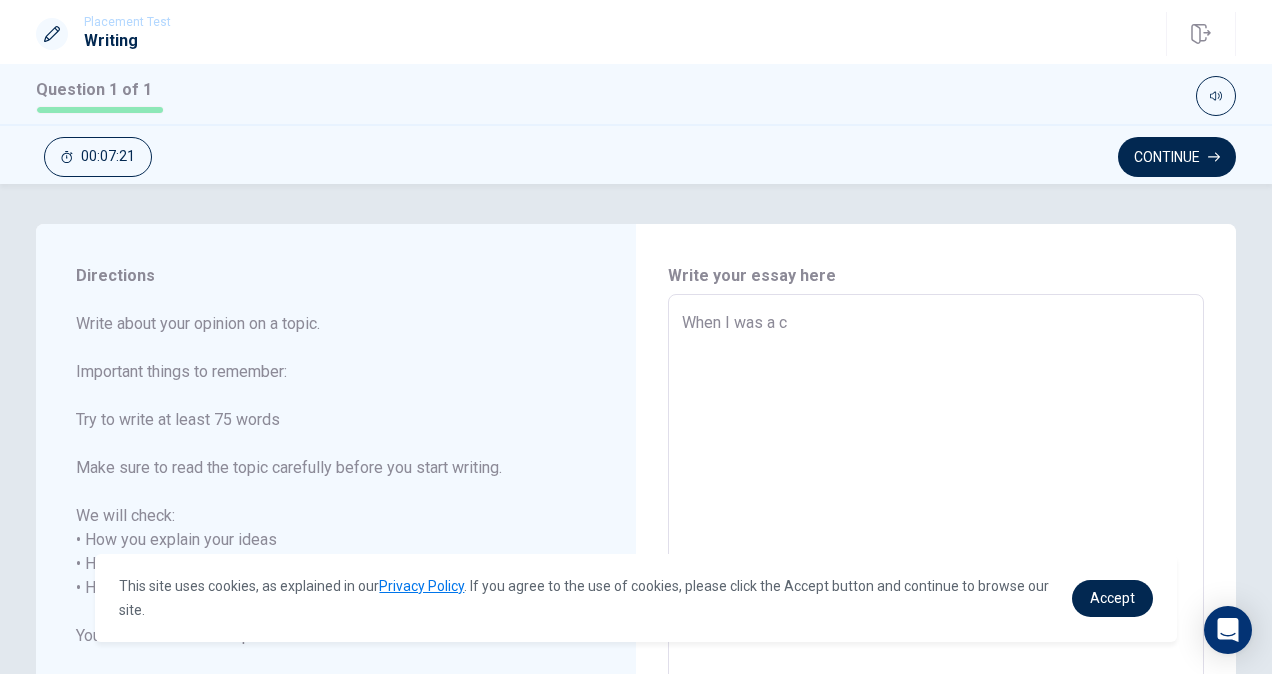 type on "When I was a ch" 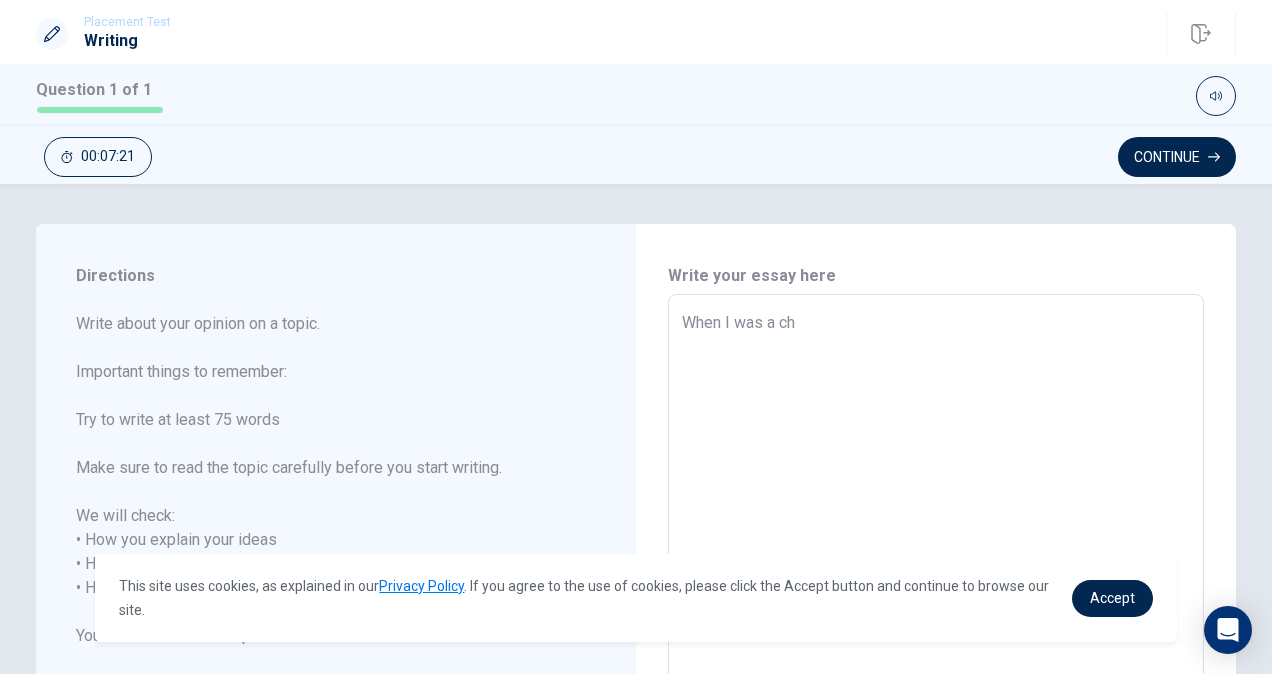 type on "x" 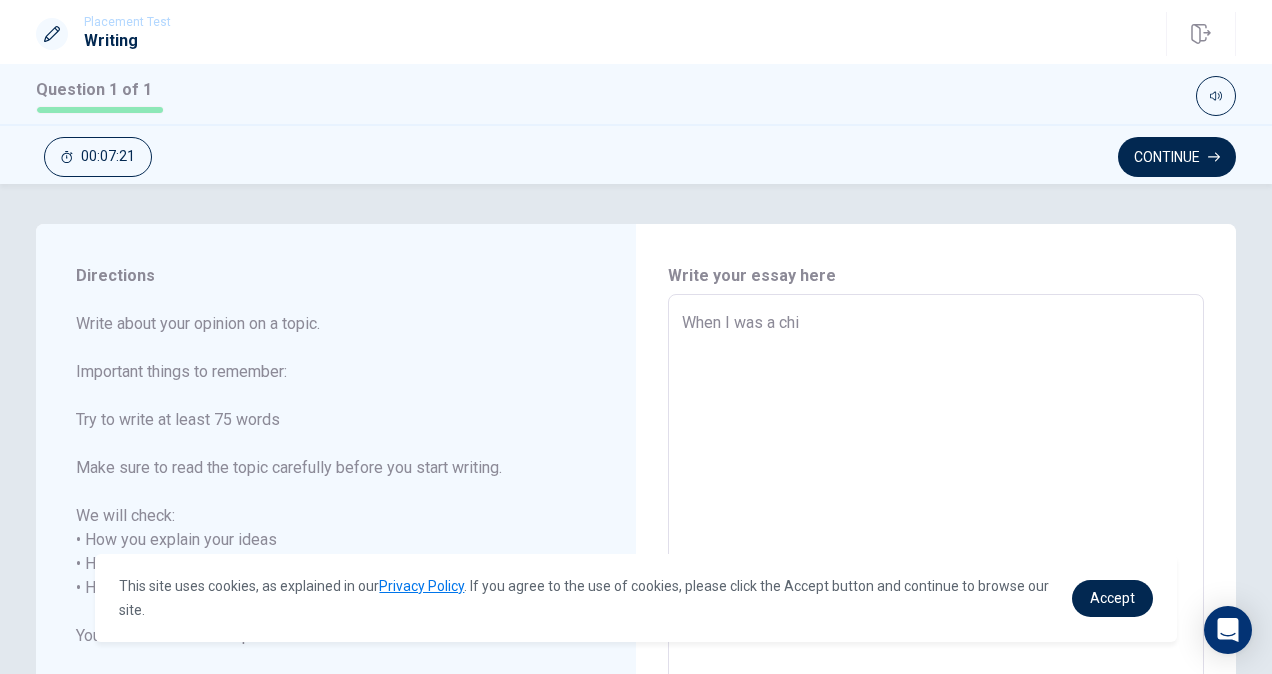 type on "x" 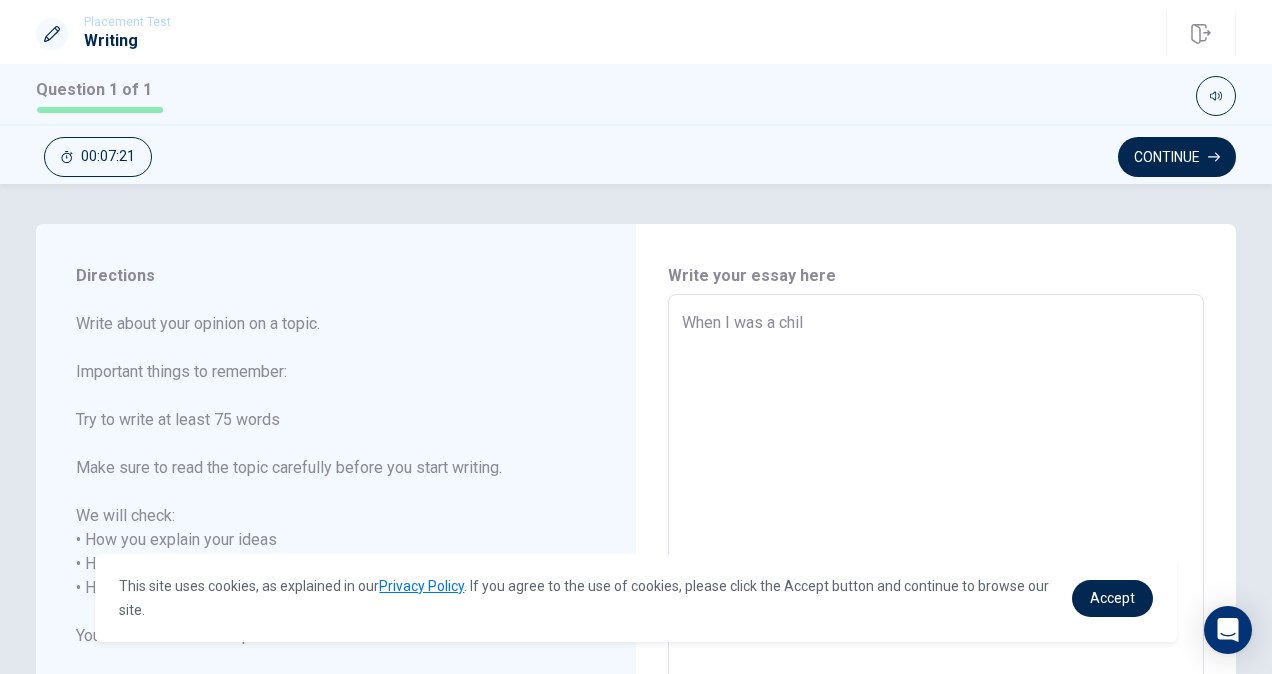 type on "x" 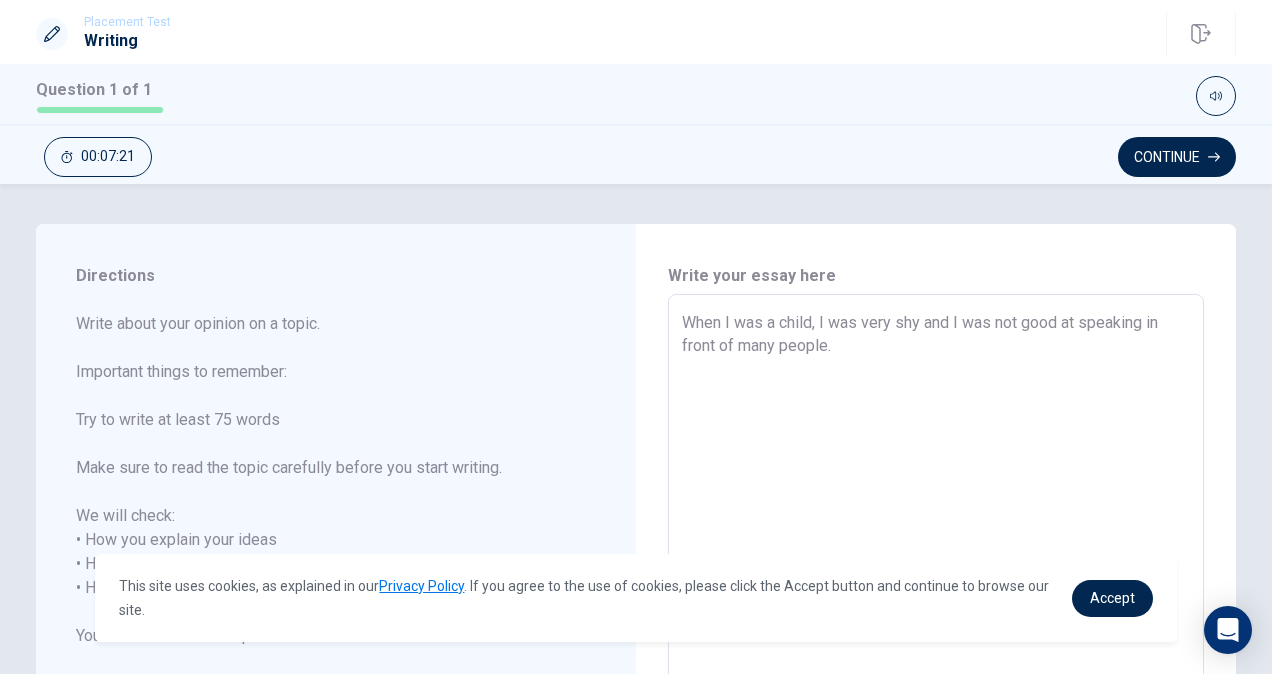 type on "x" 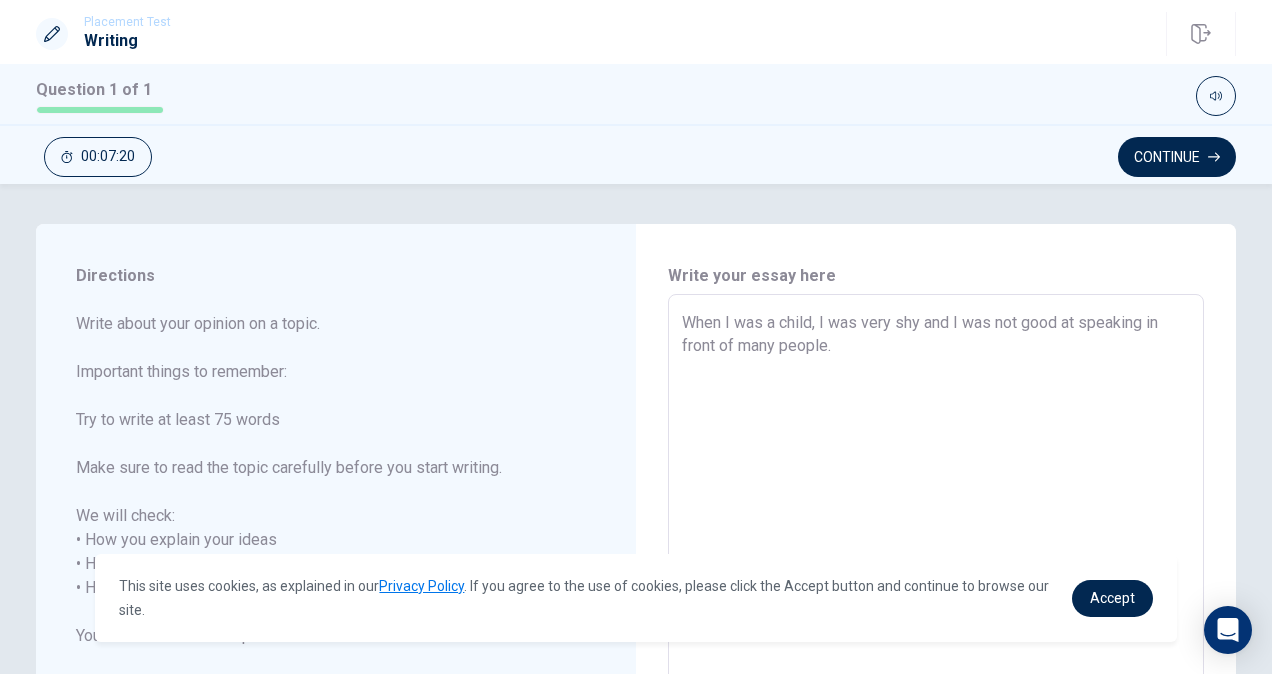 type on "x" 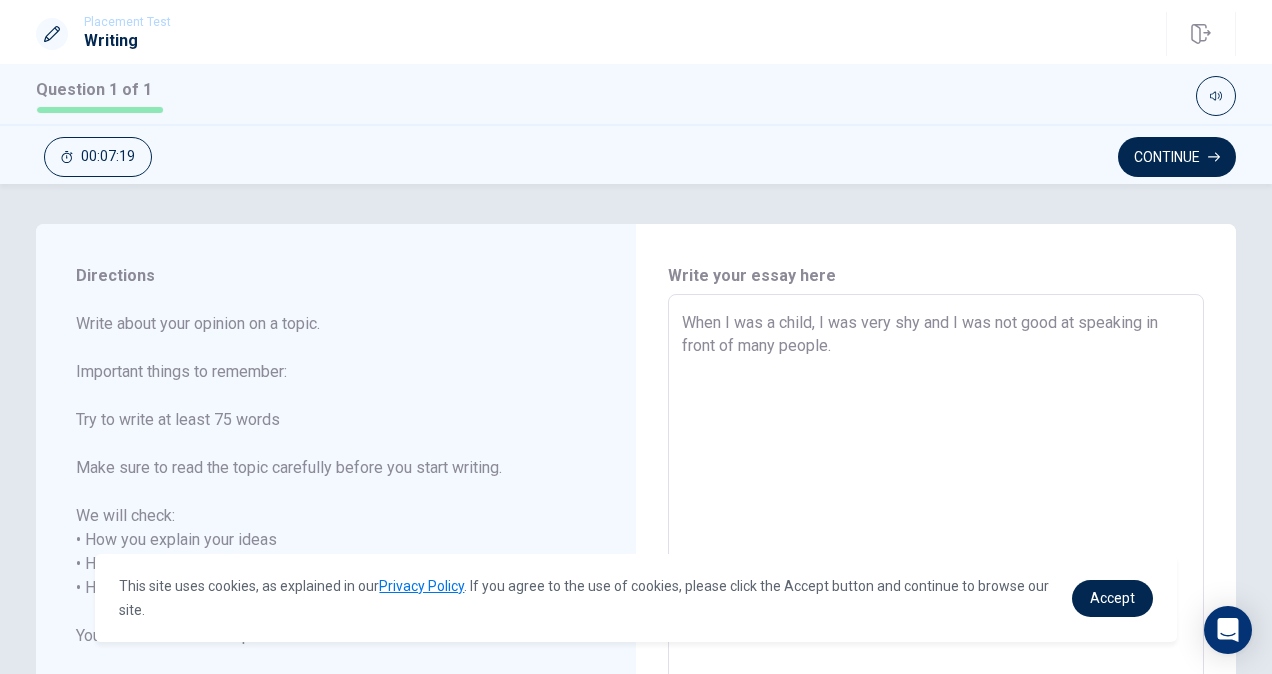type on "When I was a child," 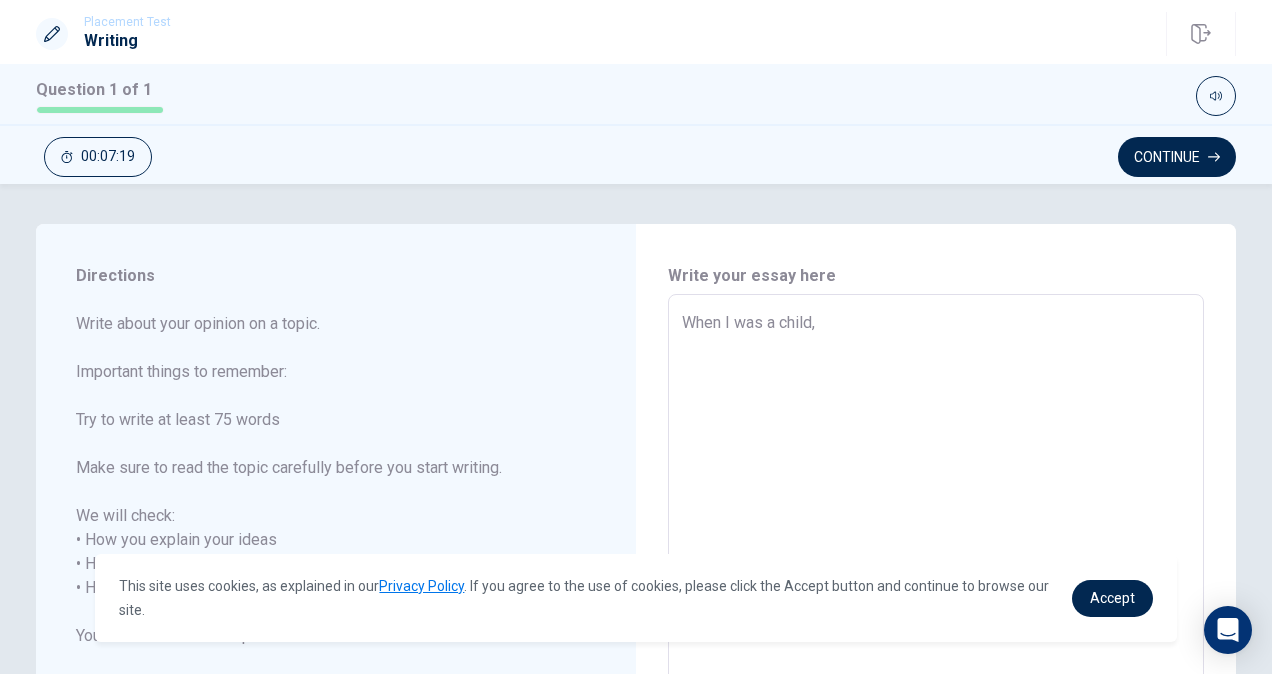 type on "x" 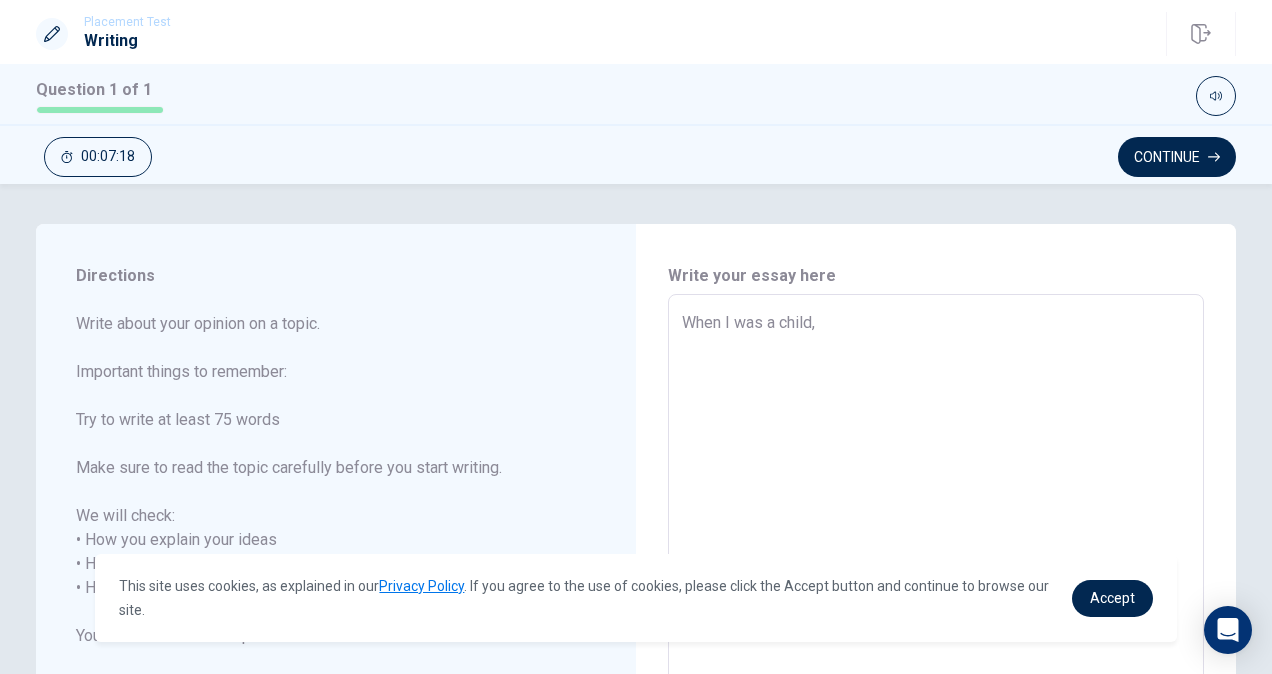 type on "When I was a child, I" 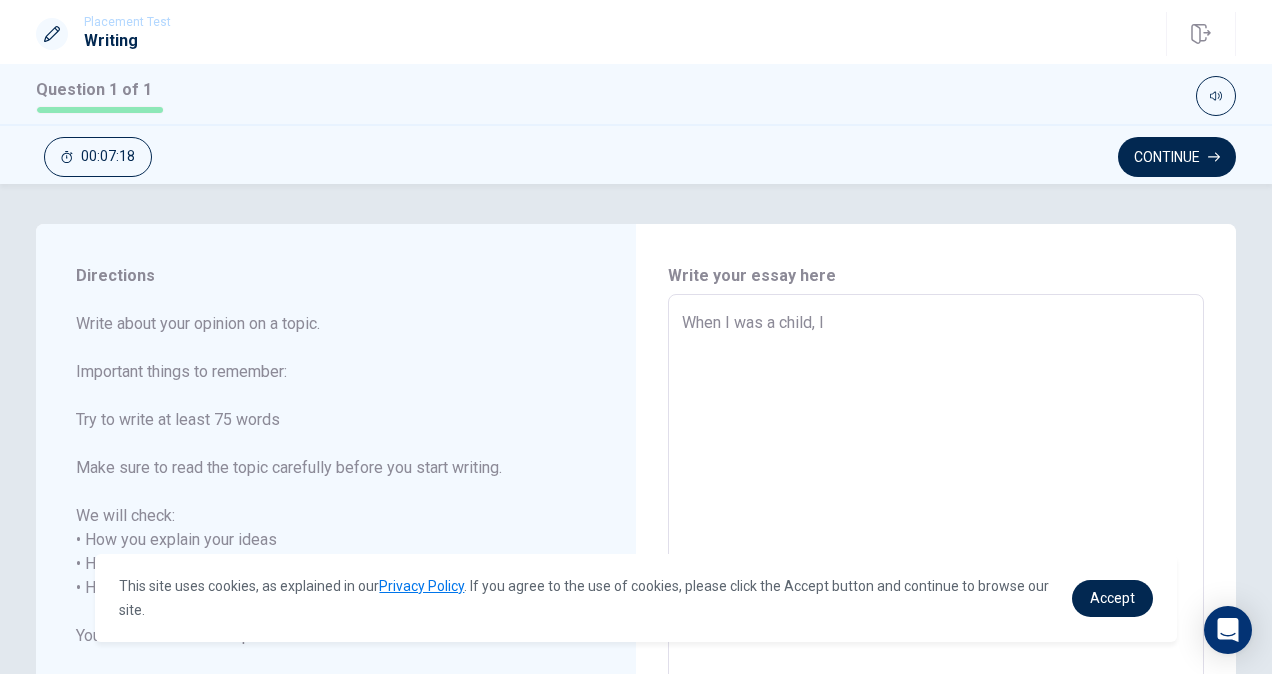 type on "x" 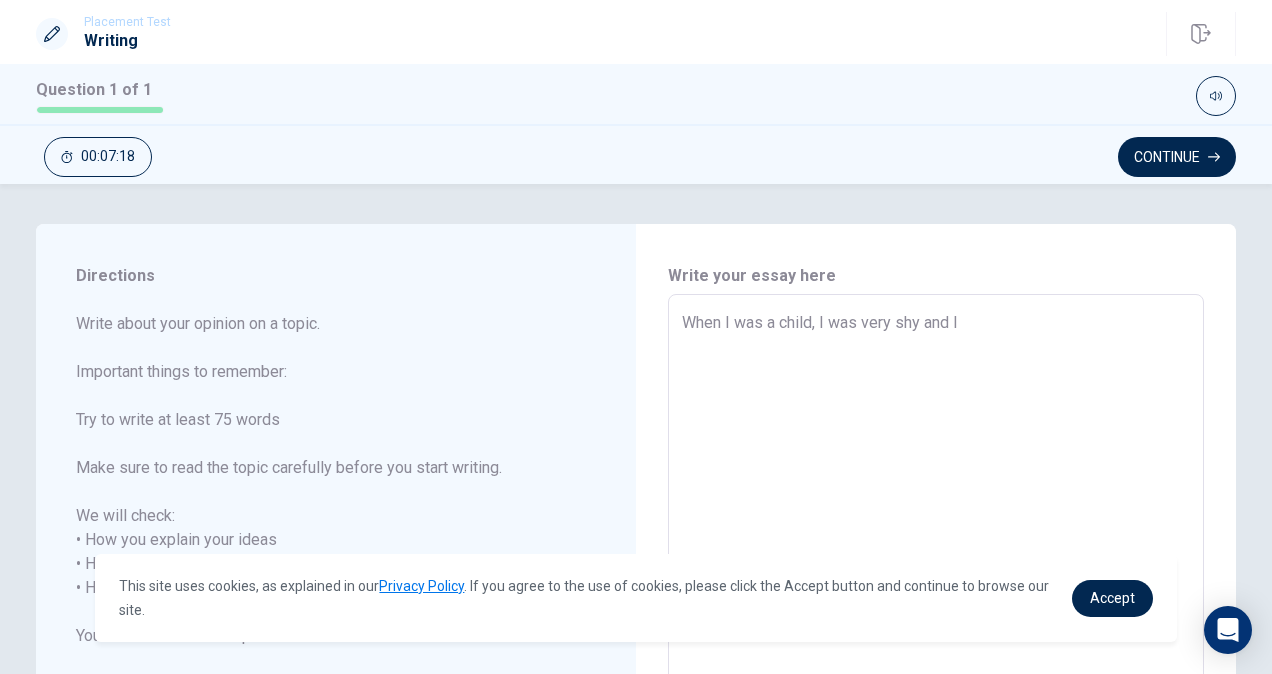type on "x" 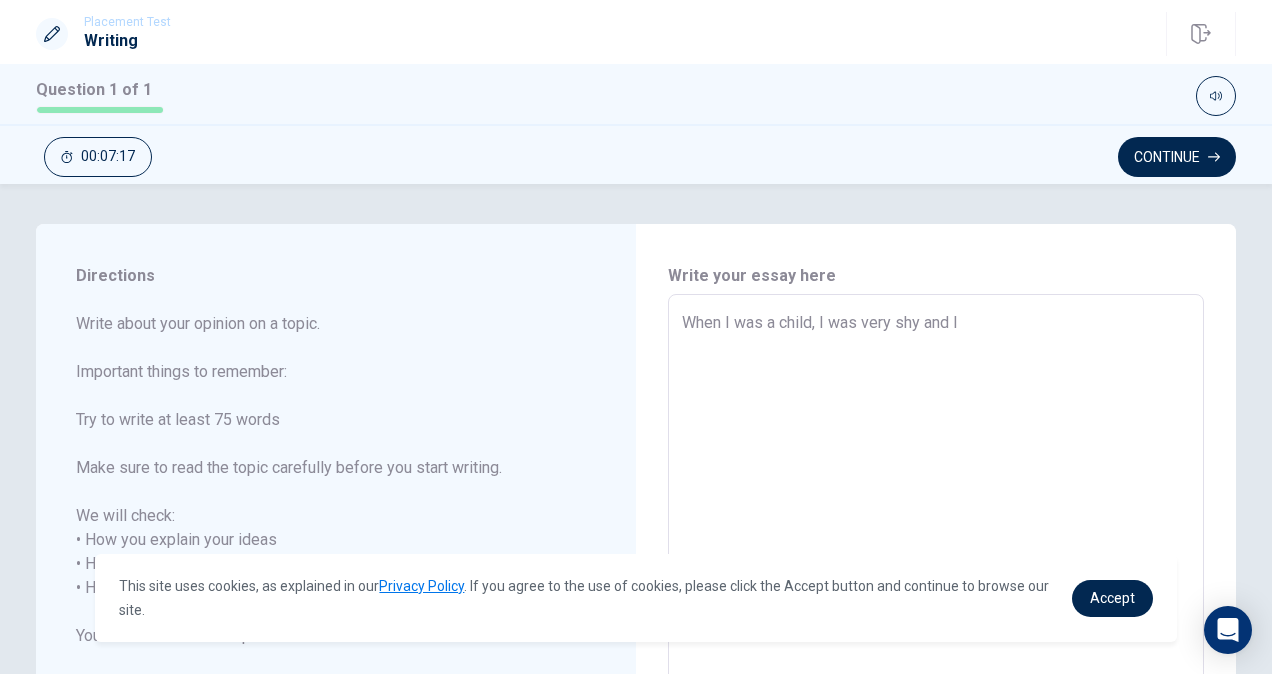 type on "When I was a child, I wa" 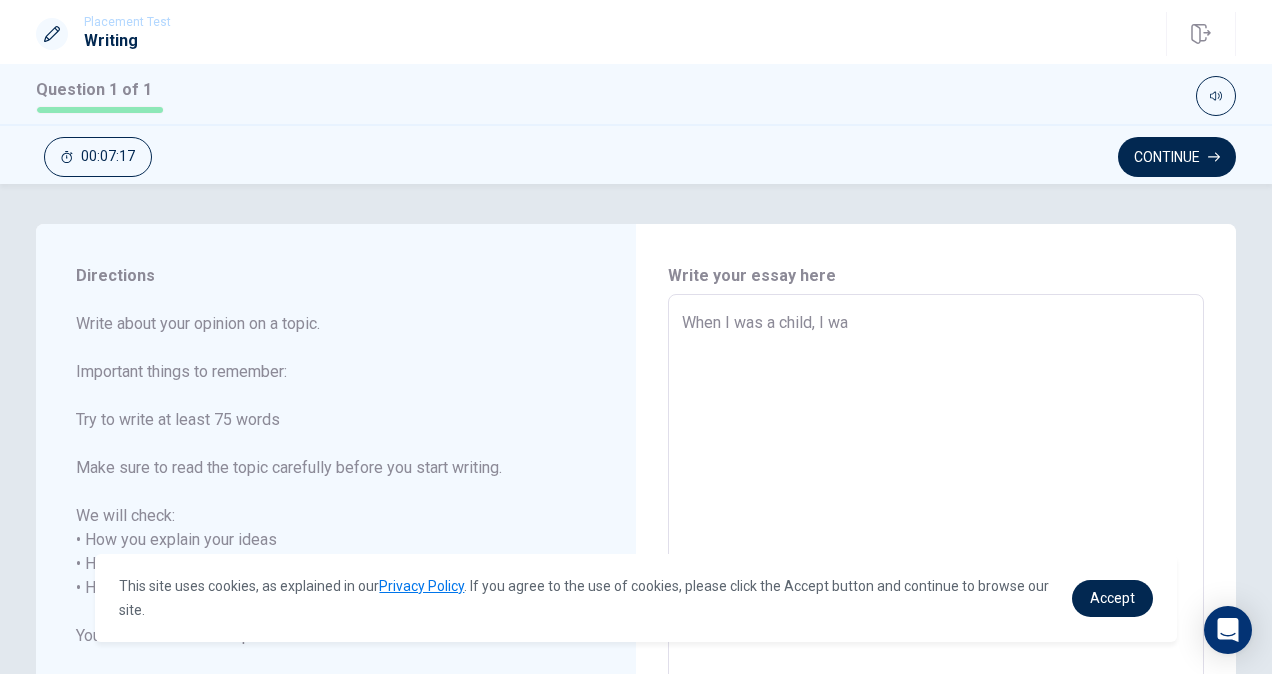 type on "x" 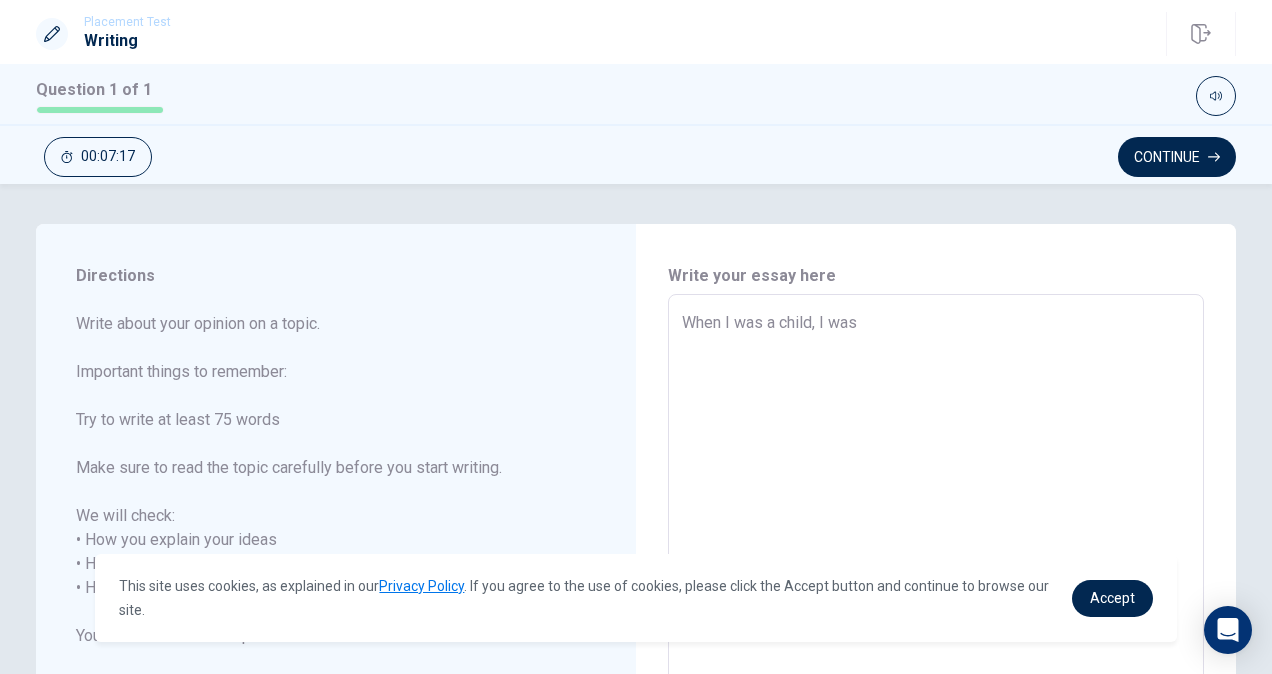 type on "x" 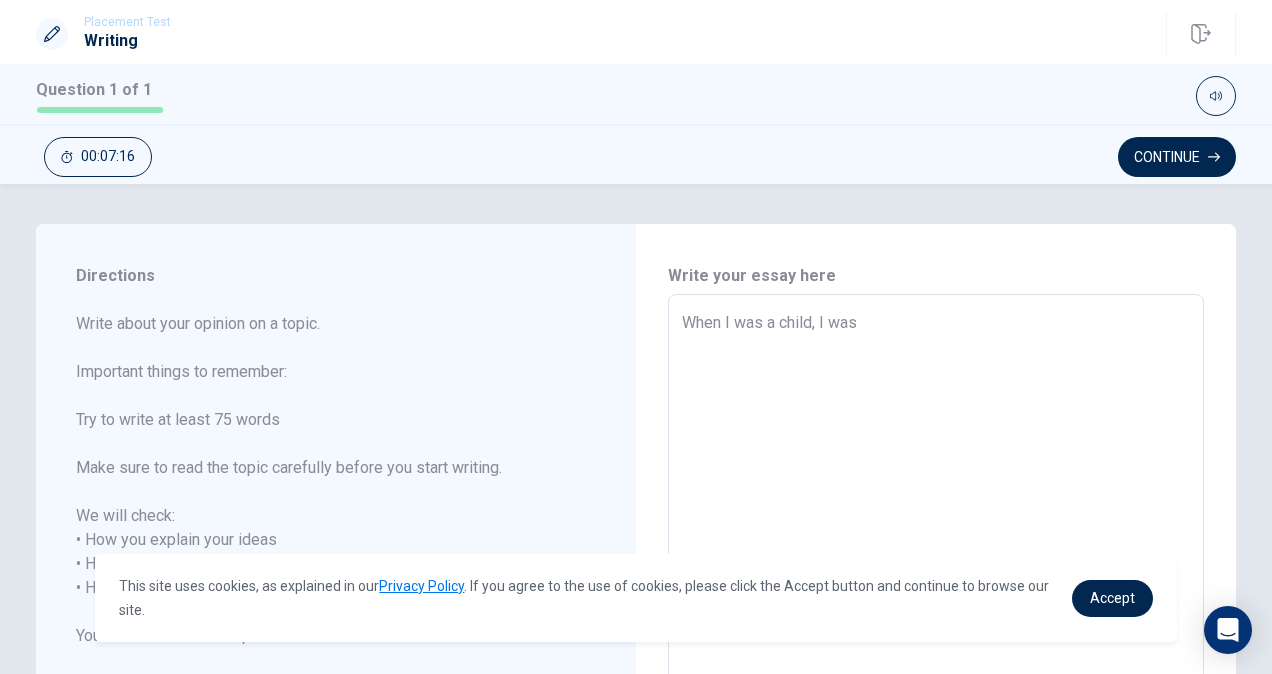 type on "When I was a child, I was v" 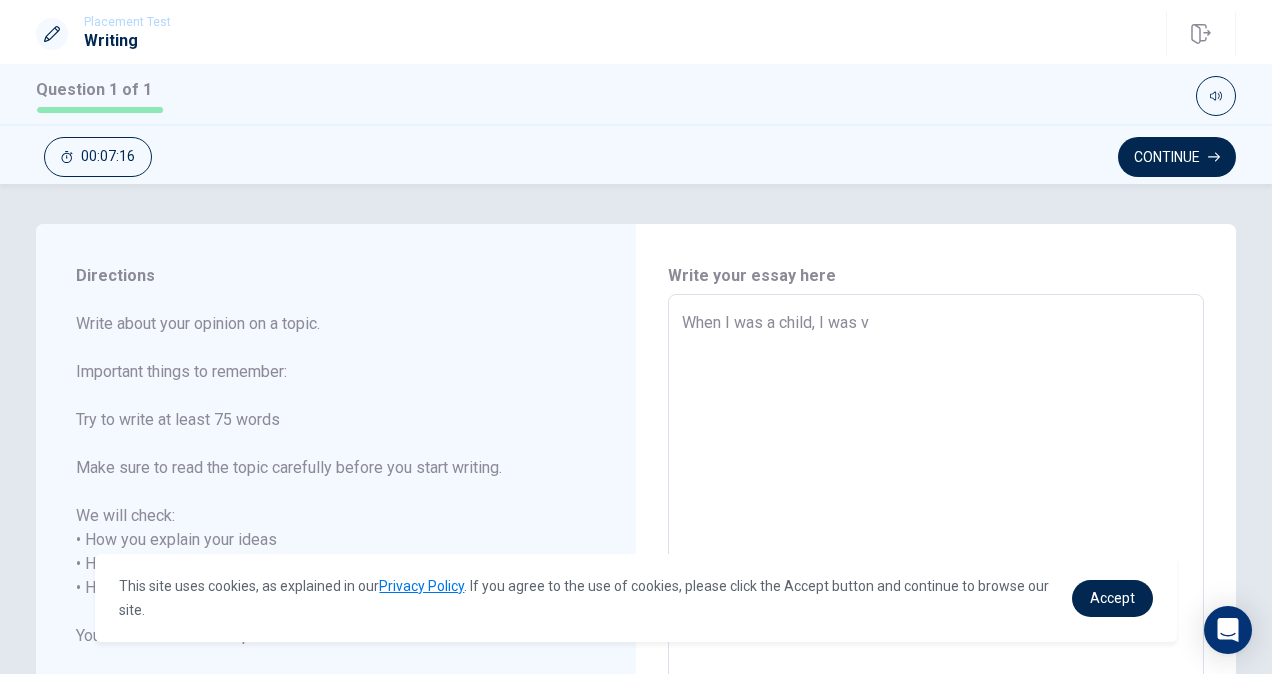 type on "x" 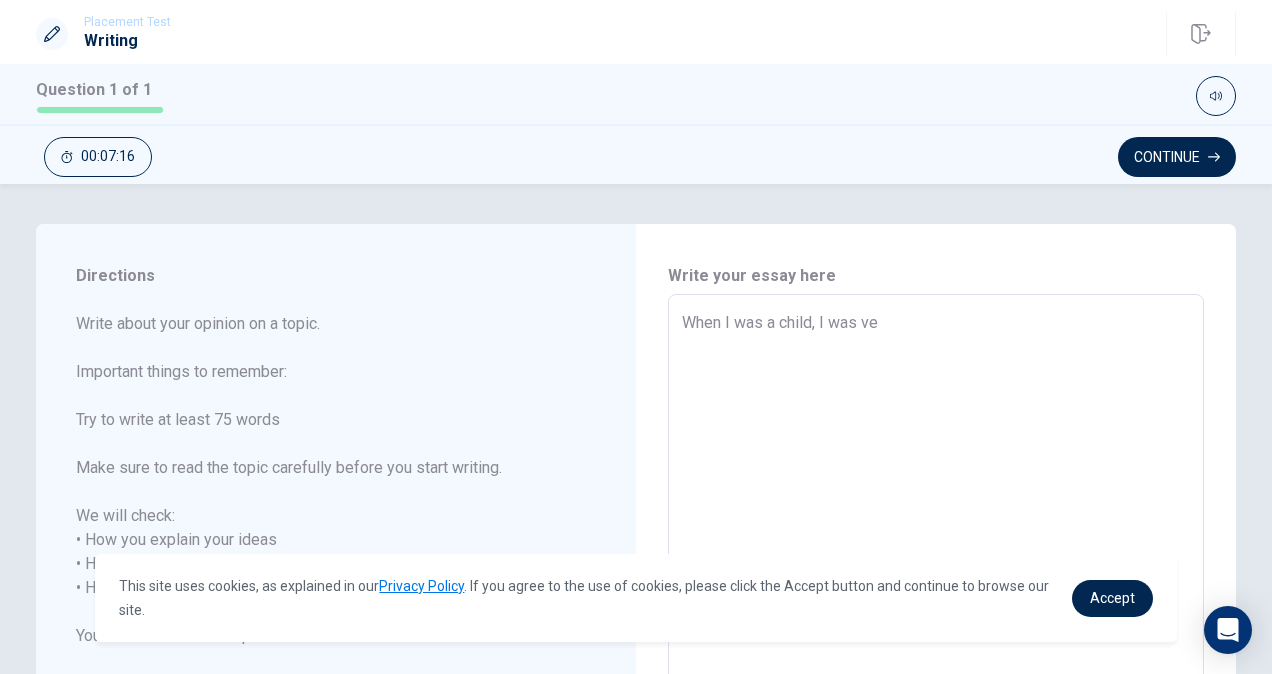 type on "x" 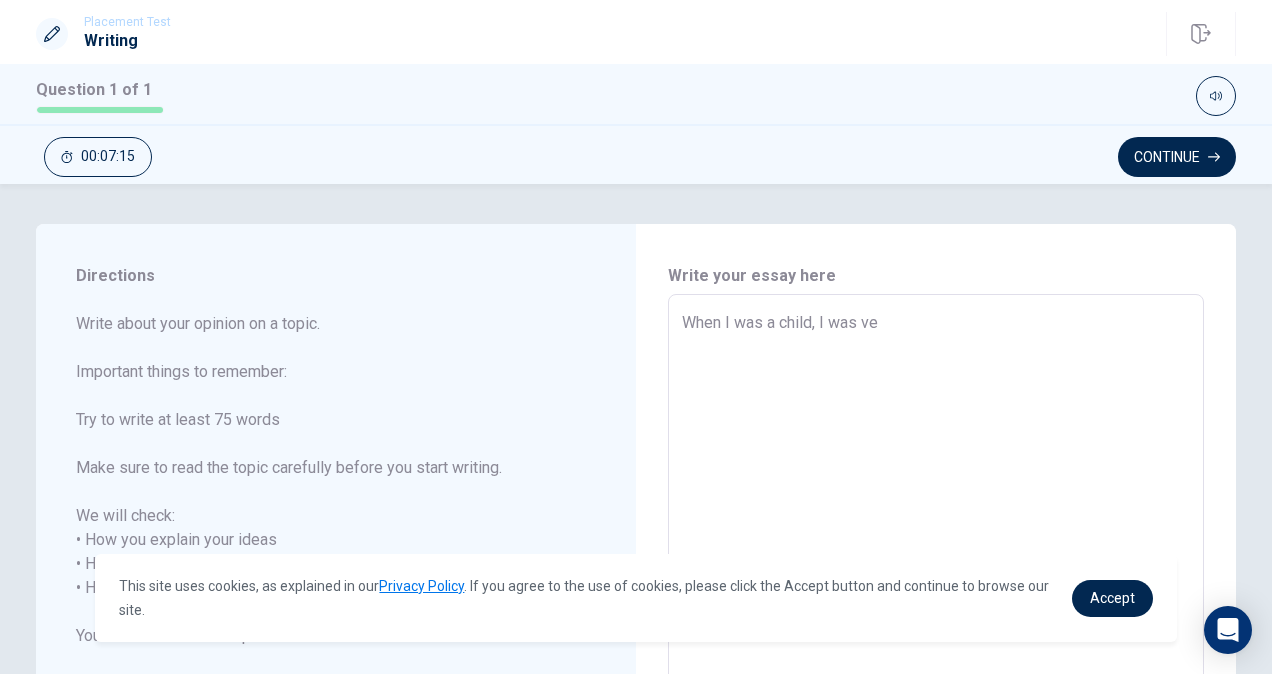 type on "When I was a child, I was ver" 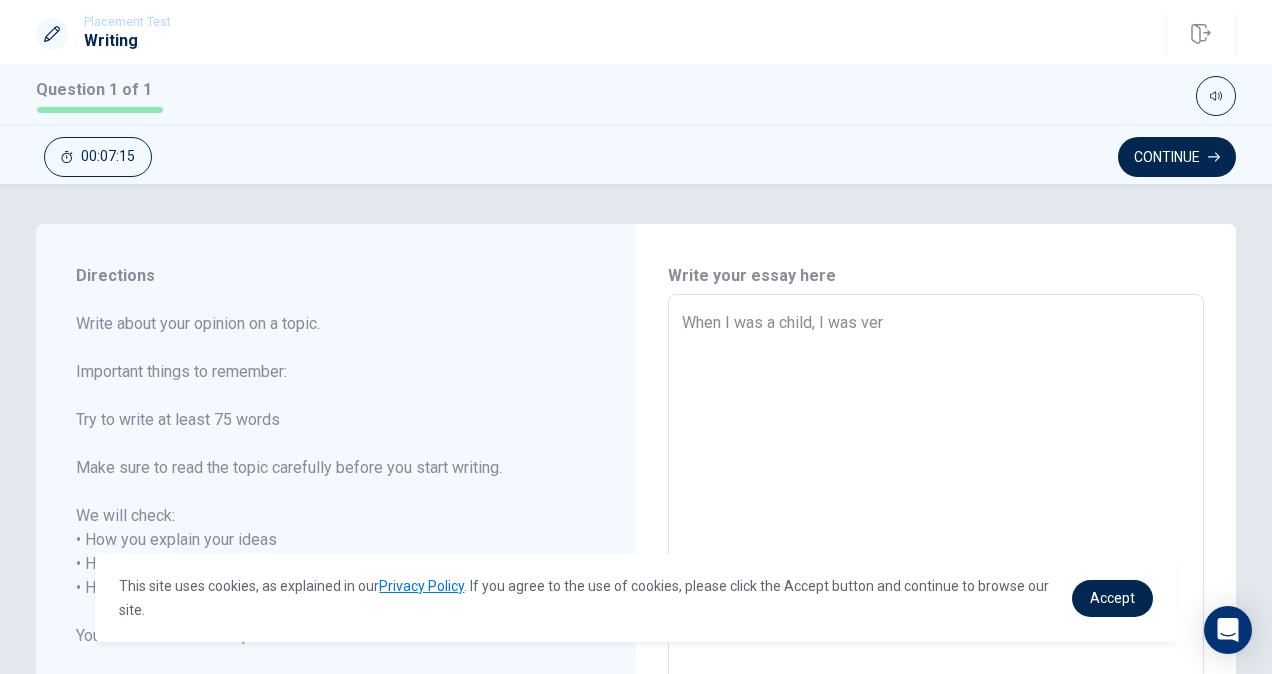 type on "x" 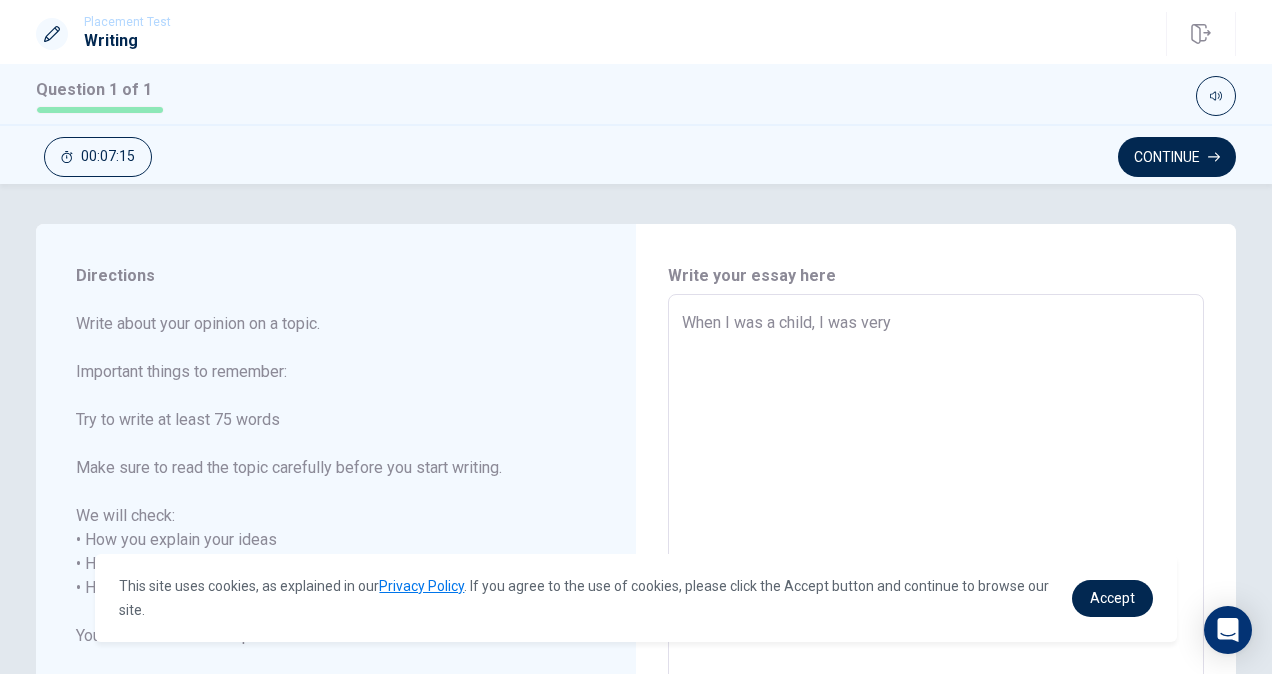 type on "x" 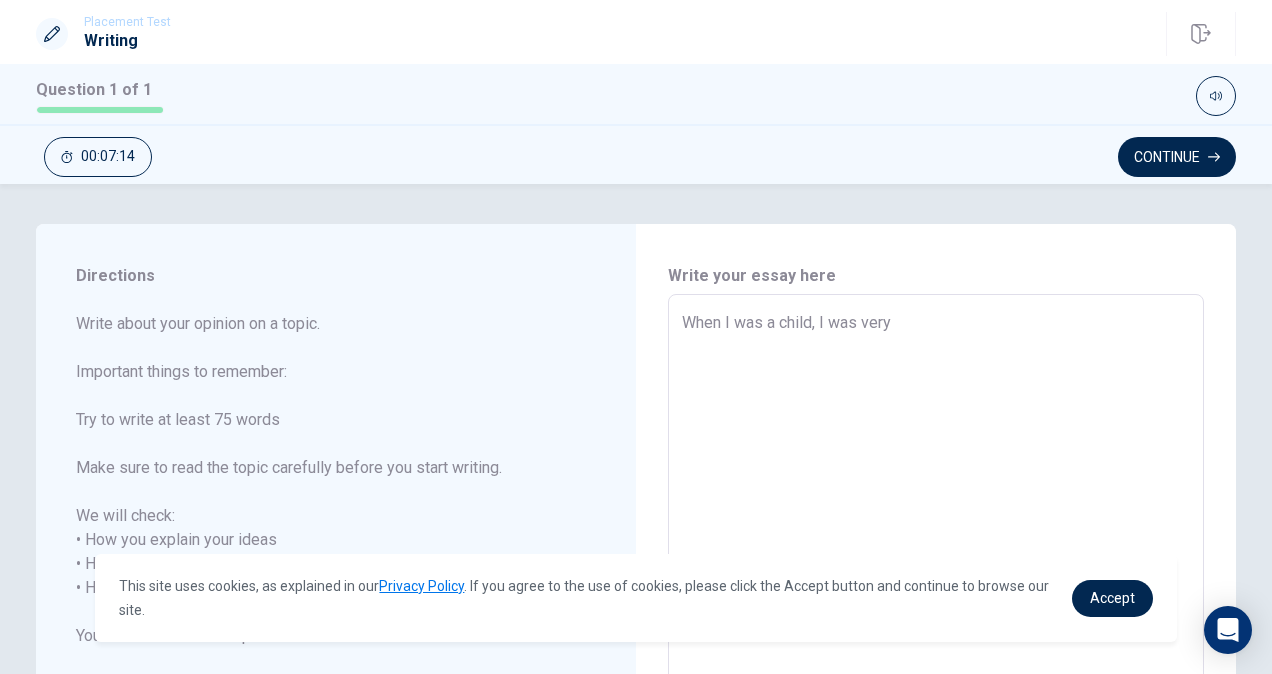 type on "When I was a child, I was very shy and I was not good at speaking in front of many people." 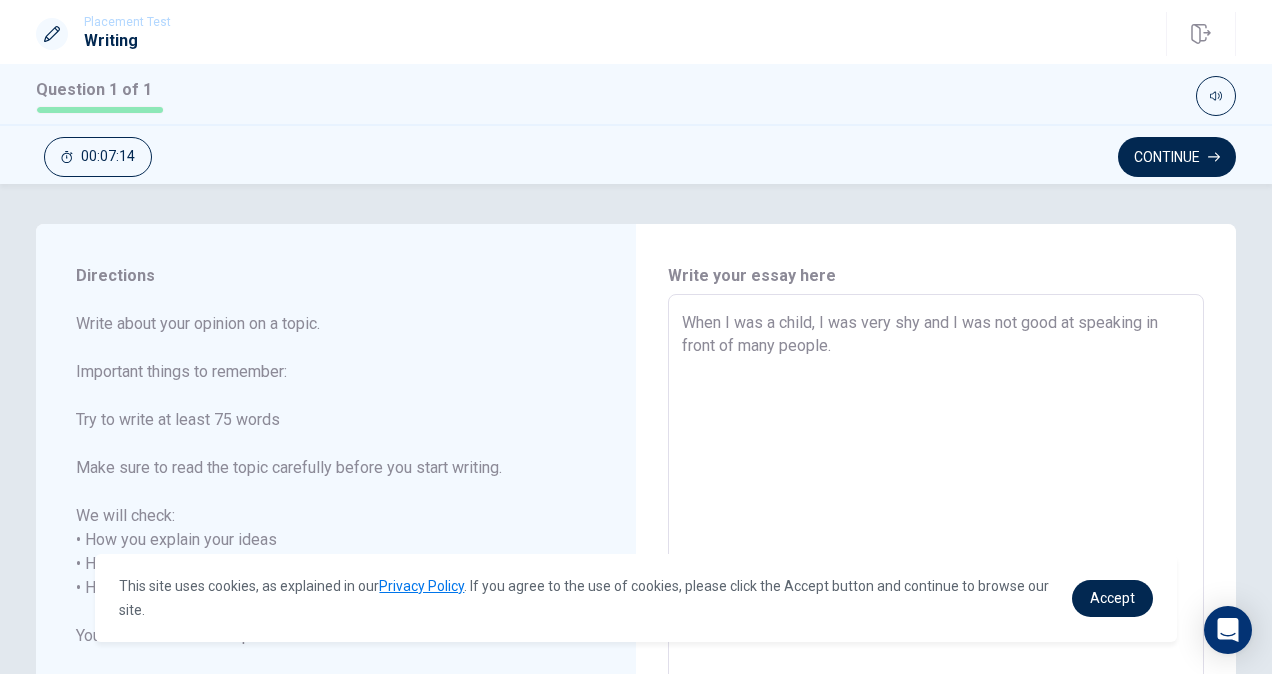type on "x" 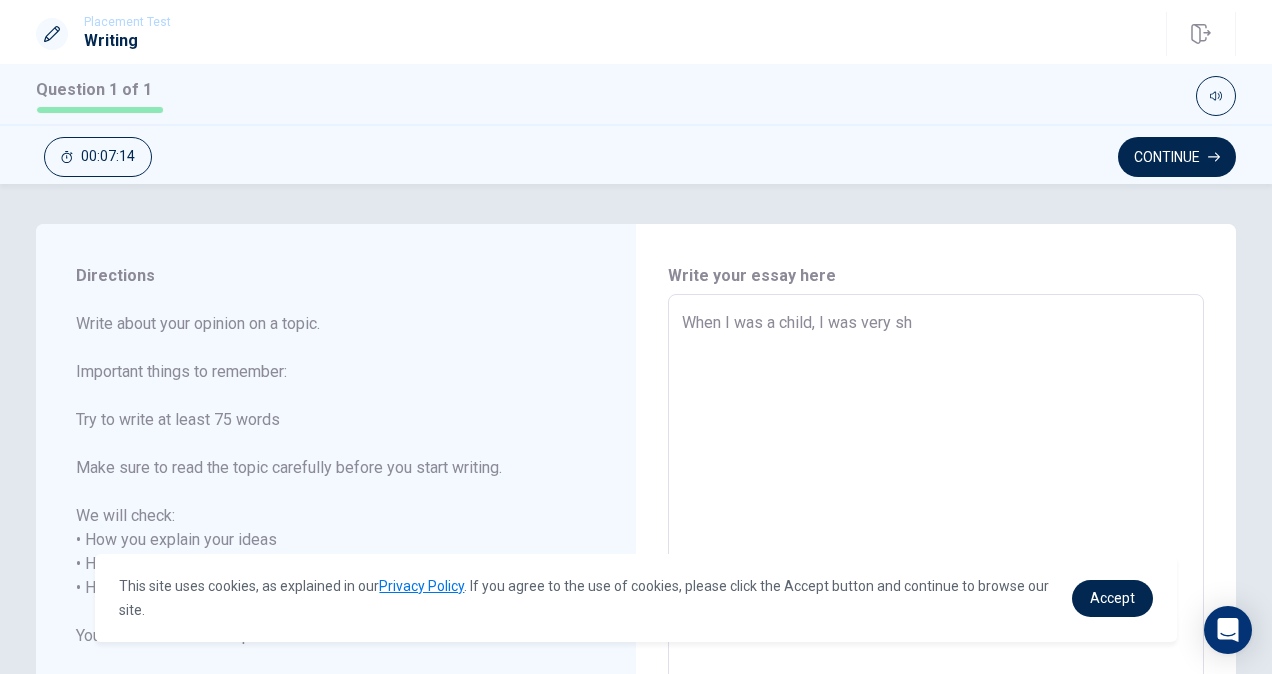type on "x" 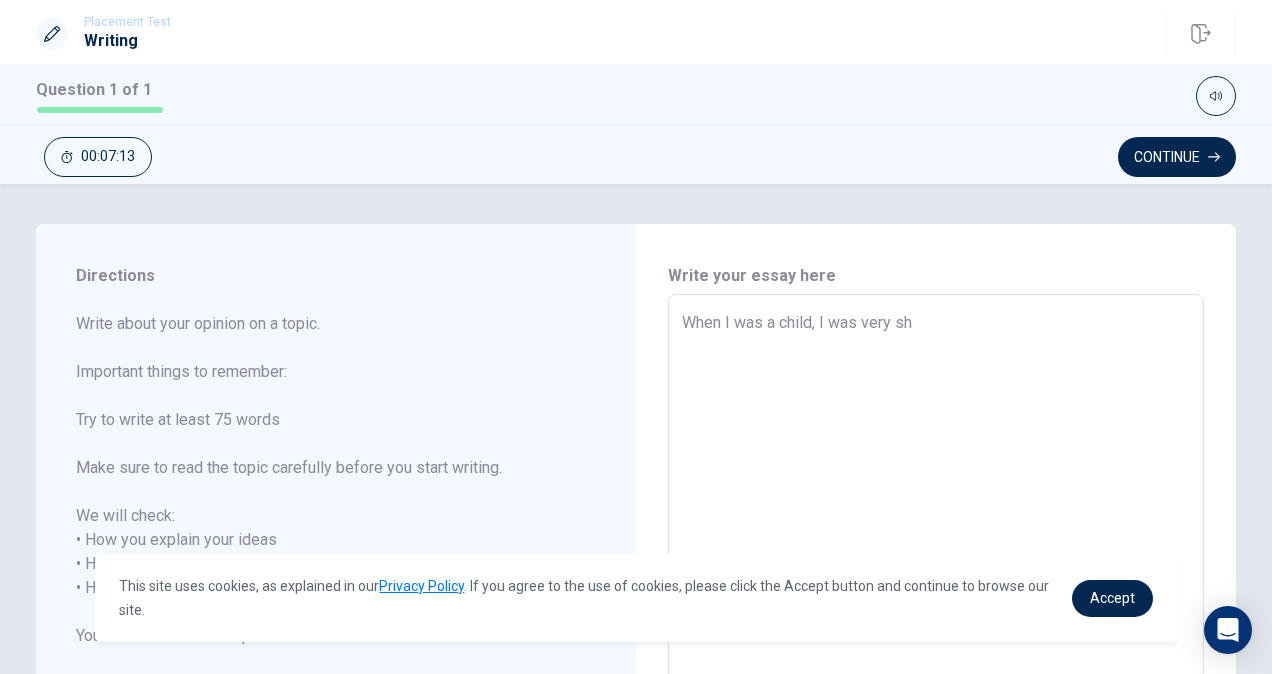 type on "When I was a child, I was very shy and I was not good at speaking in front of many people." 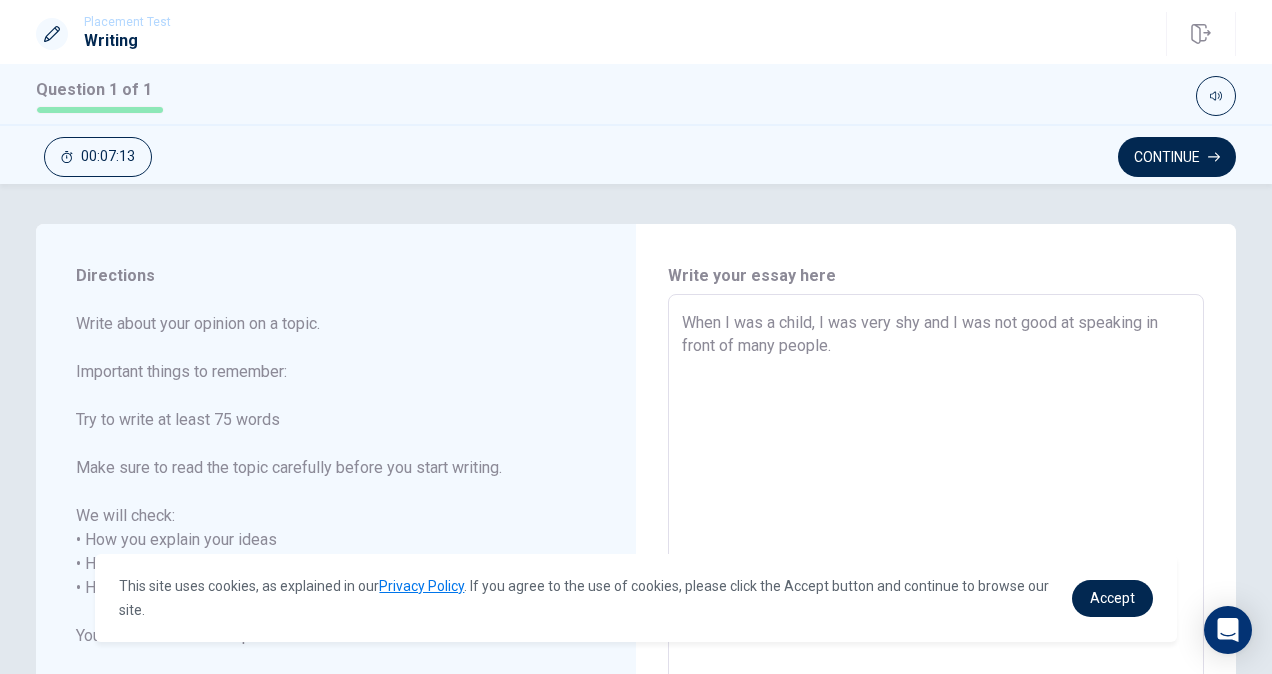 type on "x" 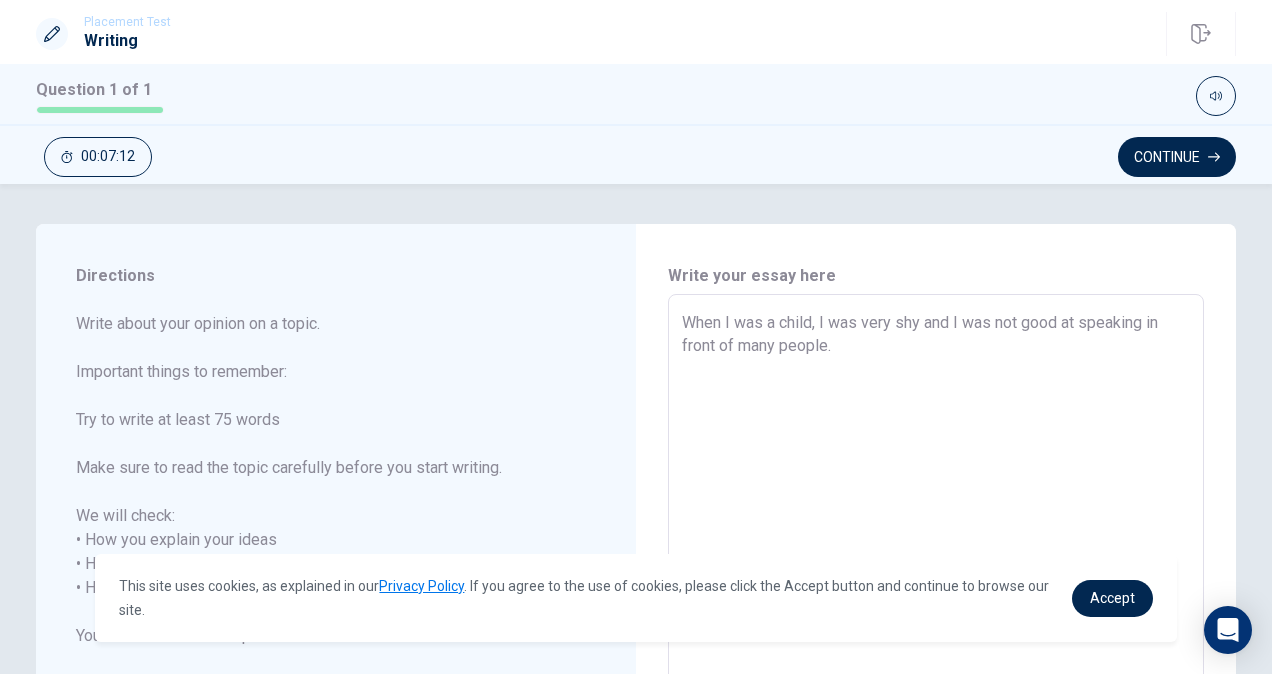 type on "When I was a child, I was very shy a" 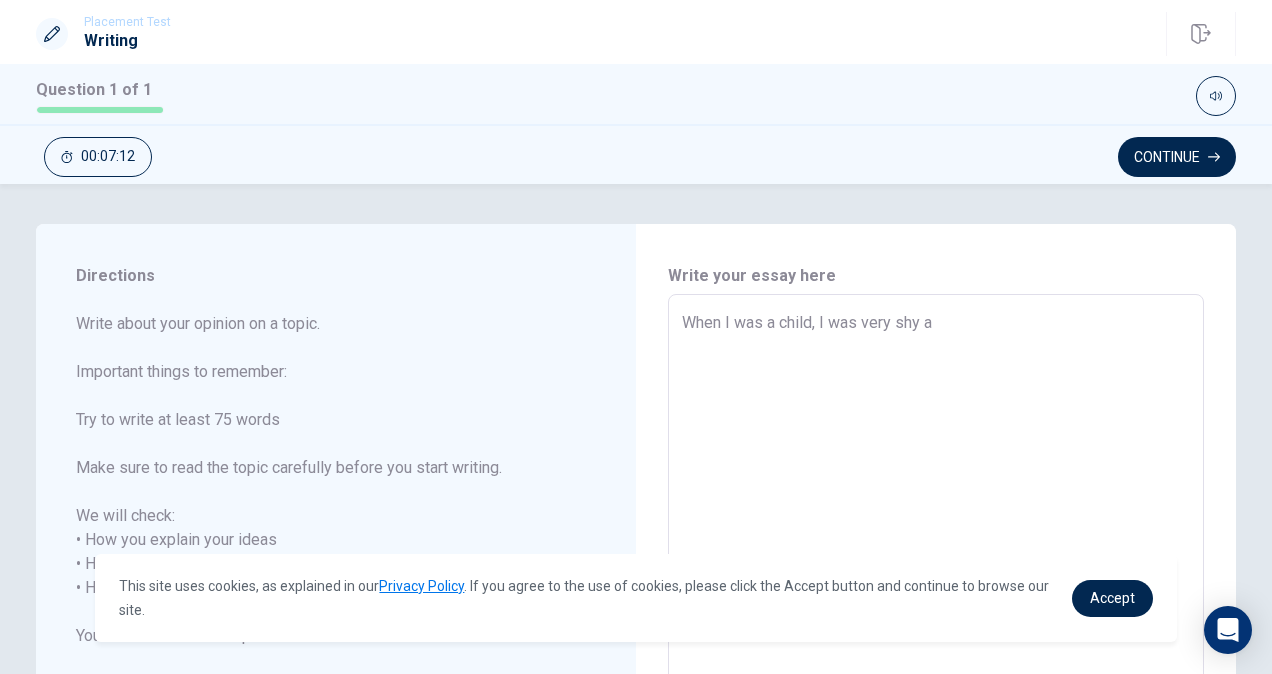 type on "x" 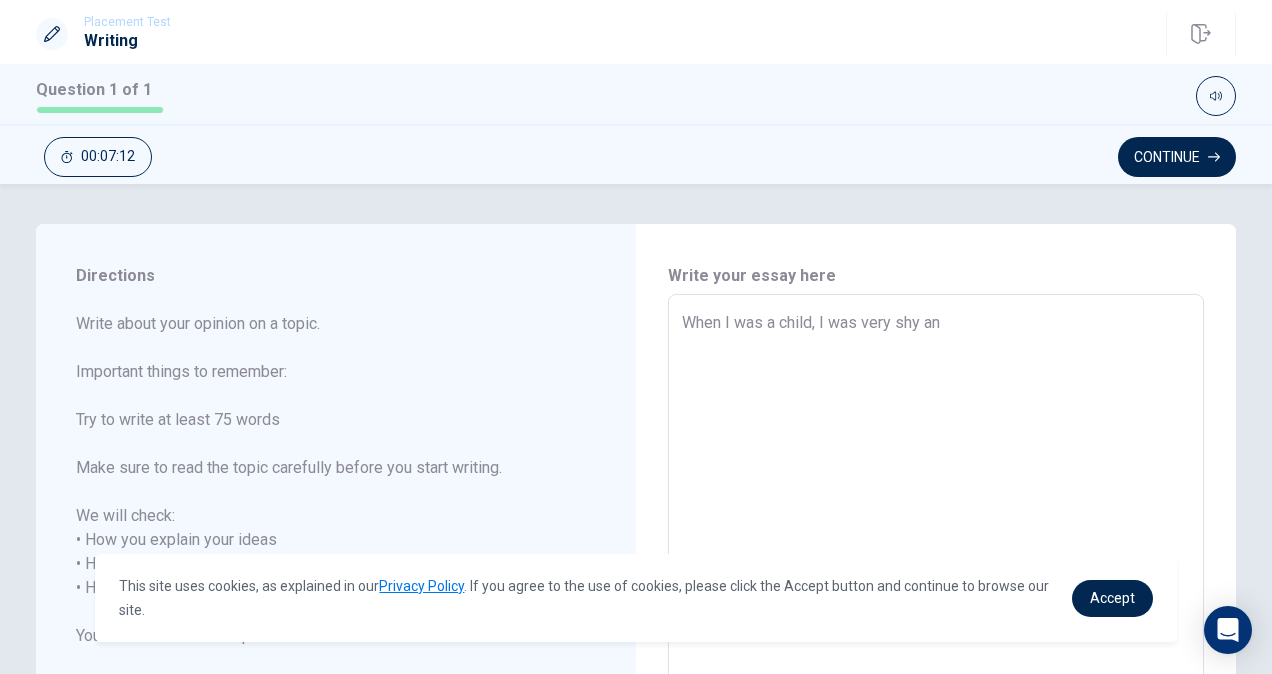 type on "x" 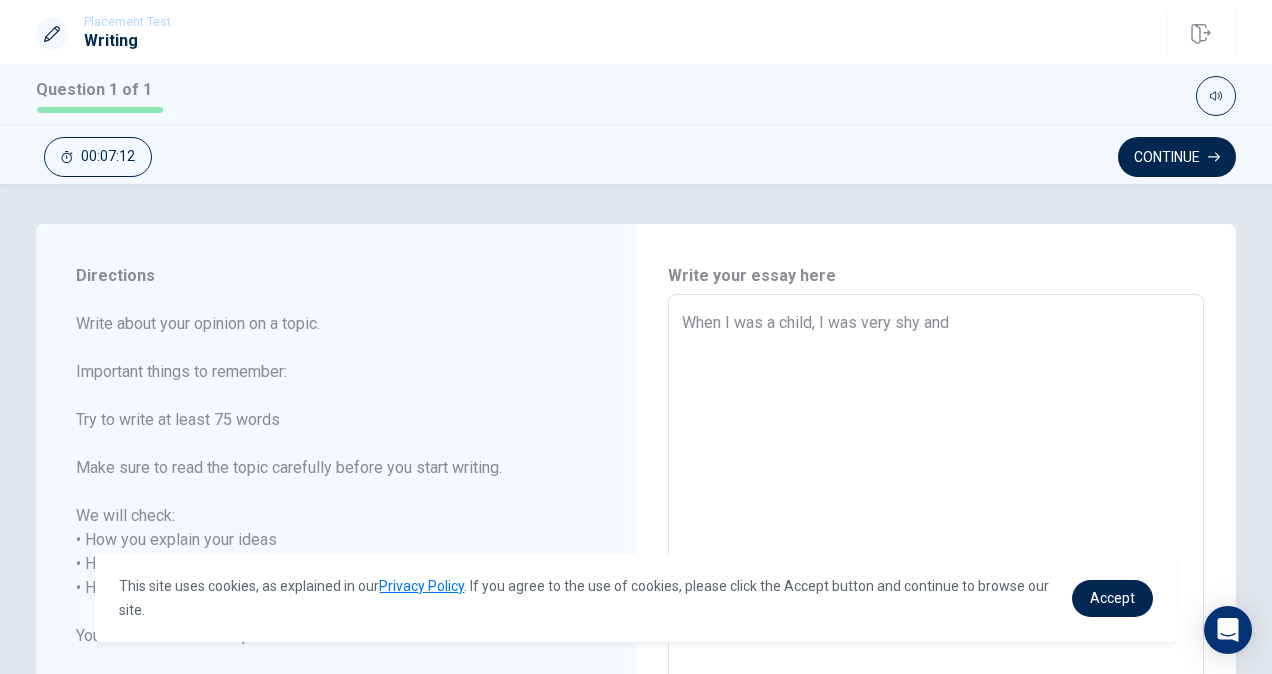 type on "x" 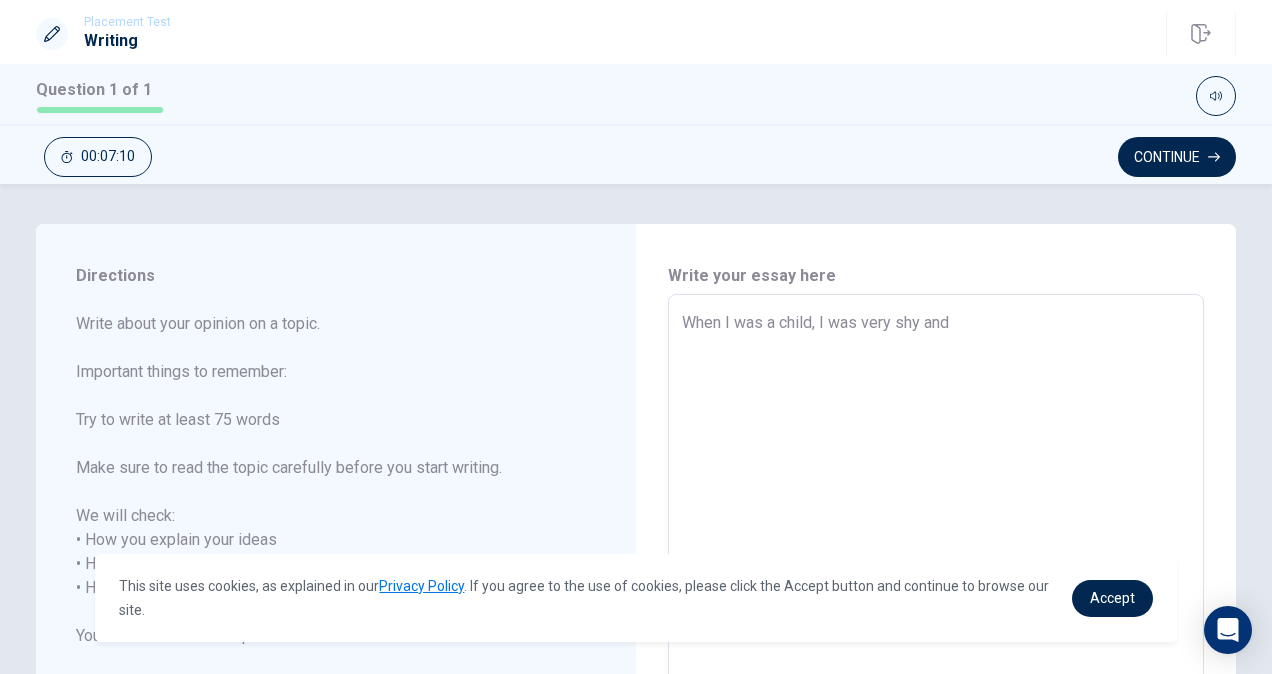 type on "x" 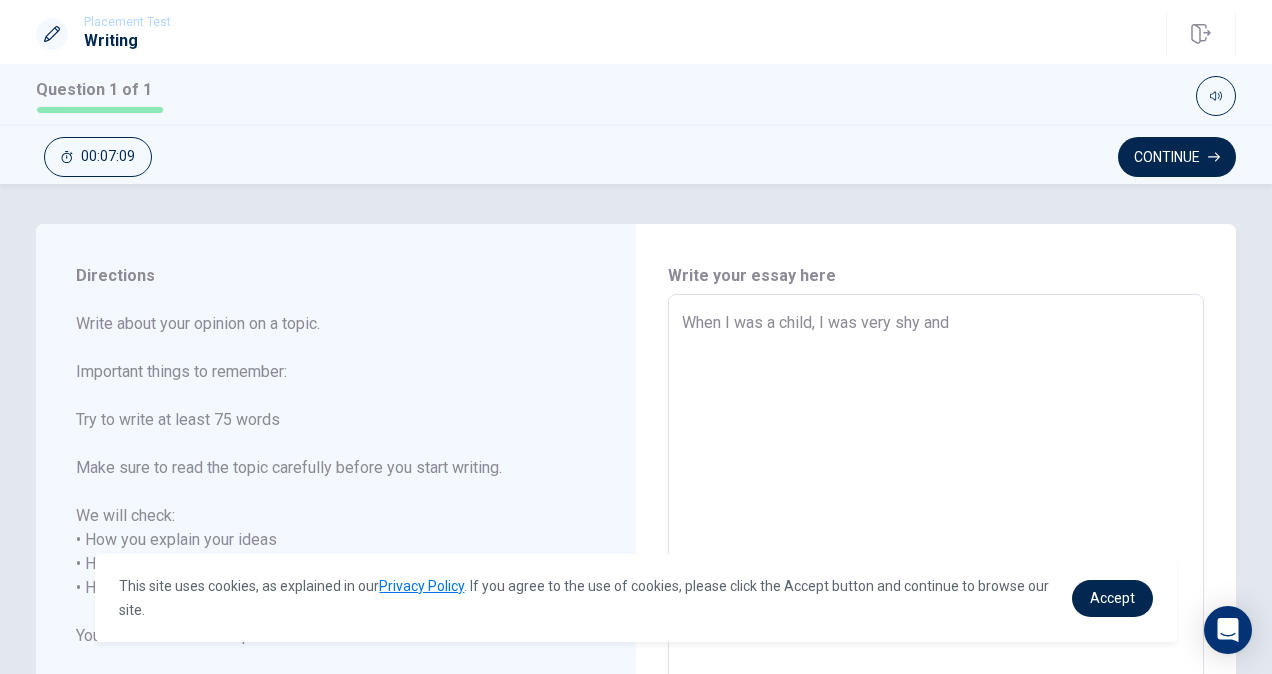 type on "When I was a child, I was very shy and I" 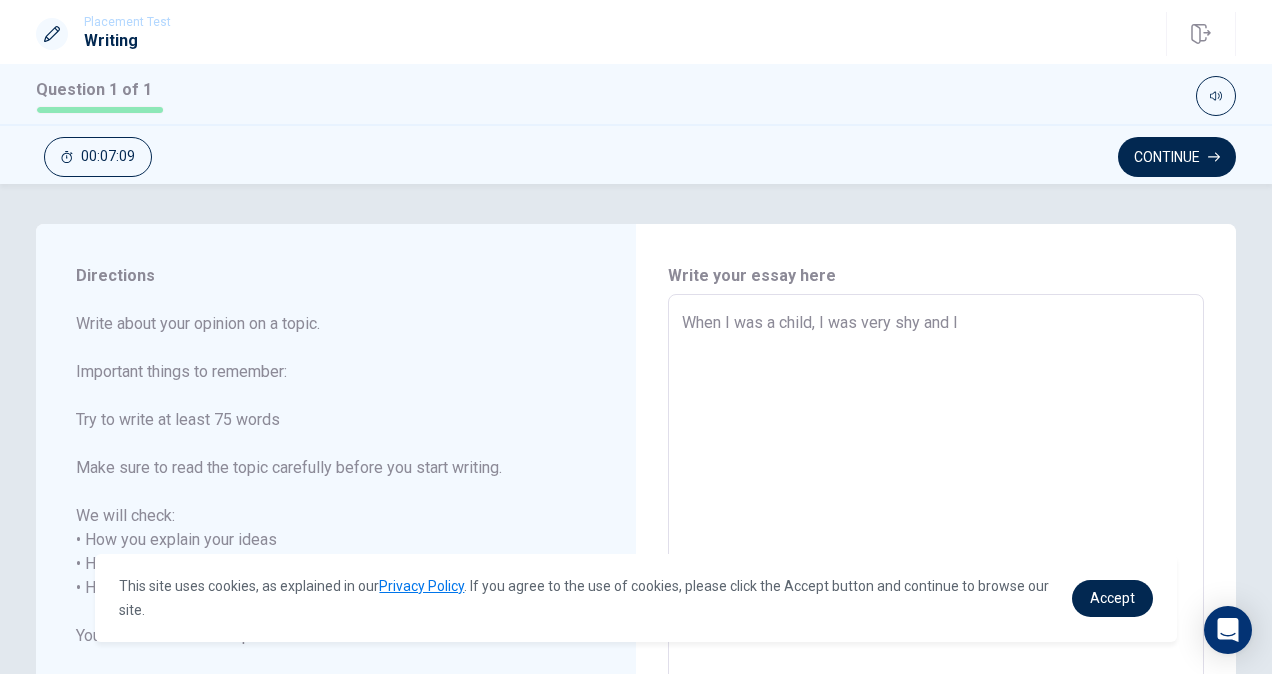 type on "x" 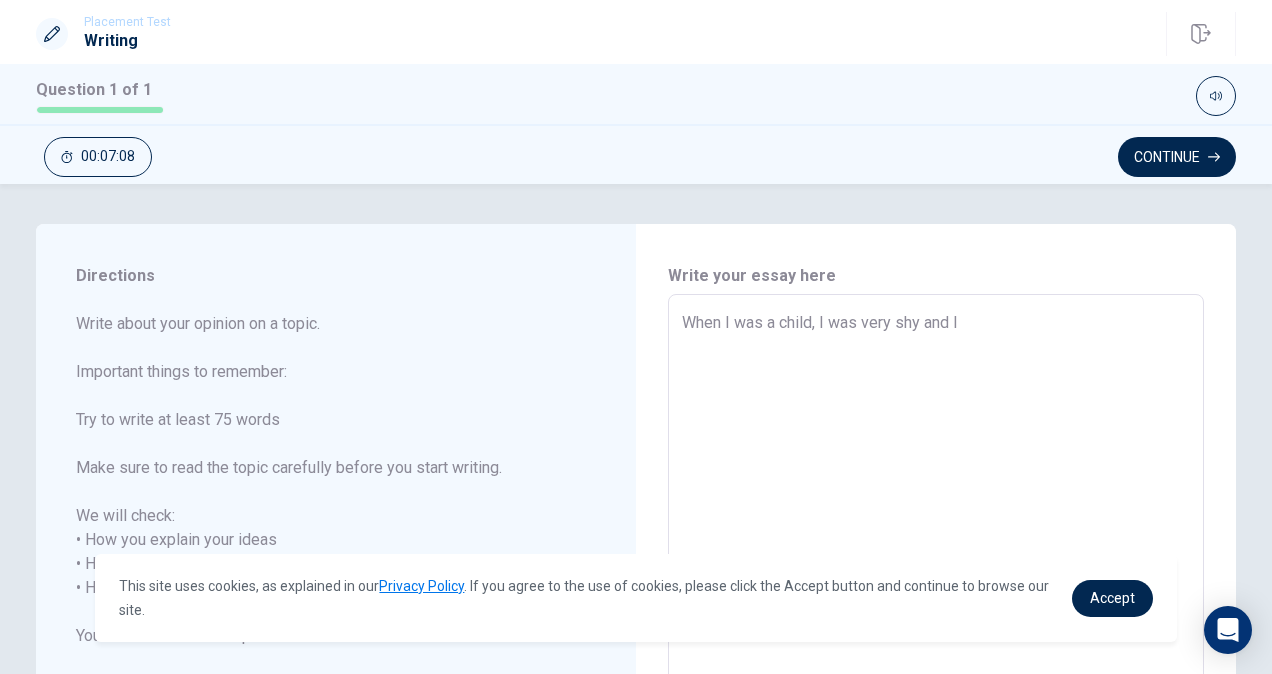 type on "When I was a child, I was very shy and I w" 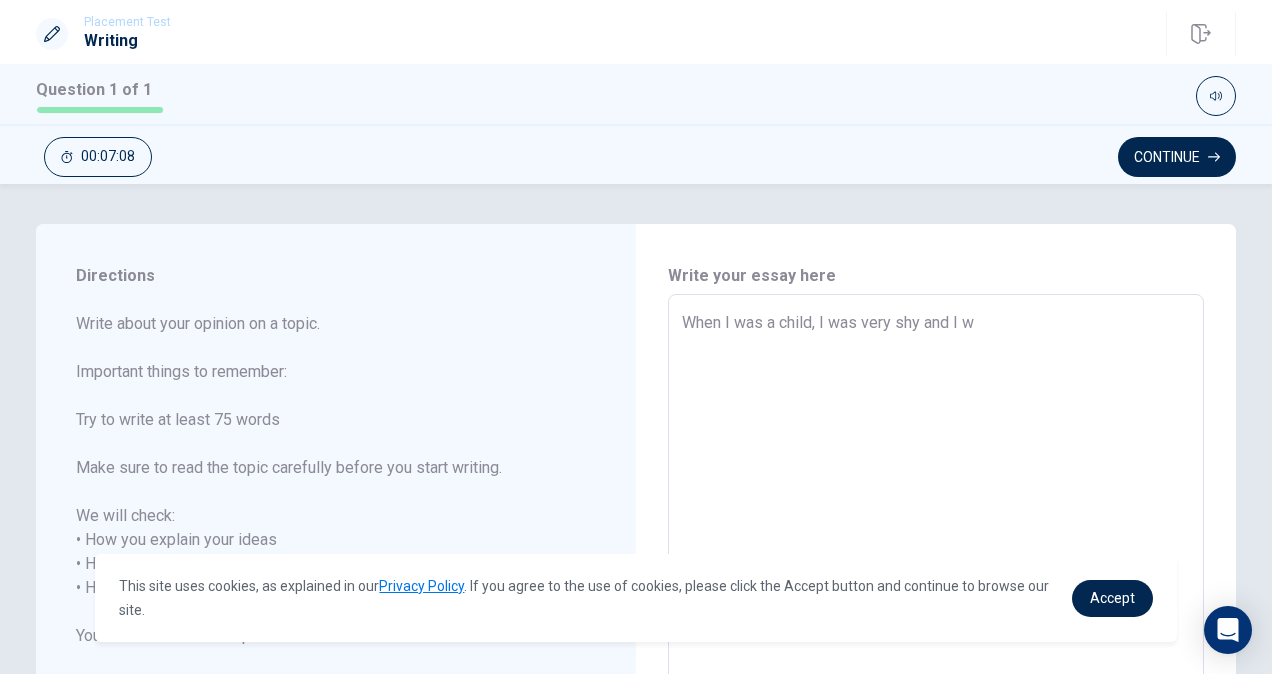 type on "x" 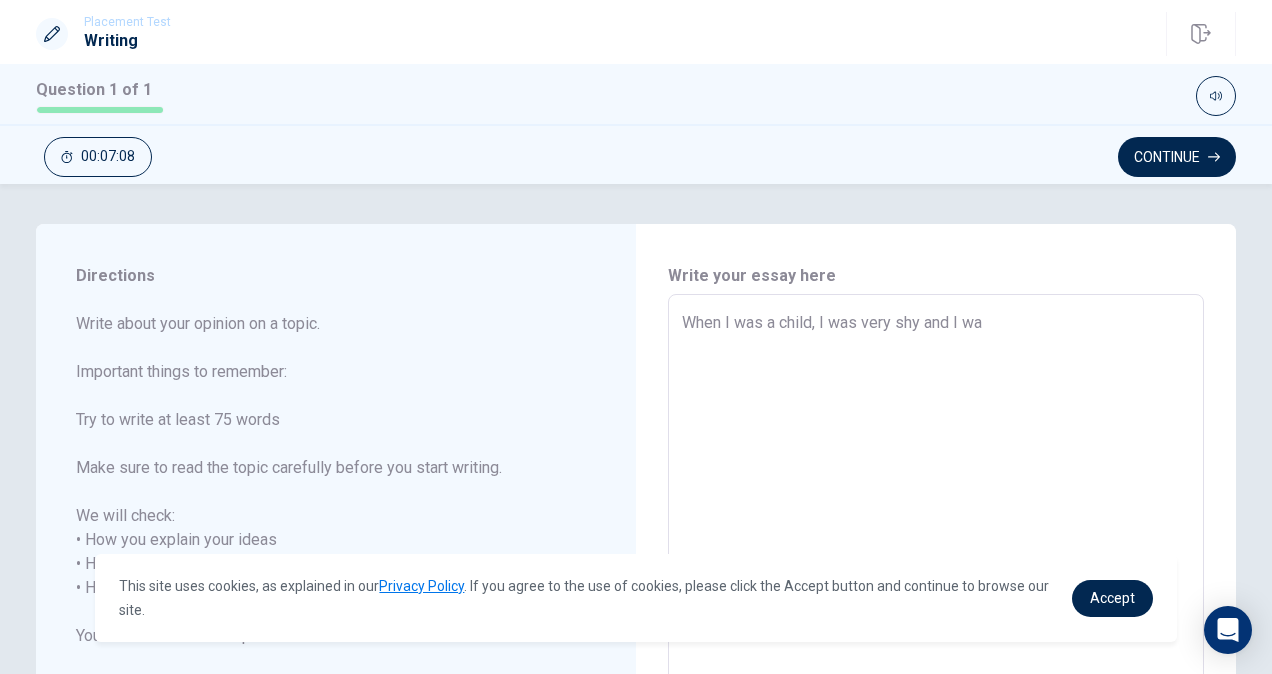 type on "When I was a child, I was very shy and I was not good at speaking in front of many people." 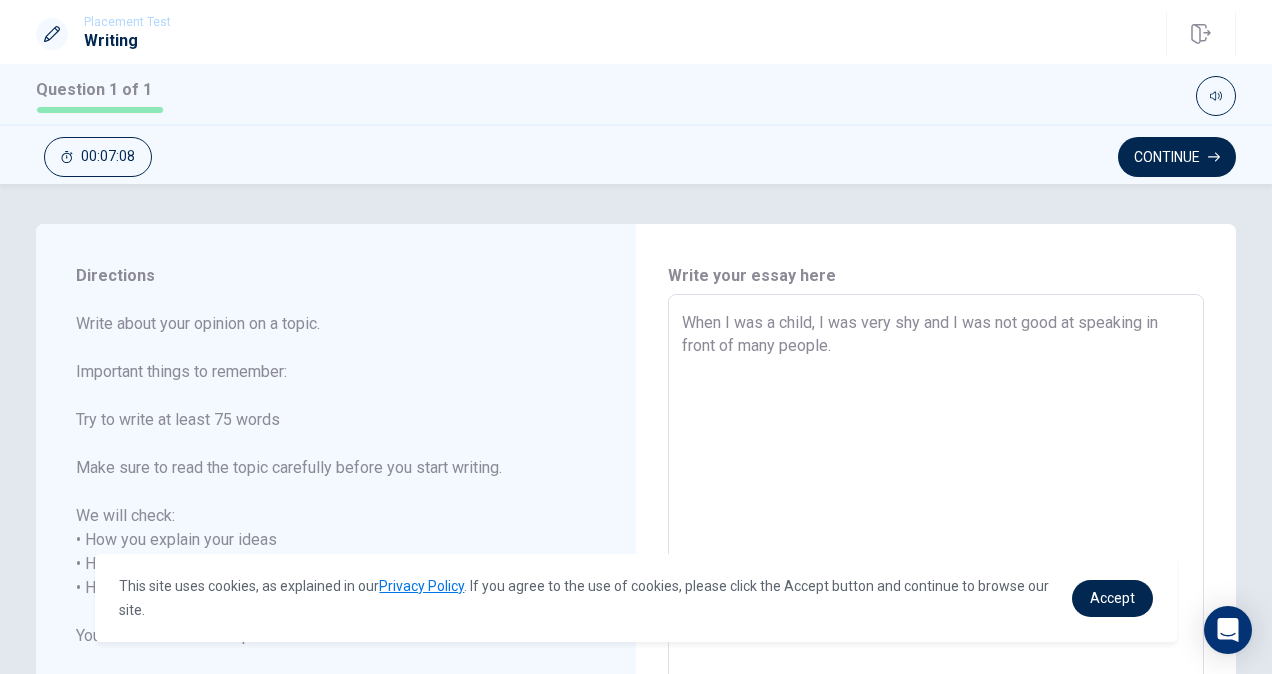 type on "x" 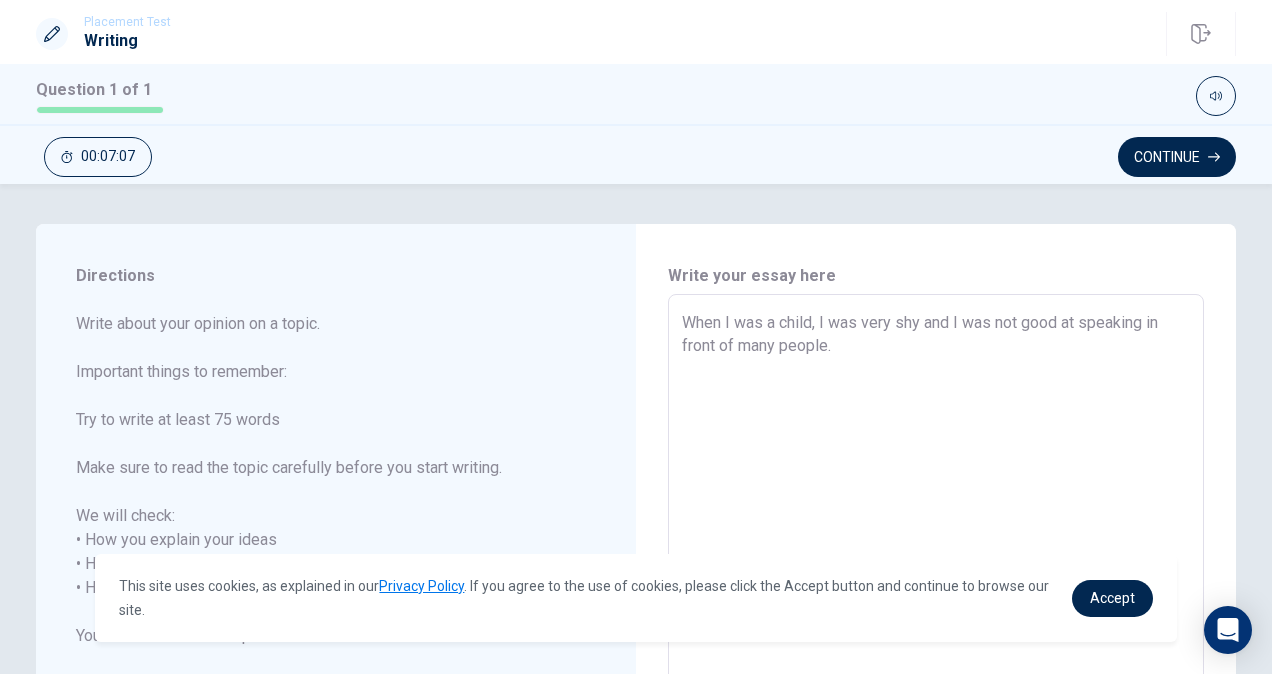 type on "When I was a child, I was very shy and I wa" 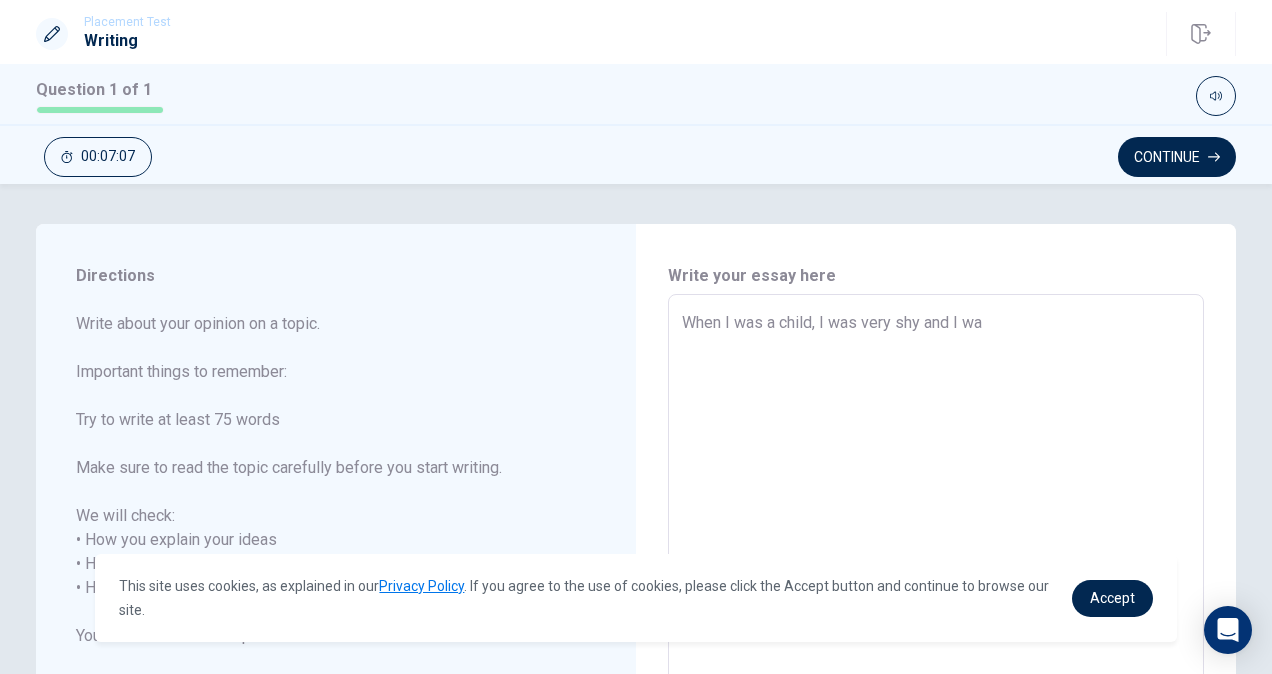 type on "x" 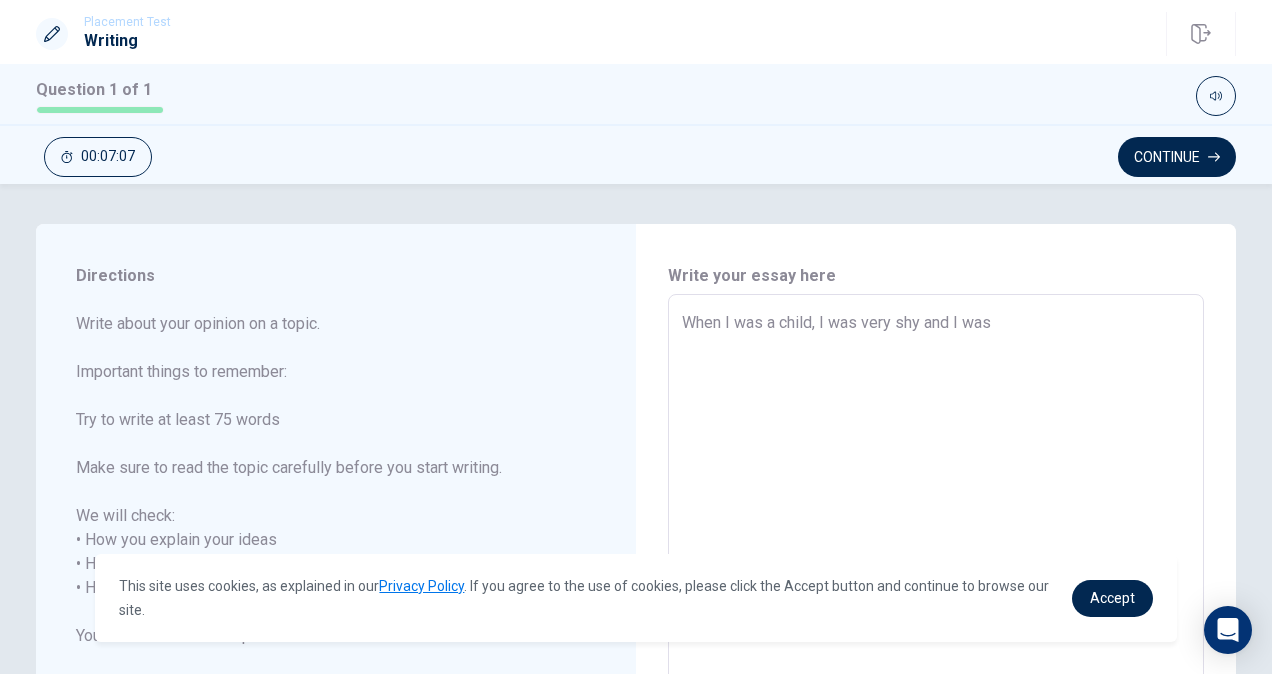 type on "x" 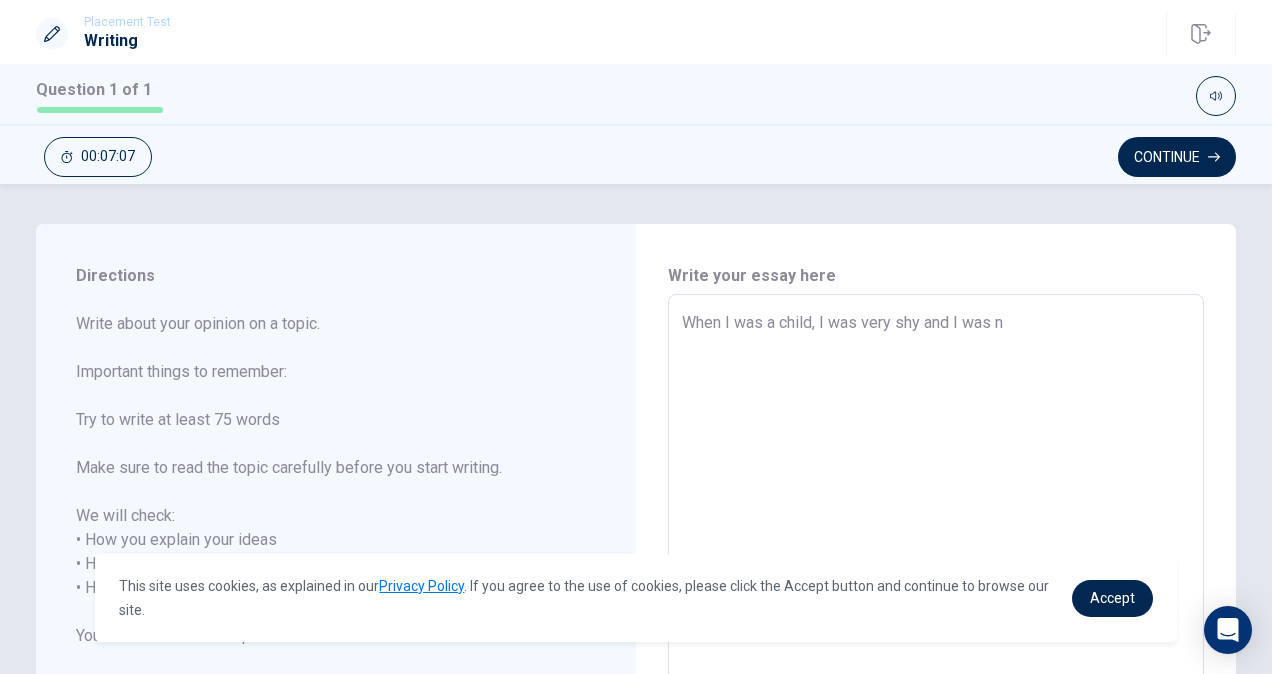 type on "x" 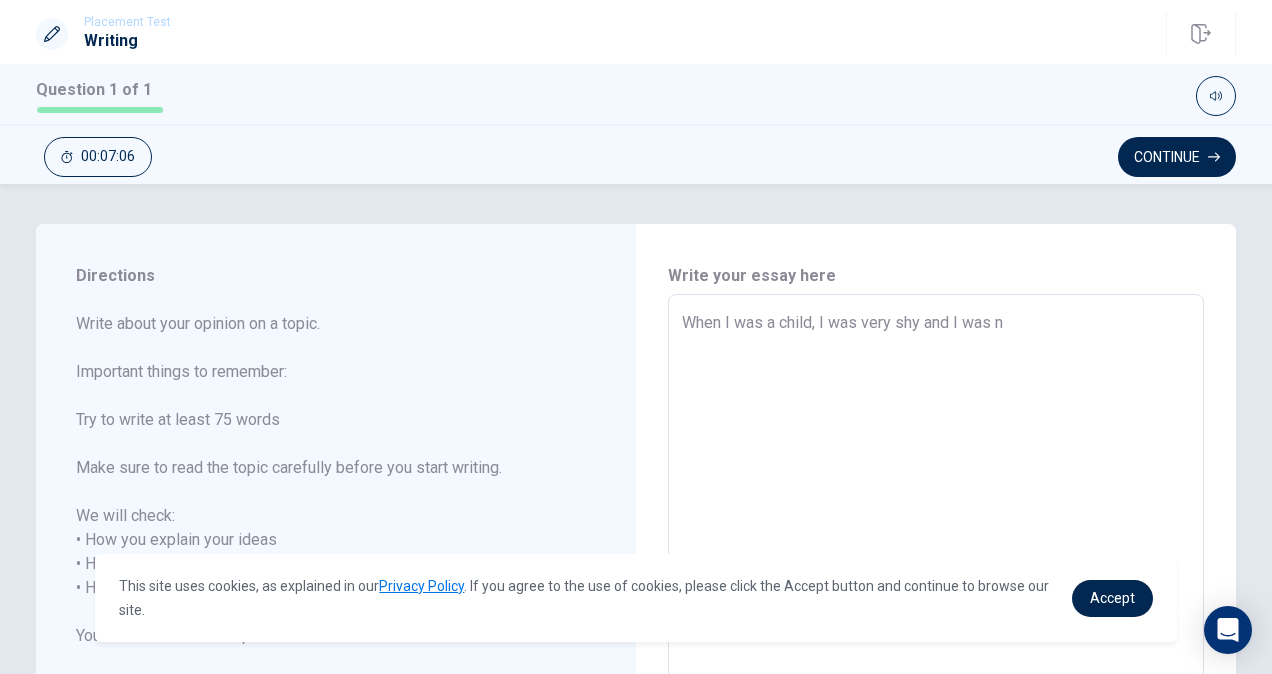 type on "When I was a child, I was very shy and I was no" 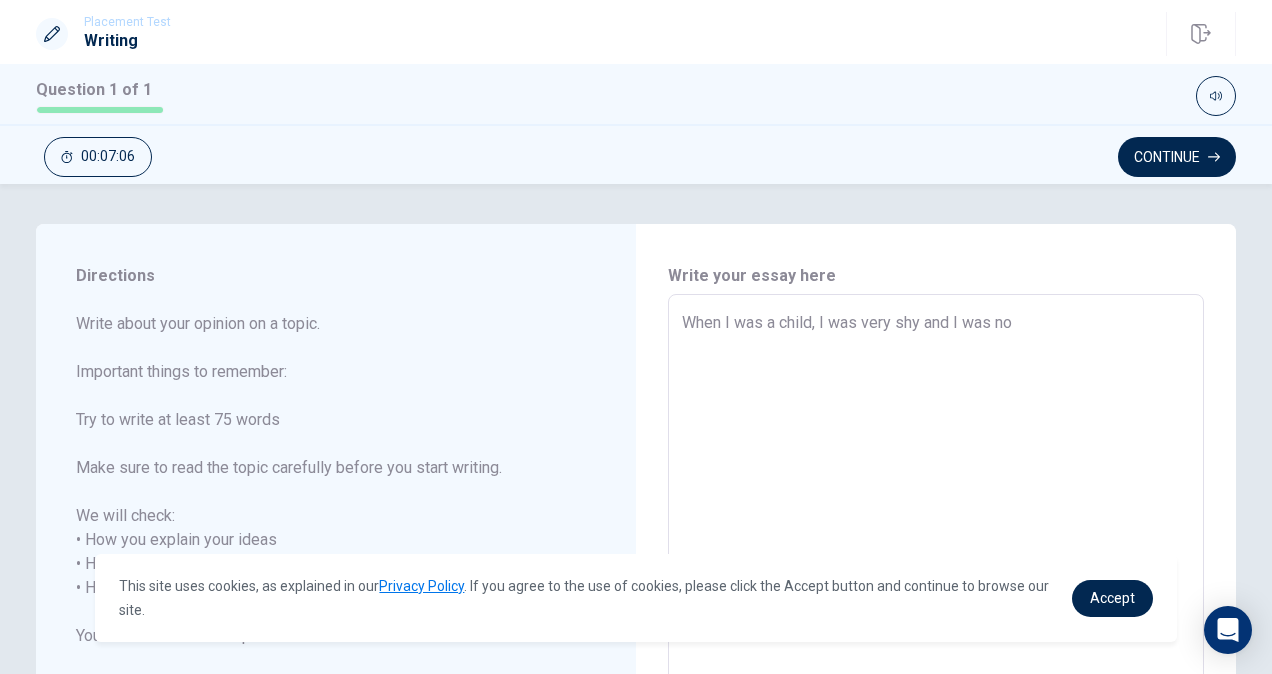type on "x" 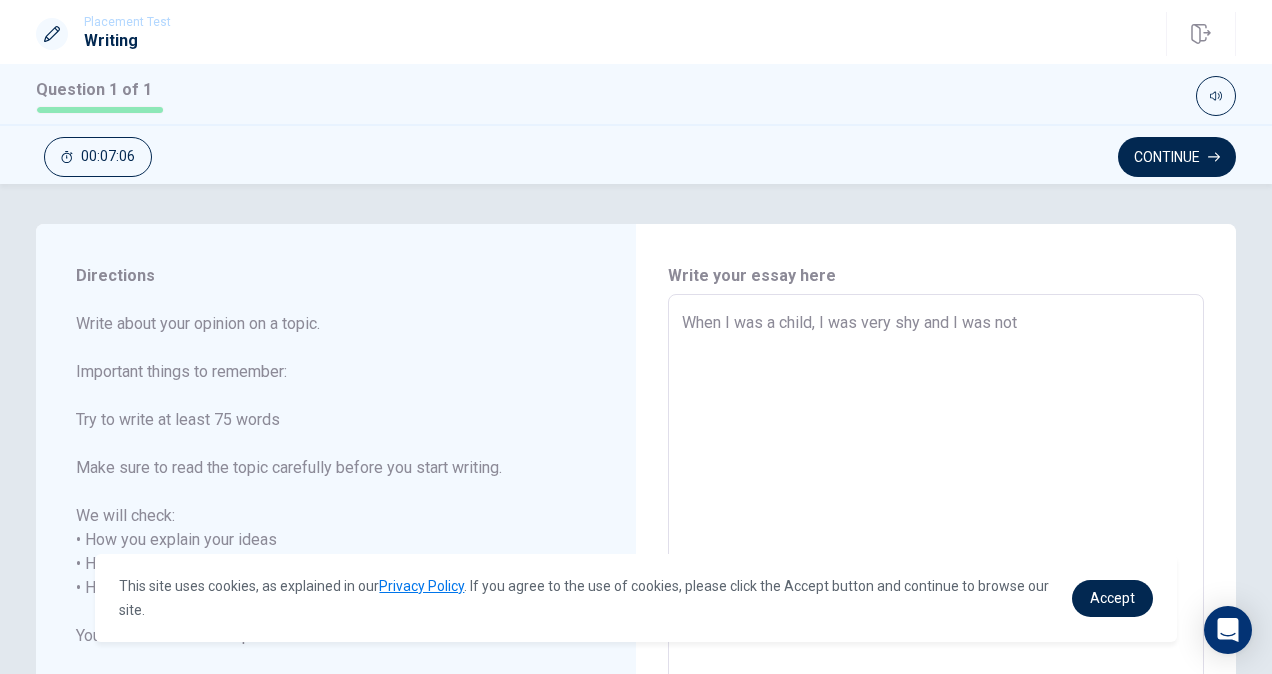 type on "x" 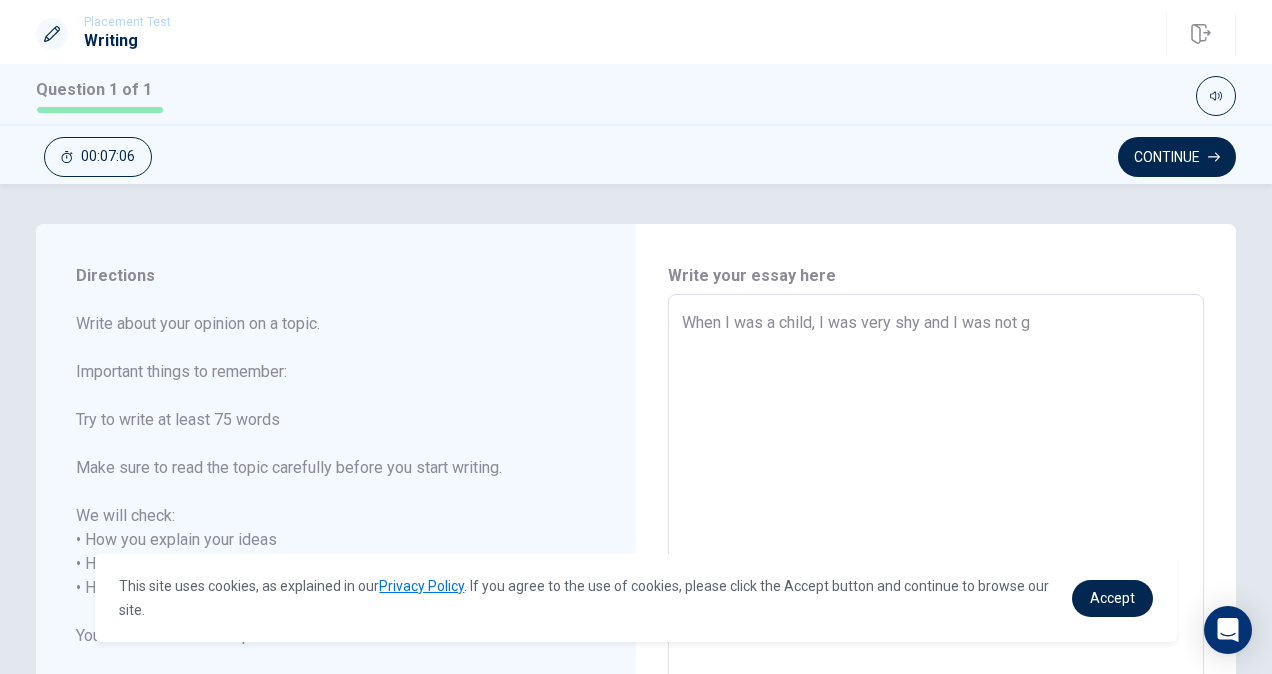 type on "x" 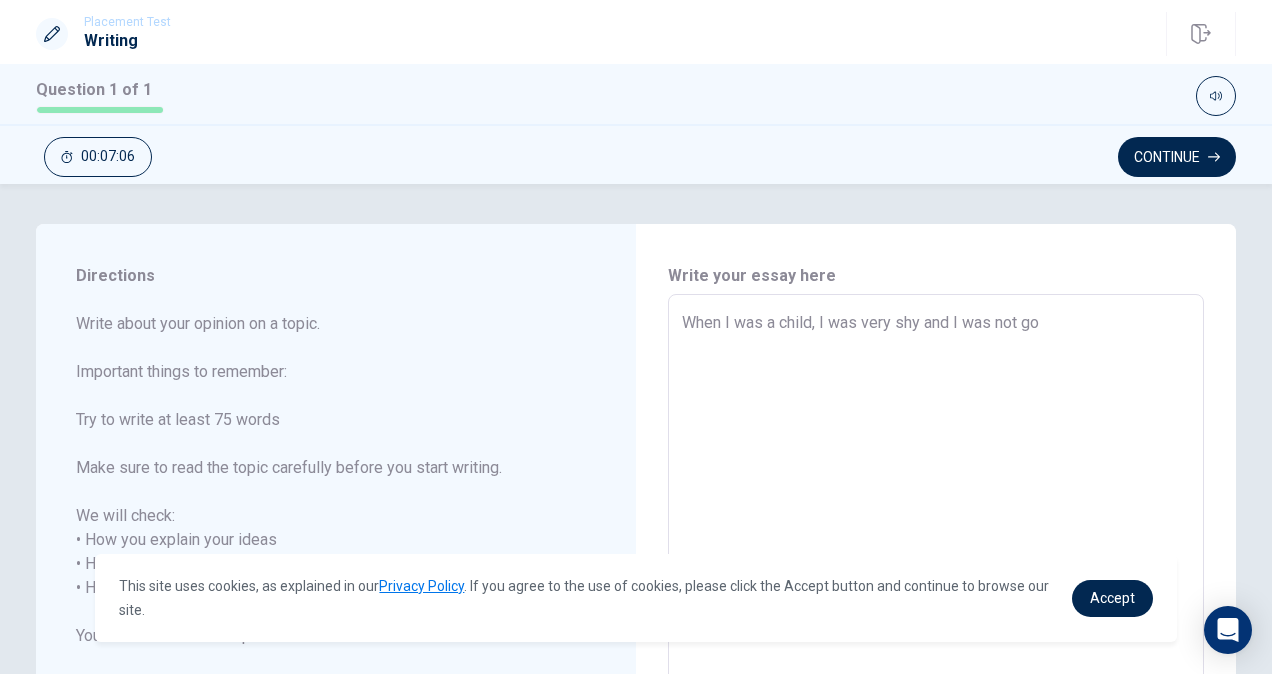 type on "x" 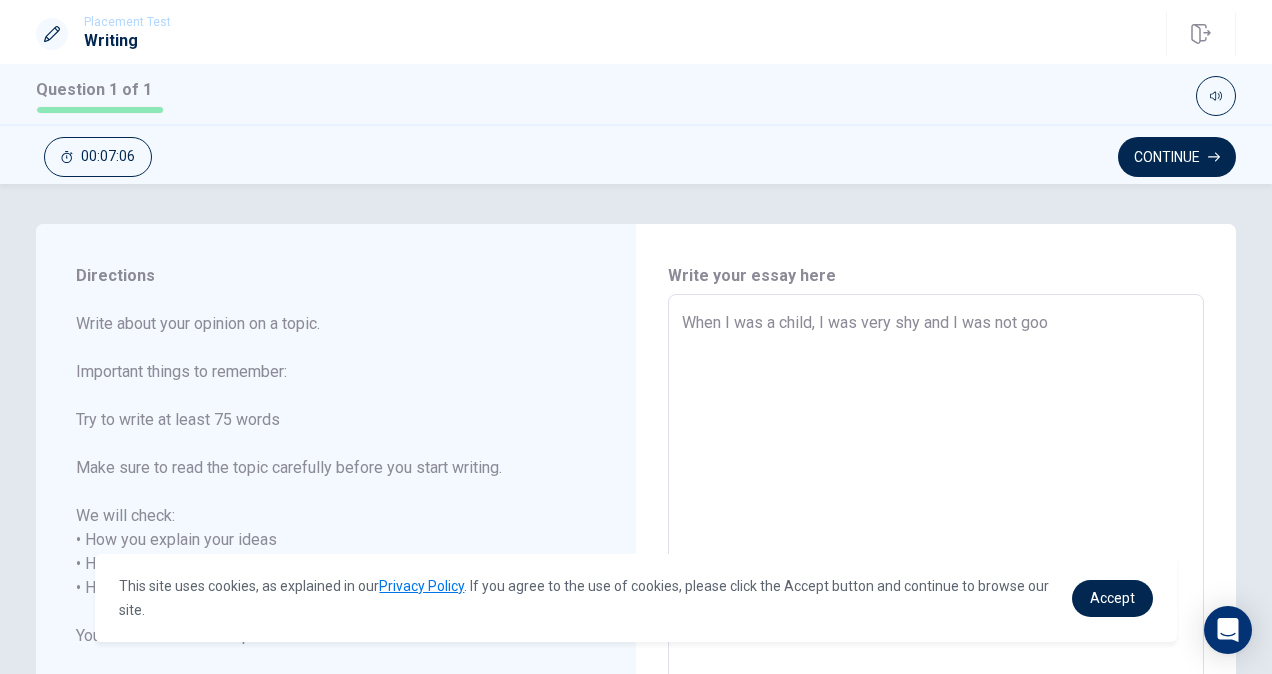type on "x" 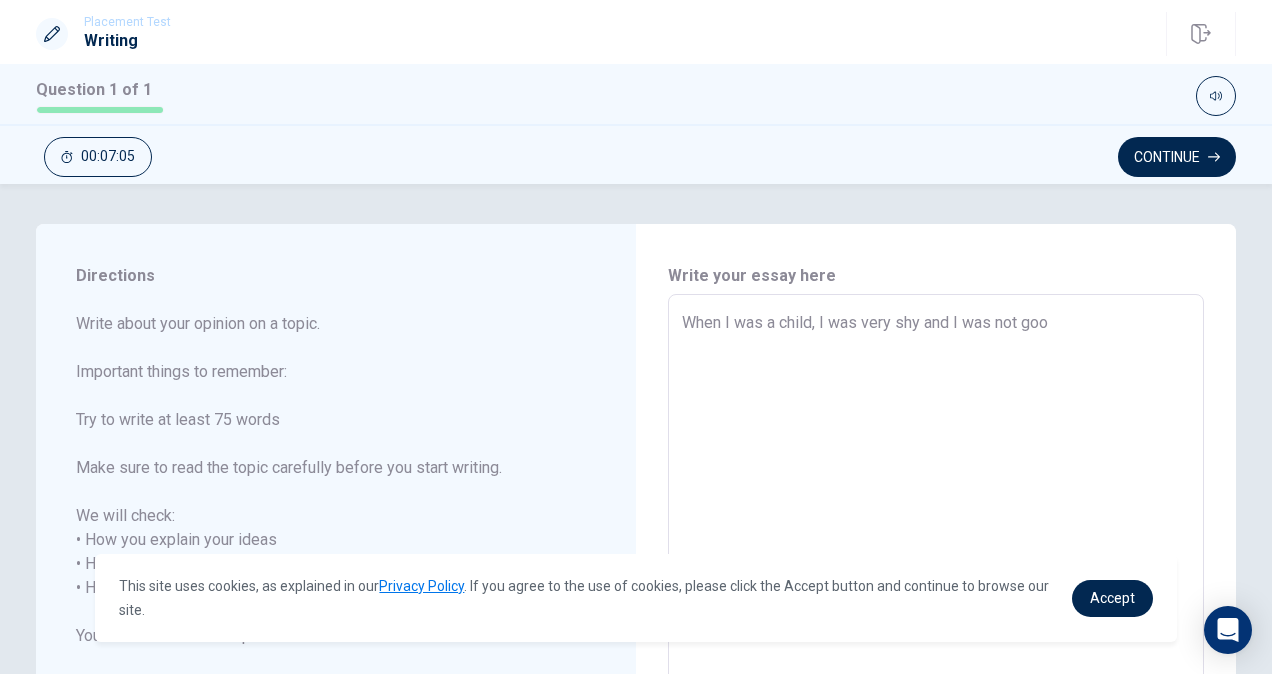 type on "When I was a child, I was very shy and I was not good" 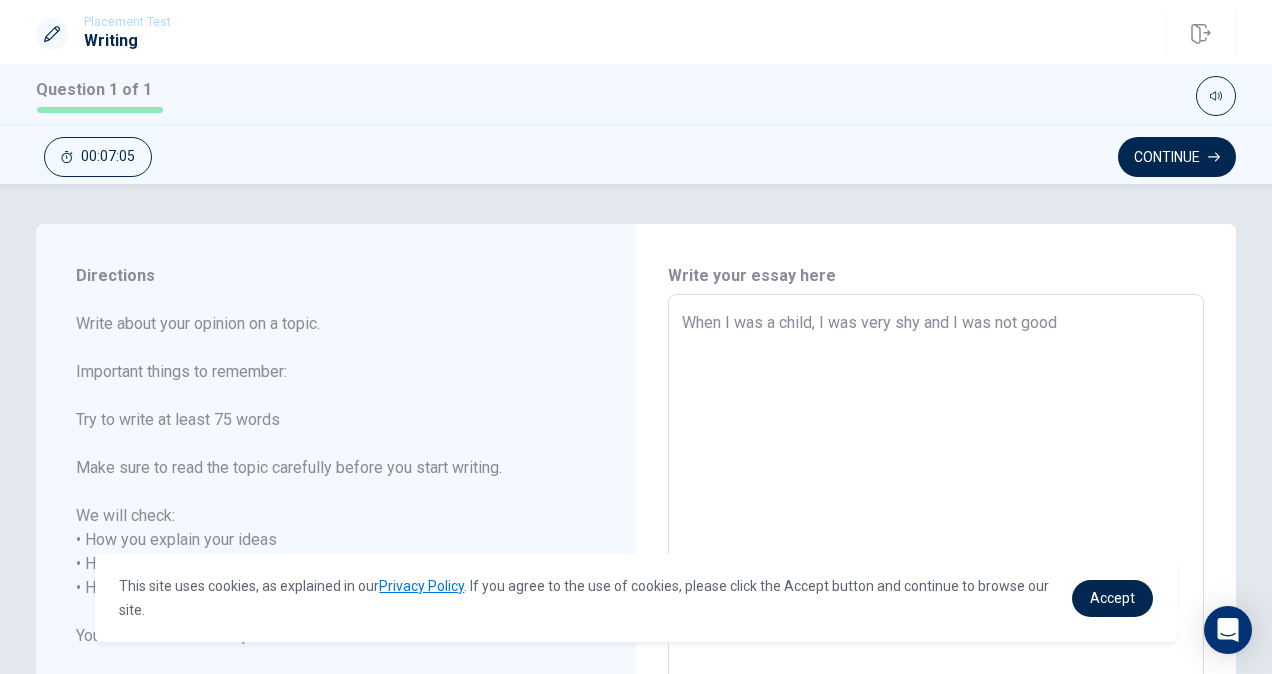type on "x" 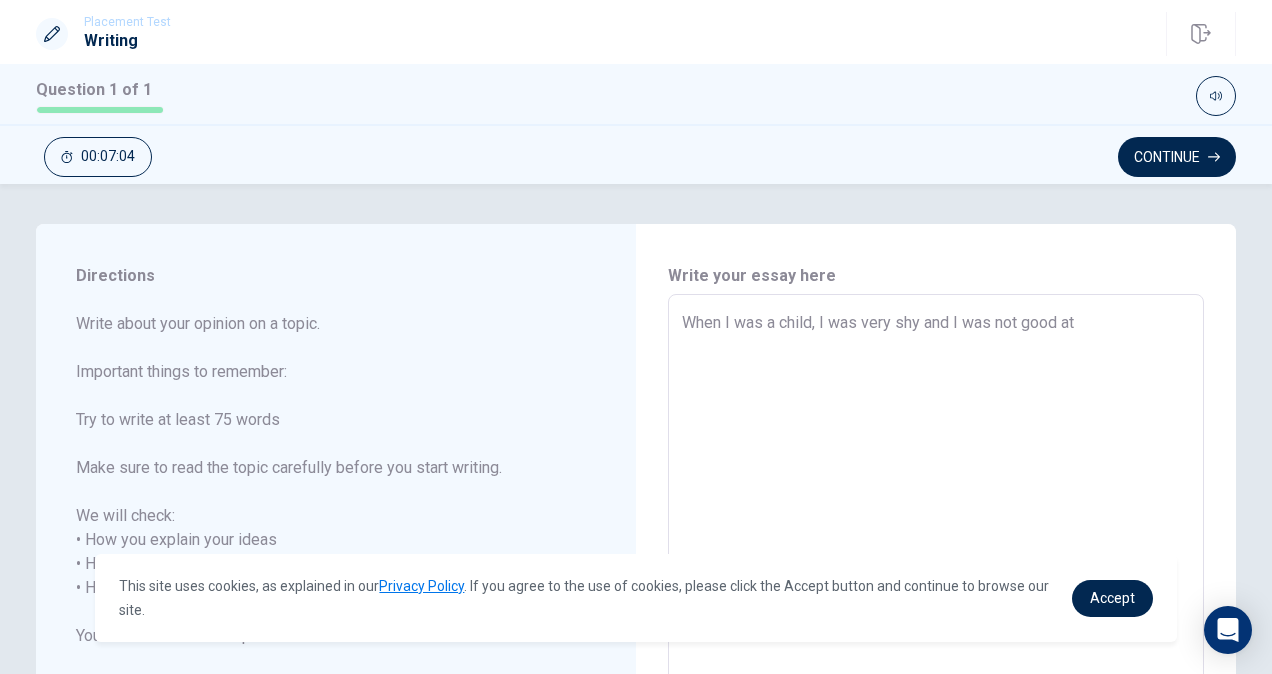 type on "x" 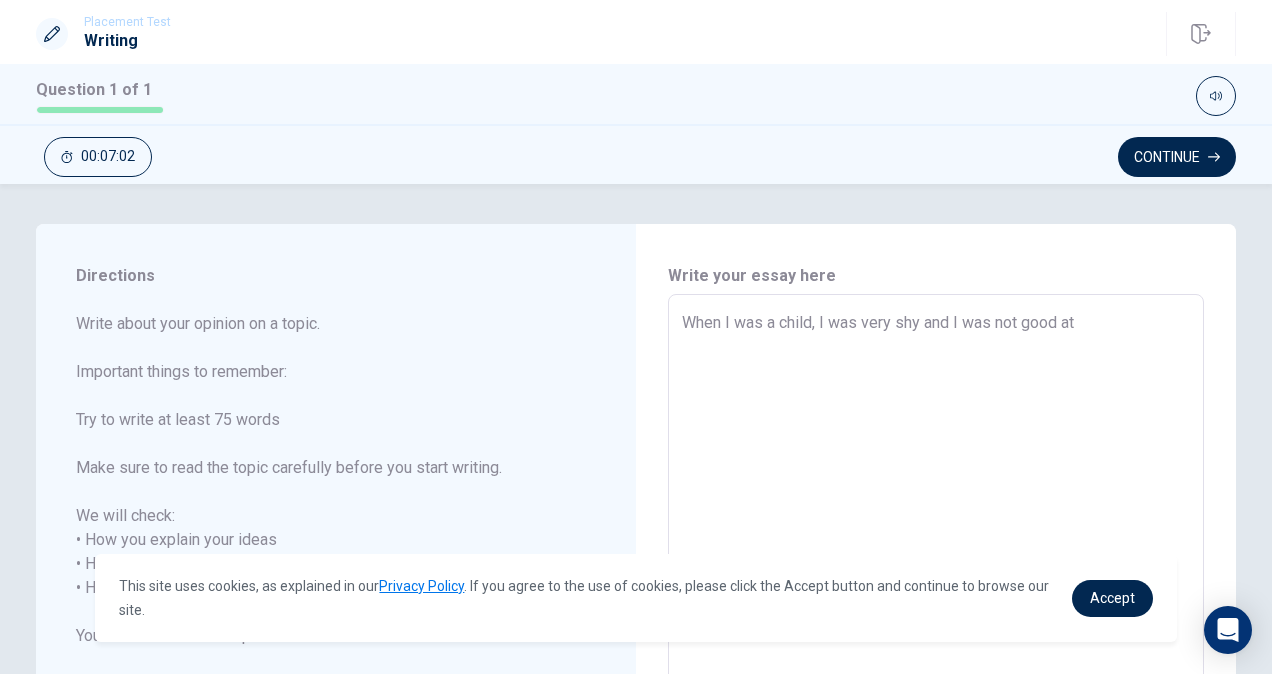 type on "x" 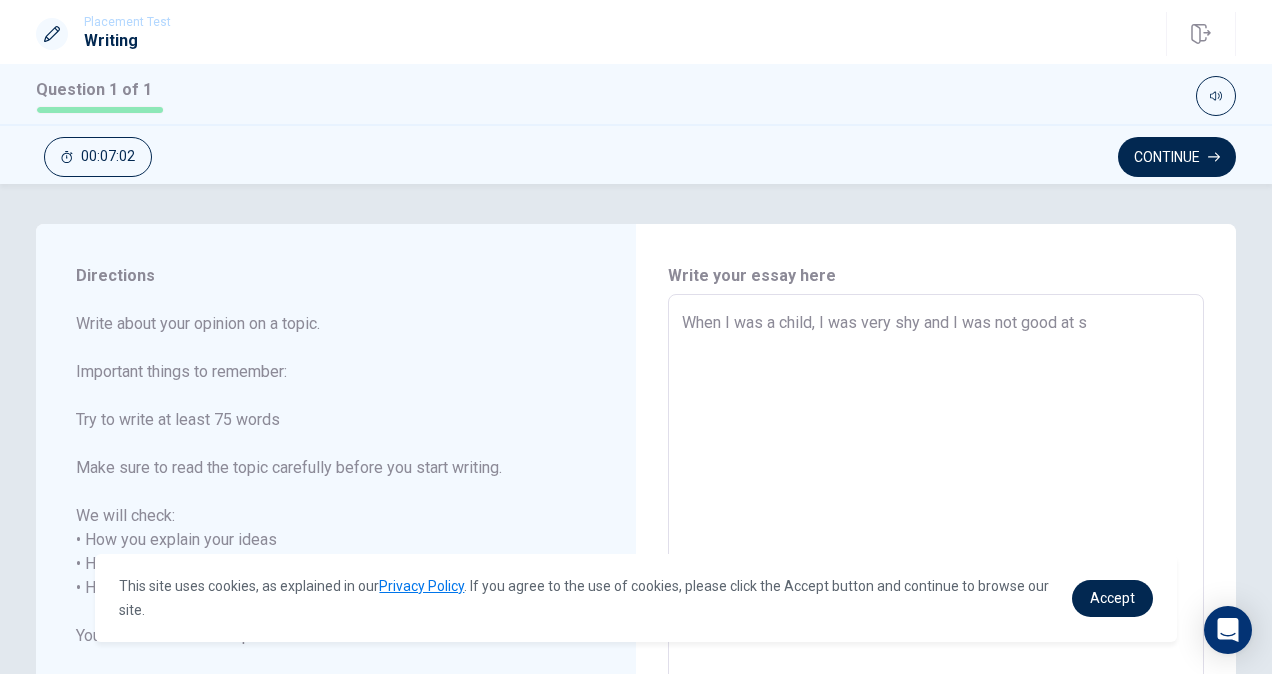 type on "x" 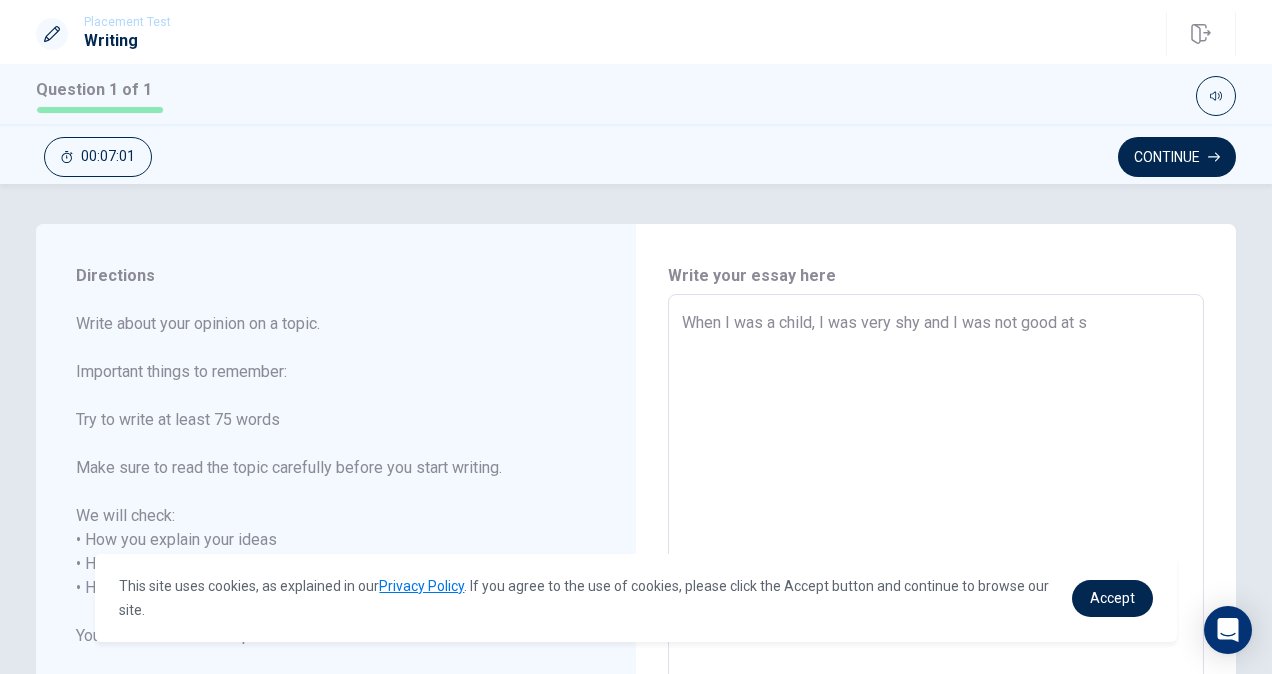 type on "When I was a child, I was very shy and I was not good at sp" 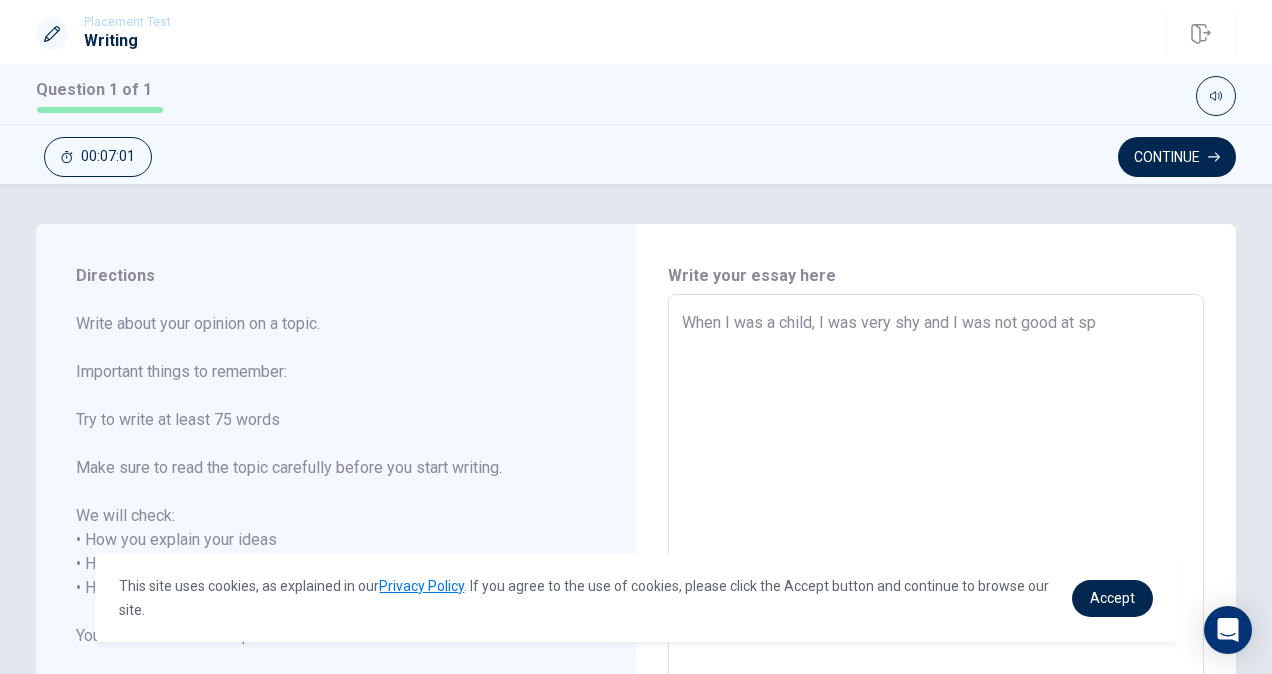 type on "x" 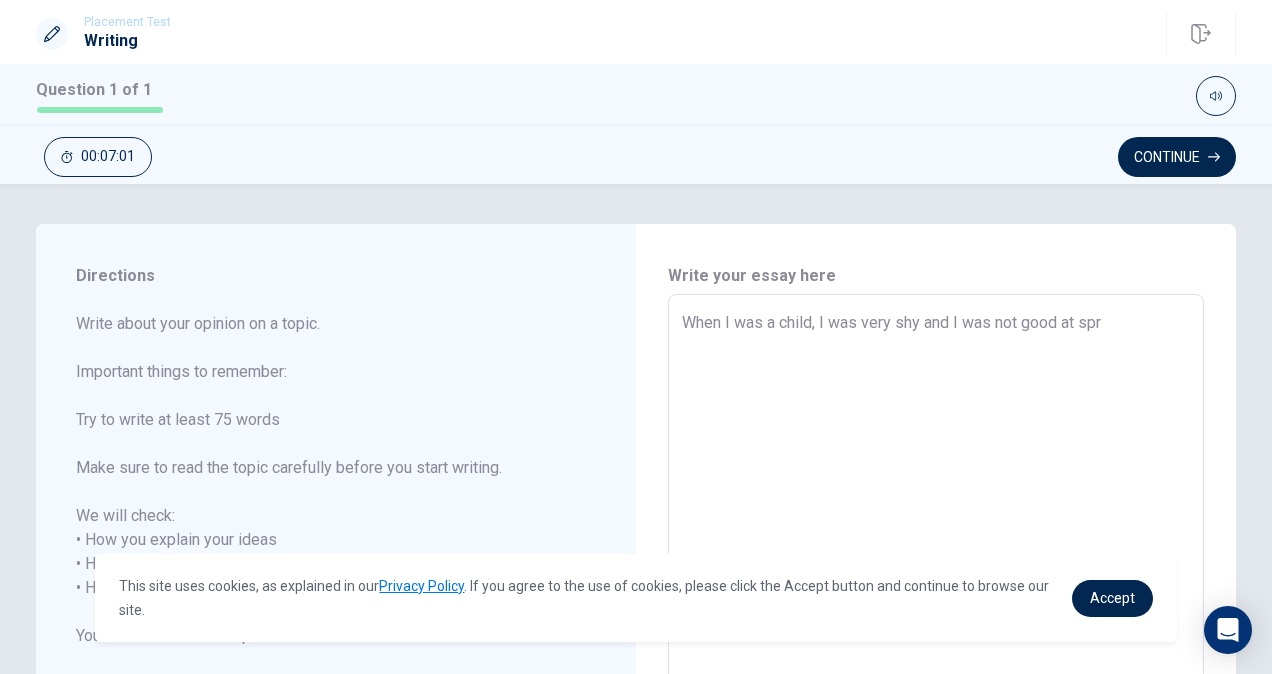 type on "x" 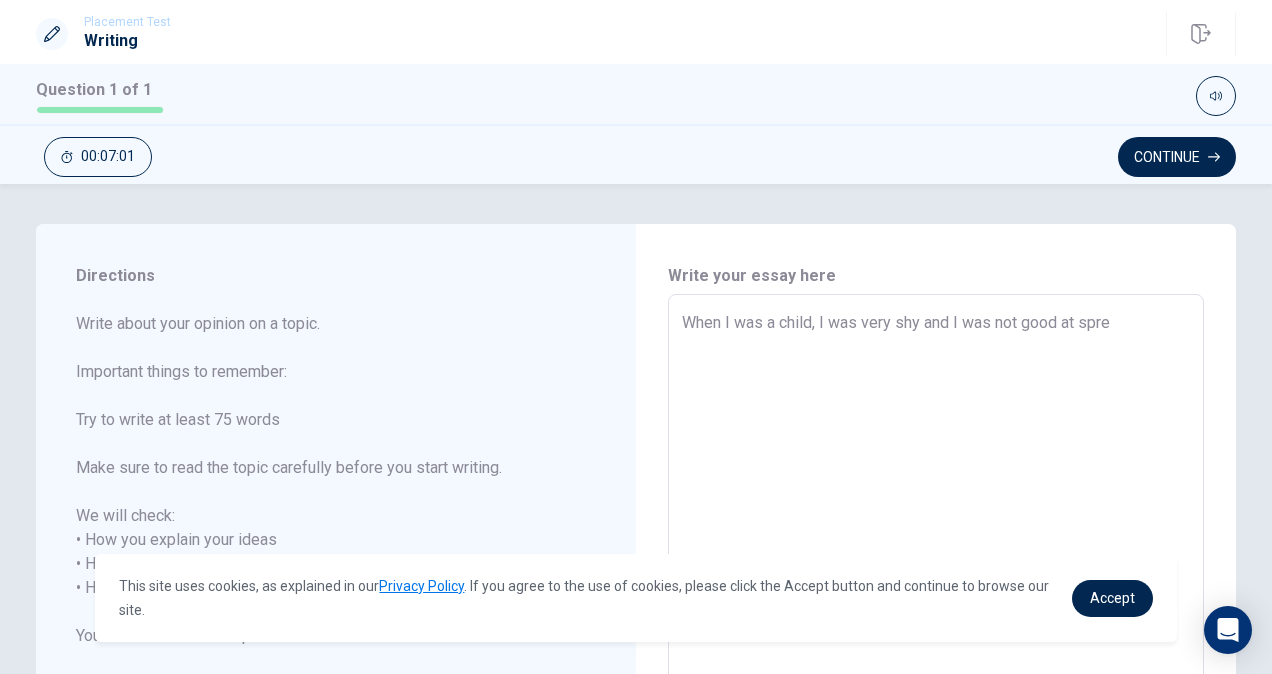 type on "x" 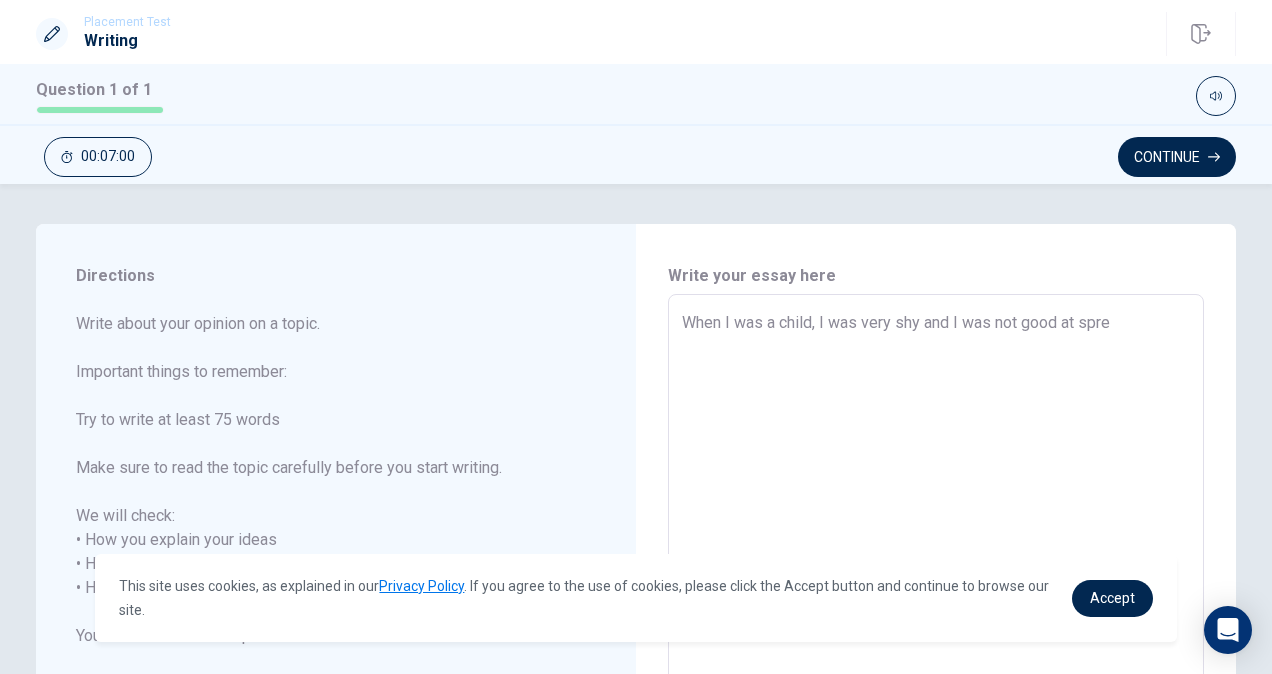 type on "When I was a child, I was very shy and I was not good at speaking in front of many people." 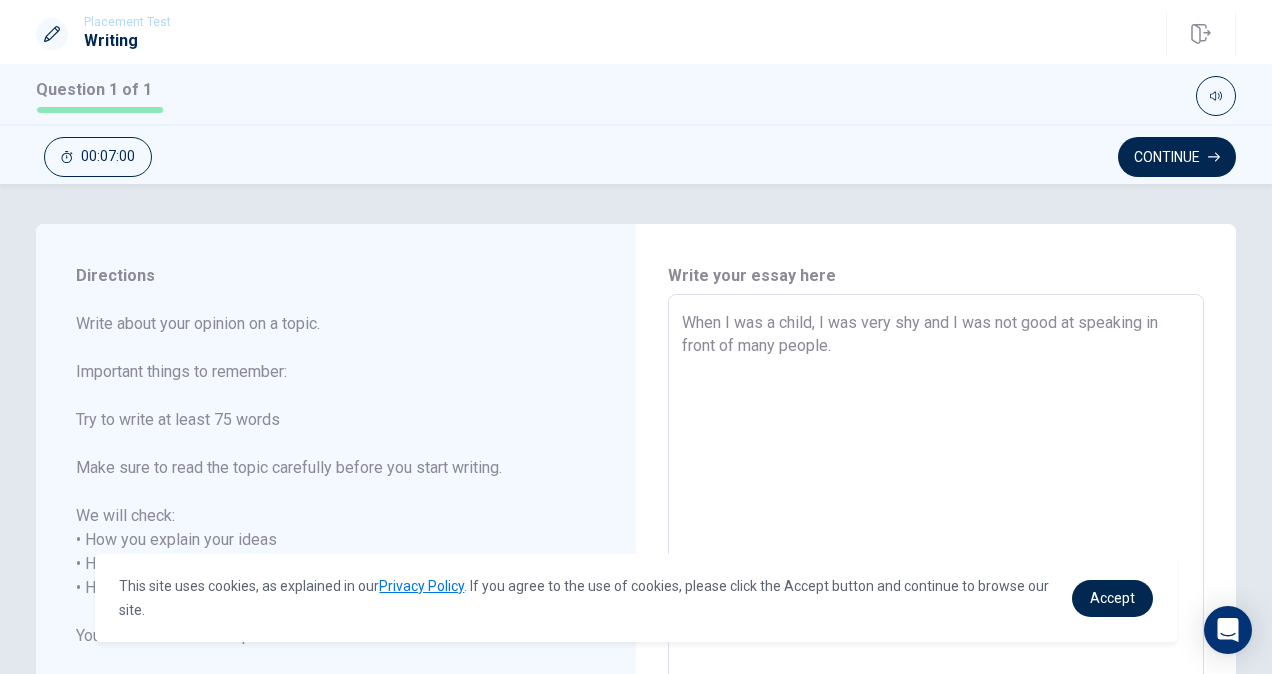 type on "x" 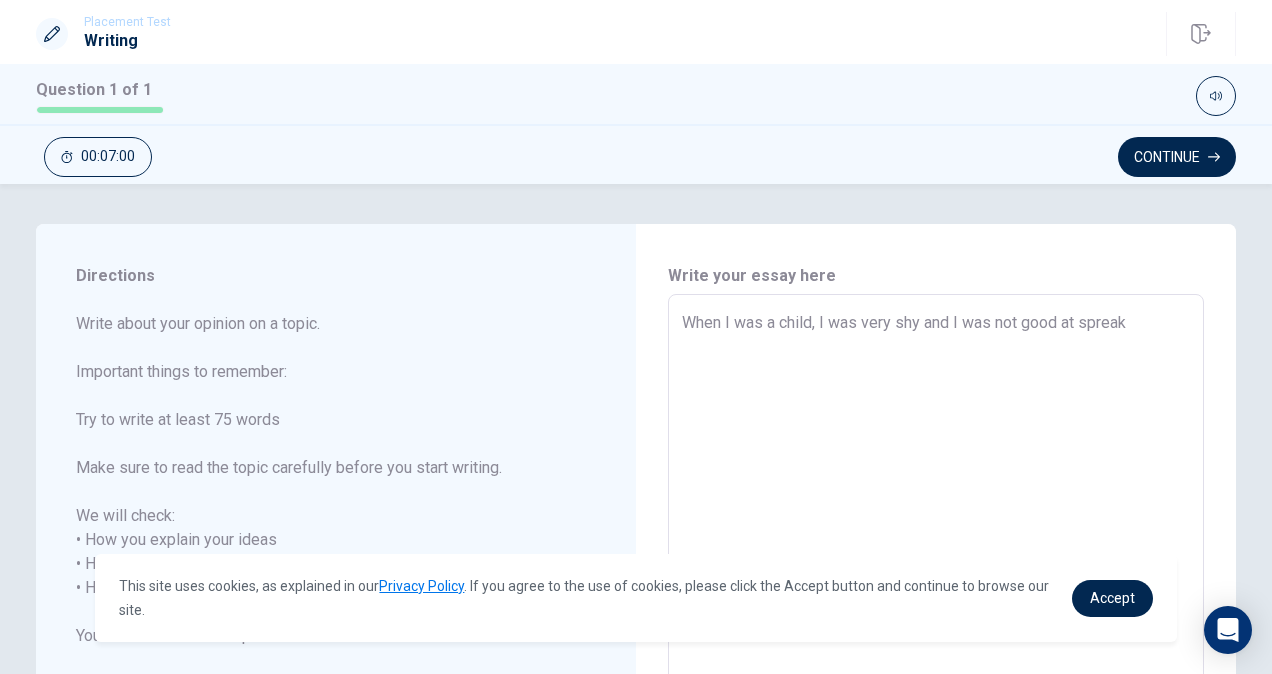 type on "x" 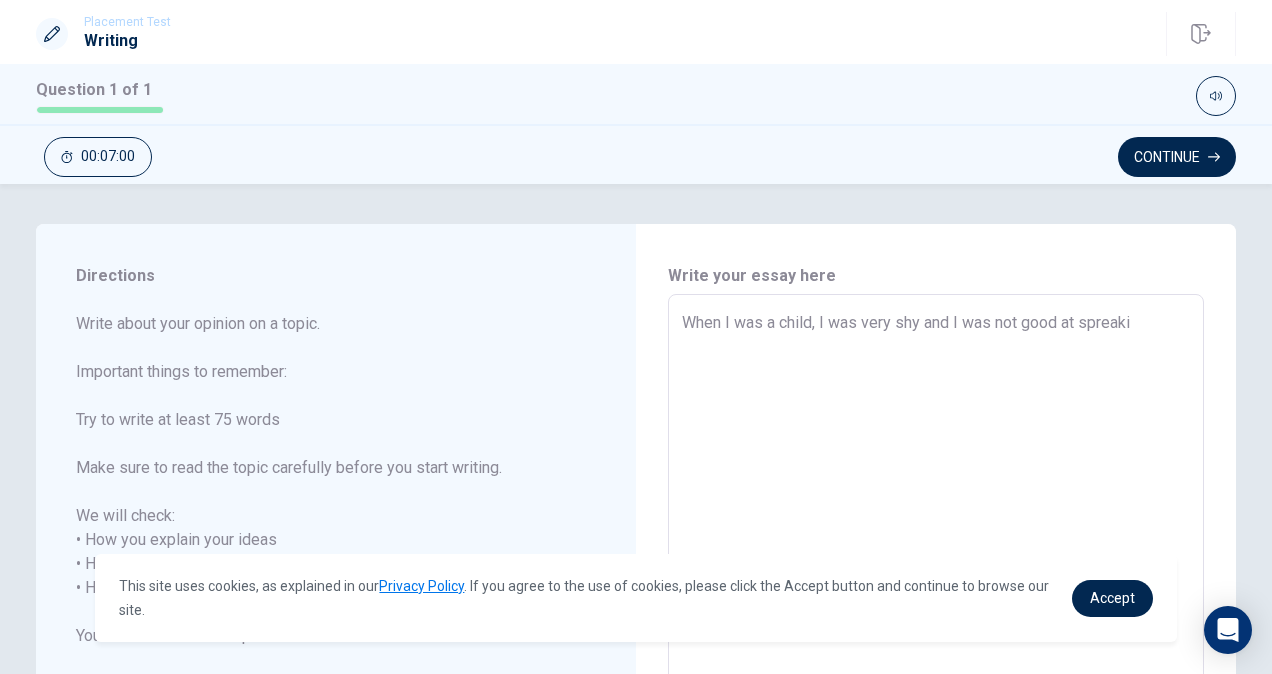 type on "x" 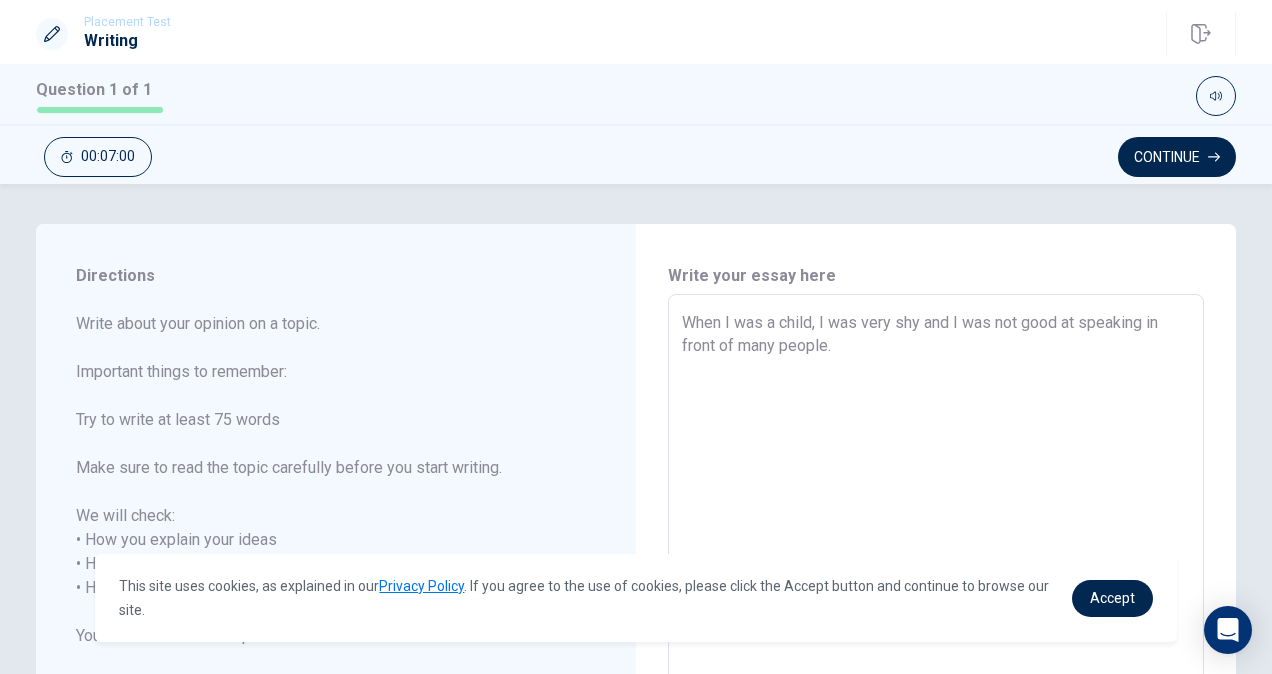 type on "x" 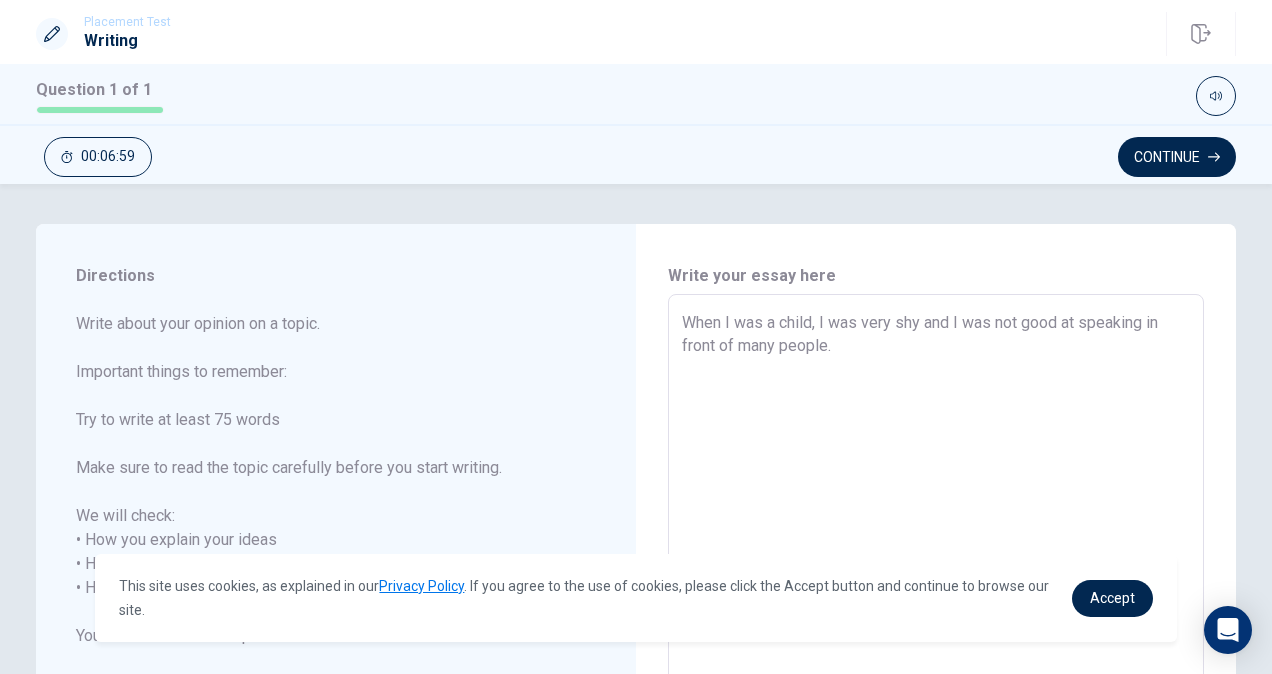 type on "When I was a child, I was very shy and I was not good at spreaking" 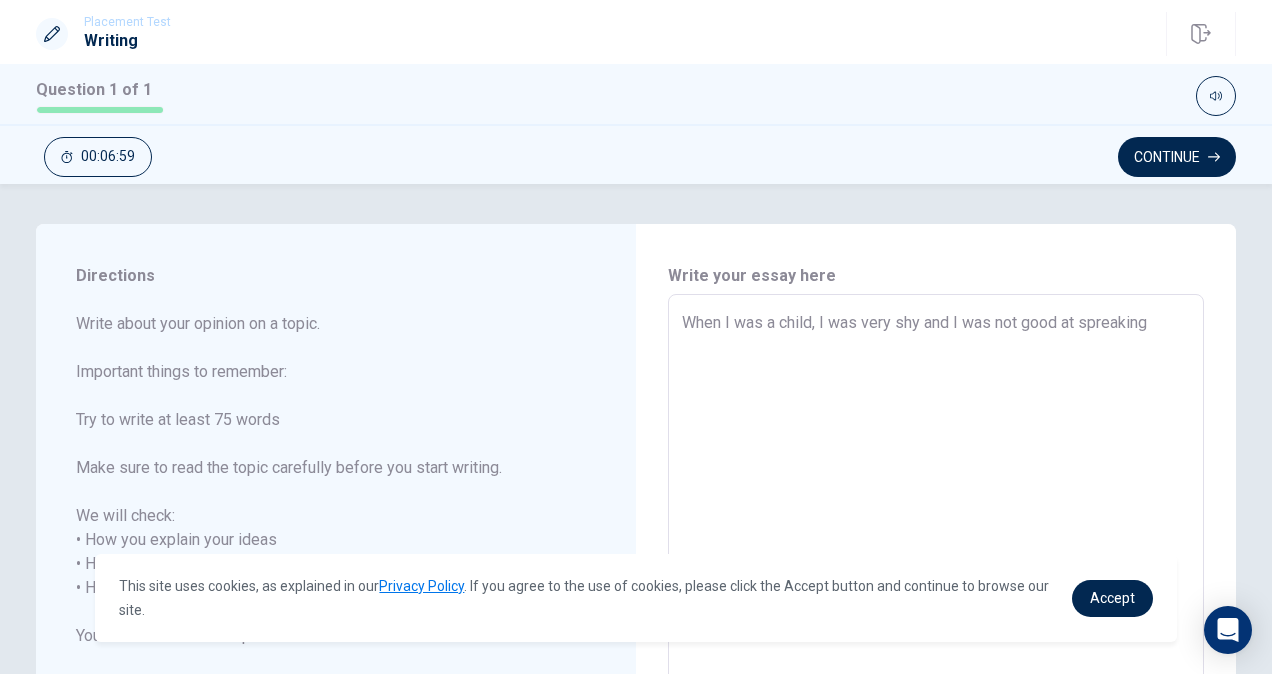 type on "x" 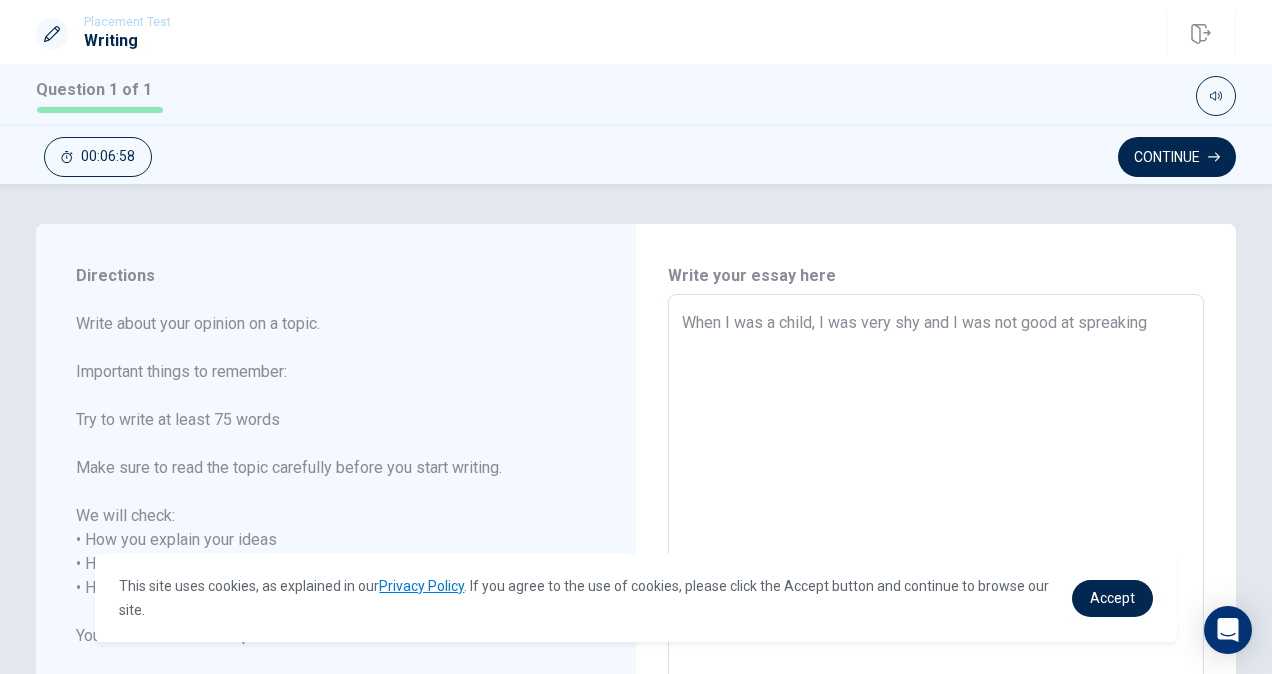 type on "When I was a child, I was very shy and I was not good at spreaking" 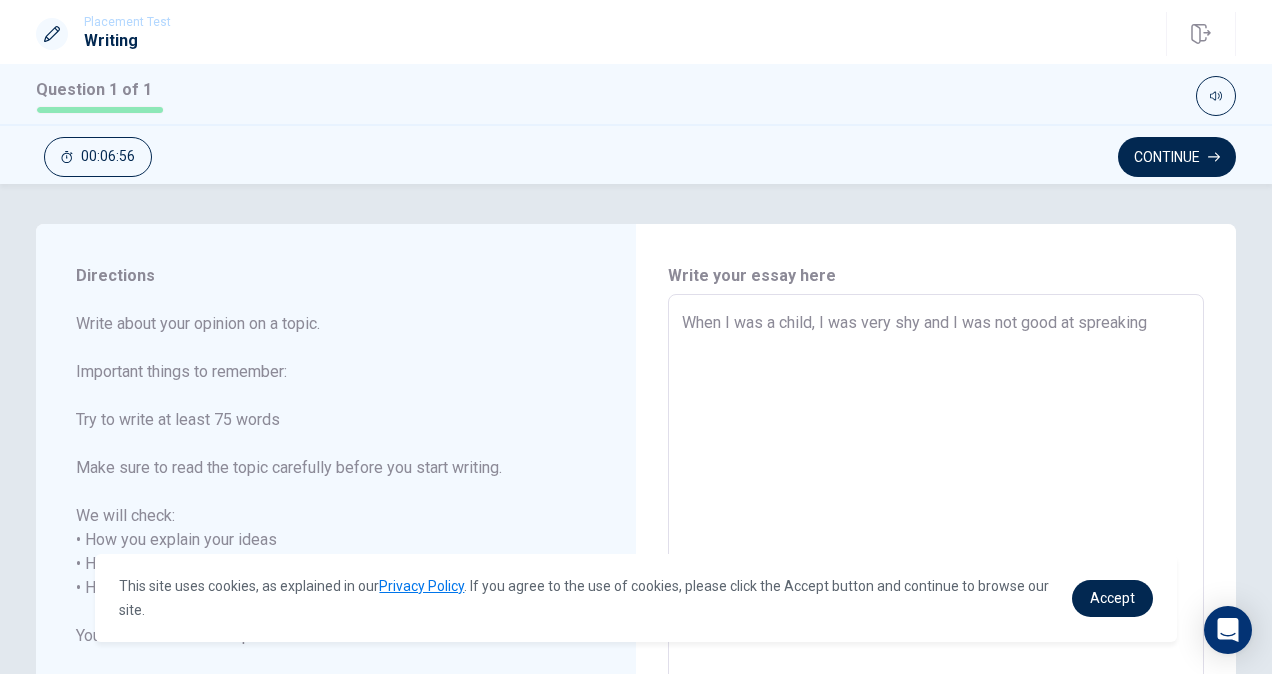 click on "When I was a child, I was very shy and I was not good at spreaking" at bounding box center [936, 576] 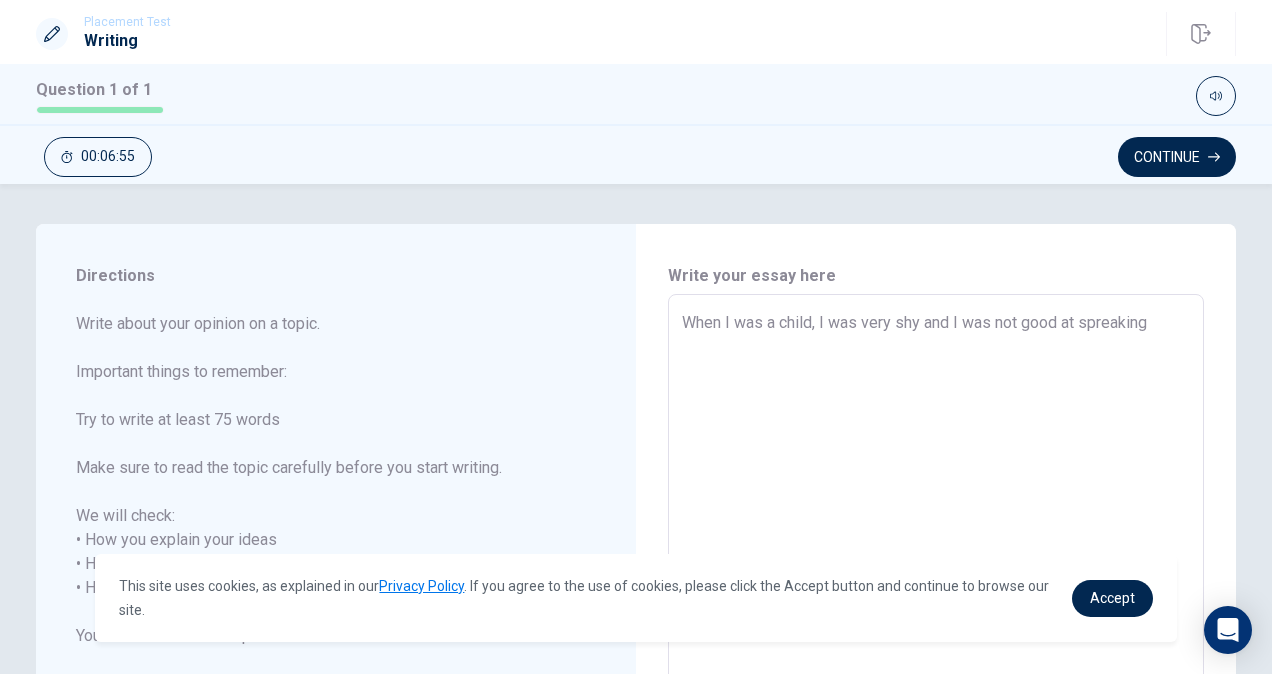 type on "When I was a child, I was very shy and I was not good at speaking" 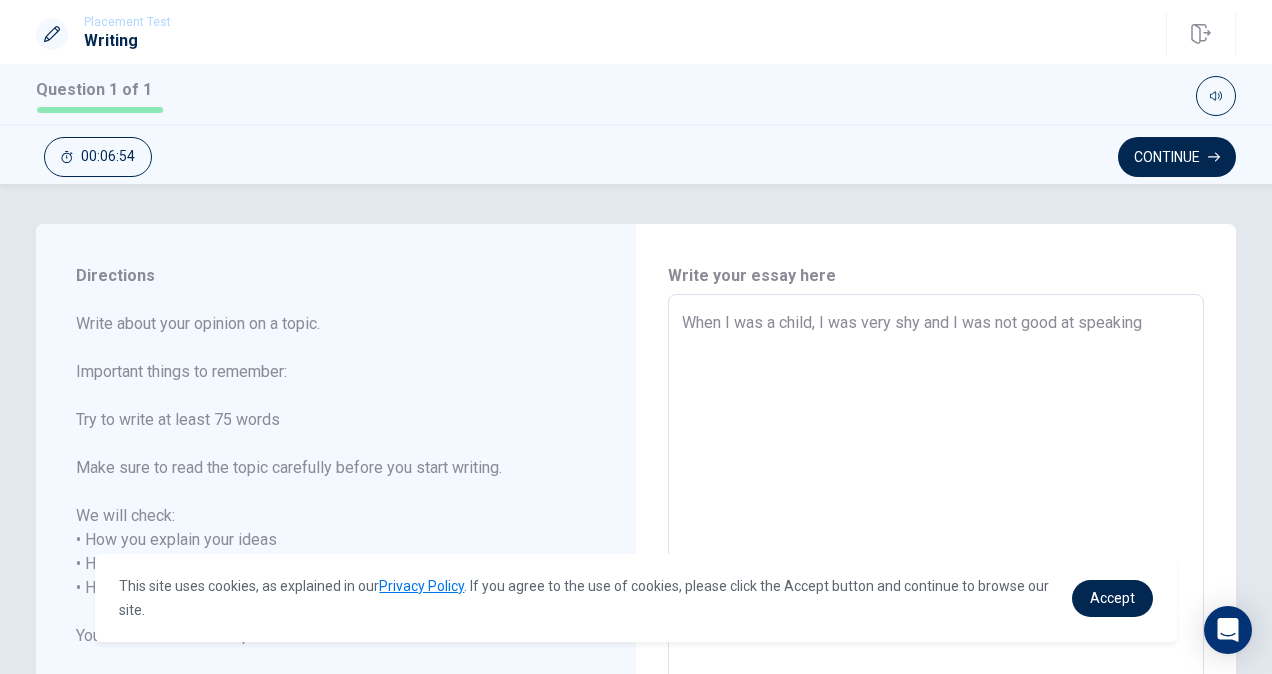 click on "When I was a child, I was very shy and I was not good at speaking" at bounding box center (936, 576) 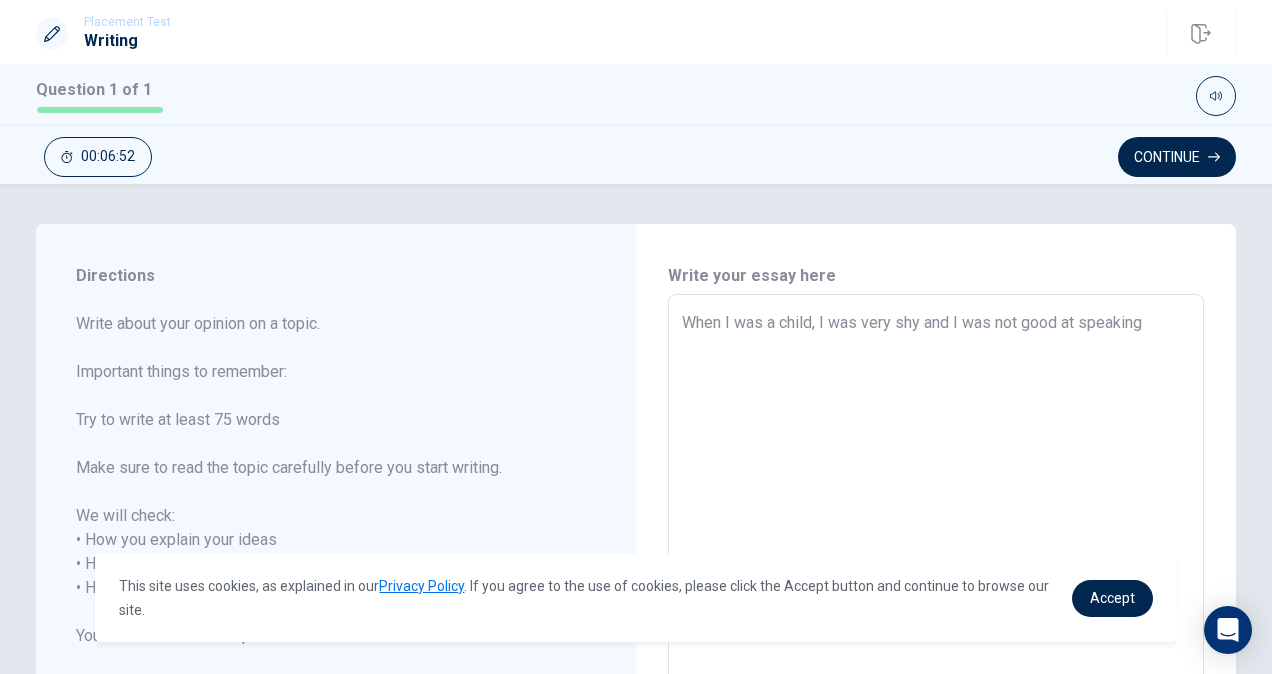 type on "x" 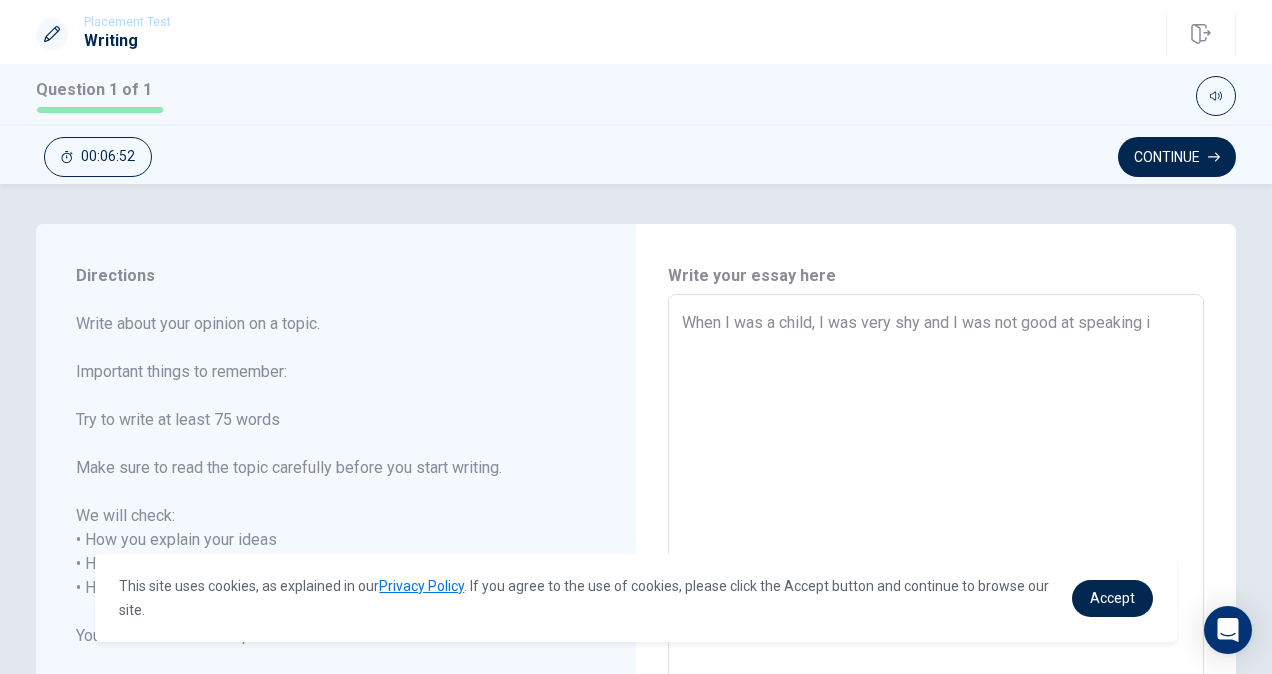 type on "x" 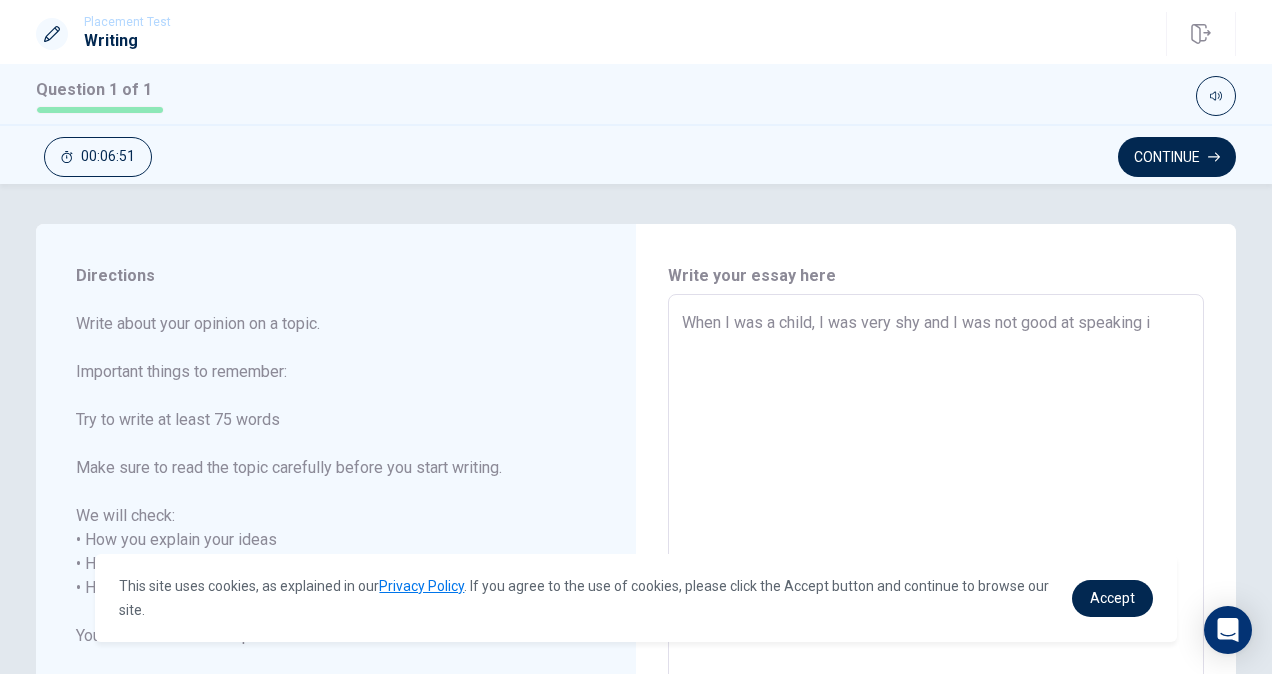type on "When I was a child, I was very shy and I was not good at speaking in" 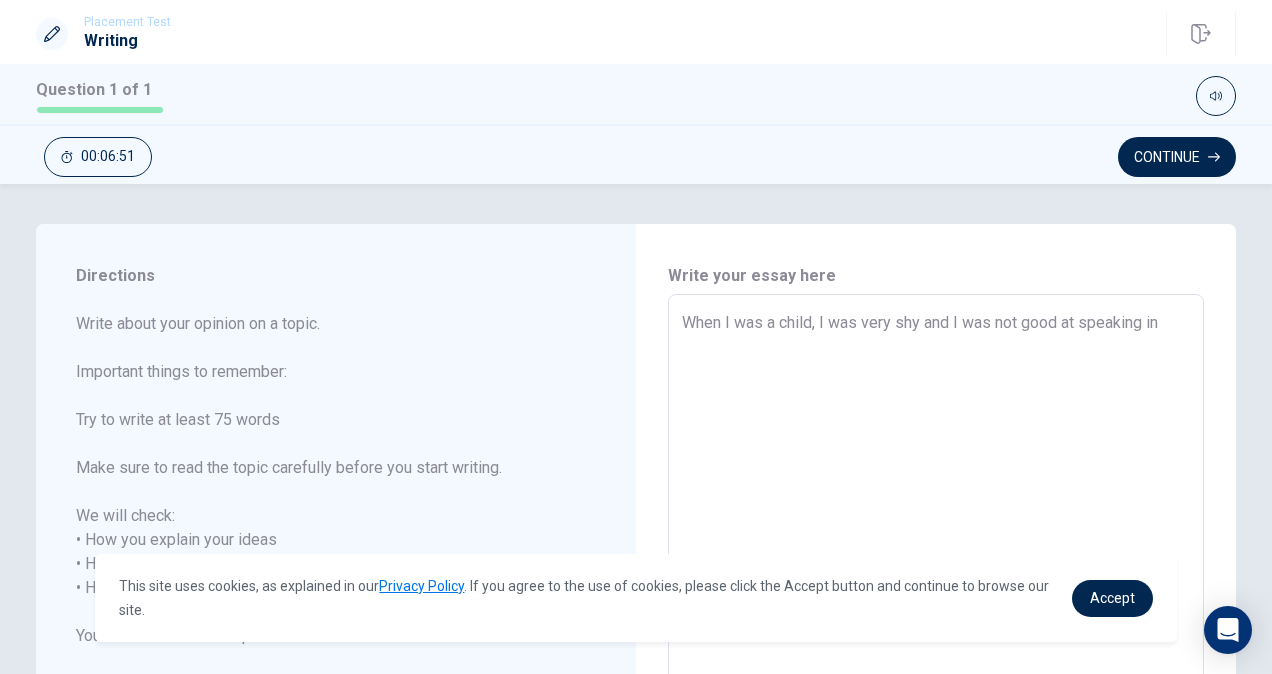 type on "x" 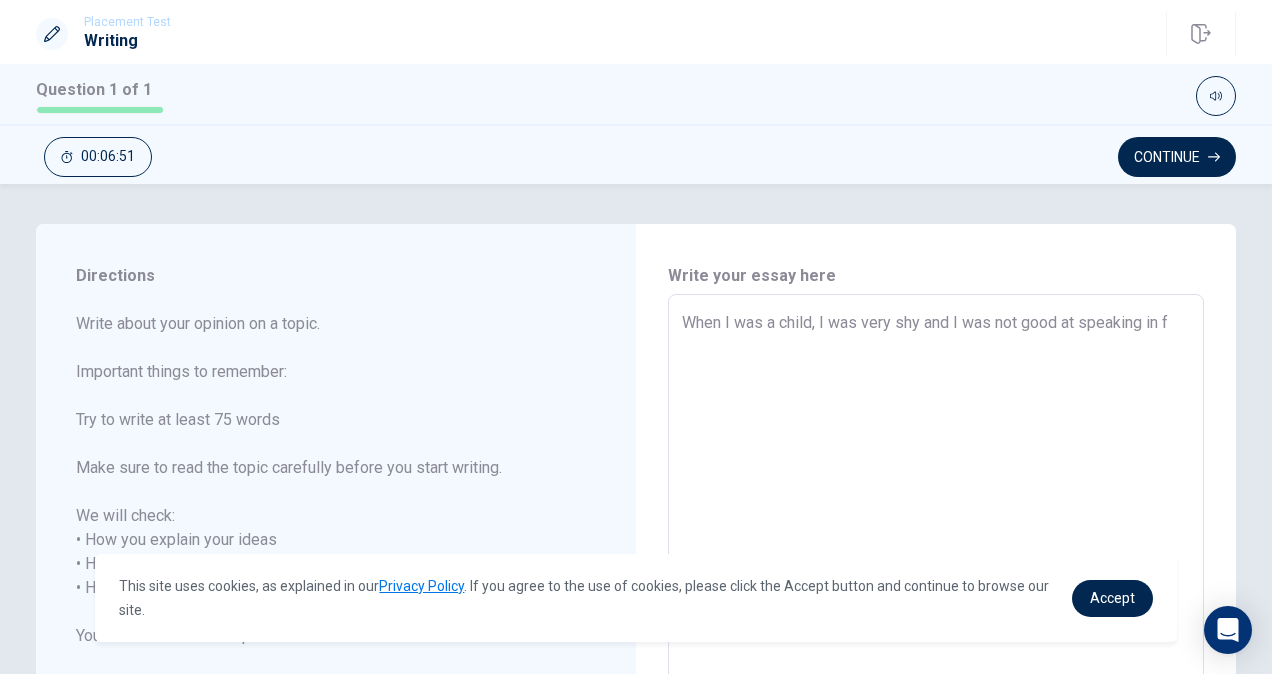 type on "x" 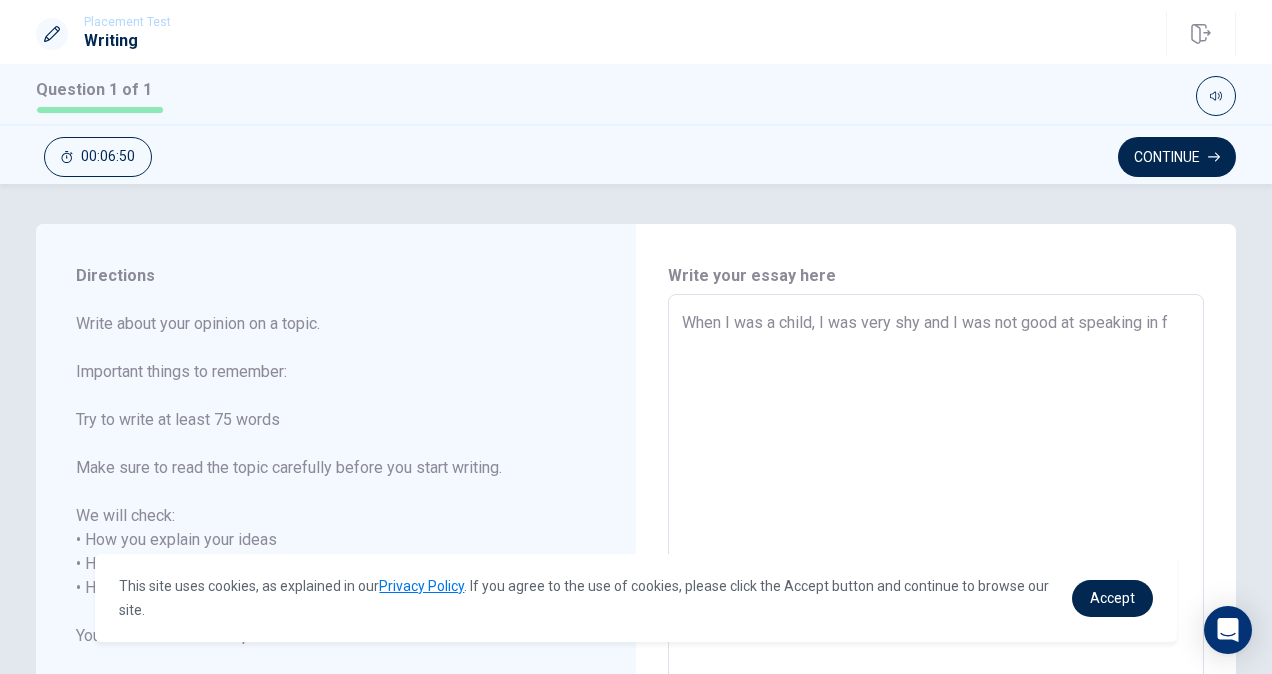 type on "When I was a child, I was very shy and I was not good at speaking in front of many people." 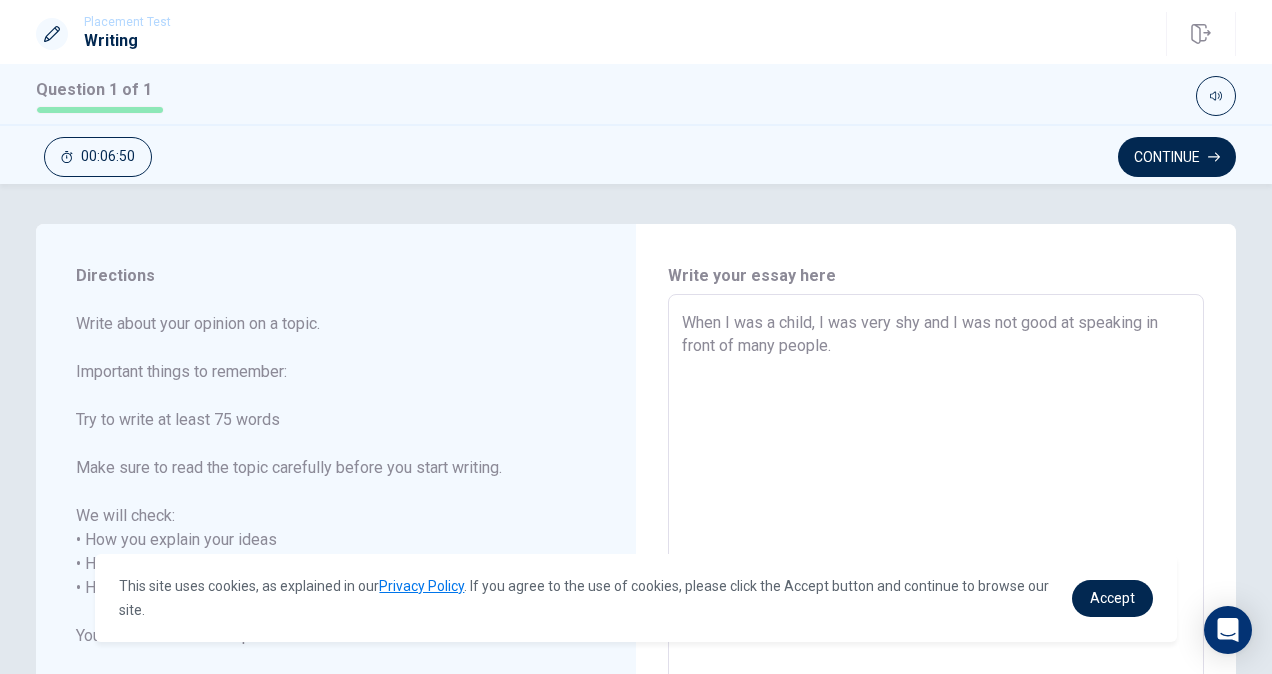 type on "x" 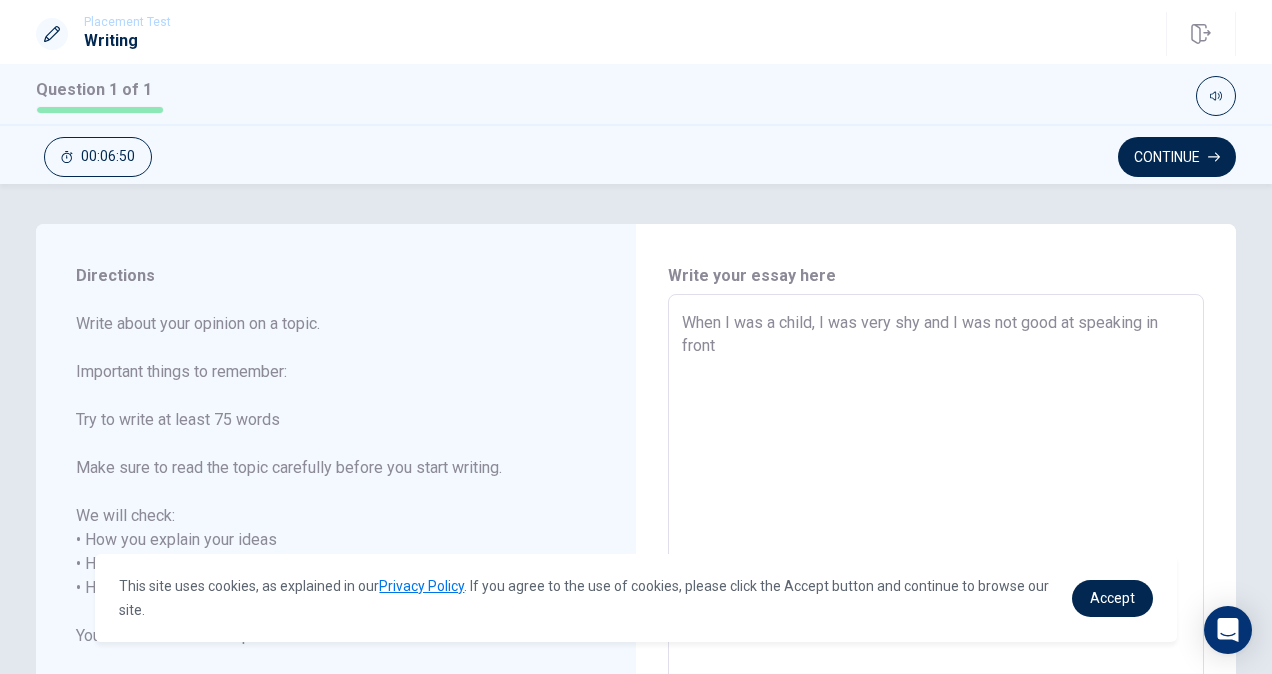 type on "x" 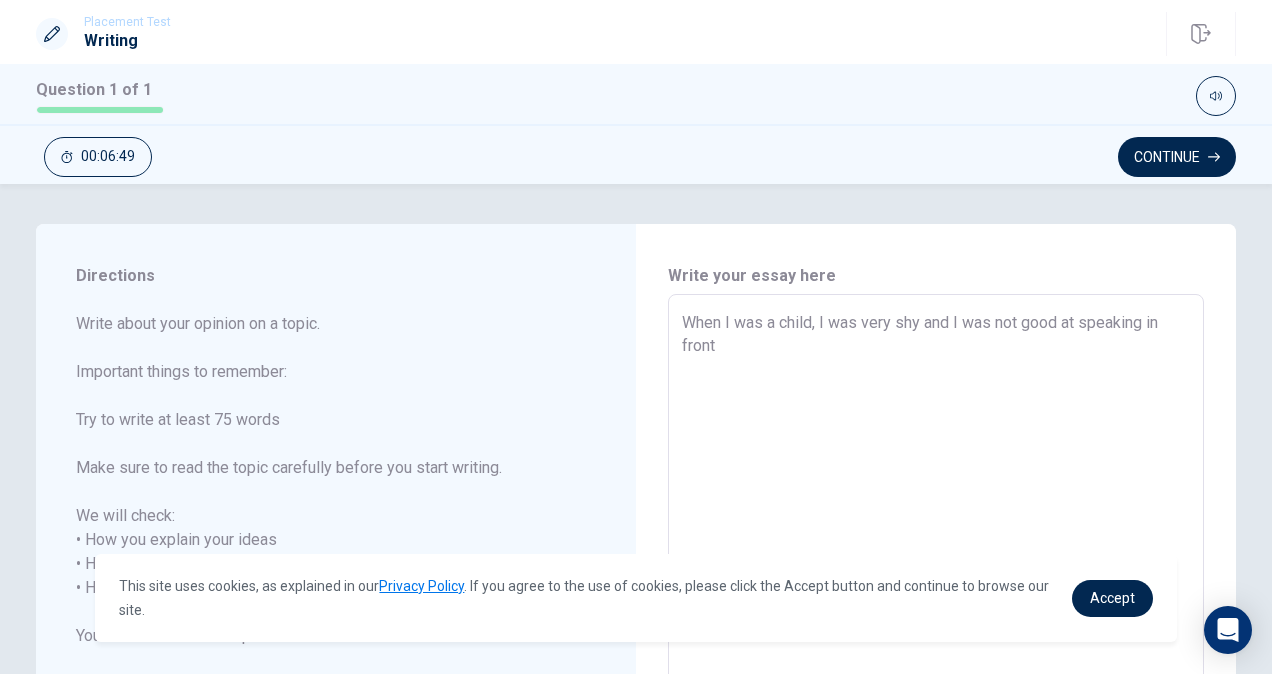 type on "When I was a child, I was very shy and I was not good at speaking in front" 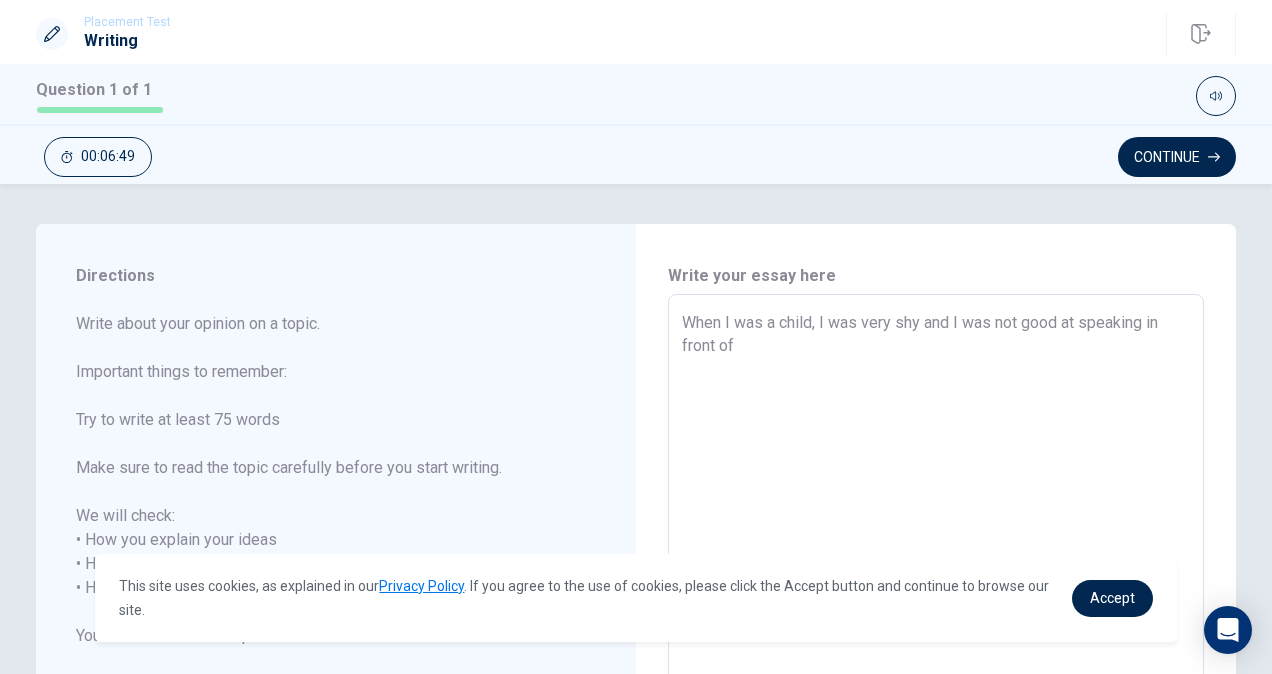 type on "x" 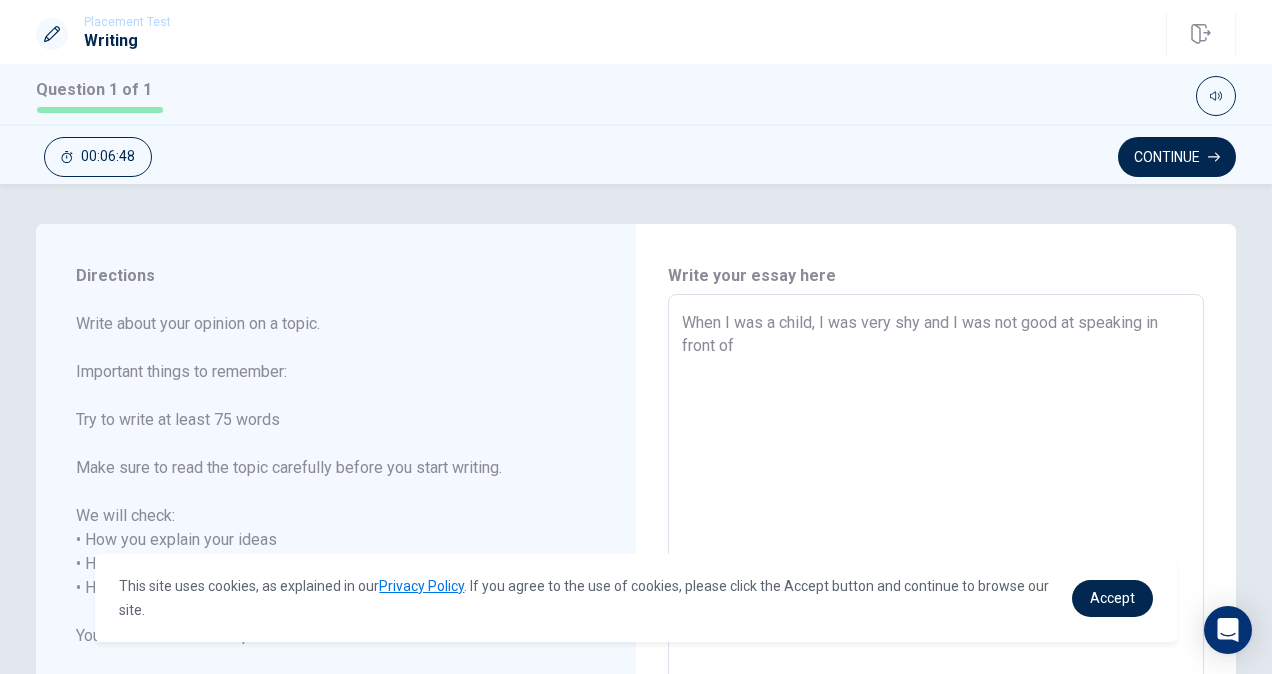 type on "x" 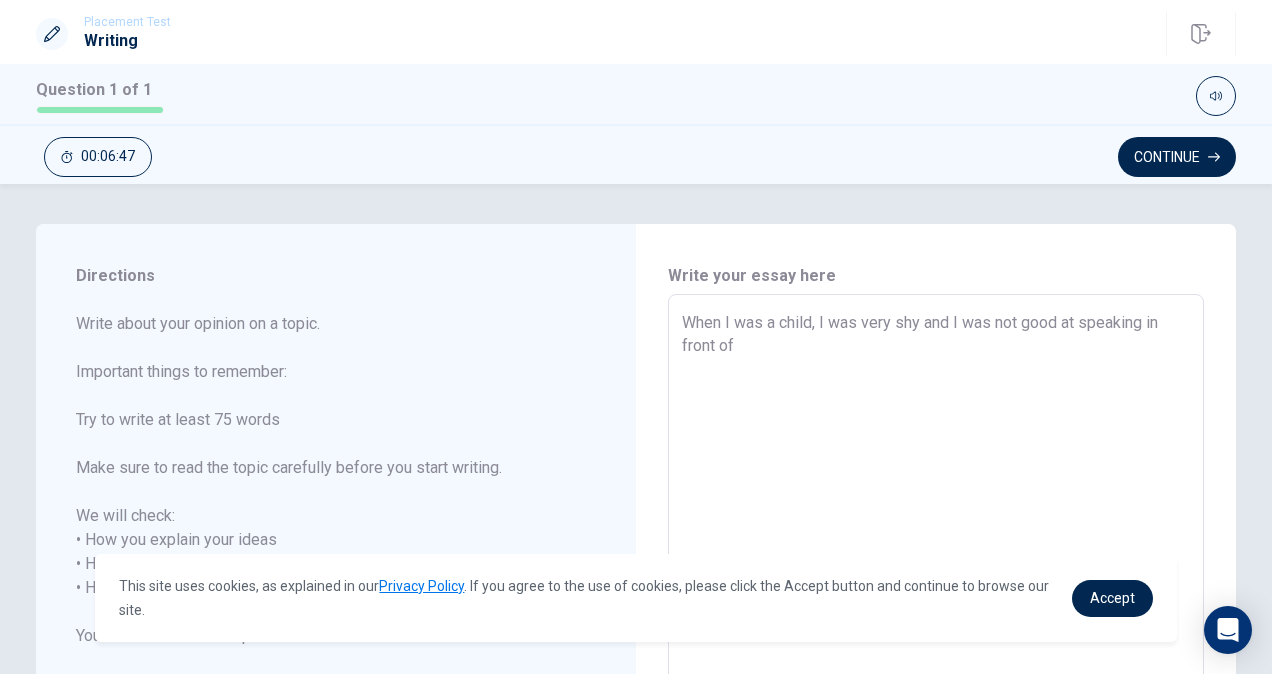 type on "When I was a child, I was very shy and I was not good at speaking in fromt of m" 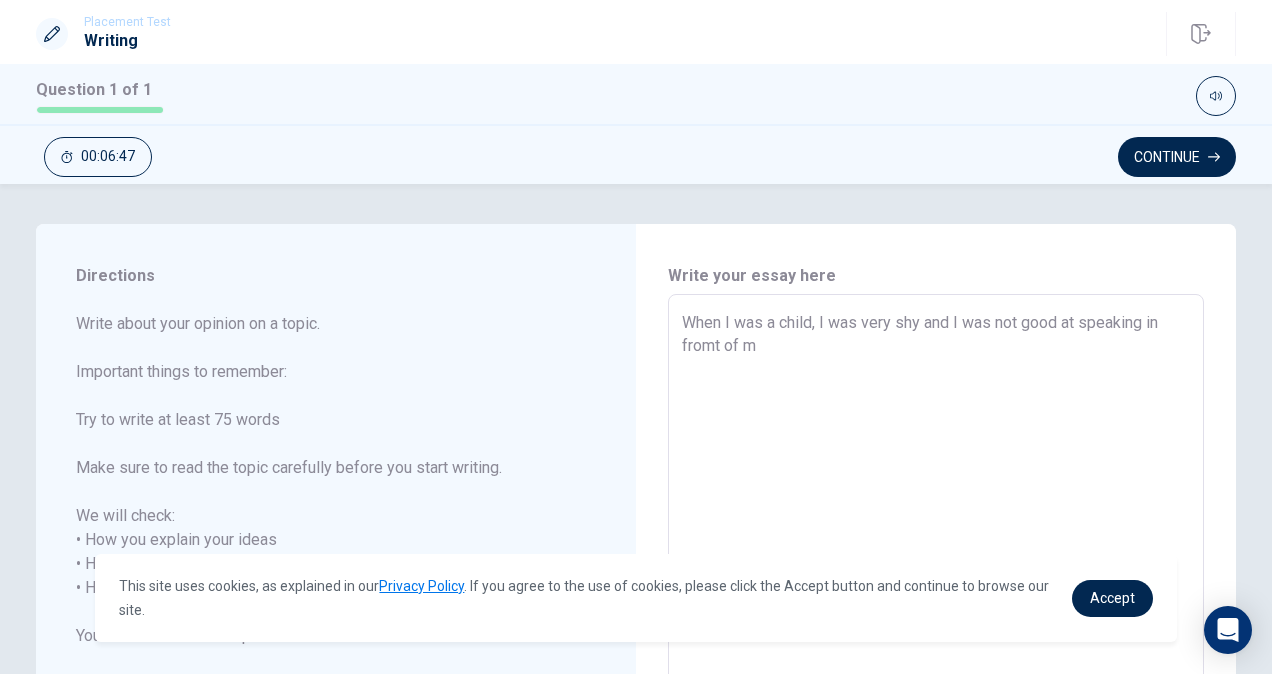 type on "x" 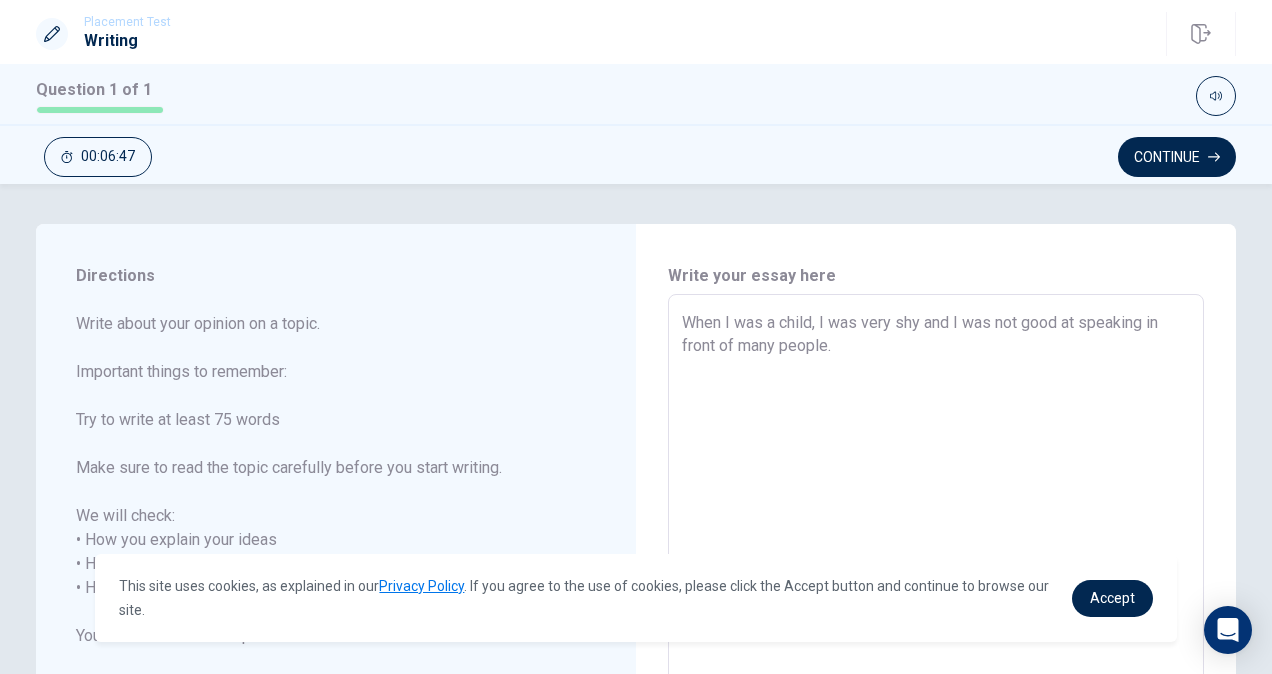 type on "x" 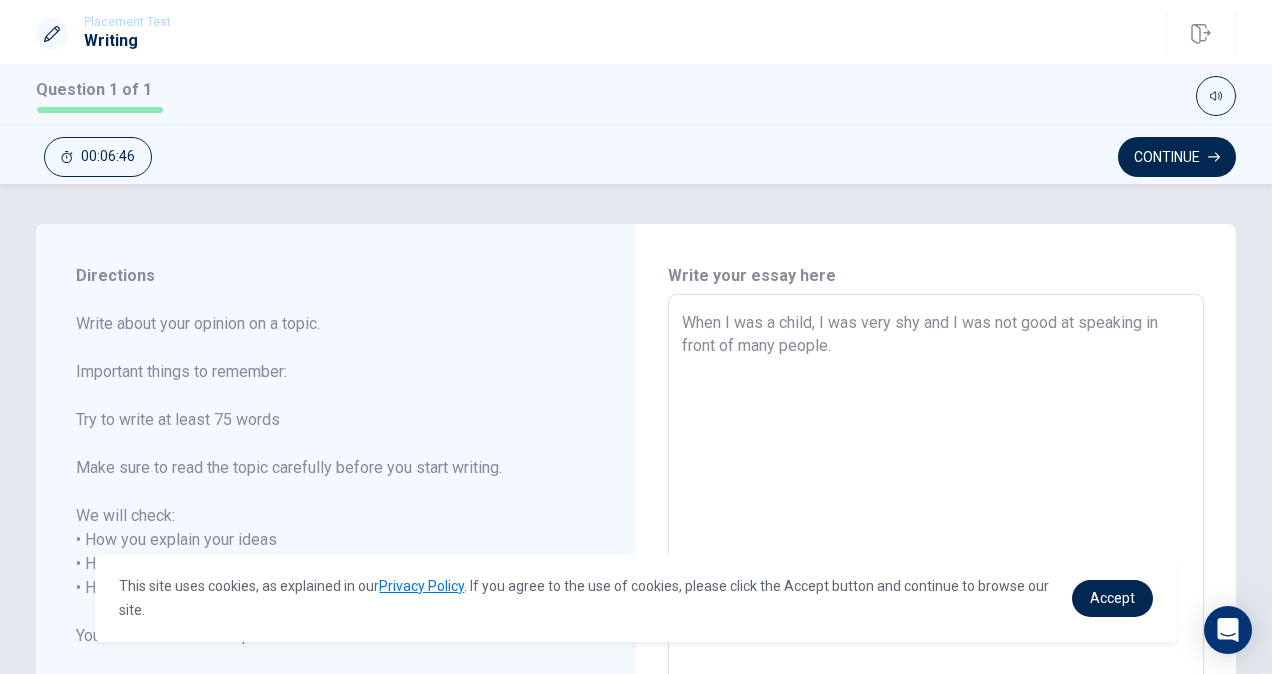 type on "When I was a child, I was very shy and I was not good at speaking in front of man" 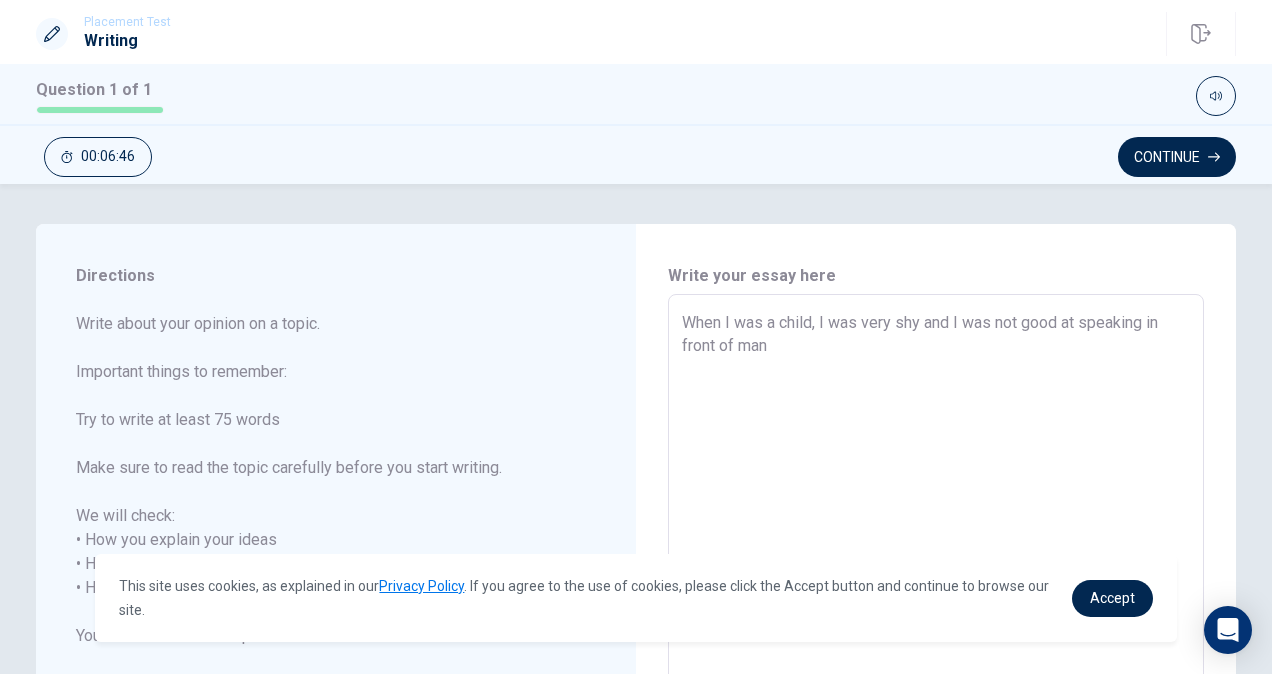 type on "x" 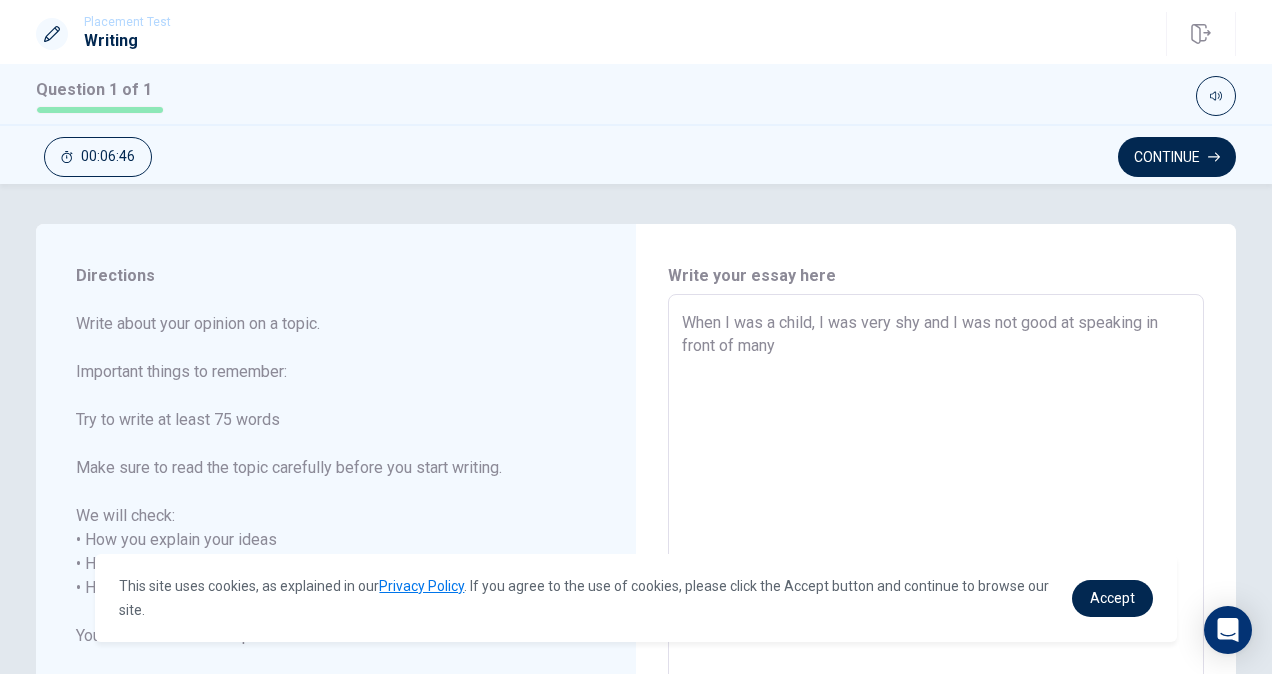 type on "x" 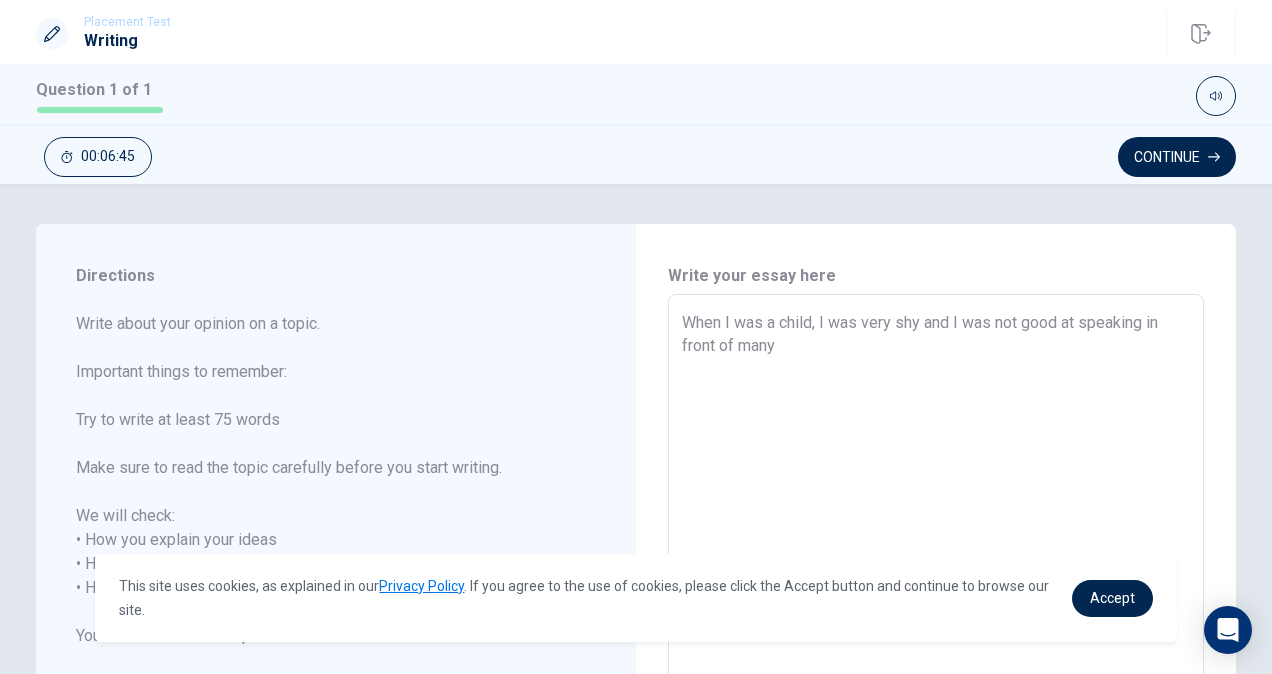 type on "x" 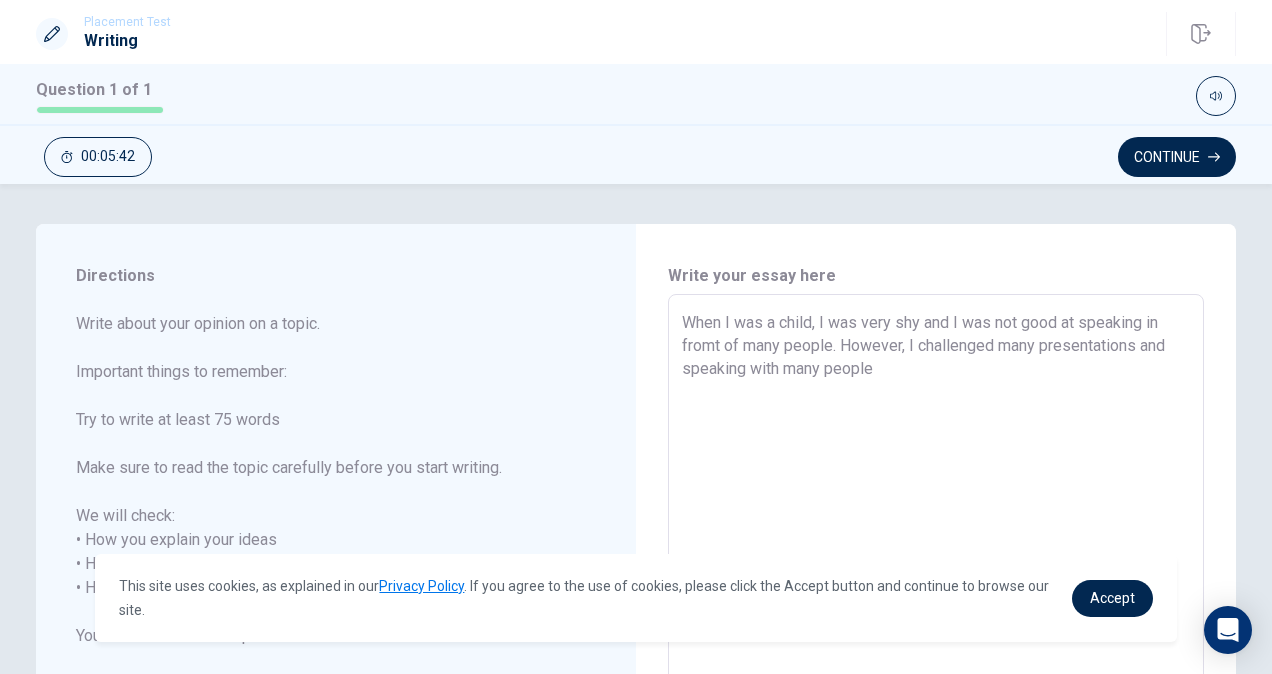 click on "When I was a child, I was very shy and I was not good at speaking in fromt of many people. However, I challenged many presentations and speaking with many people" at bounding box center (936, 576) 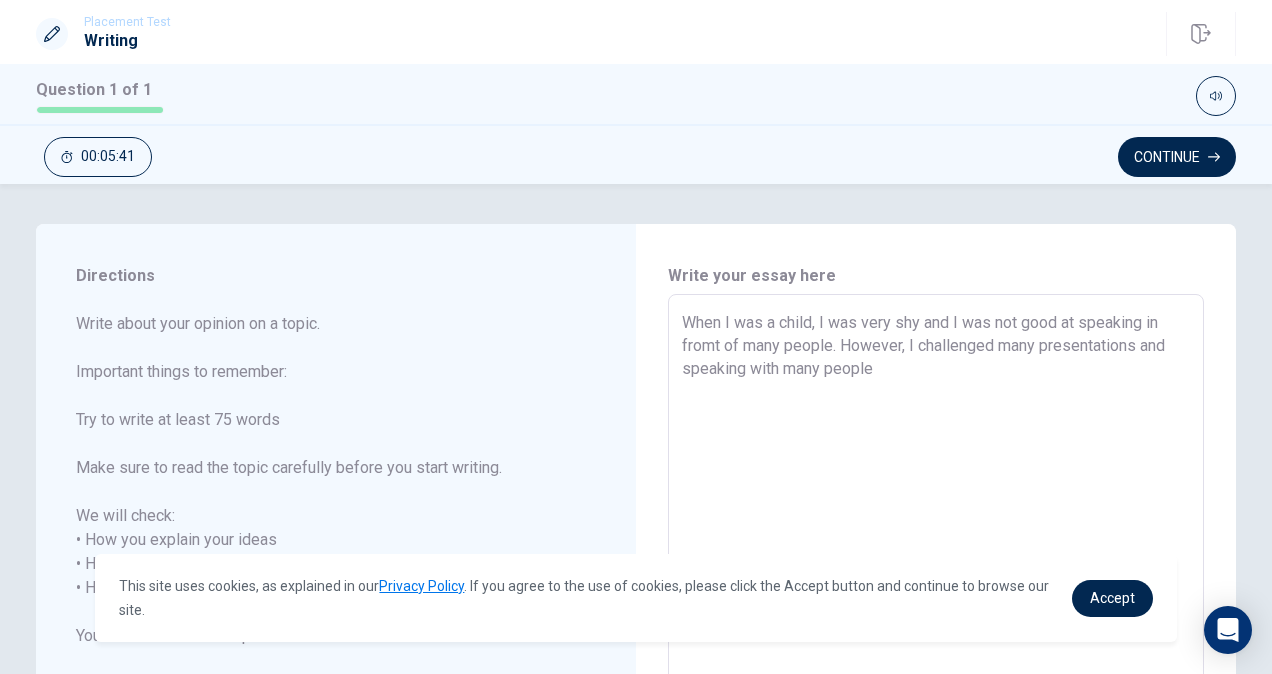click on "When I was a child, I was very shy and I was not good at speaking in fromt of many people. However, I challenged many presentations and speaking with many people" at bounding box center (936, 576) 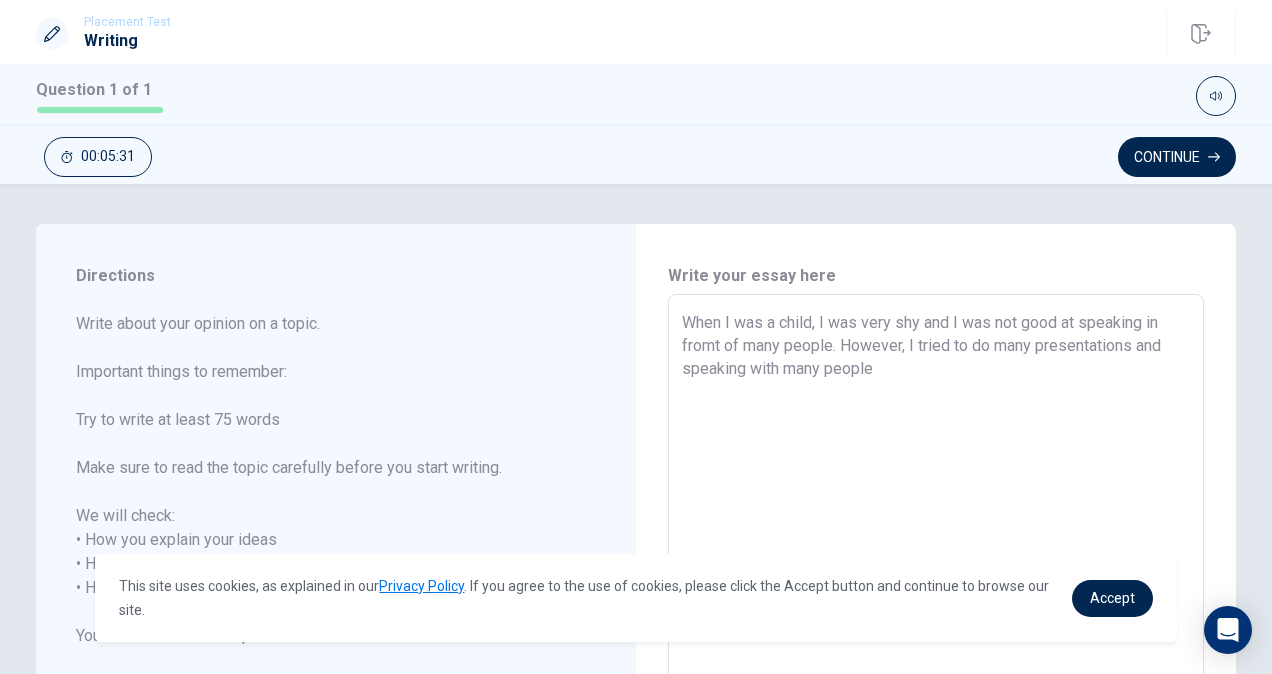 click on "When I was a child, I was very shy and I was not good at speaking in fromt of many people. However, I tried to do many presentations and speaking with many people" at bounding box center [936, 576] 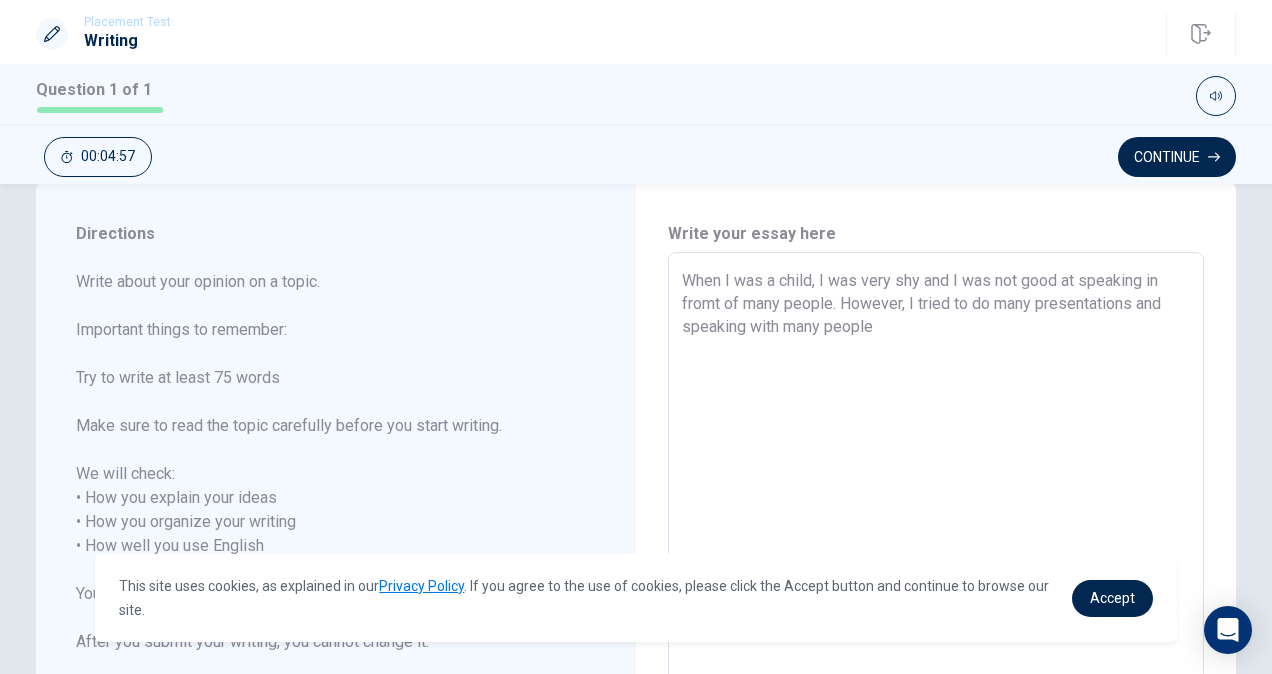 scroll, scrollTop: 43, scrollLeft: 0, axis: vertical 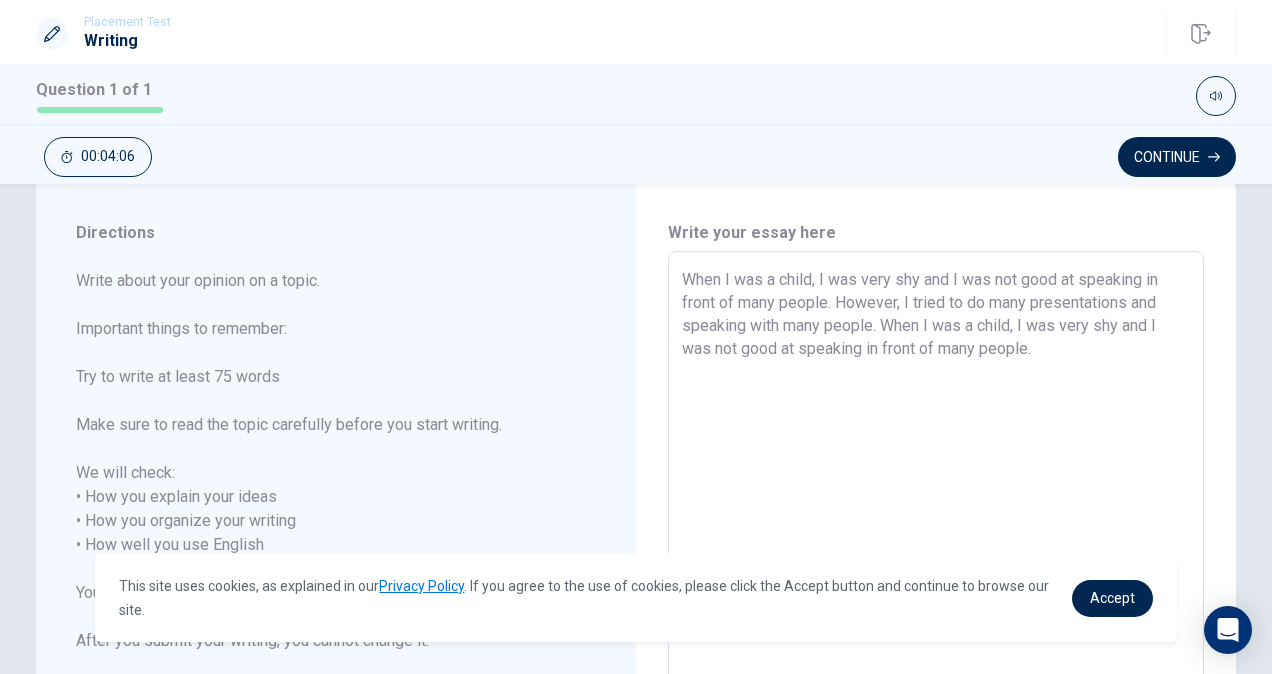 click on "When I was a child, I was very shy and I was not good at speaking in front of many people. However, I tried to do many presentations and speaking with many people. When I was a child, I was very shy and I was not good at speaking in front of many people." at bounding box center [936, 533] 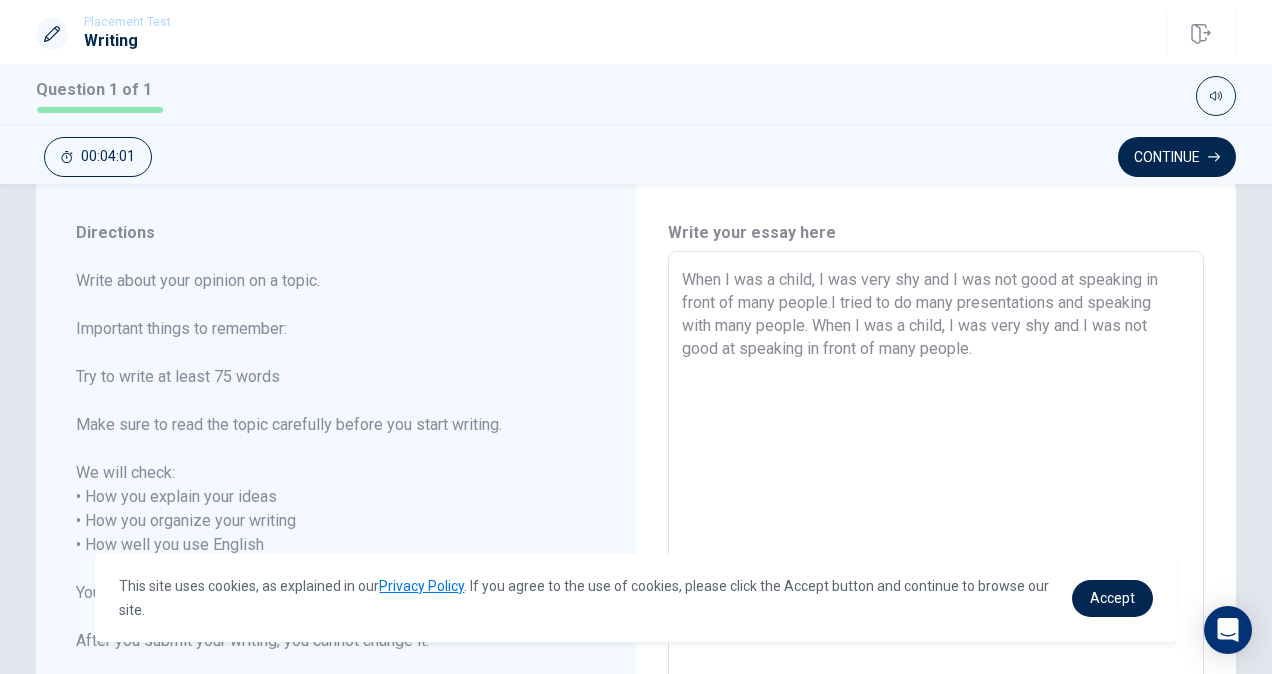click on "When I was a child, I was very shy and I was not good at speaking in front of many people.I tried to do many presentations and speaking with many people. When I was a child, I was very shy and I was not good at speaking in front of many people." at bounding box center (936, 533) 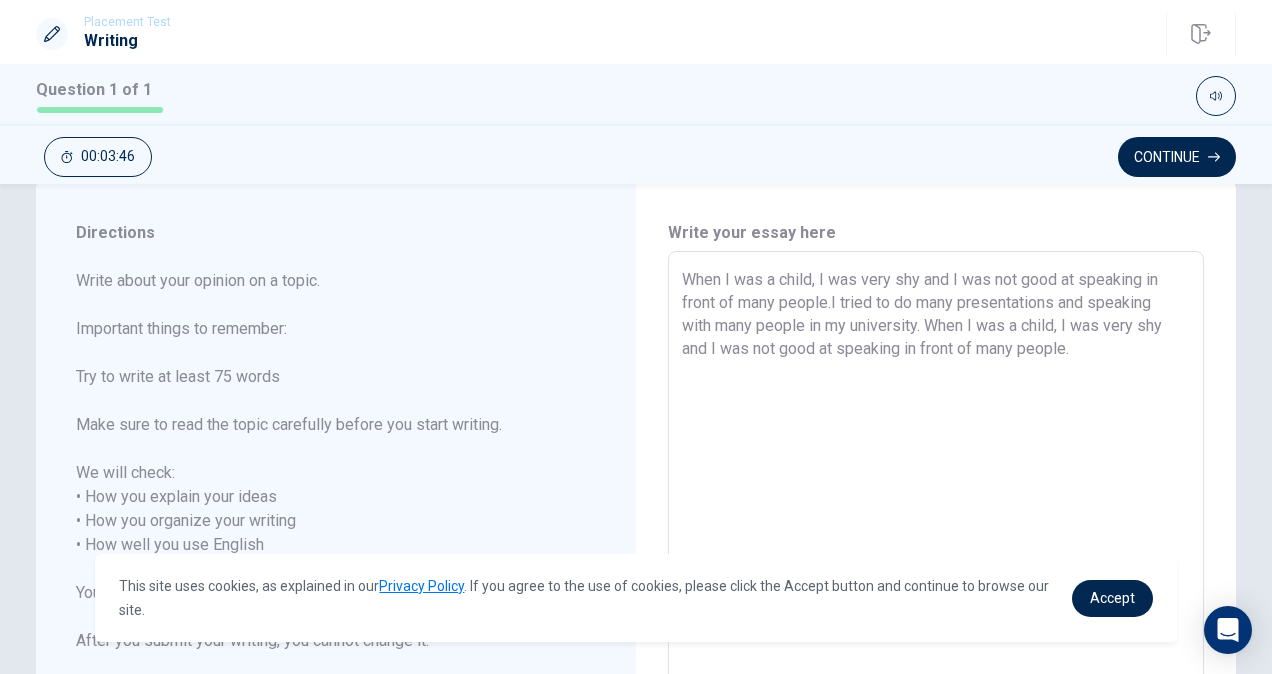 click on "When I was a child, I was very shy and I was not good at speaking in front of many people.I tried to do many presentations and speaking with many people in my university. When I was a child, I was very shy and I was not good at speaking in front of many people." at bounding box center (936, 533) 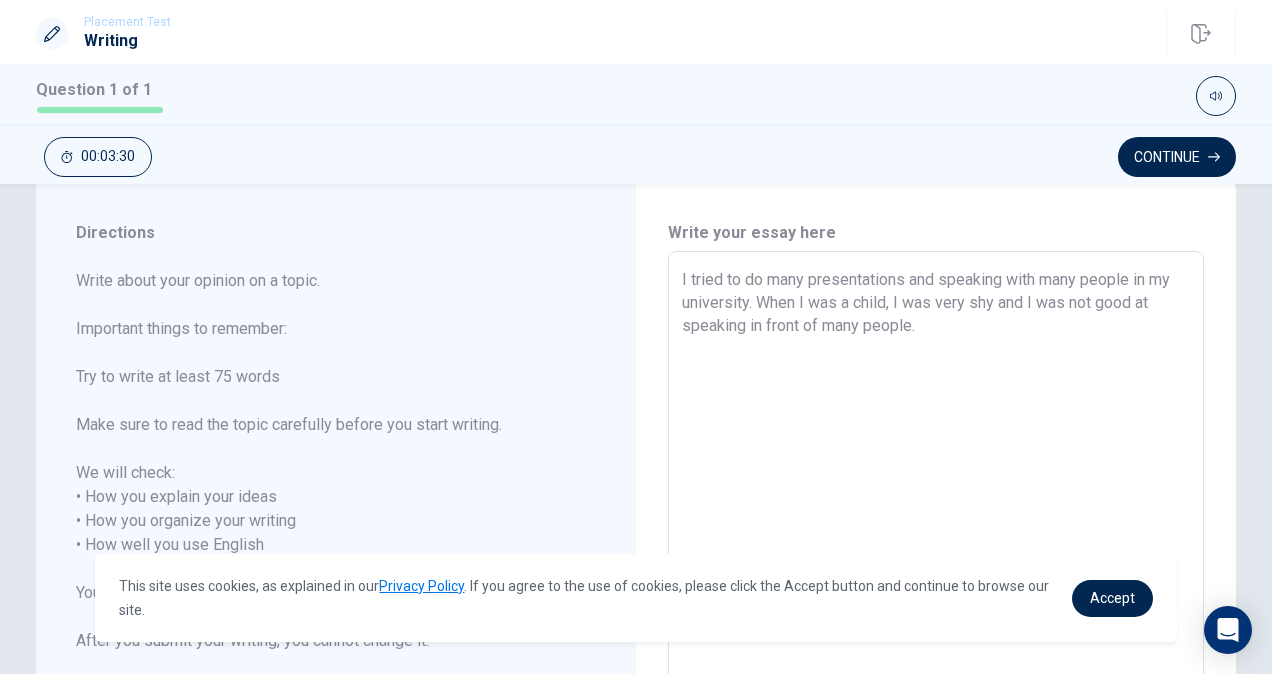 click on "I tried to do many presentations and speaking with many people in my university. When I was a child, I was very shy and I was not good at speaking in front of many people." at bounding box center [936, 533] 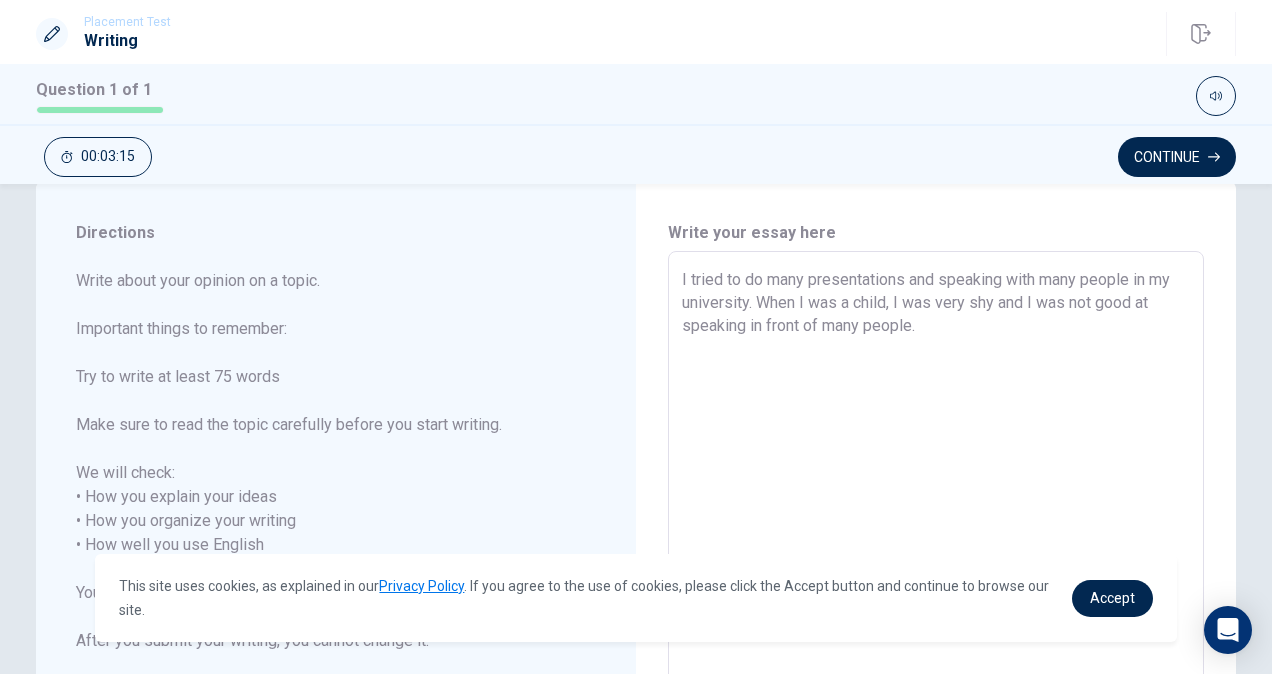 click on "I tried to do many presentations and speaking with many people in my university. When I was a child, I was very shy and I was not good at speaking in front of many people." at bounding box center [936, 533] 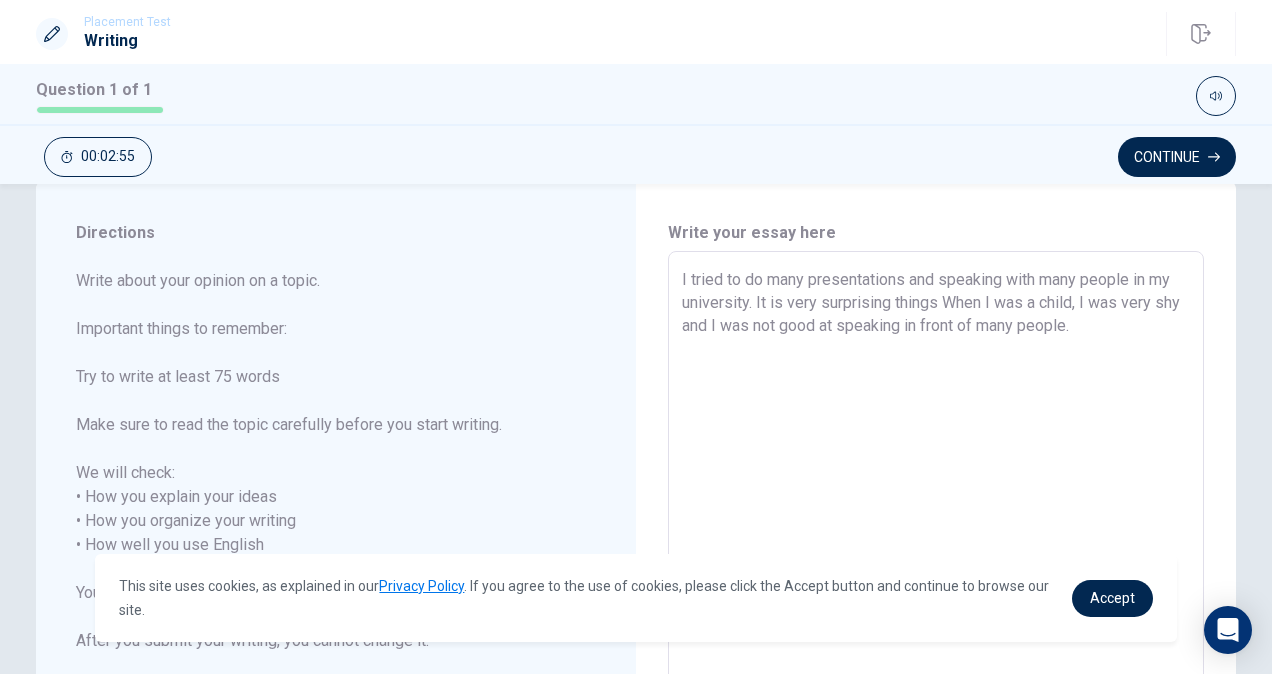 click on "I tried to do many presentations and speaking with many people in my university. It is very surprising things When I was a child, I was very shy and I was not good at speaking in front of many people." at bounding box center [936, 533] 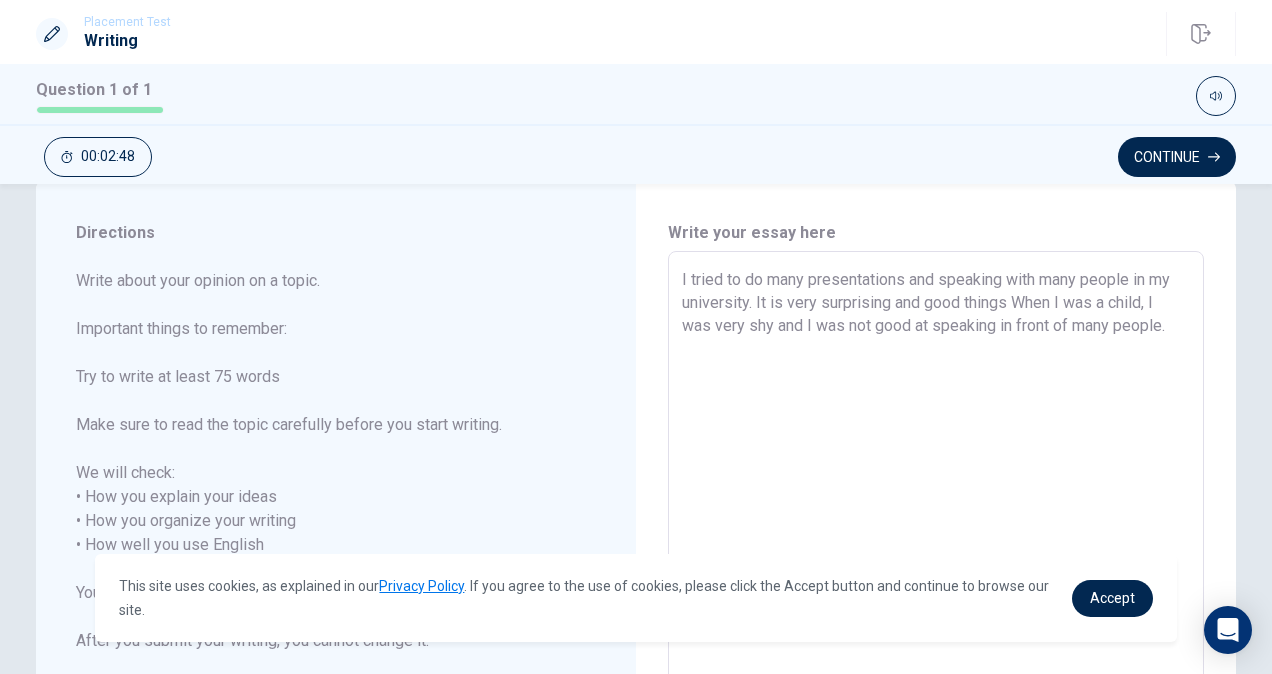 click on "I tried to do many presentations and speaking with many people in my university. It is very surprising and good things When I was a child, I was very shy and I was not good at speaking in front of many people." at bounding box center (936, 533) 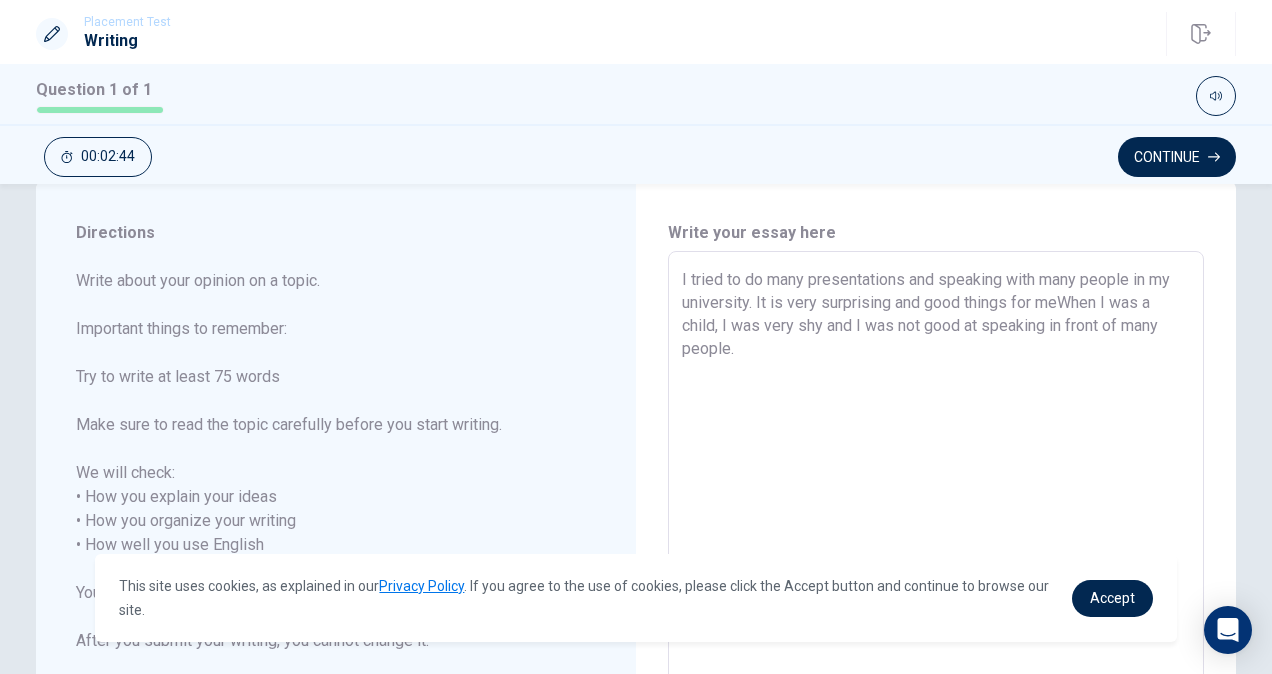 click on "I tried to do many presentations and speaking with many people in my university. It is very surprising and good things for meWhen I was a child, I was very shy and I was not good at speaking in front of many people." at bounding box center (936, 533) 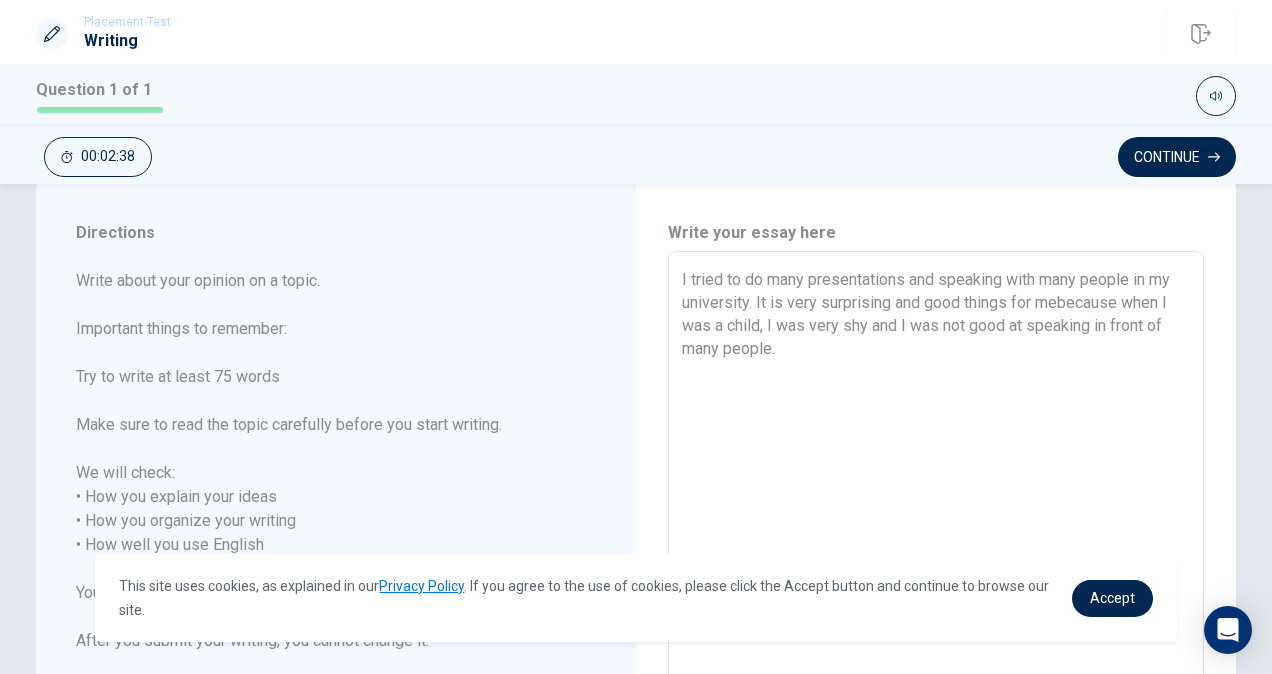 click on "I tried to do many presentations and speaking with many people in my university. It is very surprising and good things for mebecause when I was a child, I was very shy and I was not good at speaking in front of many people." at bounding box center [936, 533] 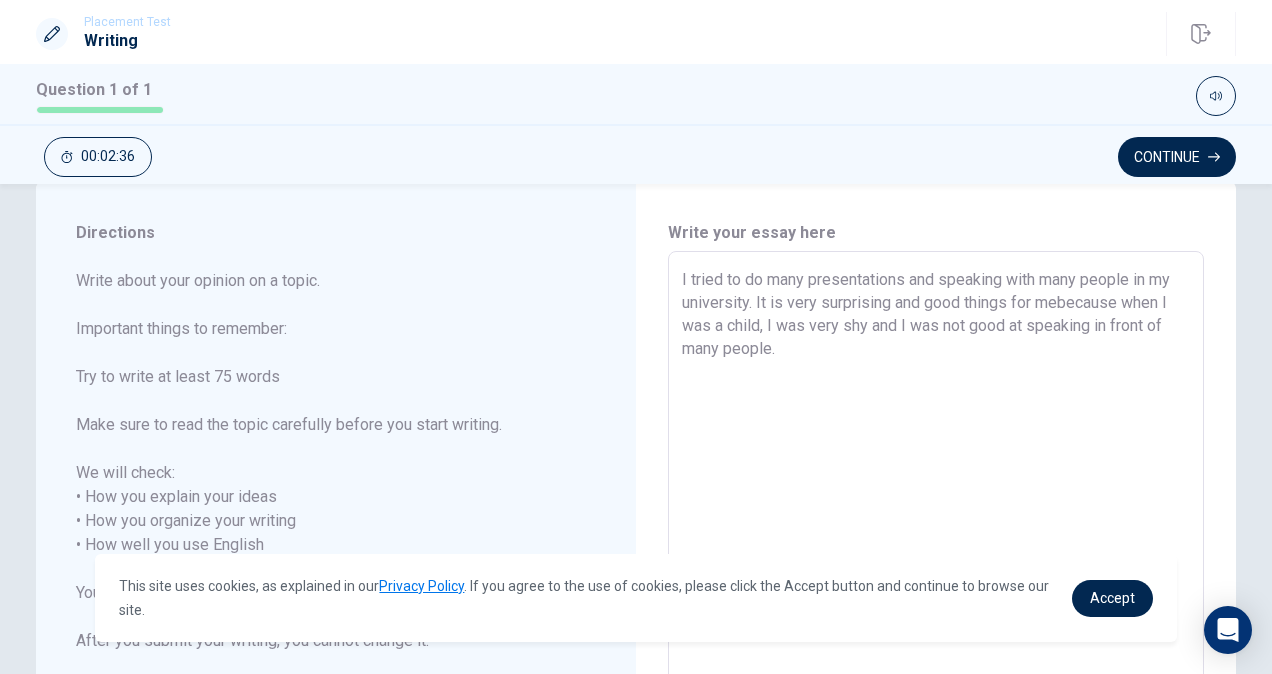 click on "I tried to do many presentations and speaking with many people in my university. It is very surprising and good things for mebecause when I was a child, I was very shy and I was not good at speaking in front of many people." at bounding box center (936, 533) 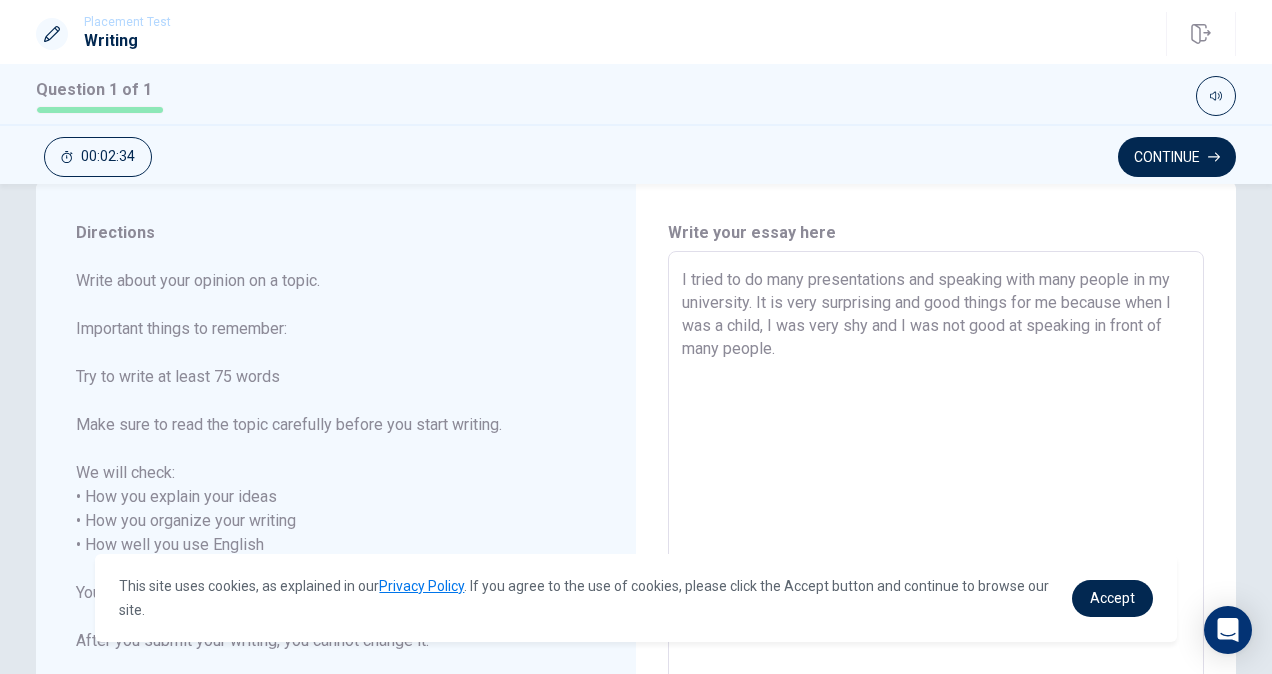 click on "I tried to do many presentations and speaking with many people in my university. It is very surprising and good things for me because when I was a child, I was very shy and I was not good at speaking in front of many people." at bounding box center [936, 533] 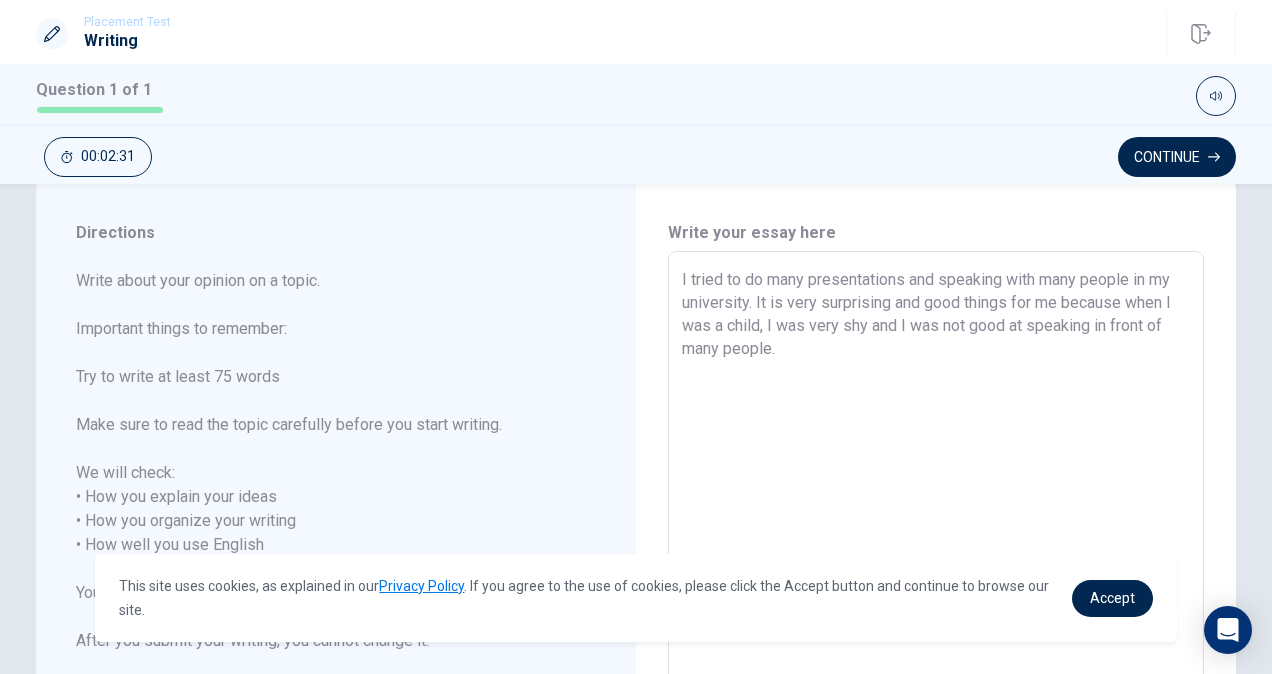 click on "I tried to do many presentations and speaking with many people in my university. It is very surprising and good things for me because when I was a child, I was very shy and I was not good at speaking in front of many people." at bounding box center [936, 533] 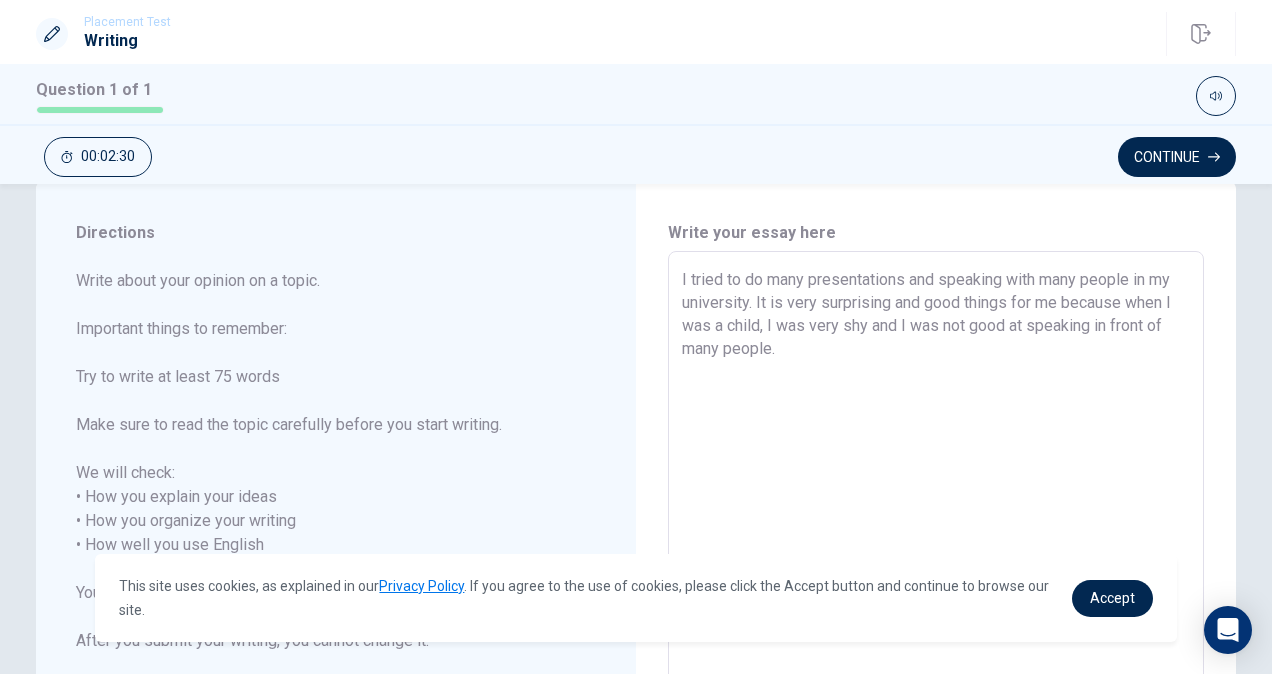 click on "I tried to do many presentations and speaking with many people in my university. It is very surprising and good things for me because when I was a child, I was very shy and I was not good at speaking in front of many people." at bounding box center (936, 533) 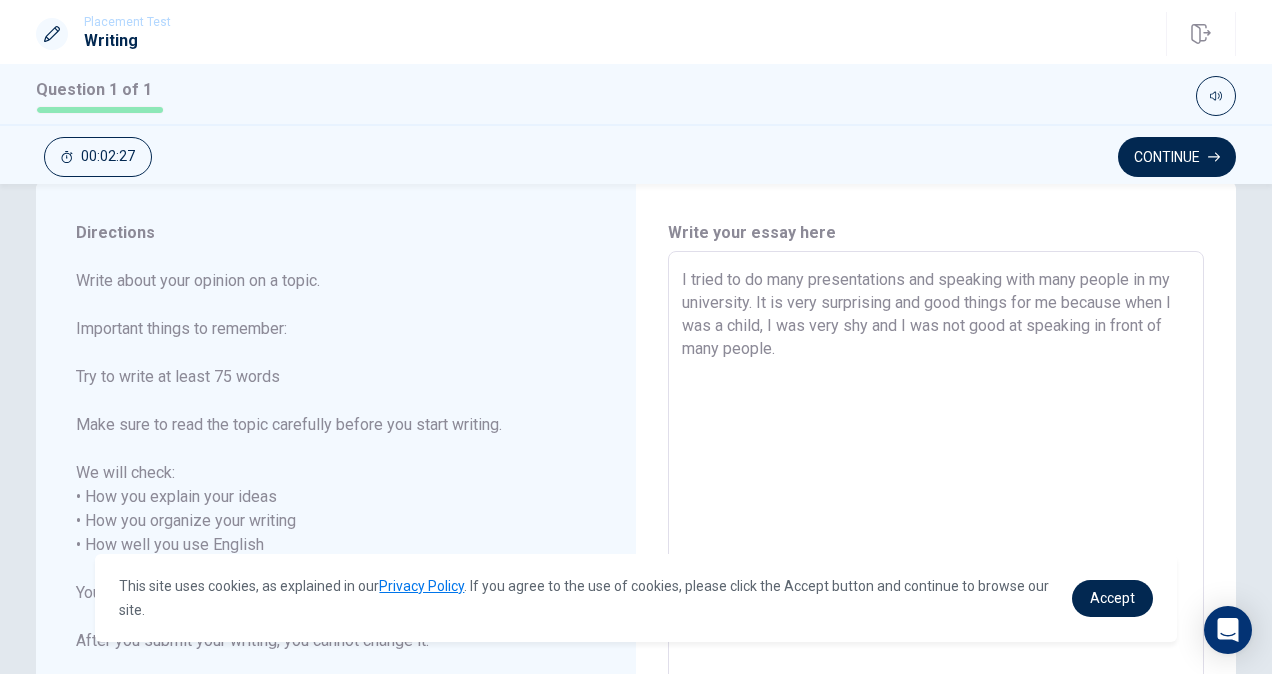 click on "I tried to do many presentations and speaking with many people in my university. It is very surprising and good things for me because when I was a child, I was very shy and I was not good at speaking in front of many people." at bounding box center (936, 533) 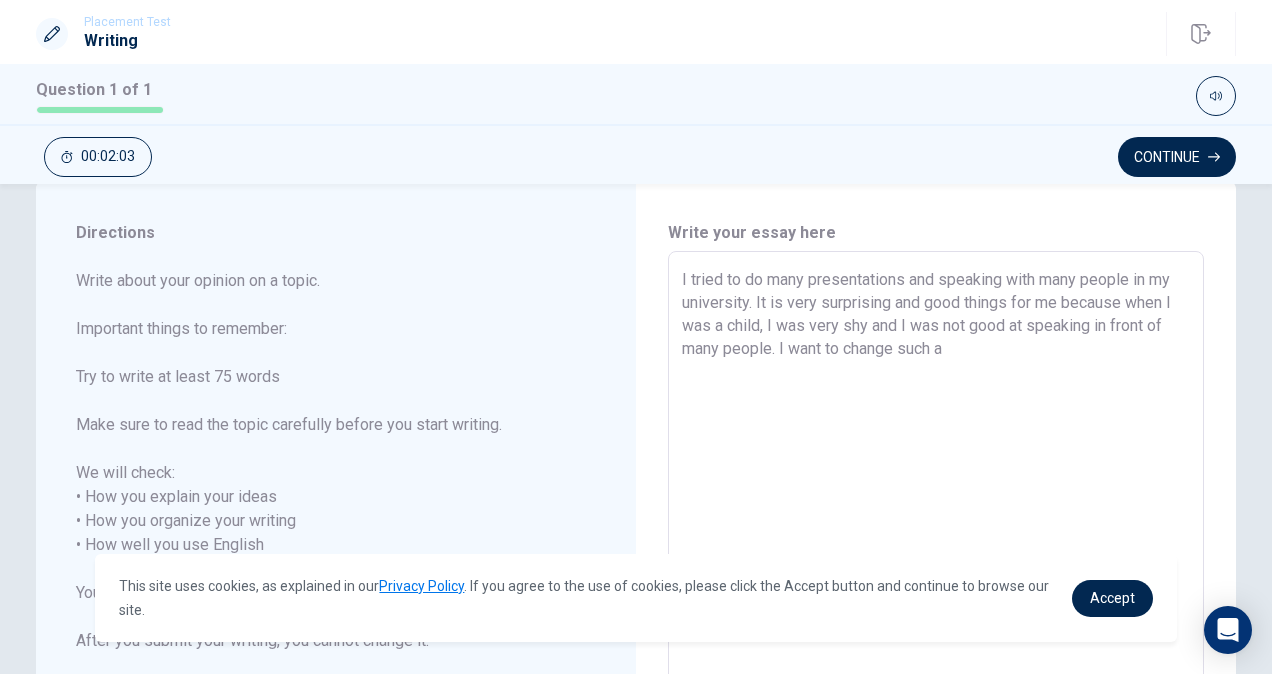 click on "I tried to do many presentations and speaking with many people in my university. It is very surprising and good things for me because when I was a child, I was very shy and I was not good at speaking in front of many people. I want to change such a" at bounding box center (936, 533) 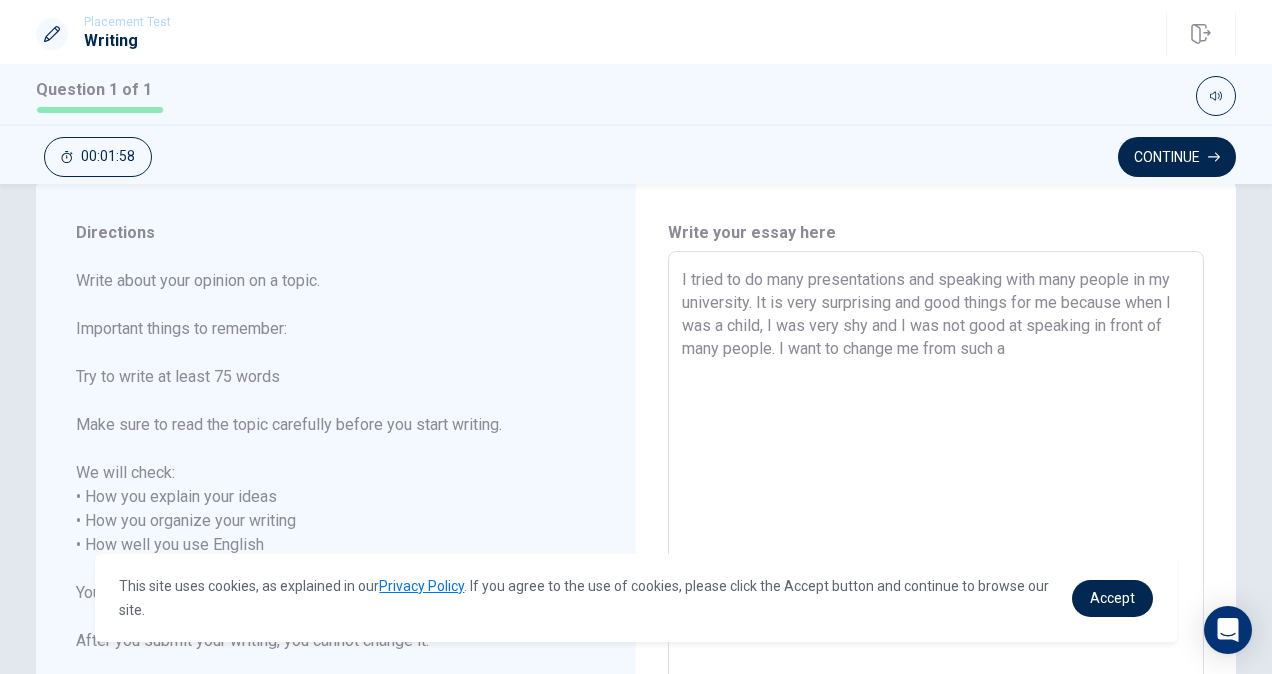 click on "I tried to do many presentations and speaking with many people in my university. It is very surprising and good things for me because when I was a child, I was very shy and I was not good at speaking in front of many people. I want to change me from such a" at bounding box center (936, 533) 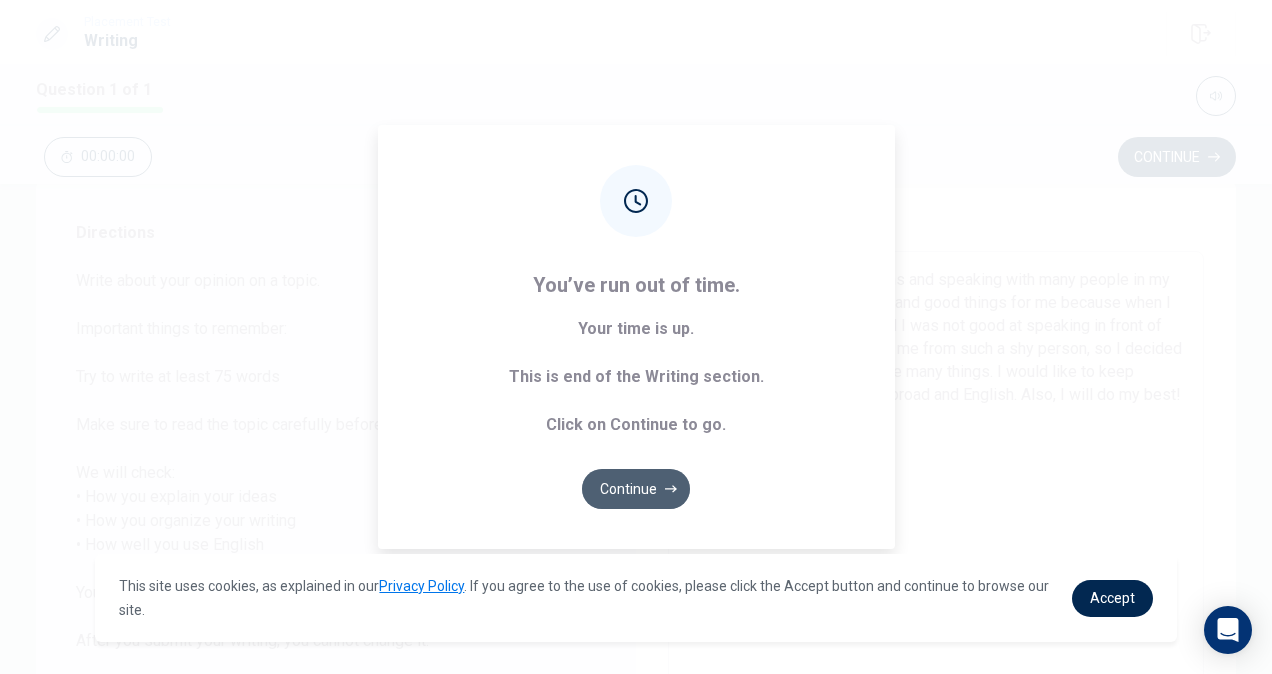 click on "Continue" at bounding box center (636, 489) 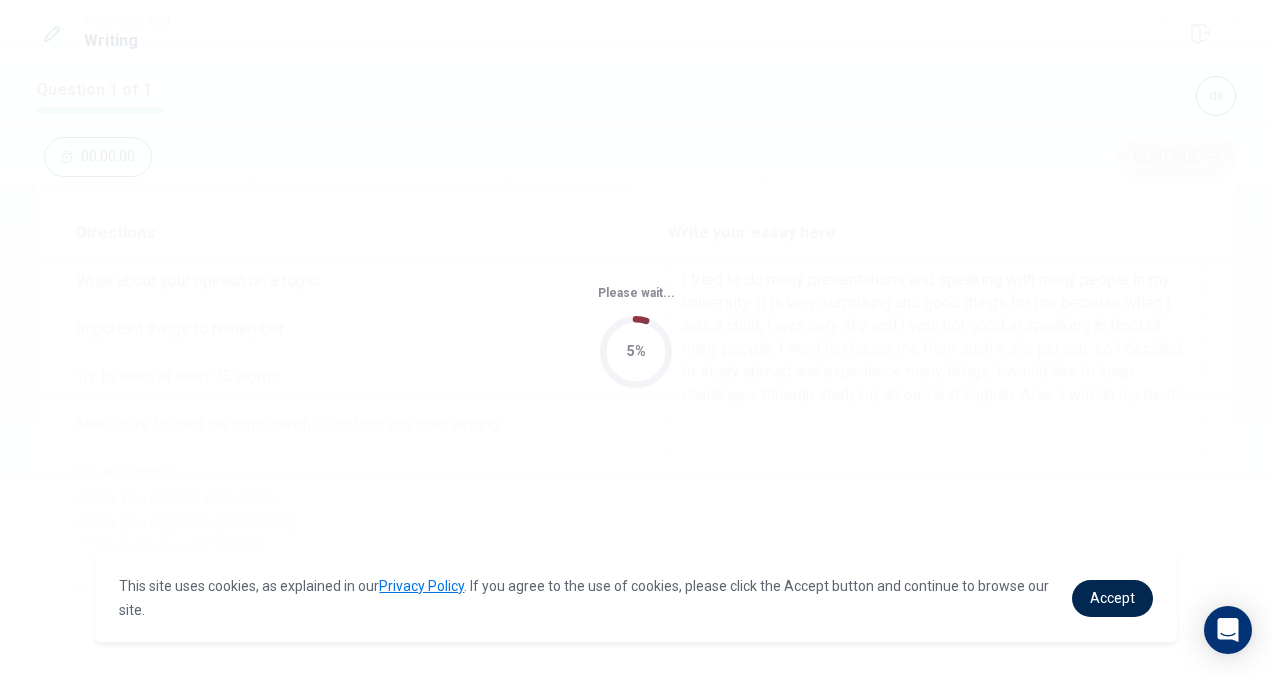 scroll, scrollTop: 0, scrollLeft: 0, axis: both 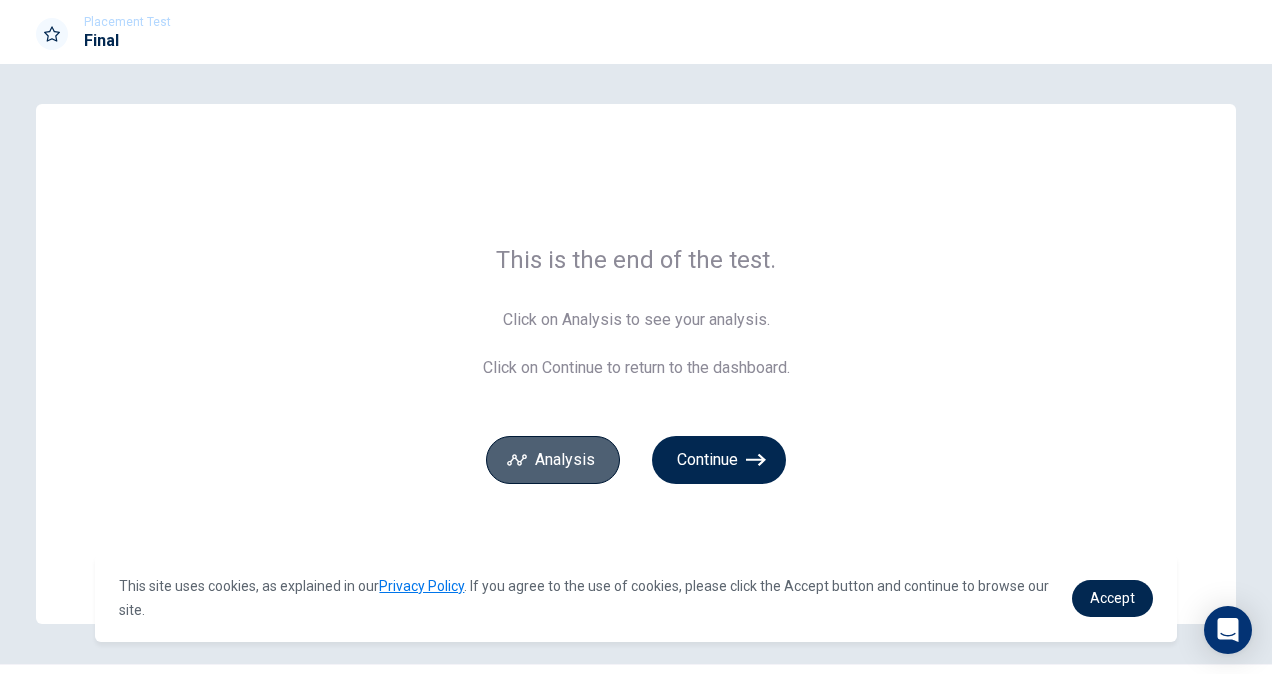 click on "Analysis" at bounding box center [553, 460] 